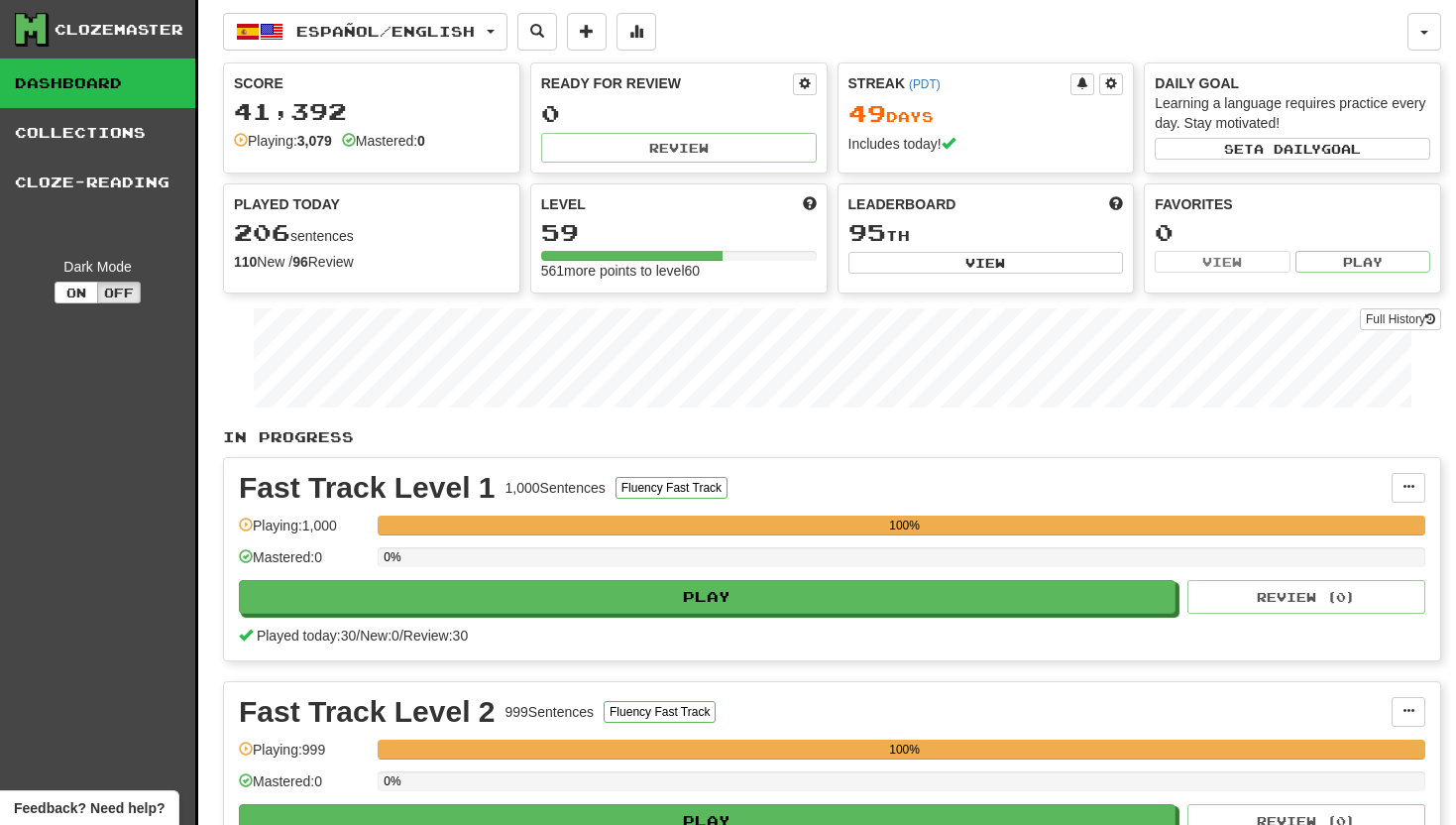 scroll, scrollTop: 0, scrollLeft: 0, axis: both 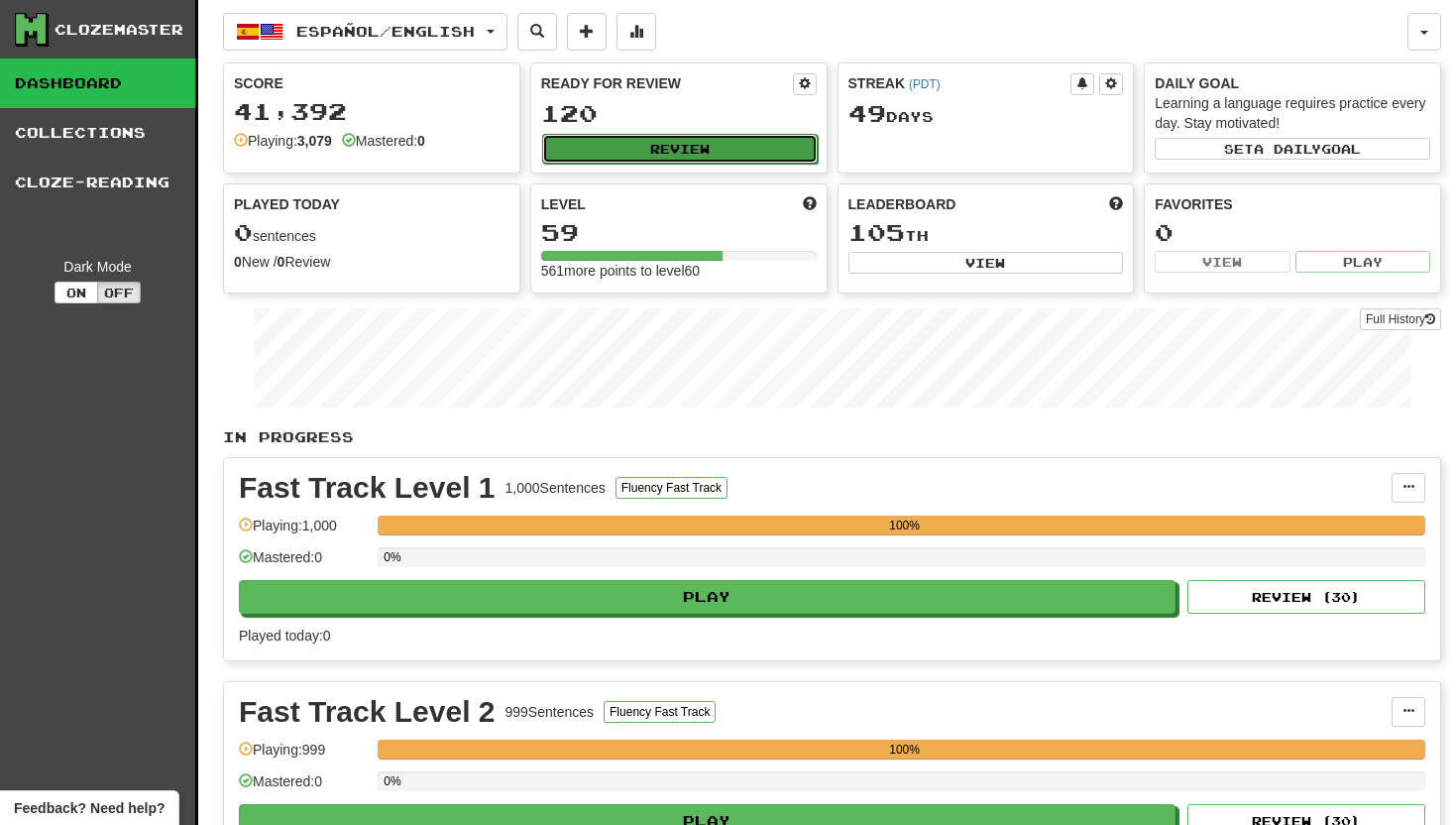 click on "Review" at bounding box center [680, 149] 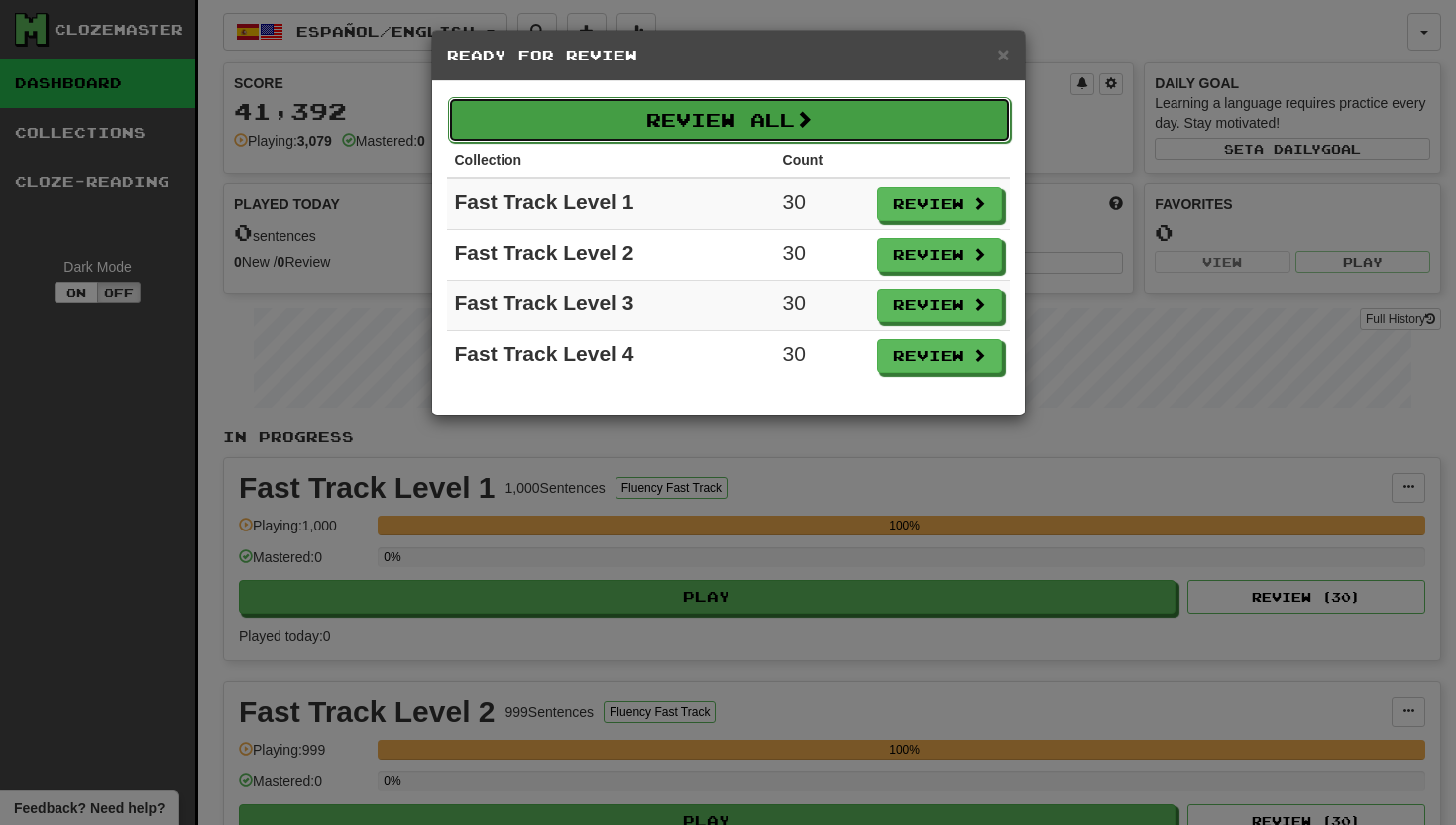 click on "Review All" at bounding box center [729, 120] 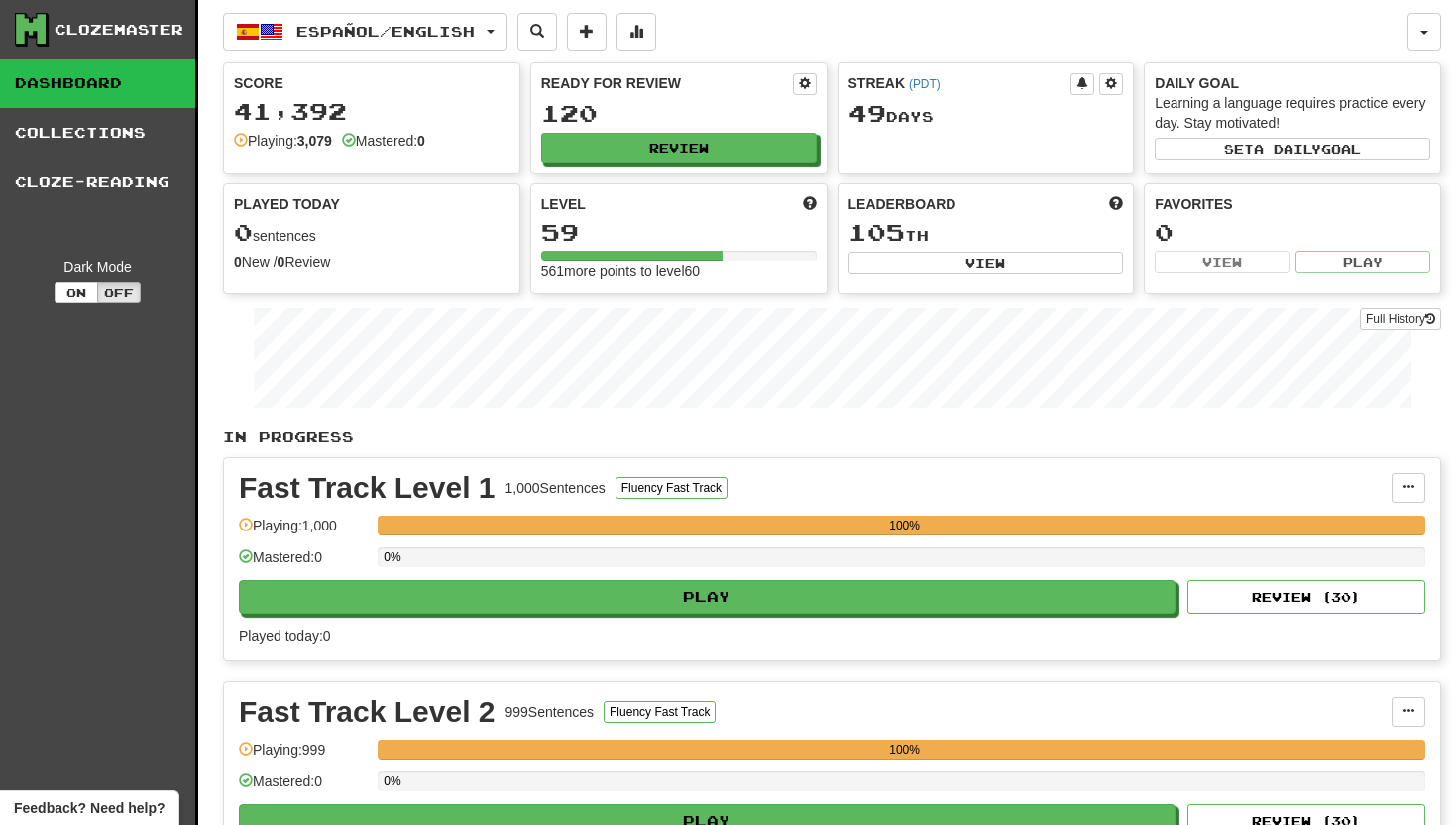 select on "**" 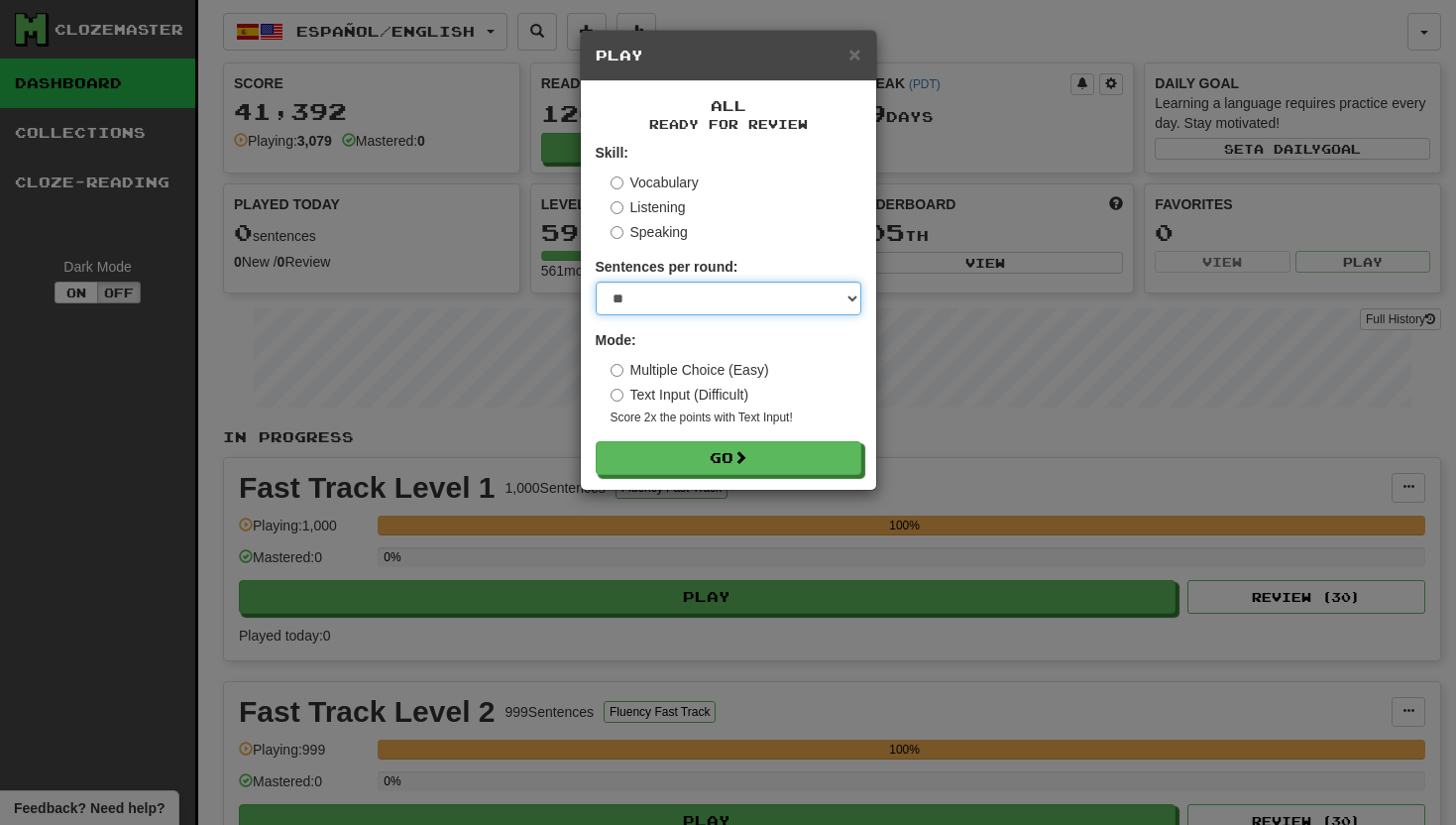 click on "* ** ** ** ** ** *** ********" at bounding box center [728, 298] 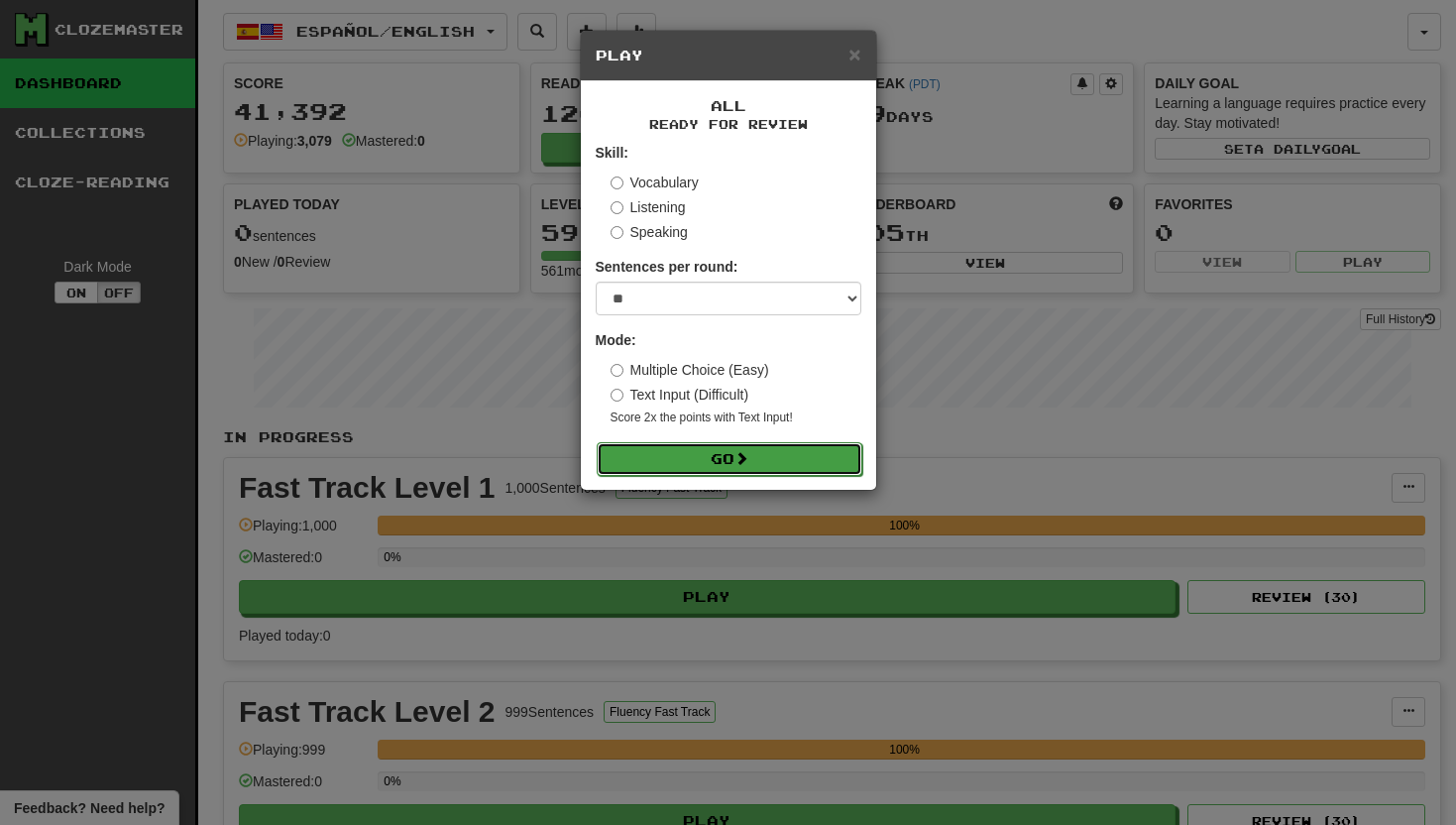 click on "Go" at bounding box center (729, 459) 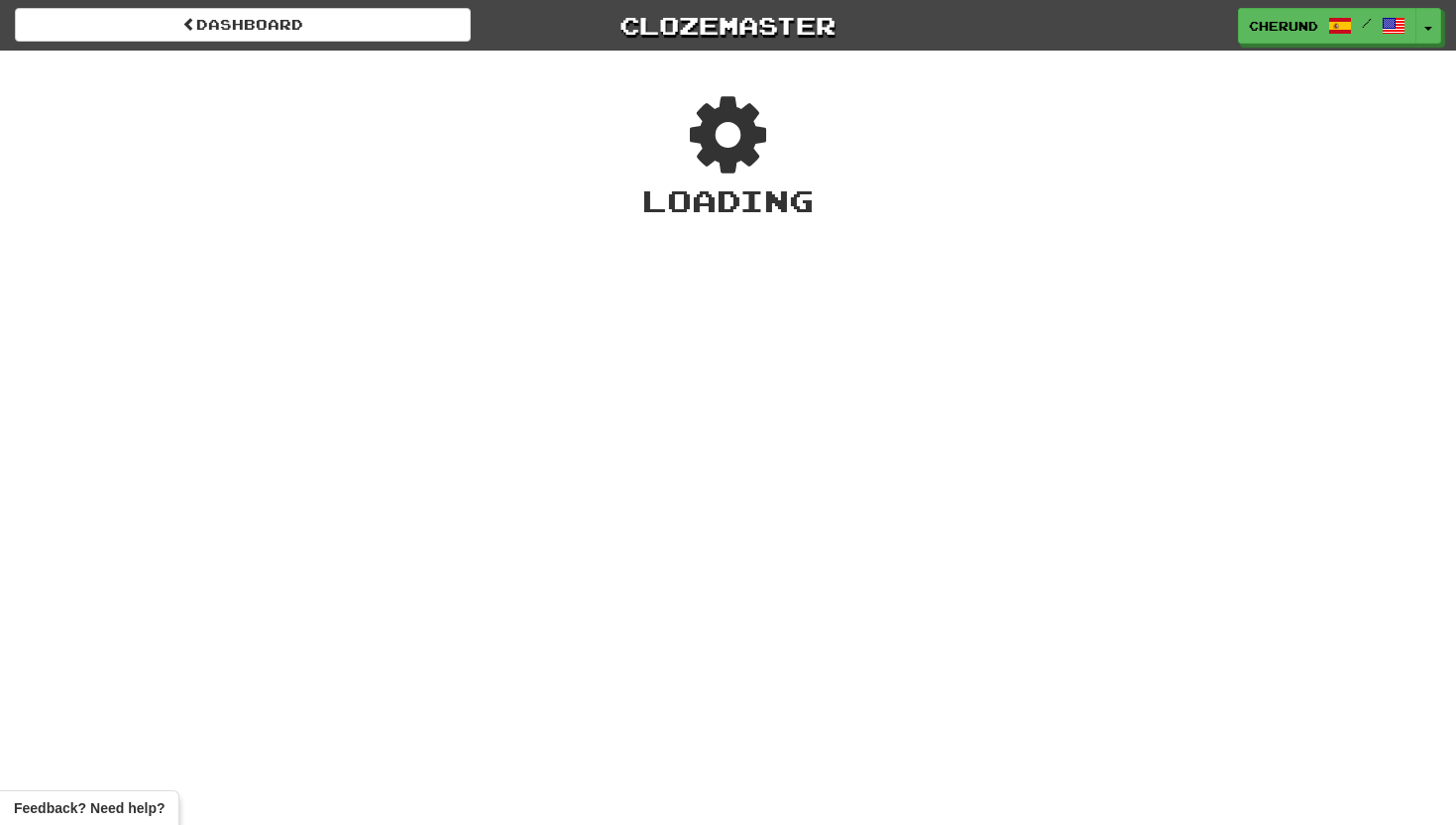 scroll, scrollTop: 0, scrollLeft: 0, axis: both 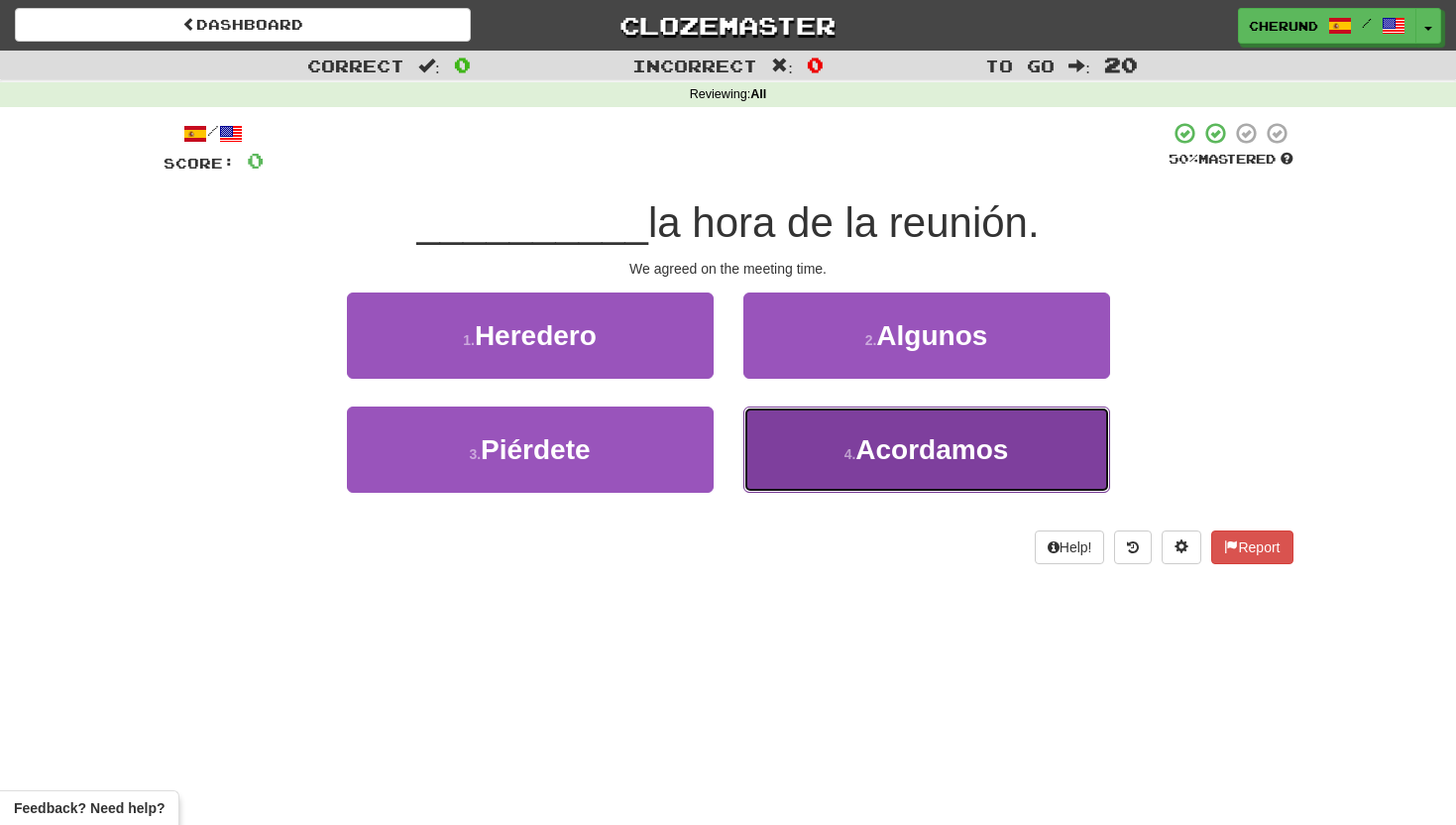 click on "Acordamos" at bounding box center (932, 449) 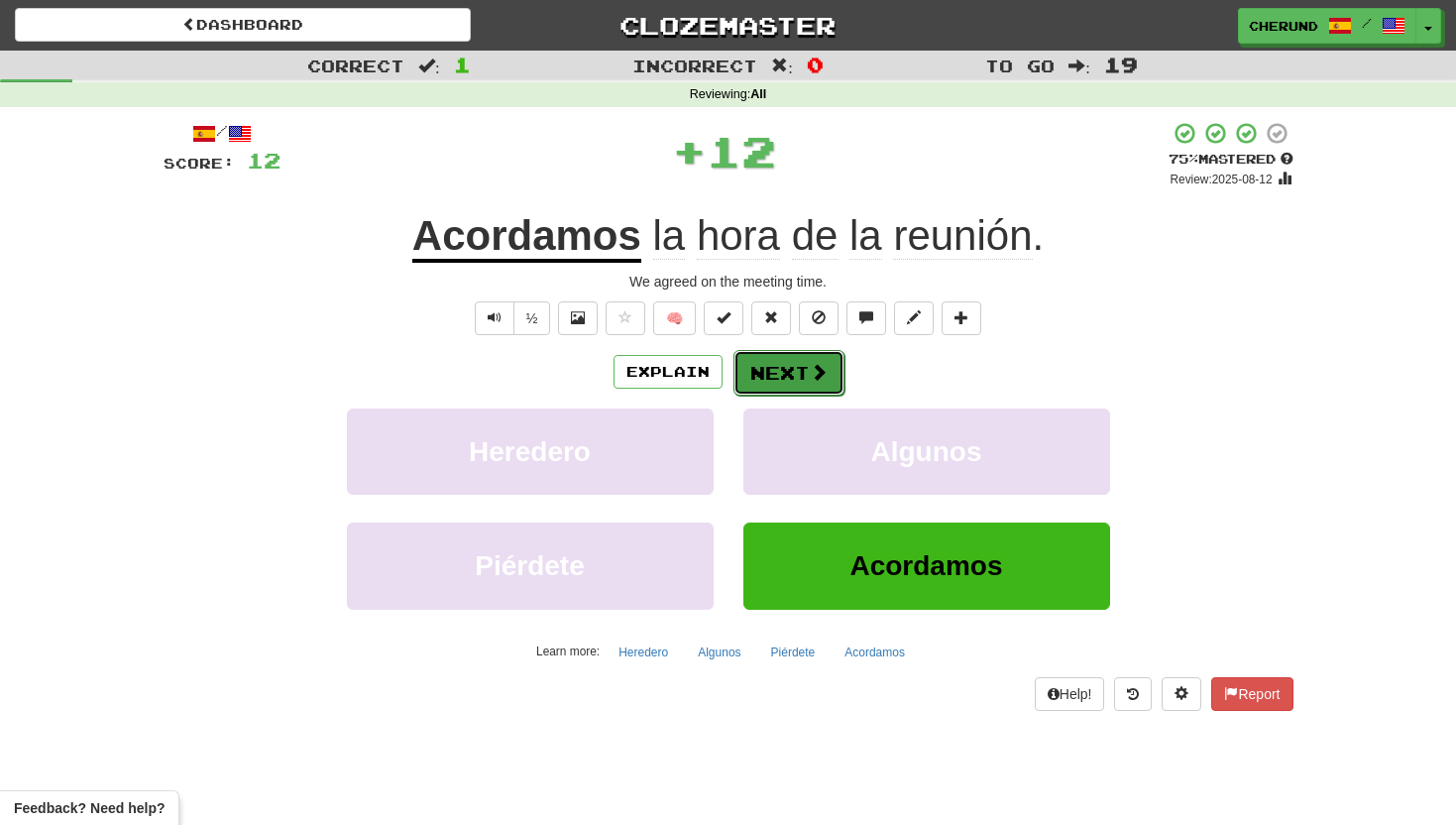 click on "Next" at bounding box center [789, 373] 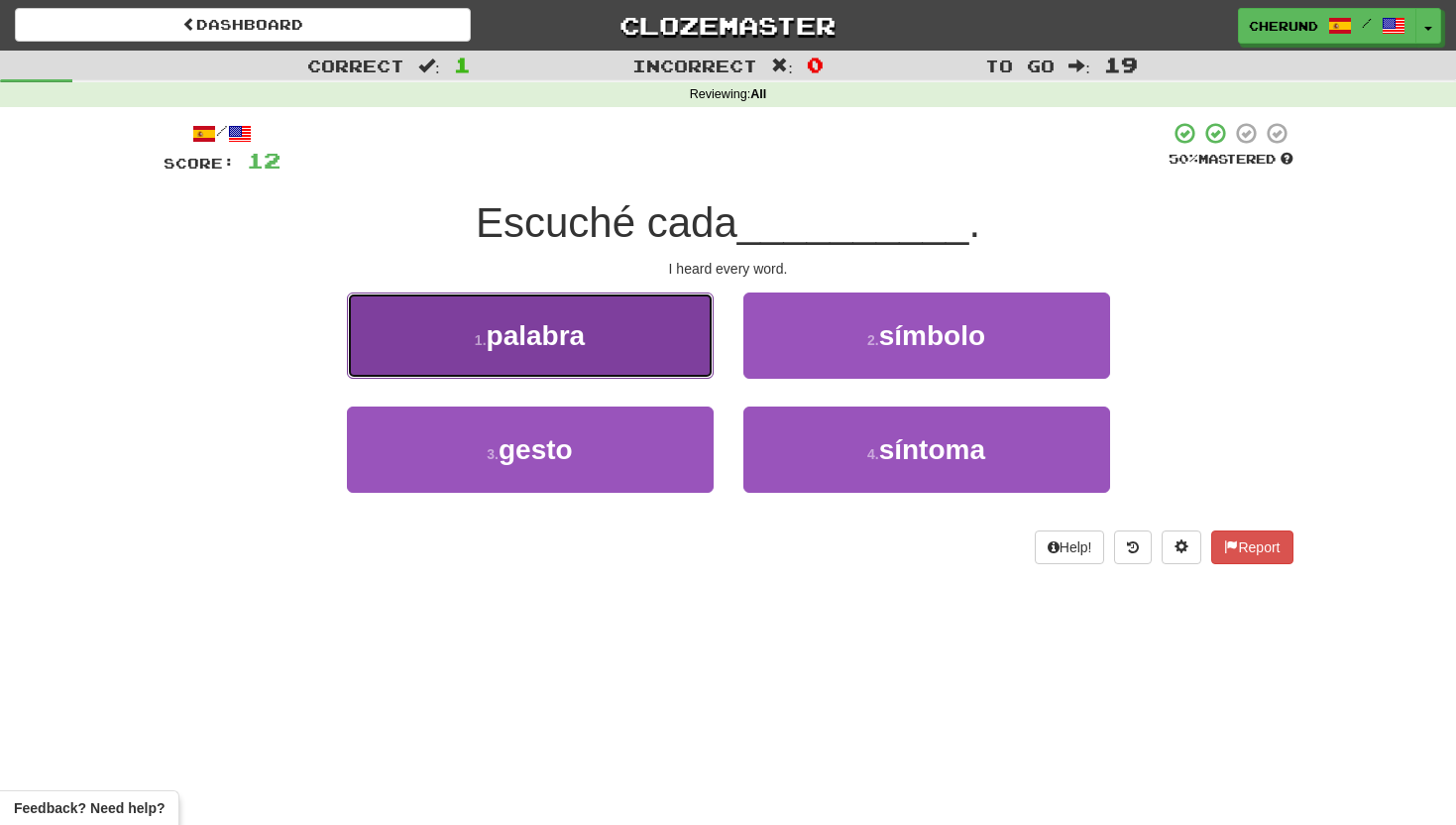 click on "1 .  palabra" at bounding box center (530, 335) 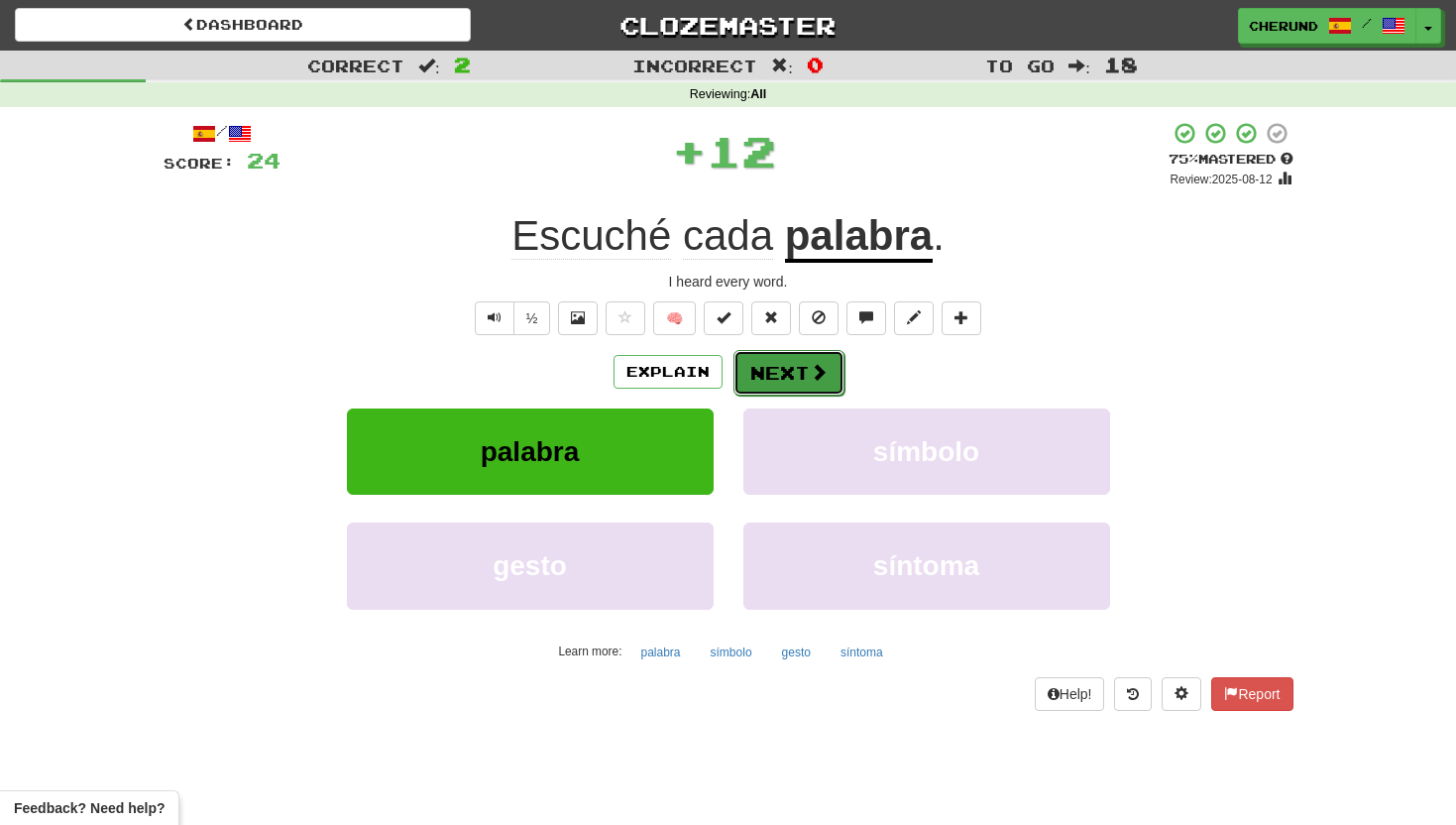click on "Next" at bounding box center [789, 373] 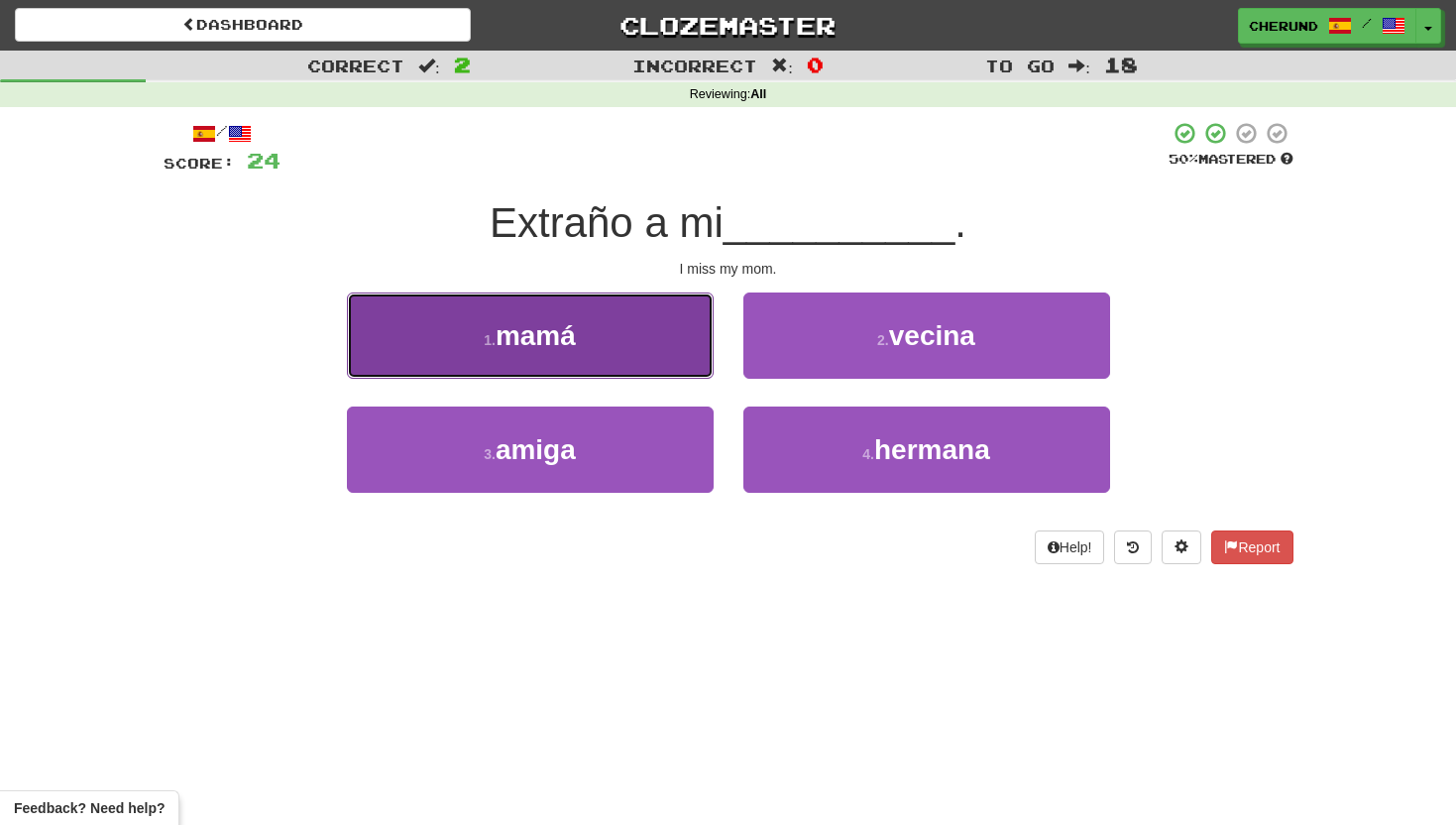 click on "1 .  mamá" at bounding box center (530, 335) 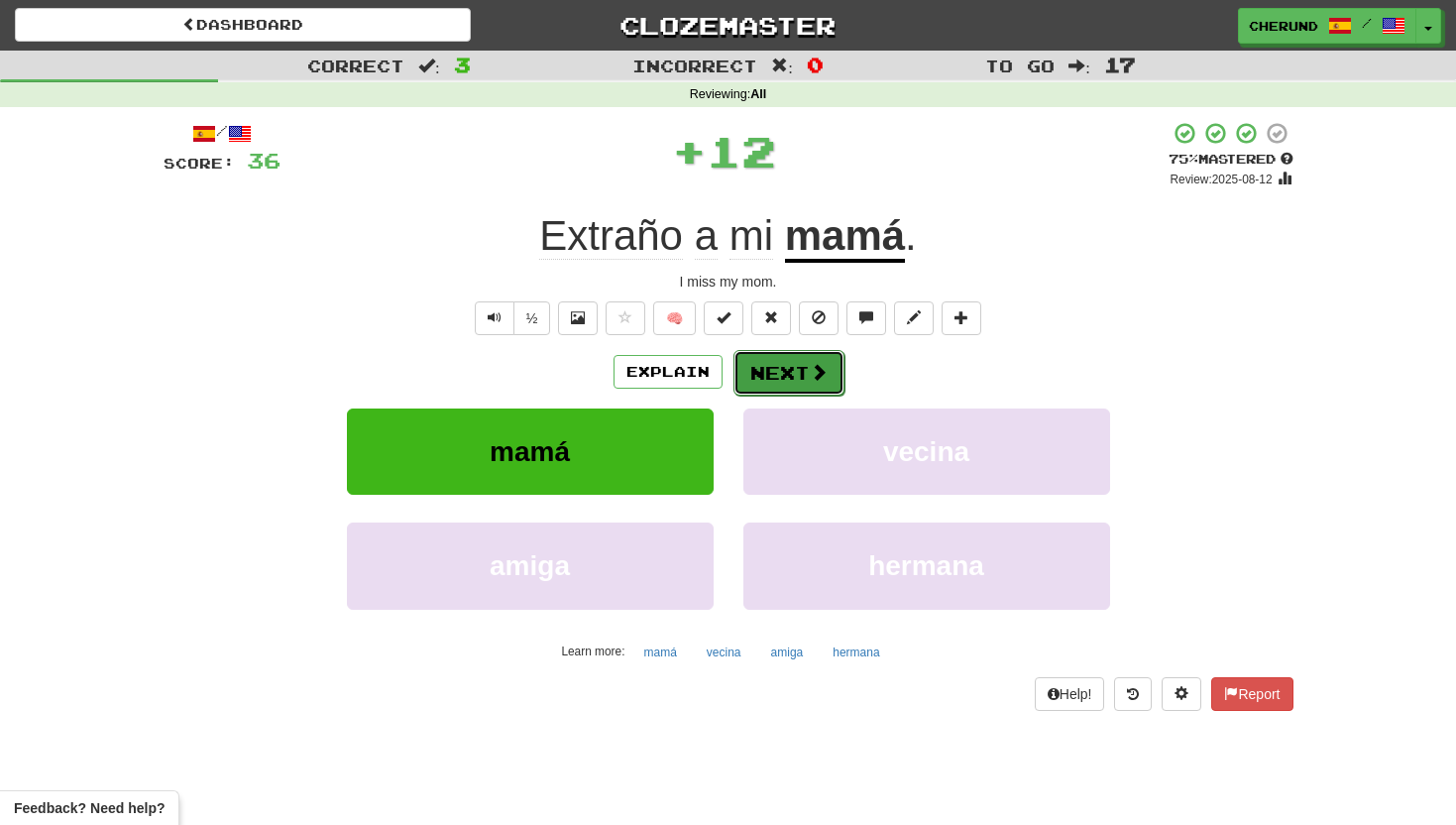 click on "Next" at bounding box center [789, 373] 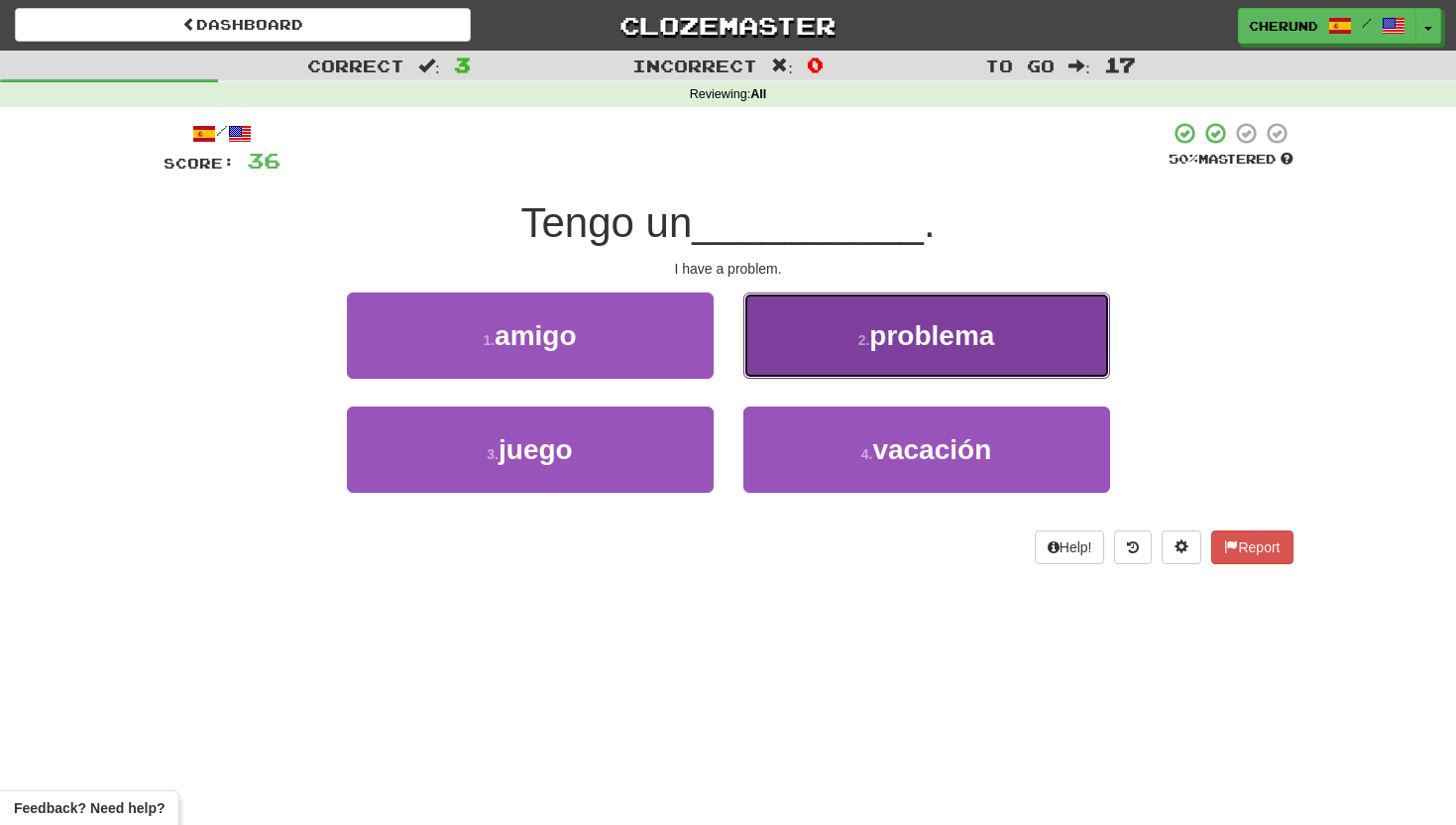 click on "2 .  problema" at bounding box center [927, 335] 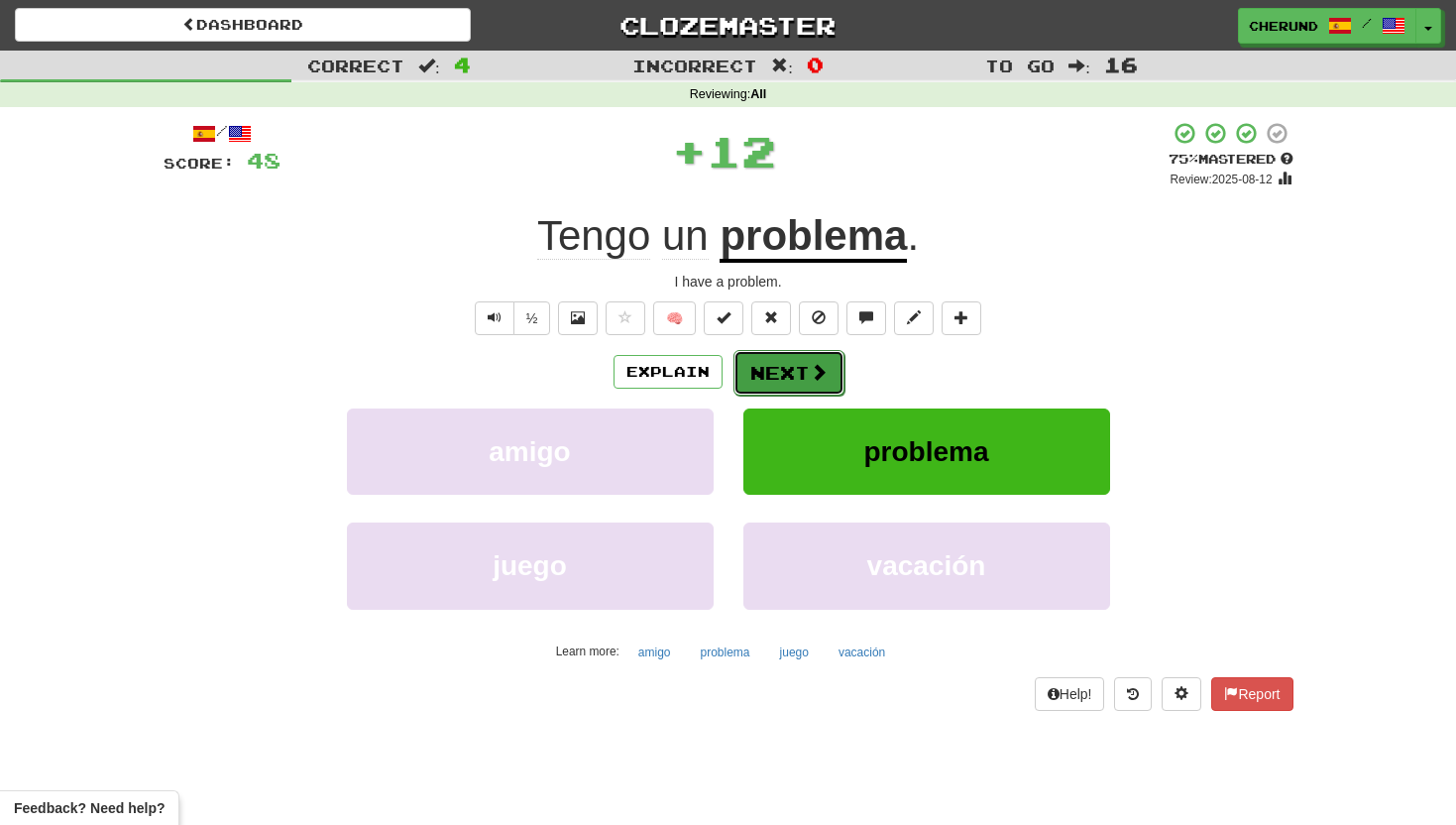 click on "Next" at bounding box center [789, 373] 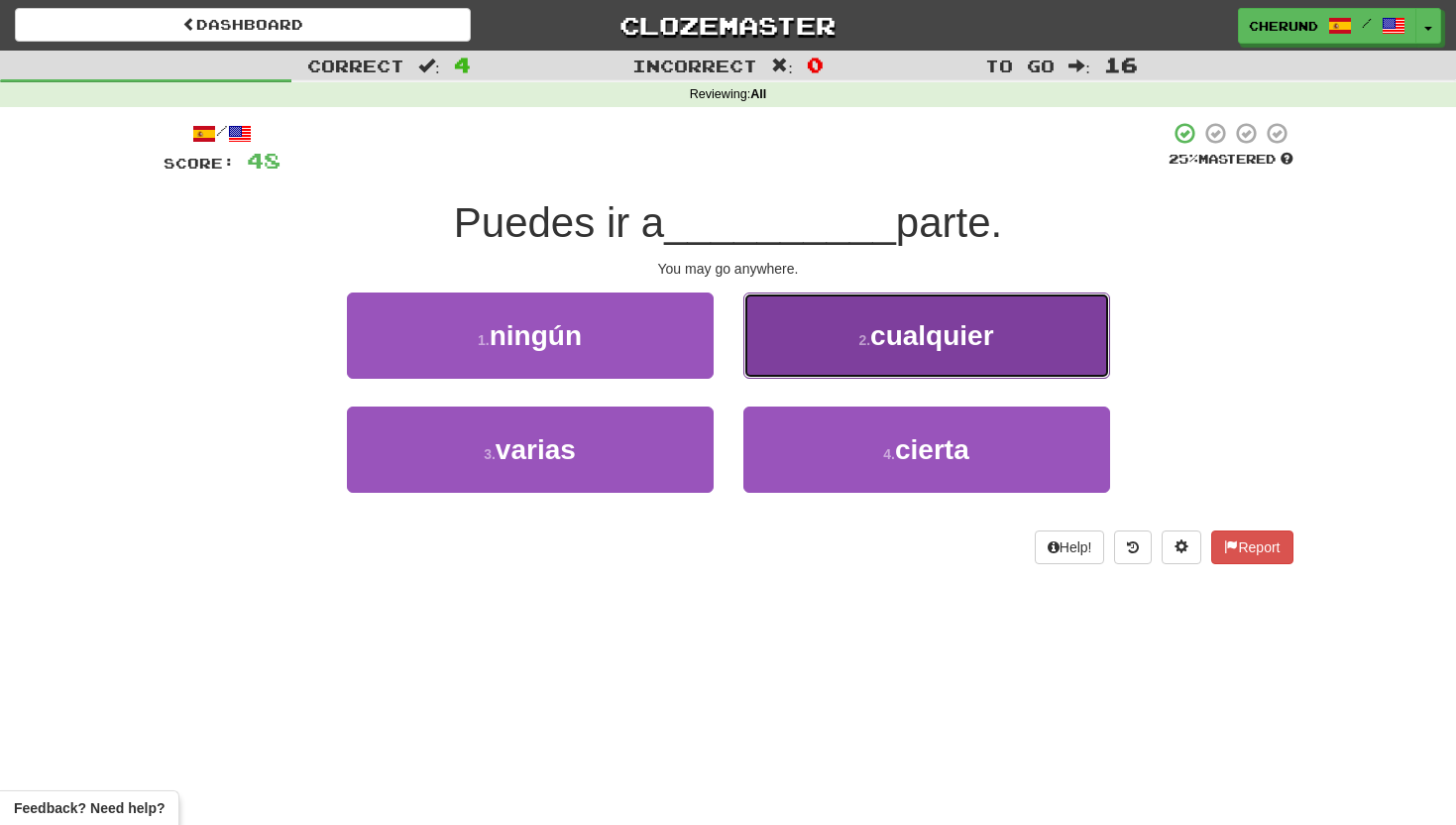 click on "2 .  cualquier" at bounding box center (927, 335) 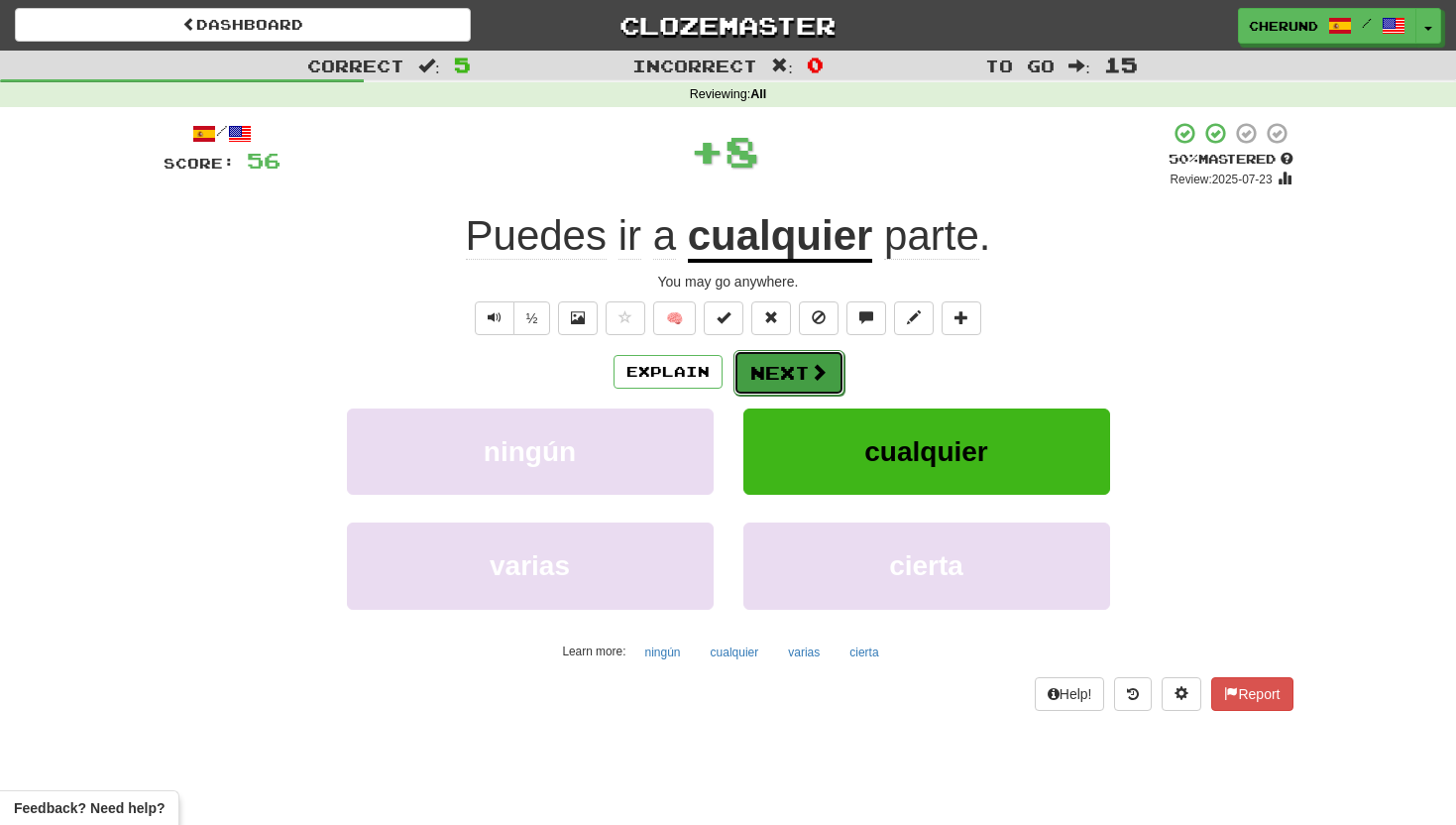 click on "Next" at bounding box center [789, 373] 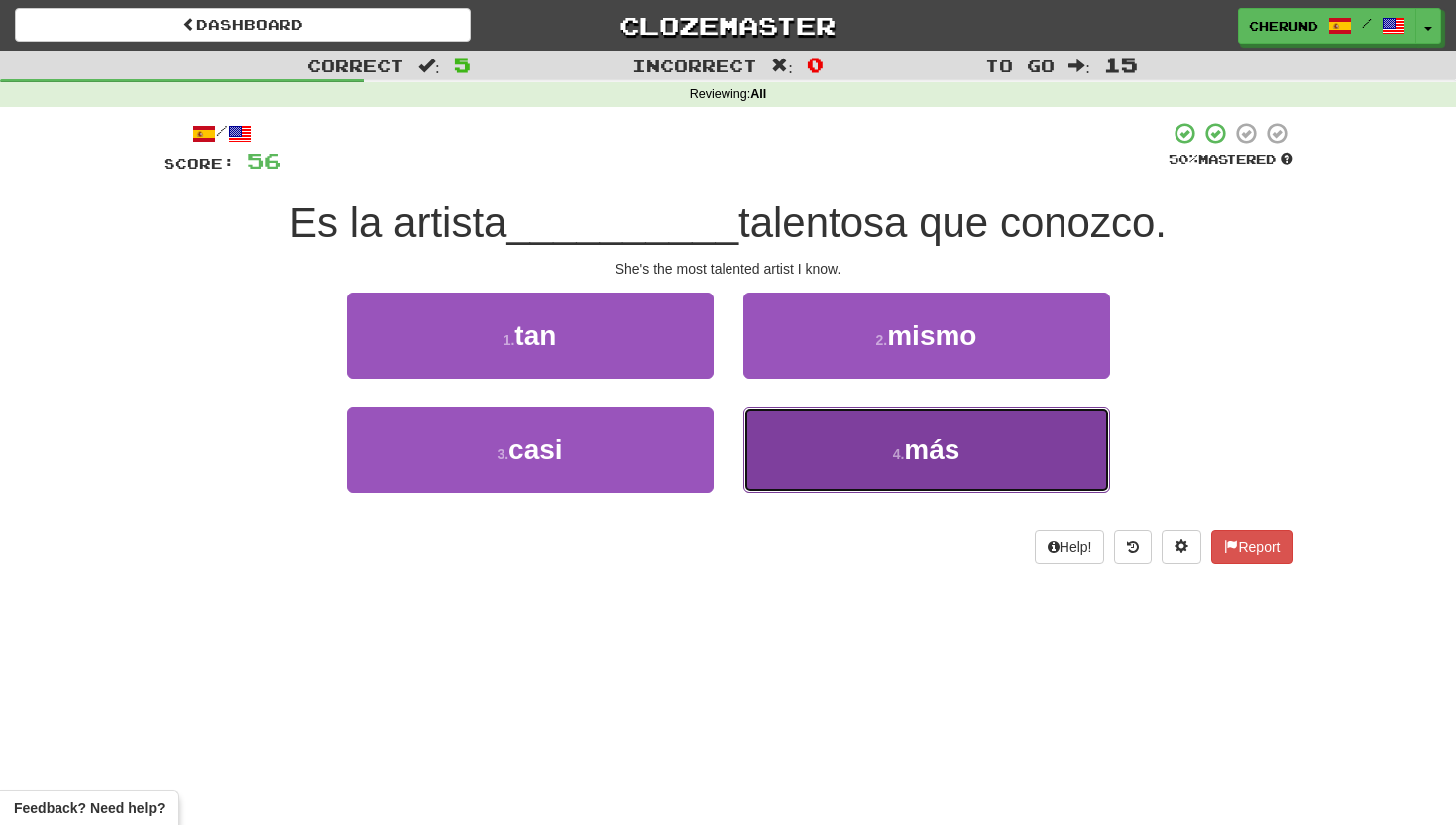 click on "más" at bounding box center (932, 449) 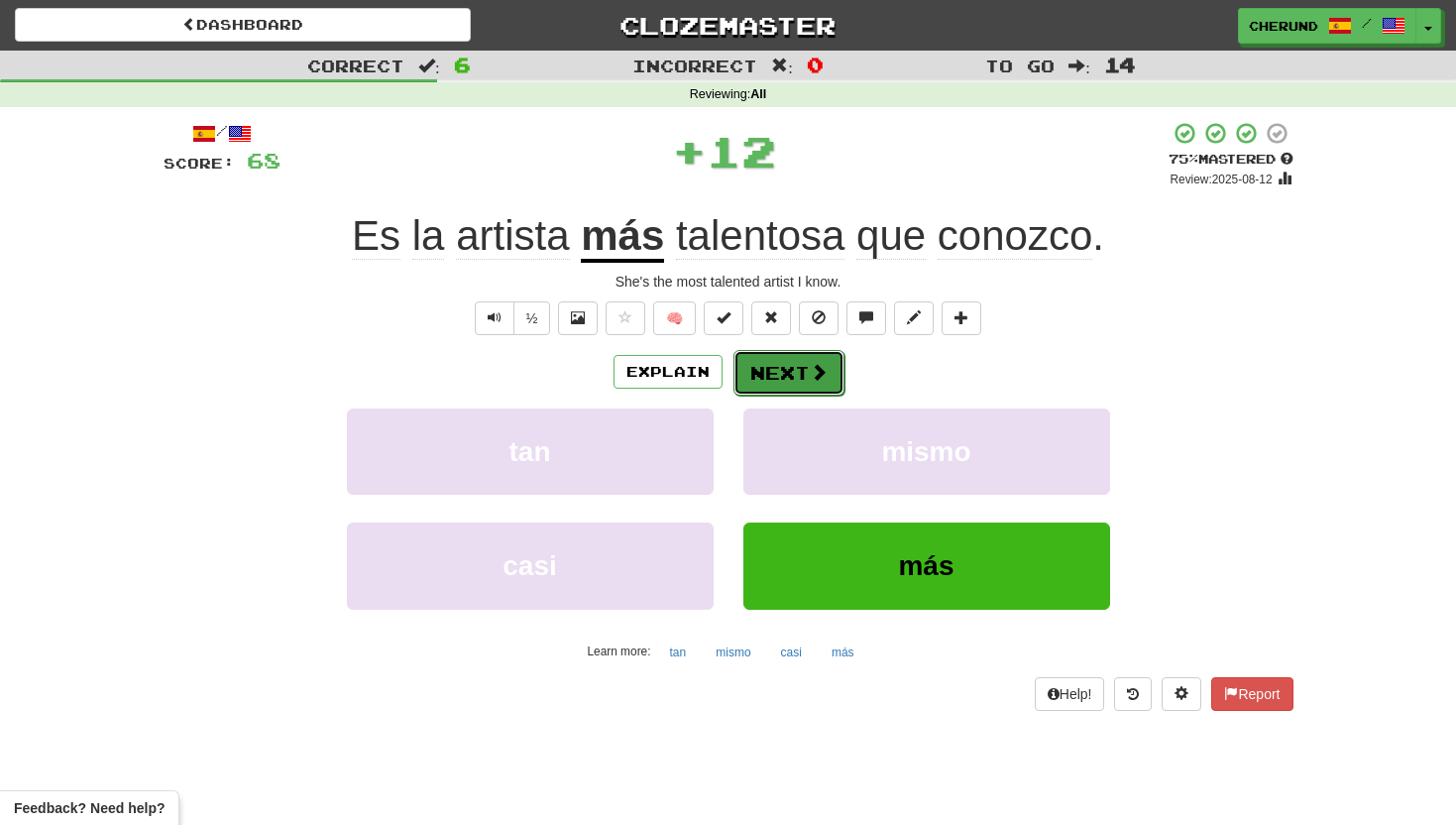 click on "Next" at bounding box center (789, 373) 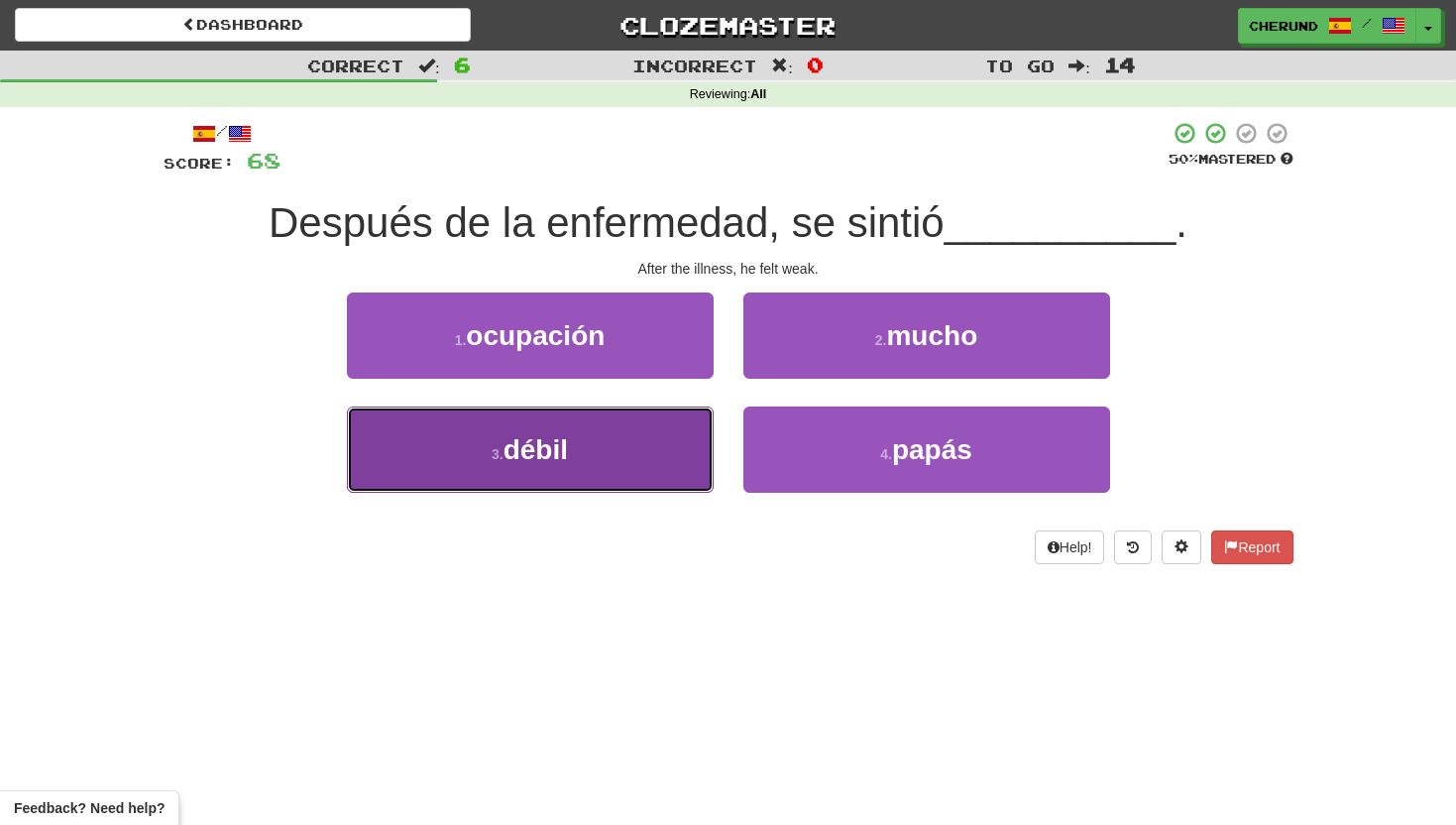 click on "3 .  débil" at bounding box center (530, 449) 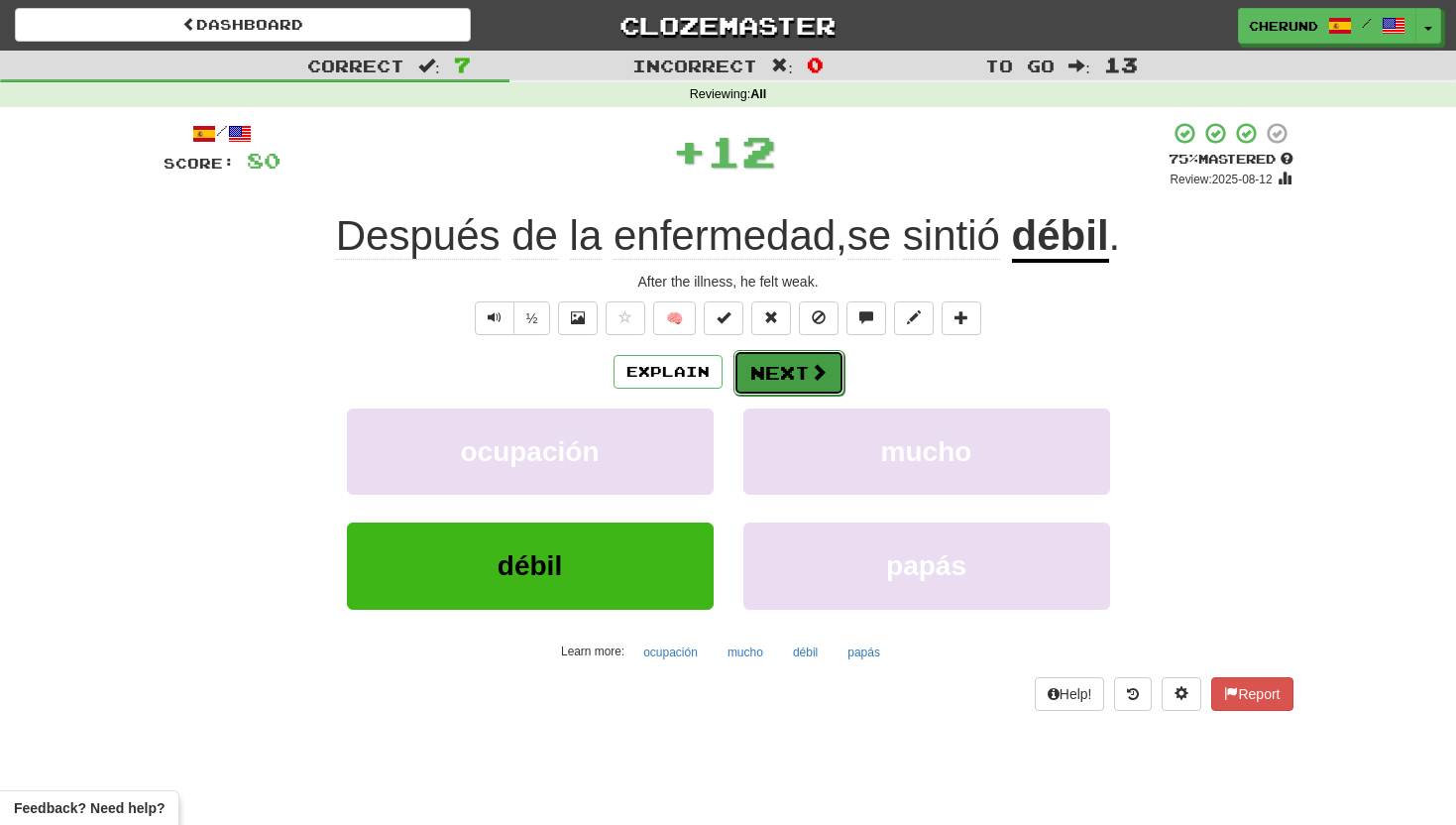 click at bounding box center [819, 372] 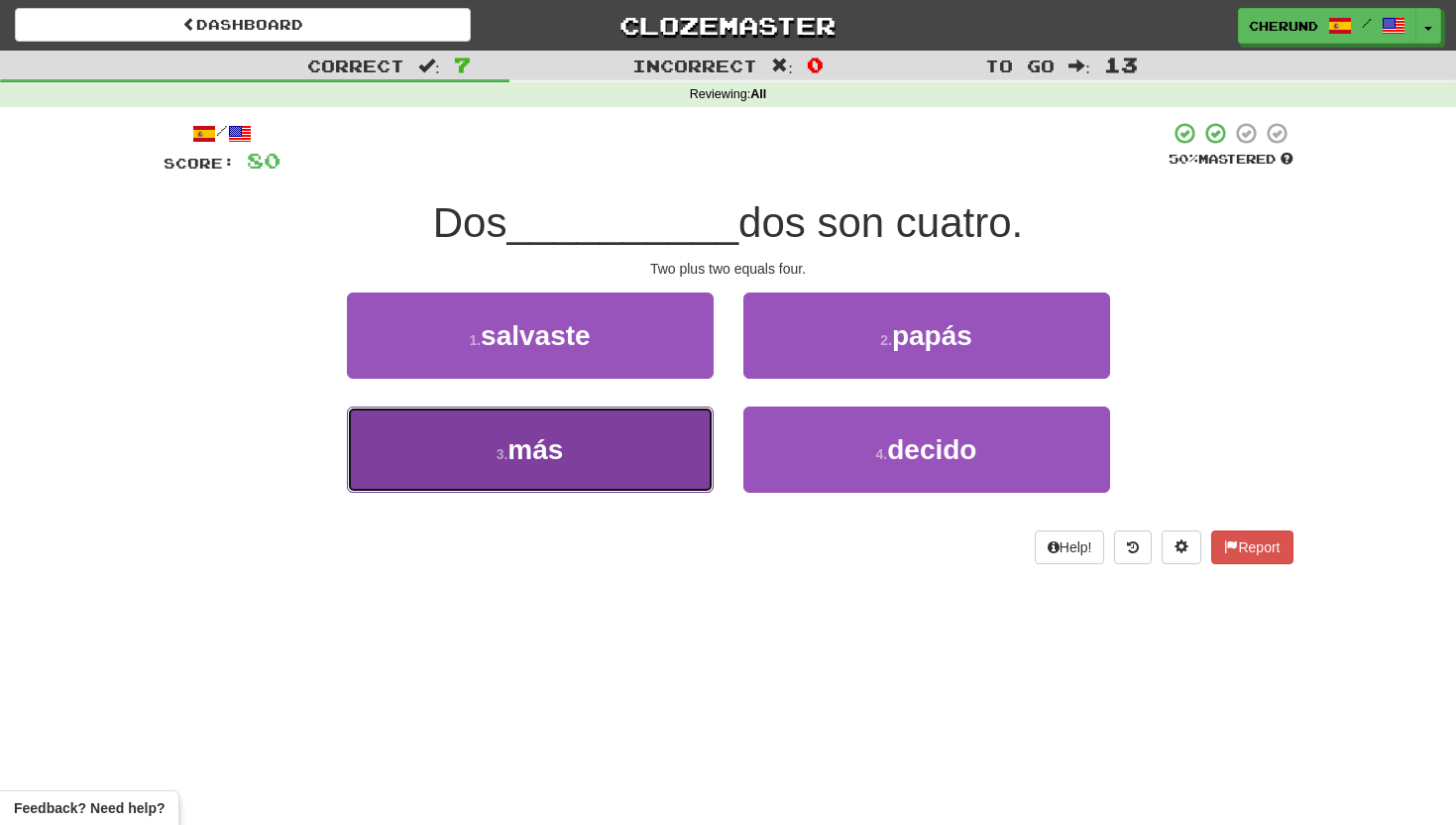 click on "3 .  más" at bounding box center (530, 449) 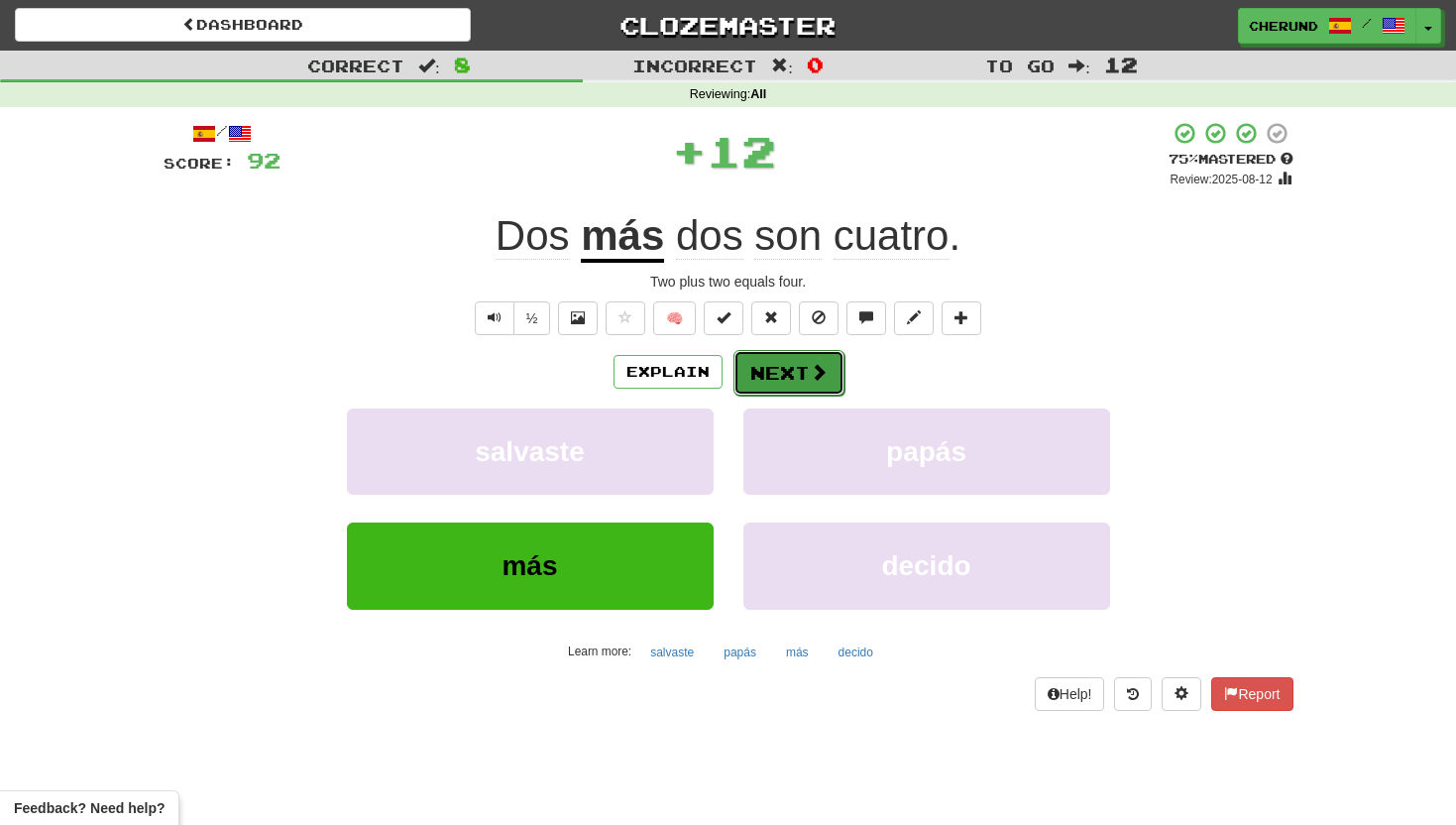 click on "Next" at bounding box center [789, 373] 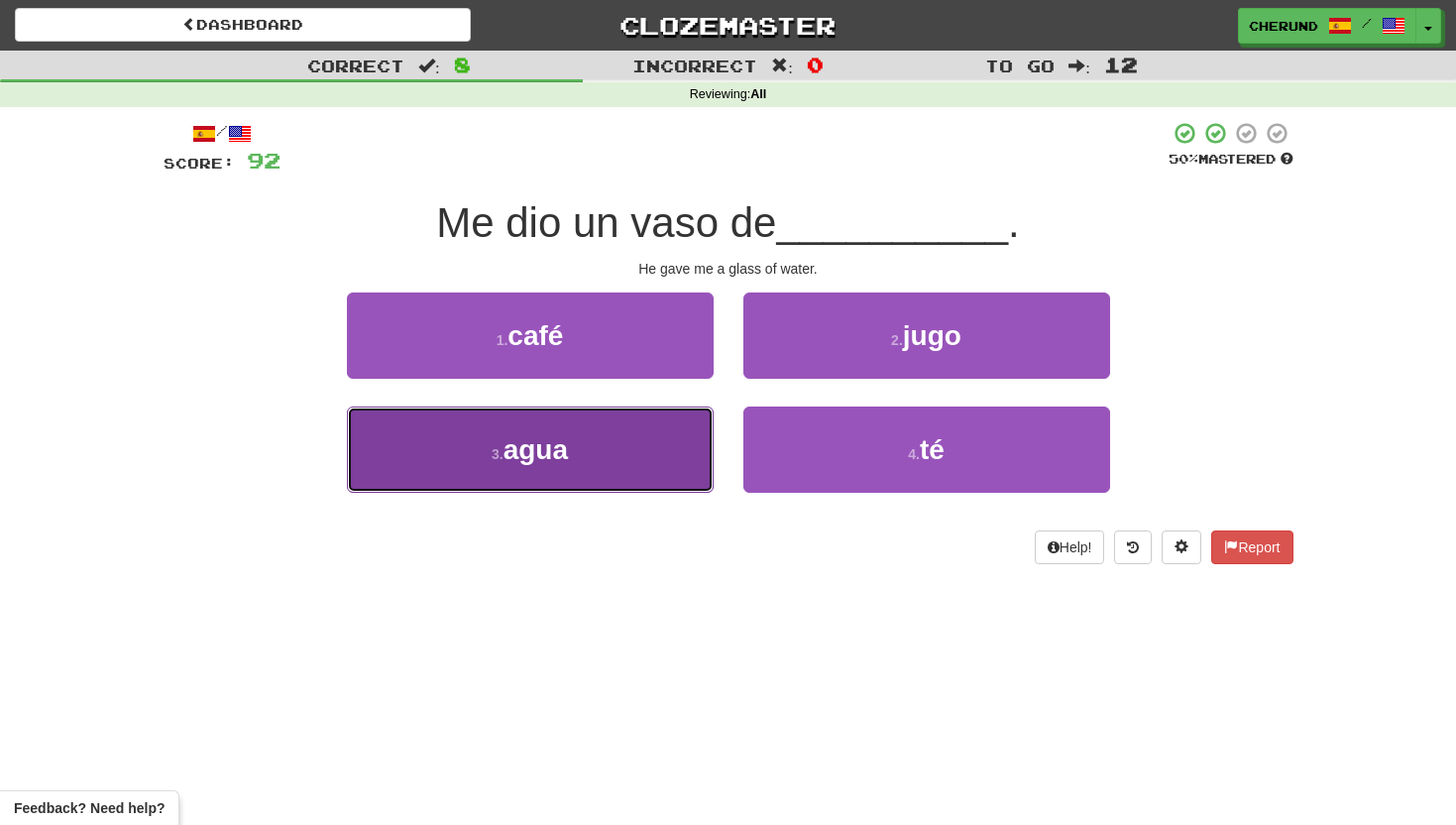 click on "3 .  agua" at bounding box center [530, 449] 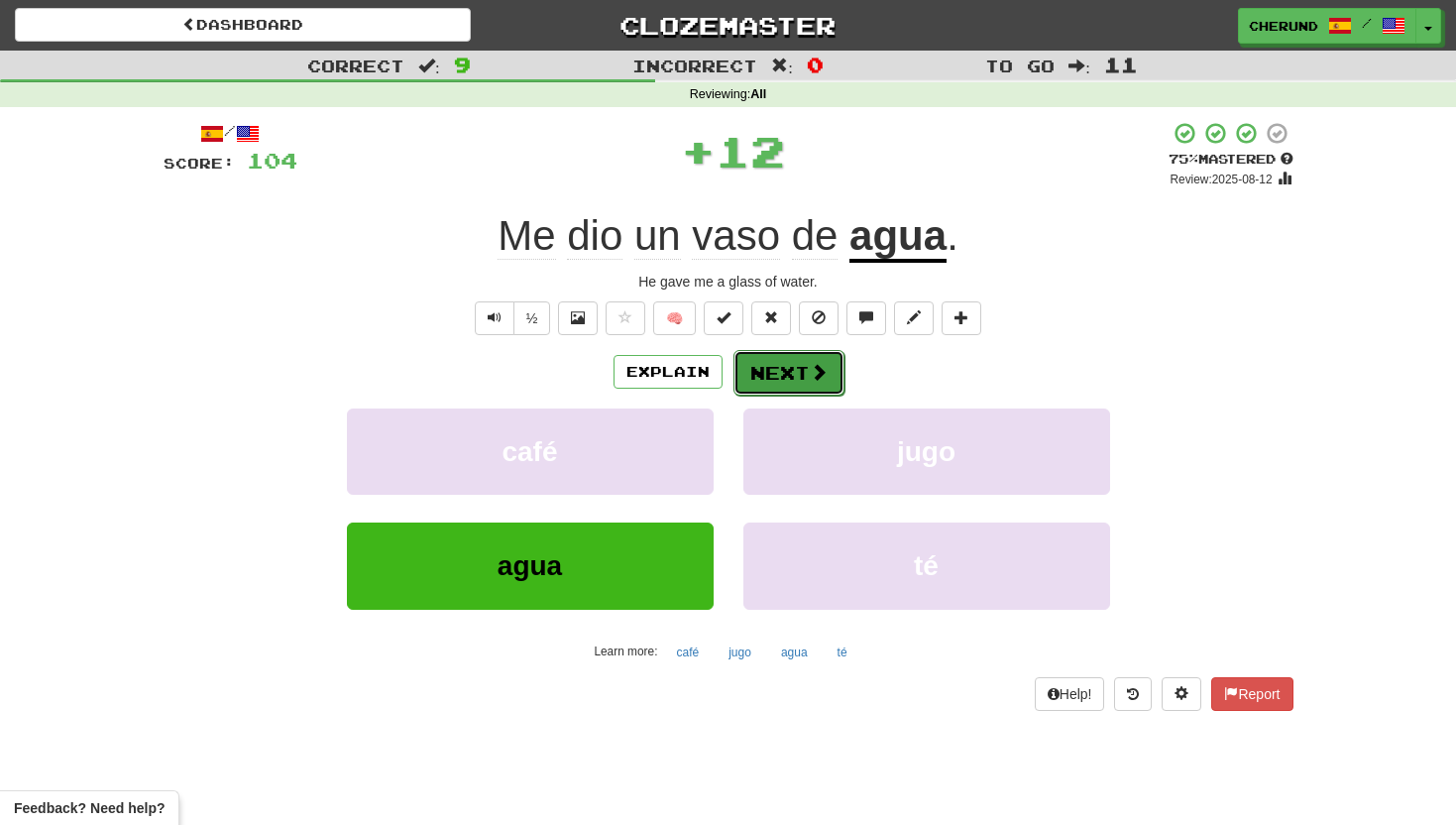 click on "Next" at bounding box center (789, 373) 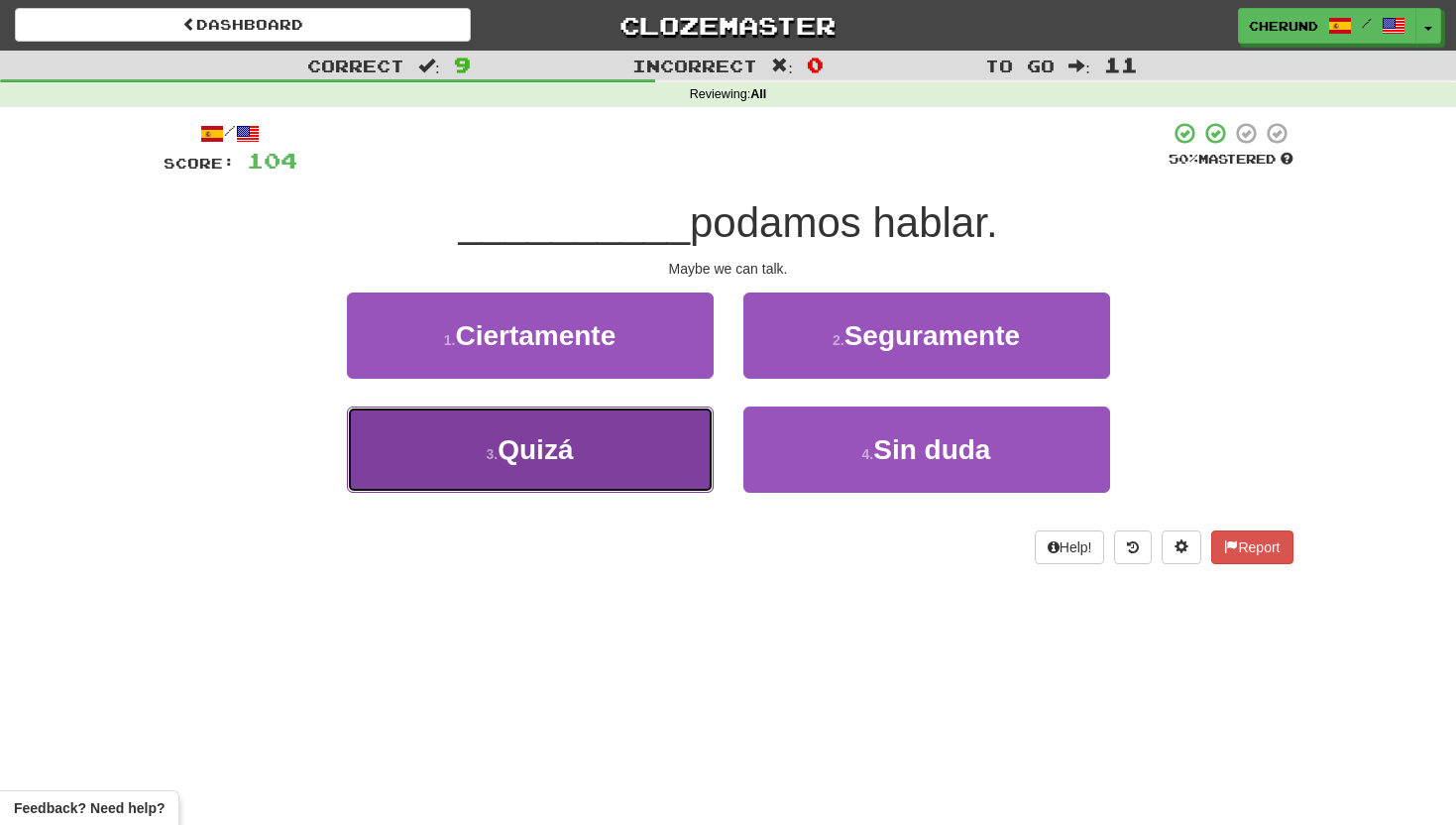 click on "3 .  Quizá" at bounding box center (530, 449) 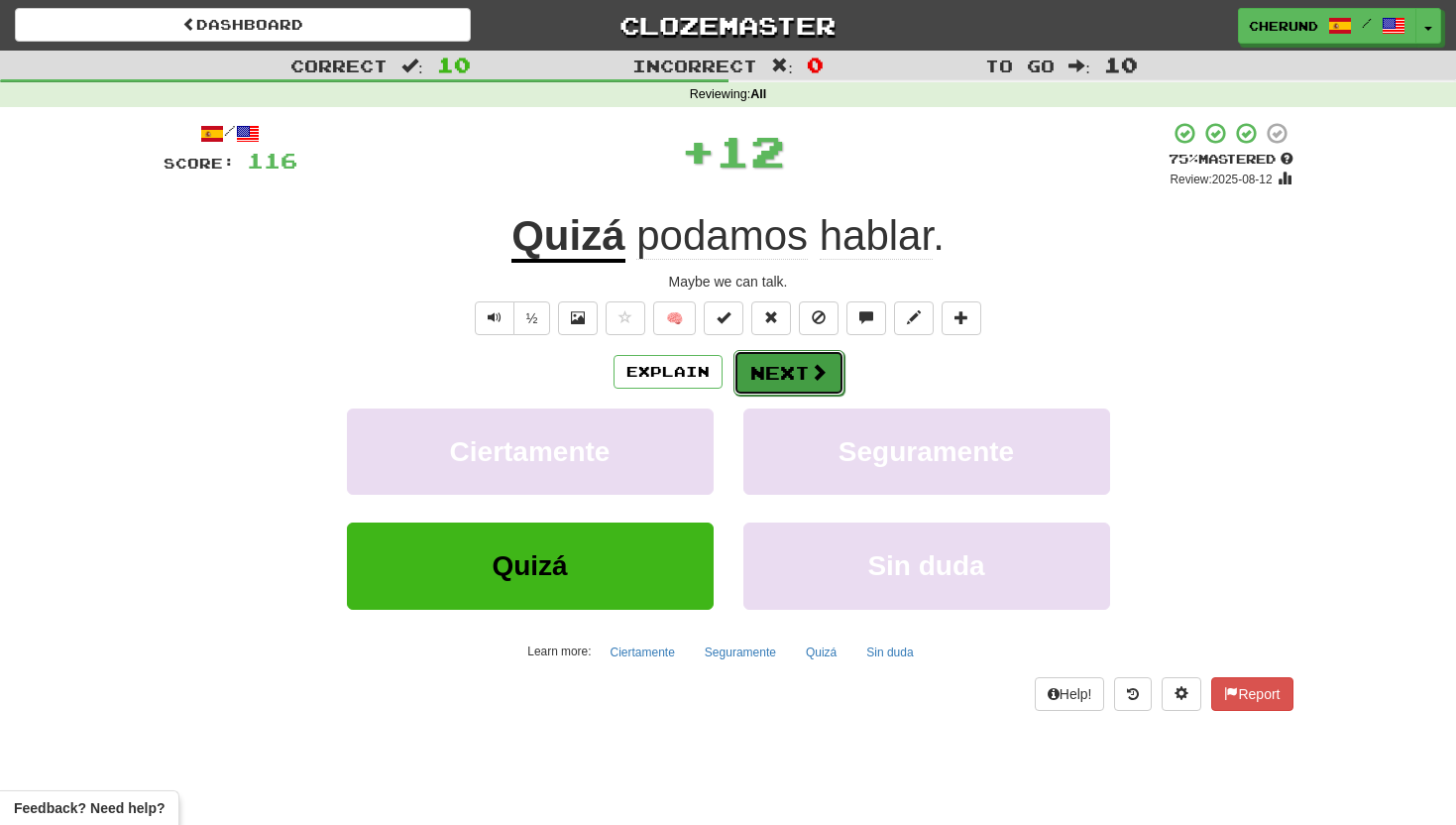 click on "Next" at bounding box center (789, 373) 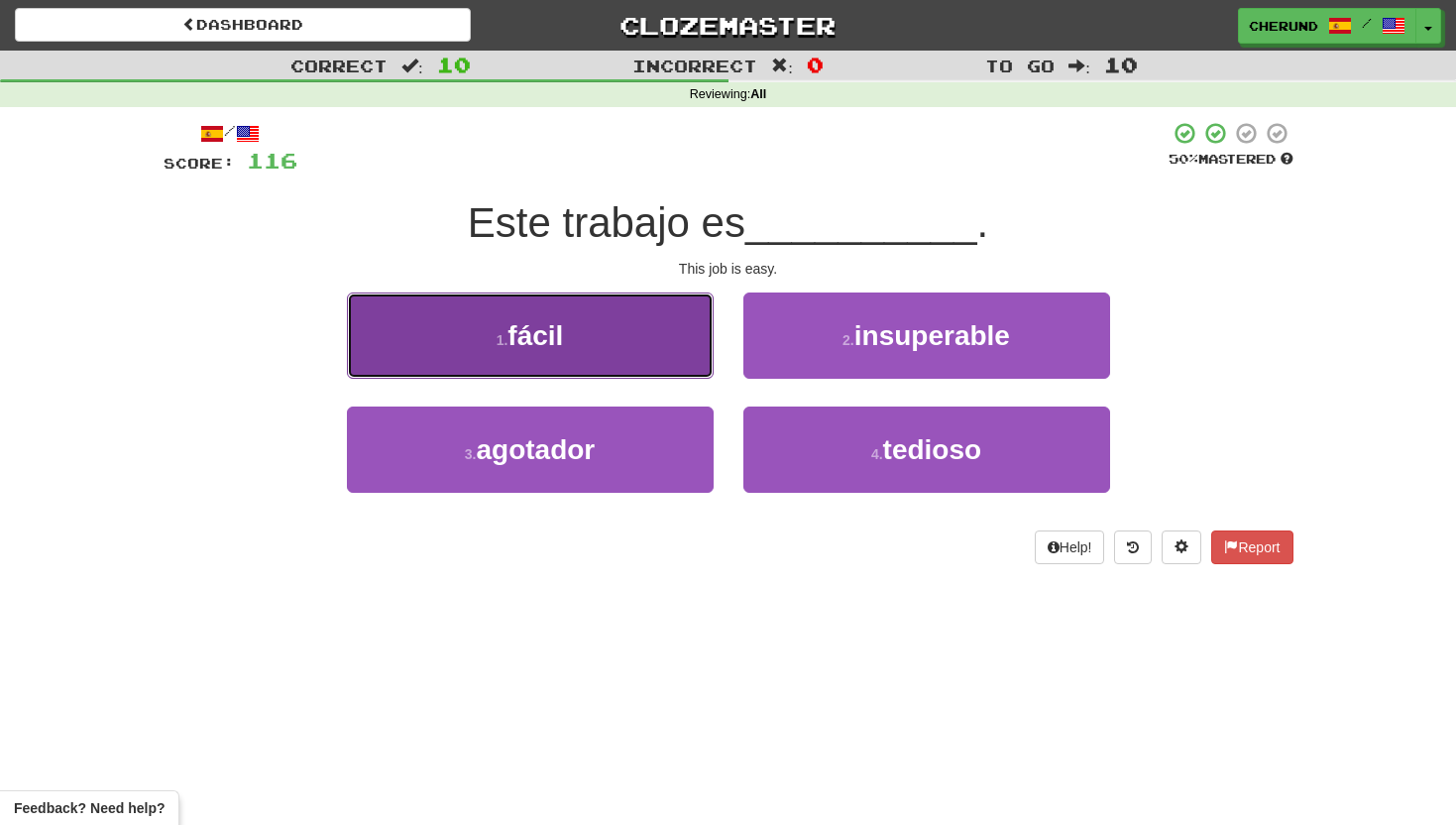 click on "1 .  fácil" at bounding box center (530, 335) 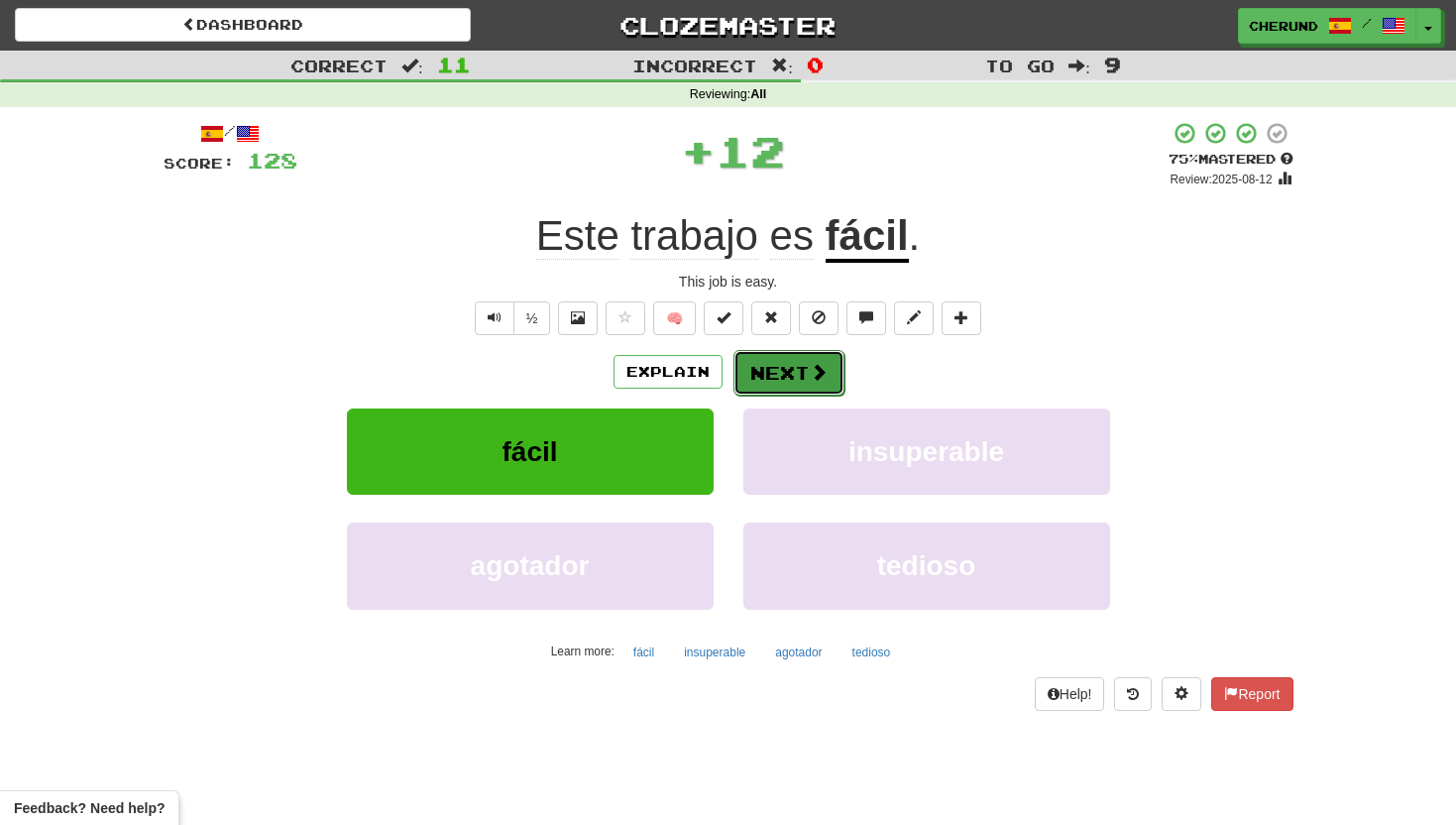 click on "Next" at bounding box center (789, 373) 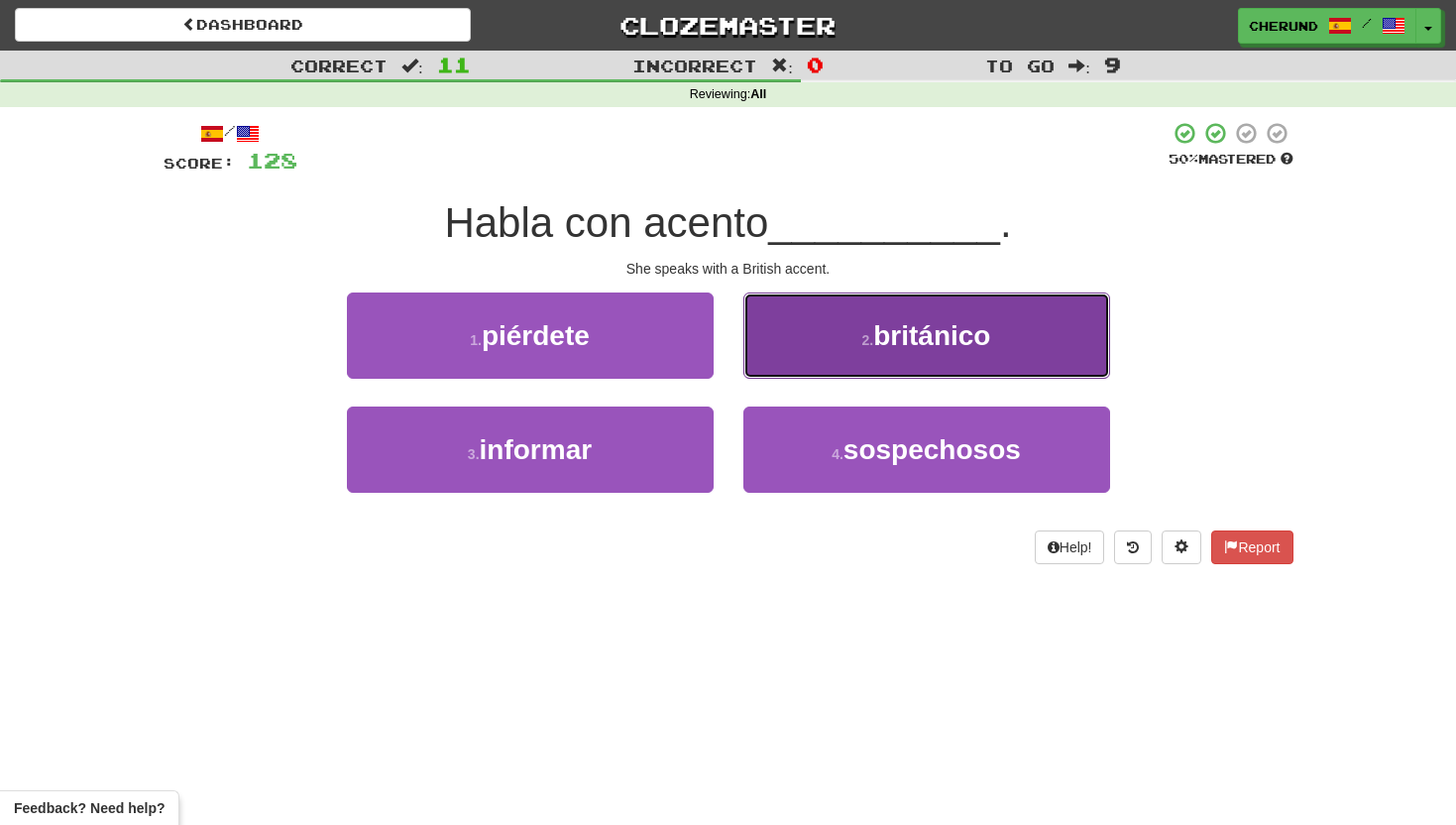 click on "británico" at bounding box center (932, 335) 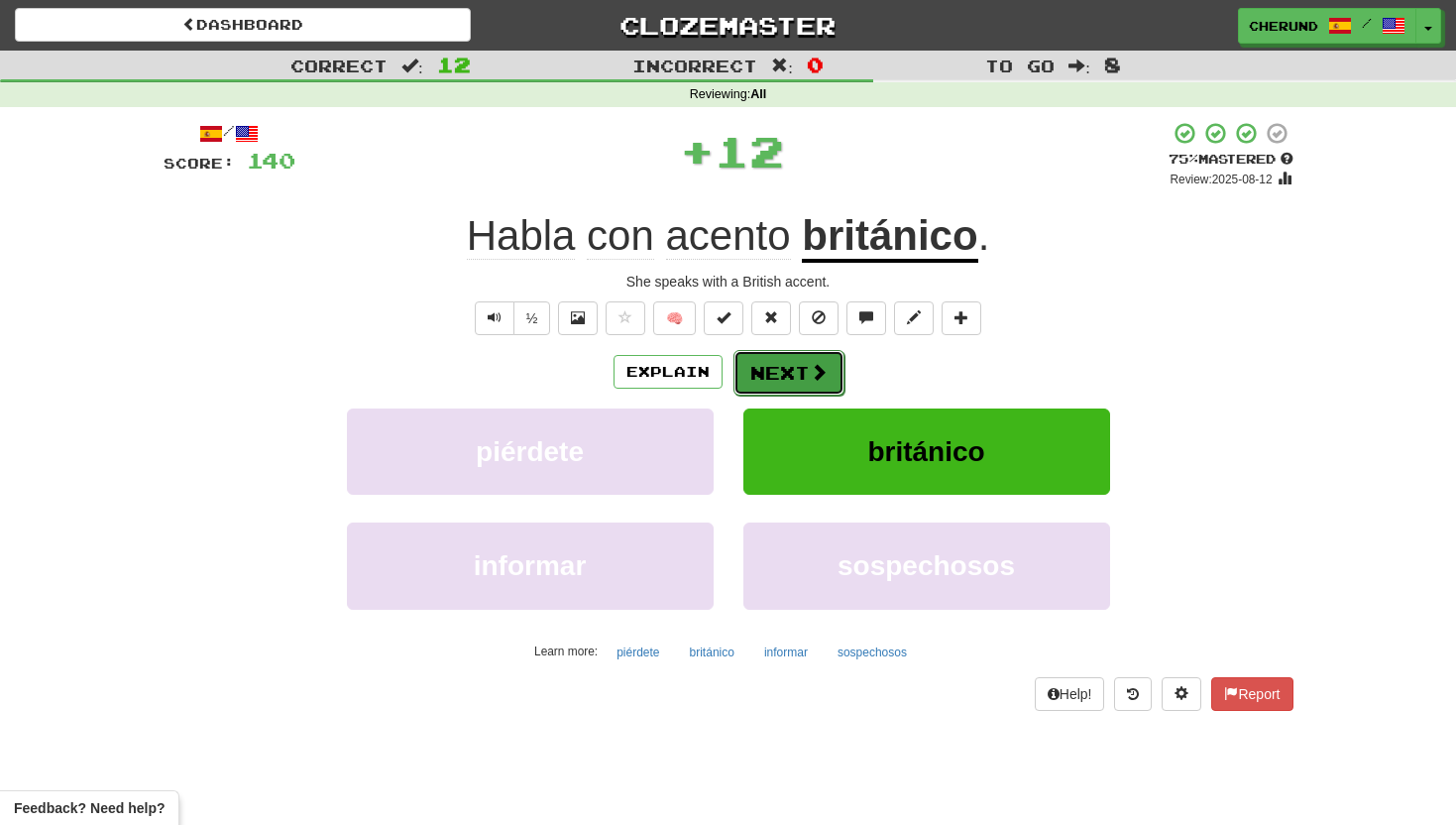 click on "Next" at bounding box center (789, 373) 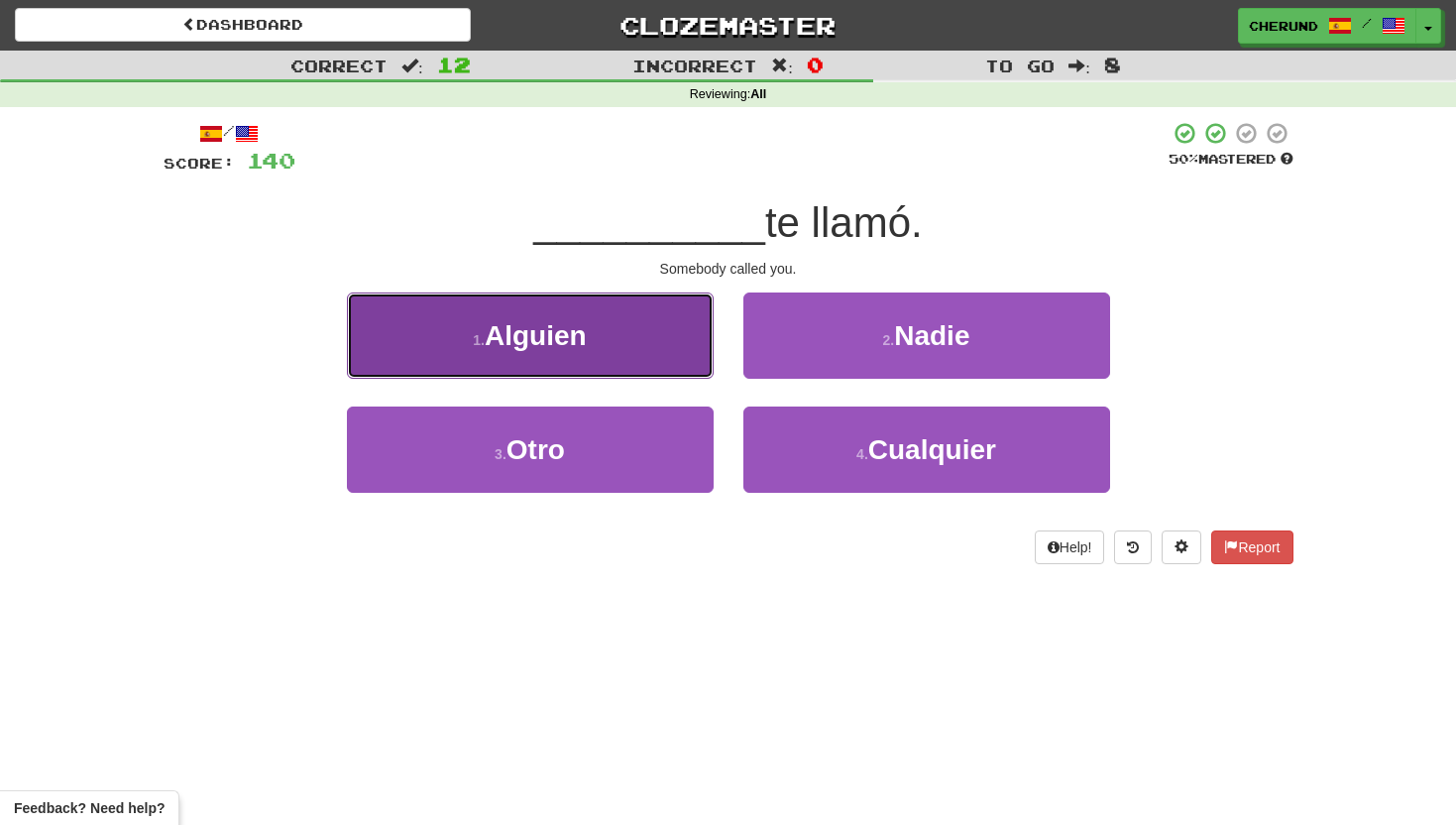 click on "1 .  Alguien" at bounding box center [530, 335] 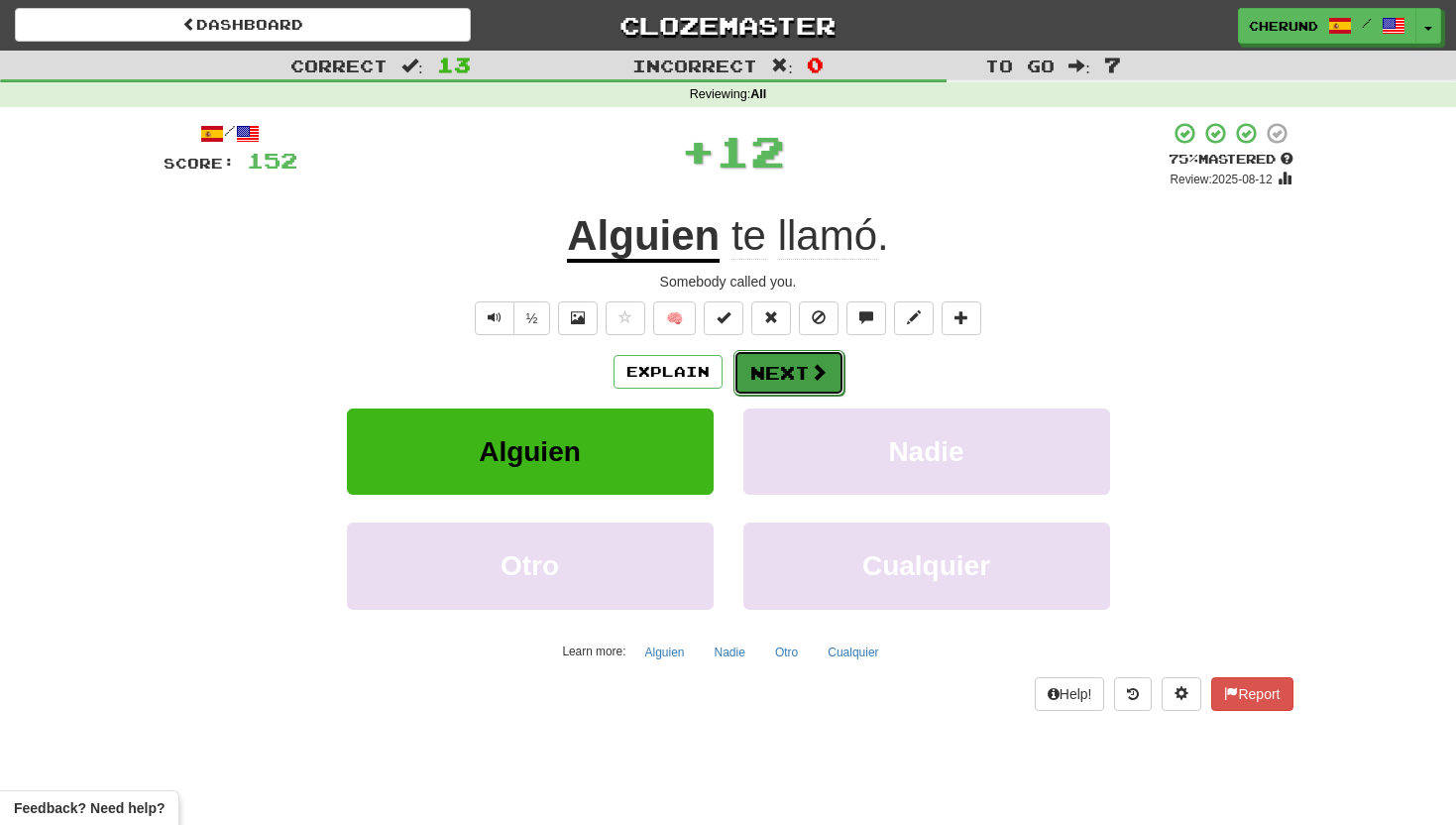 click on "Next" at bounding box center [789, 373] 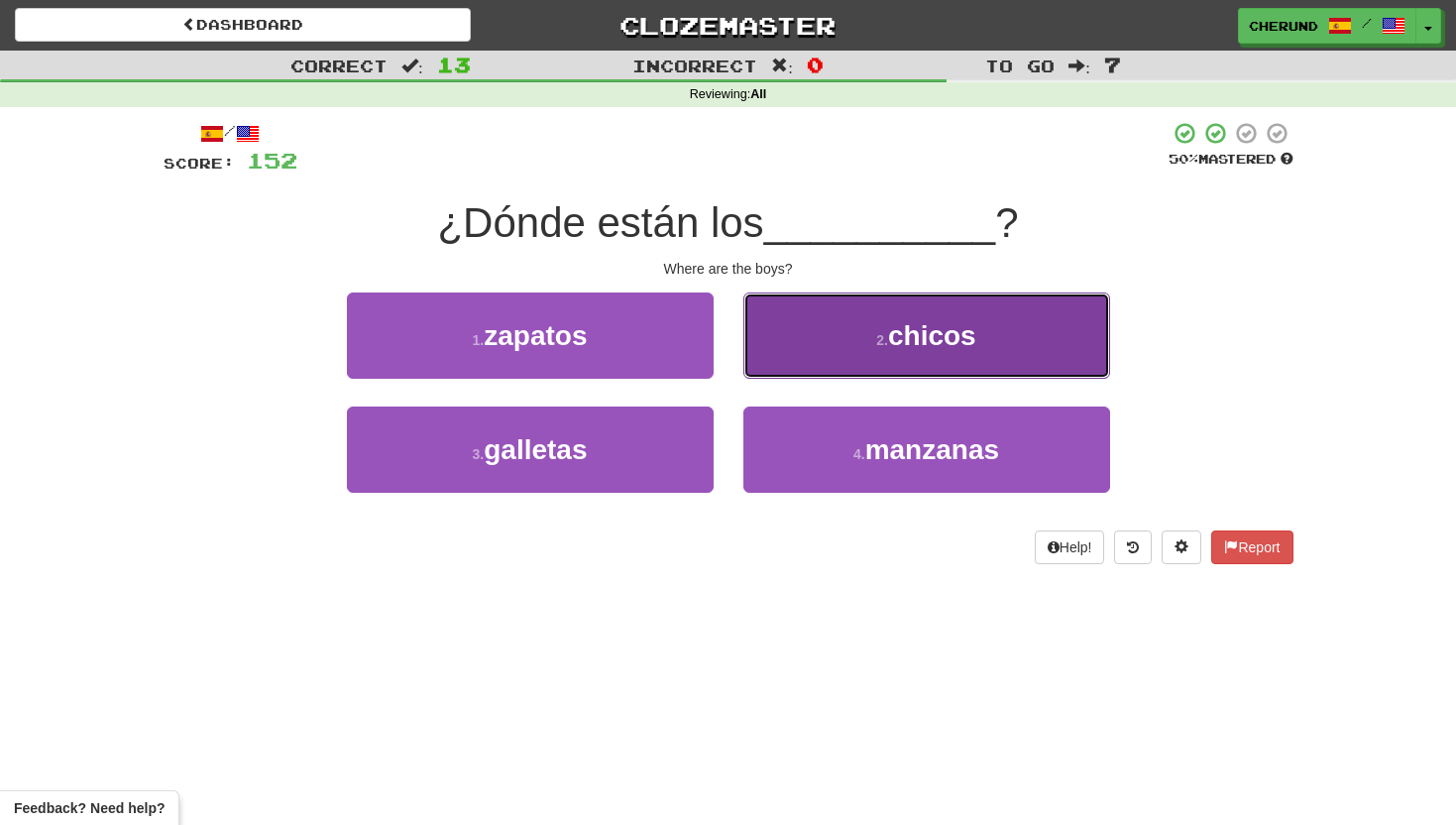 click on "2 .  chicos" at bounding box center (927, 335) 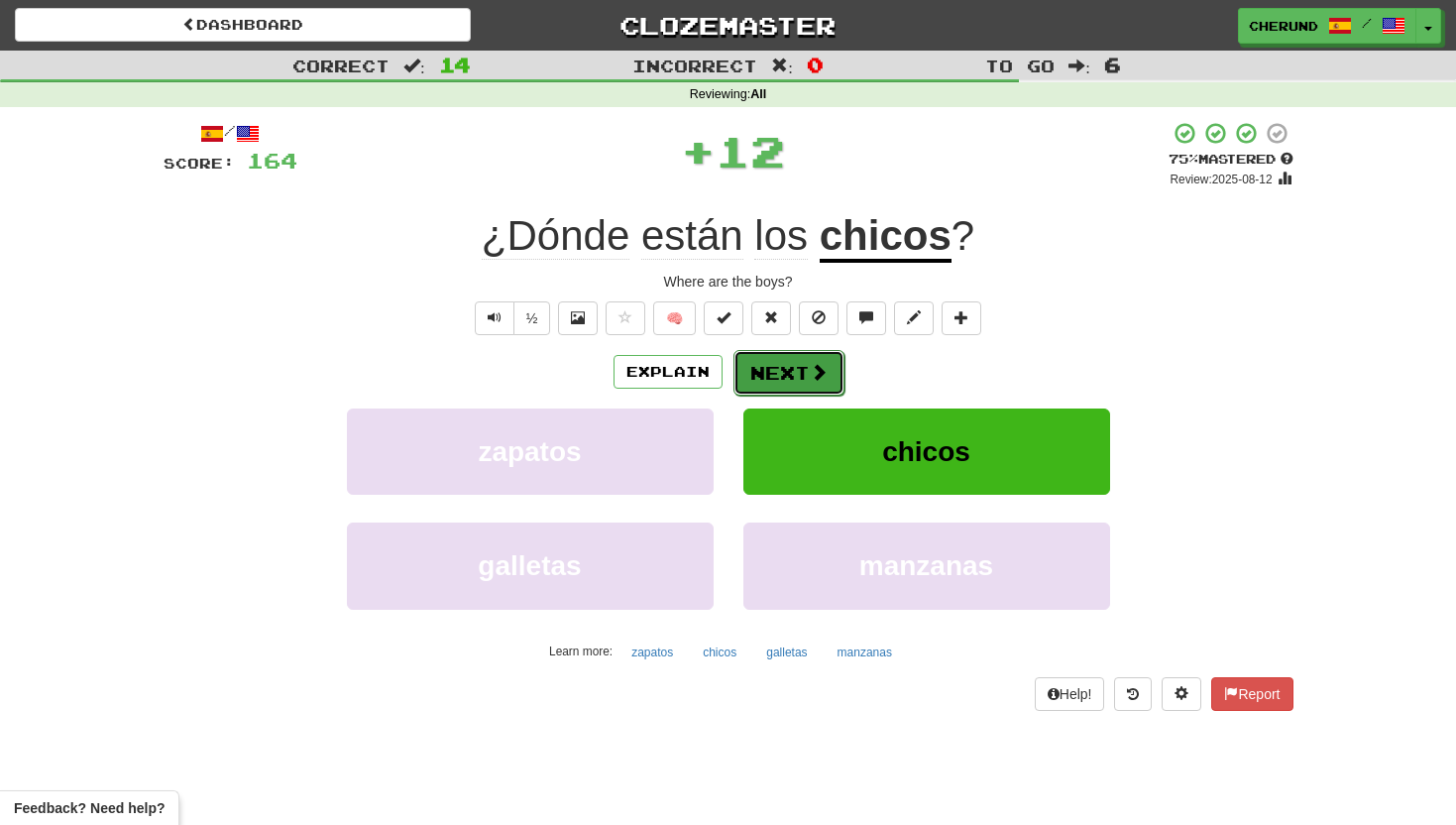 click on "Next" at bounding box center [789, 373] 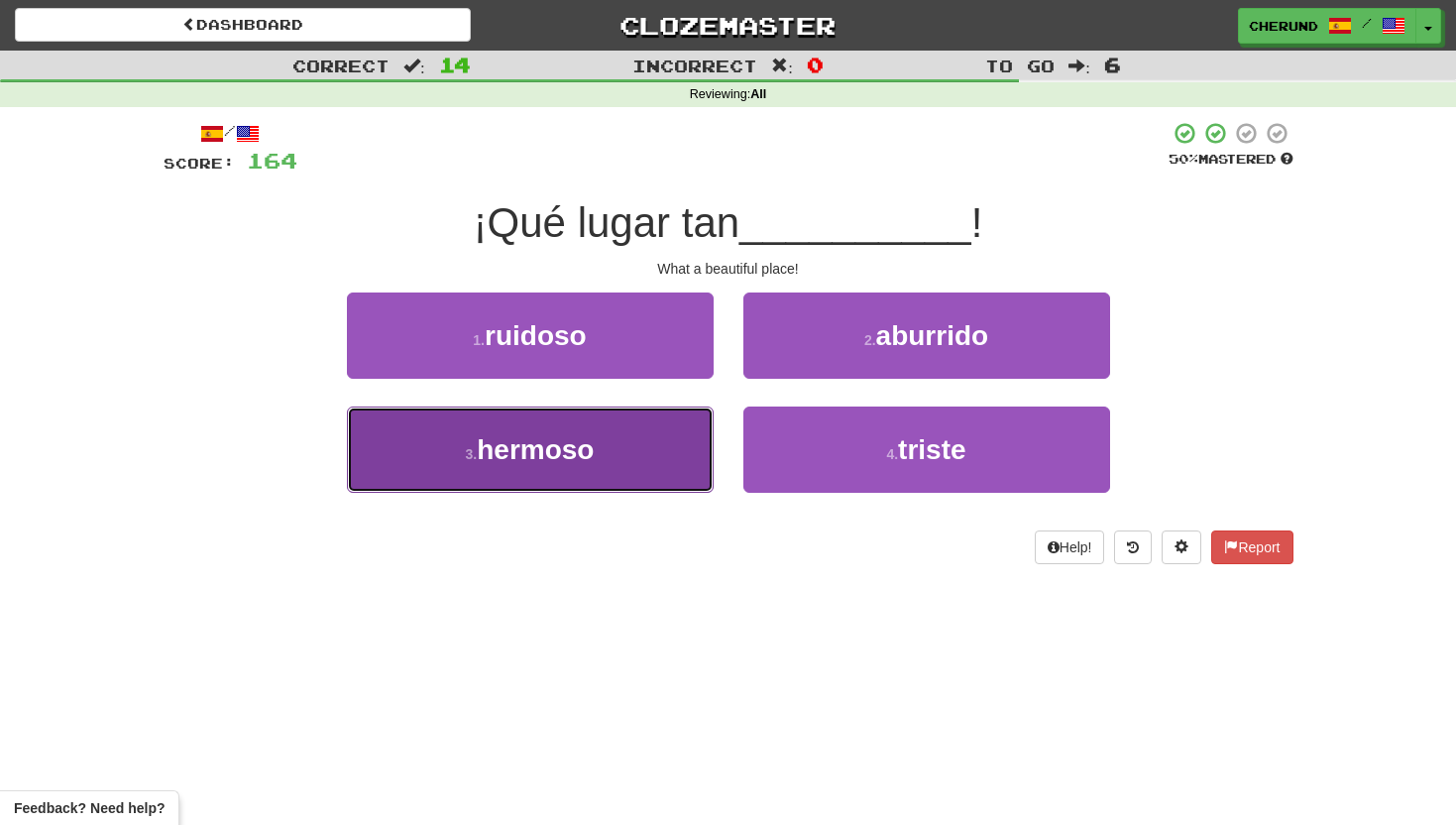 click on "3 .  hermoso" at bounding box center (530, 449) 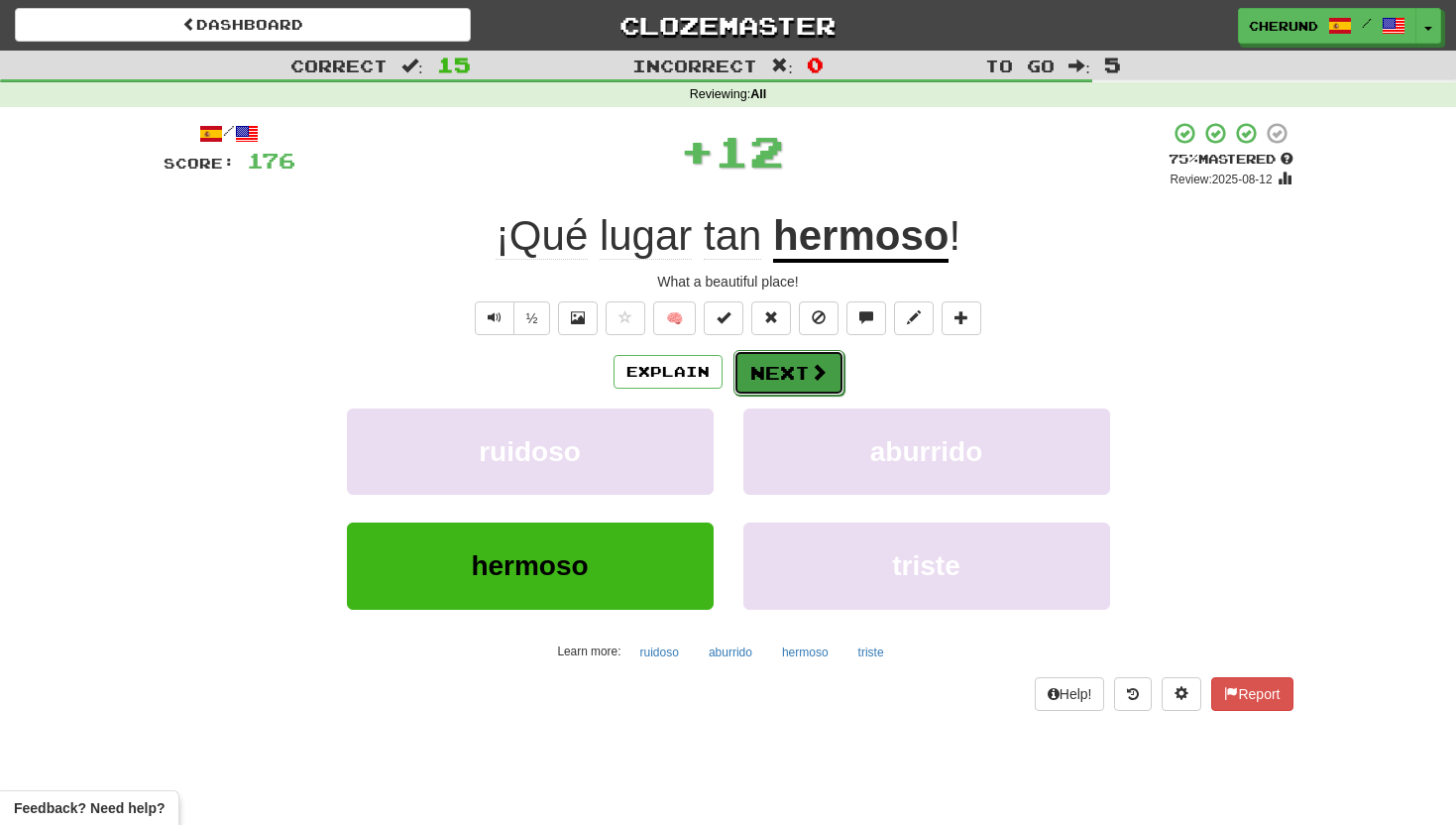 click on "Next" at bounding box center (789, 373) 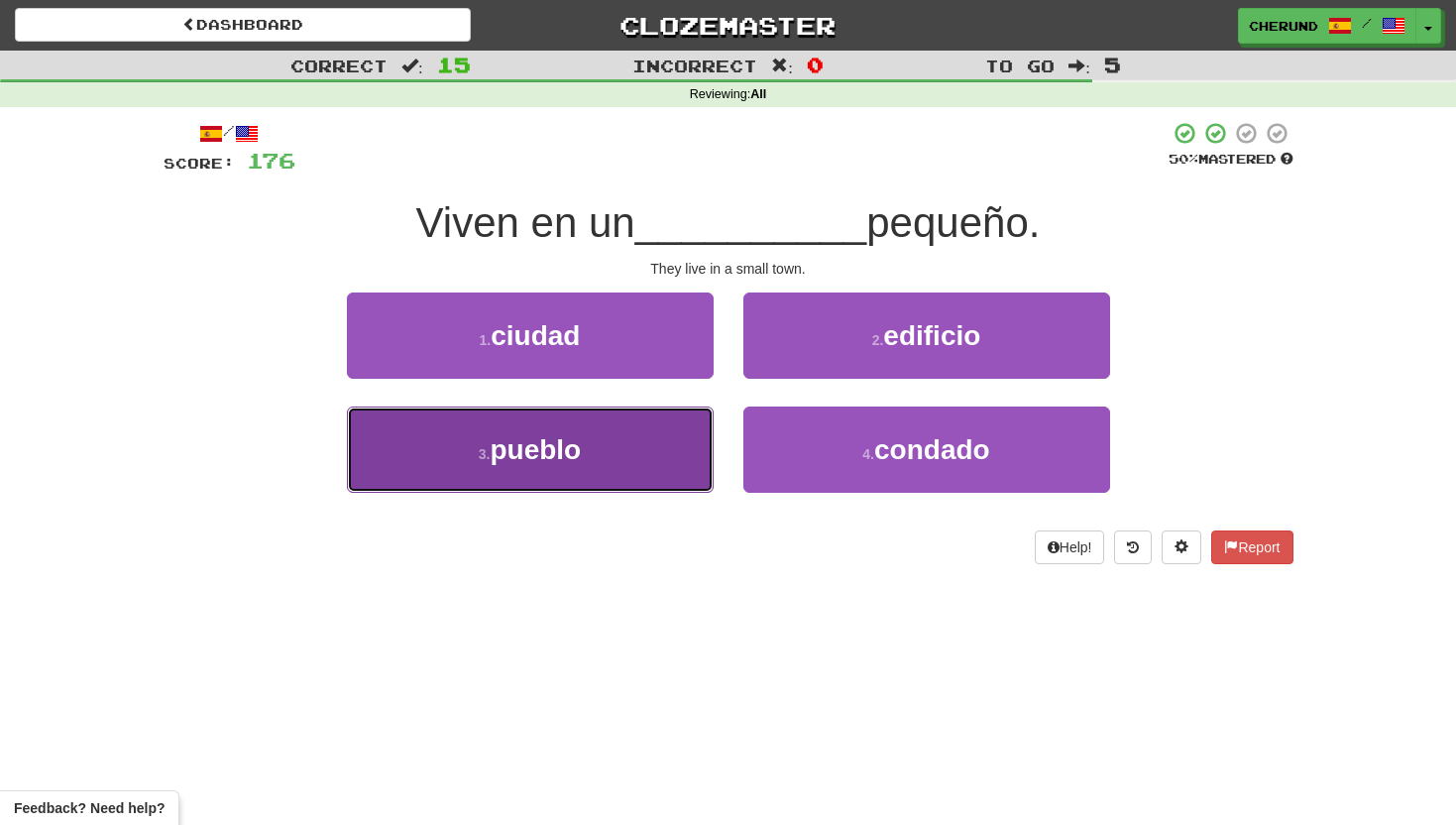 click on "3 .  pueblo" at bounding box center [530, 449] 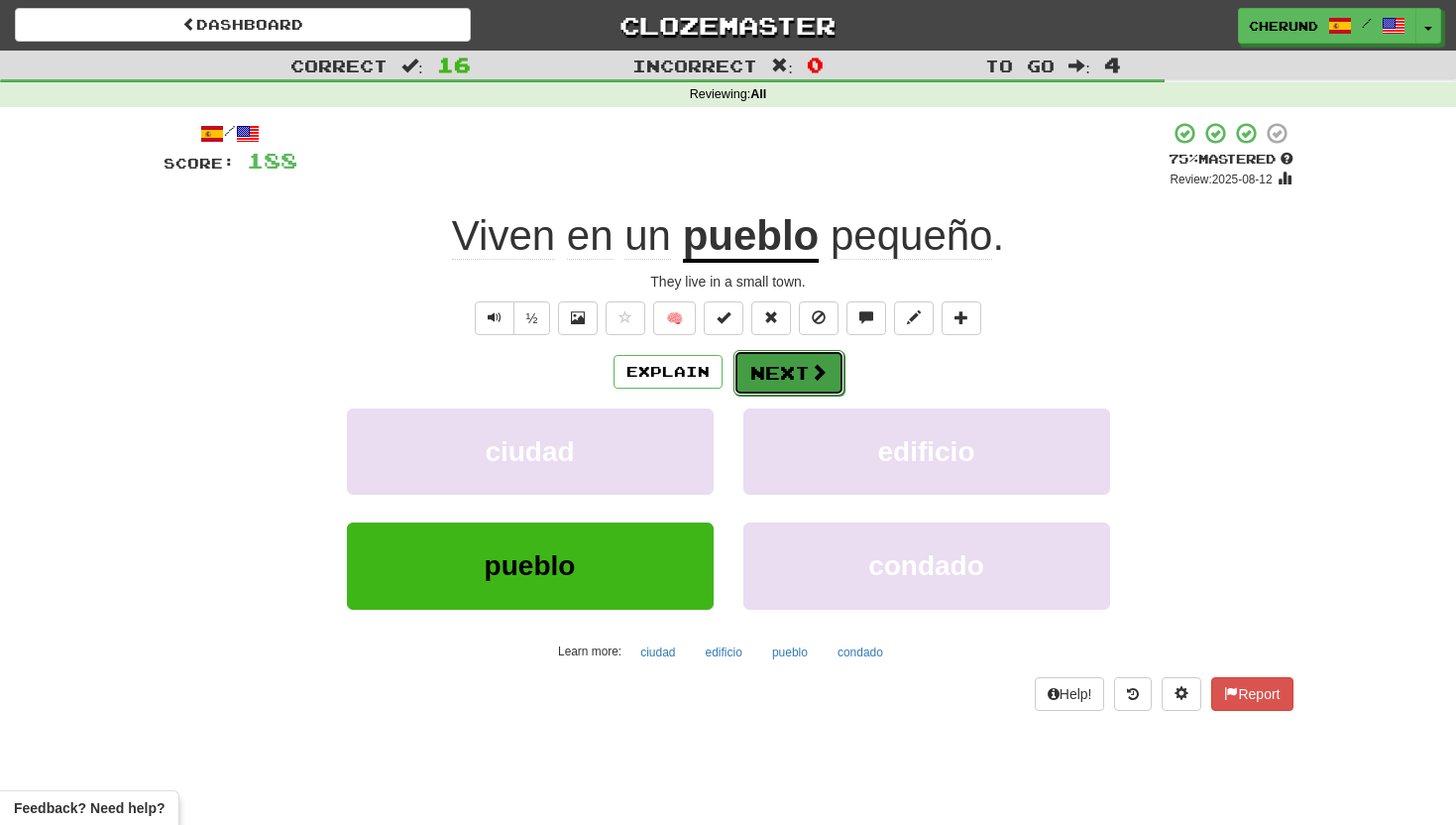 click on "Next" at bounding box center [789, 373] 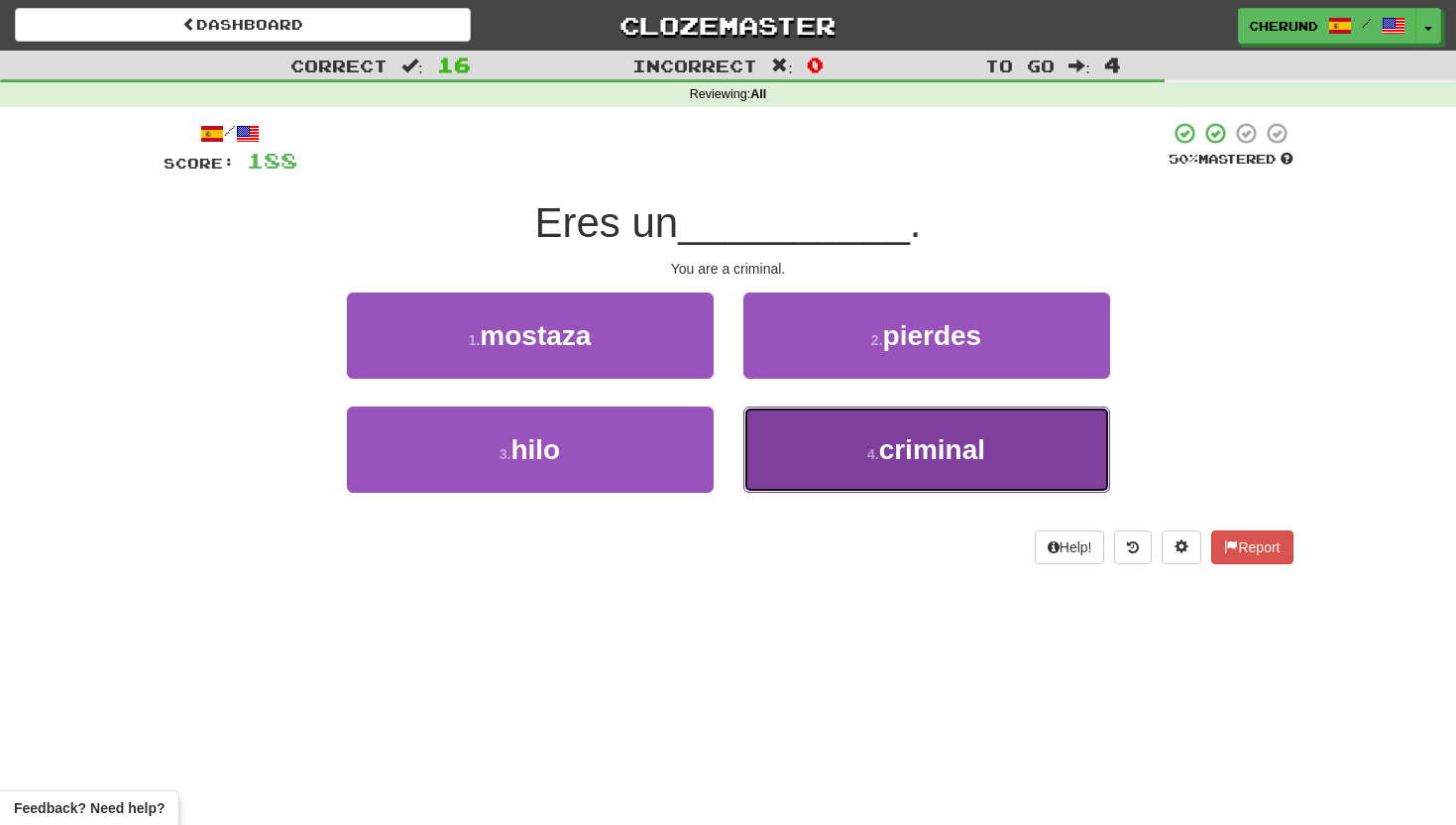 click on "criminal" at bounding box center (932, 449) 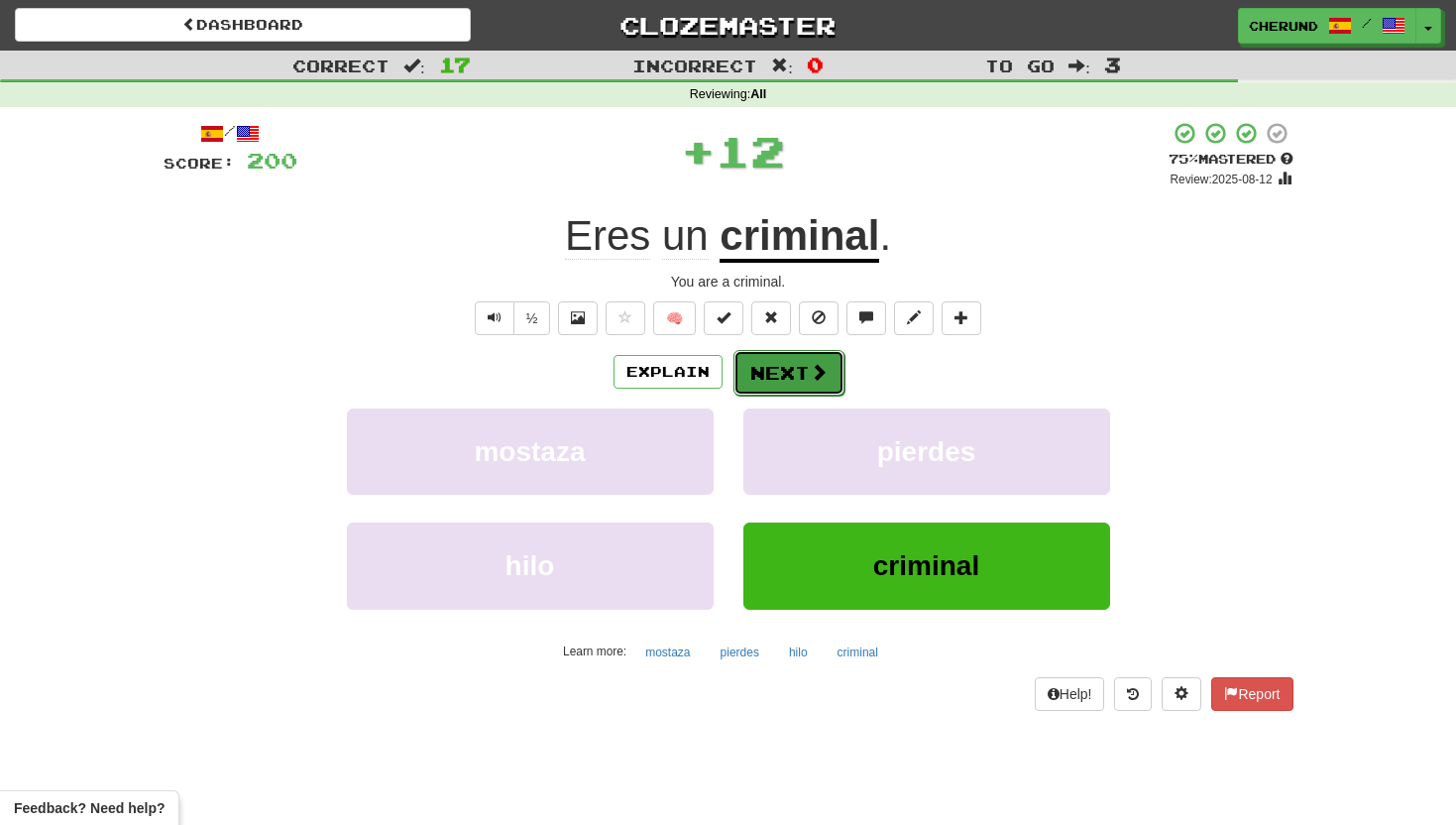 click on "Next" at bounding box center (789, 373) 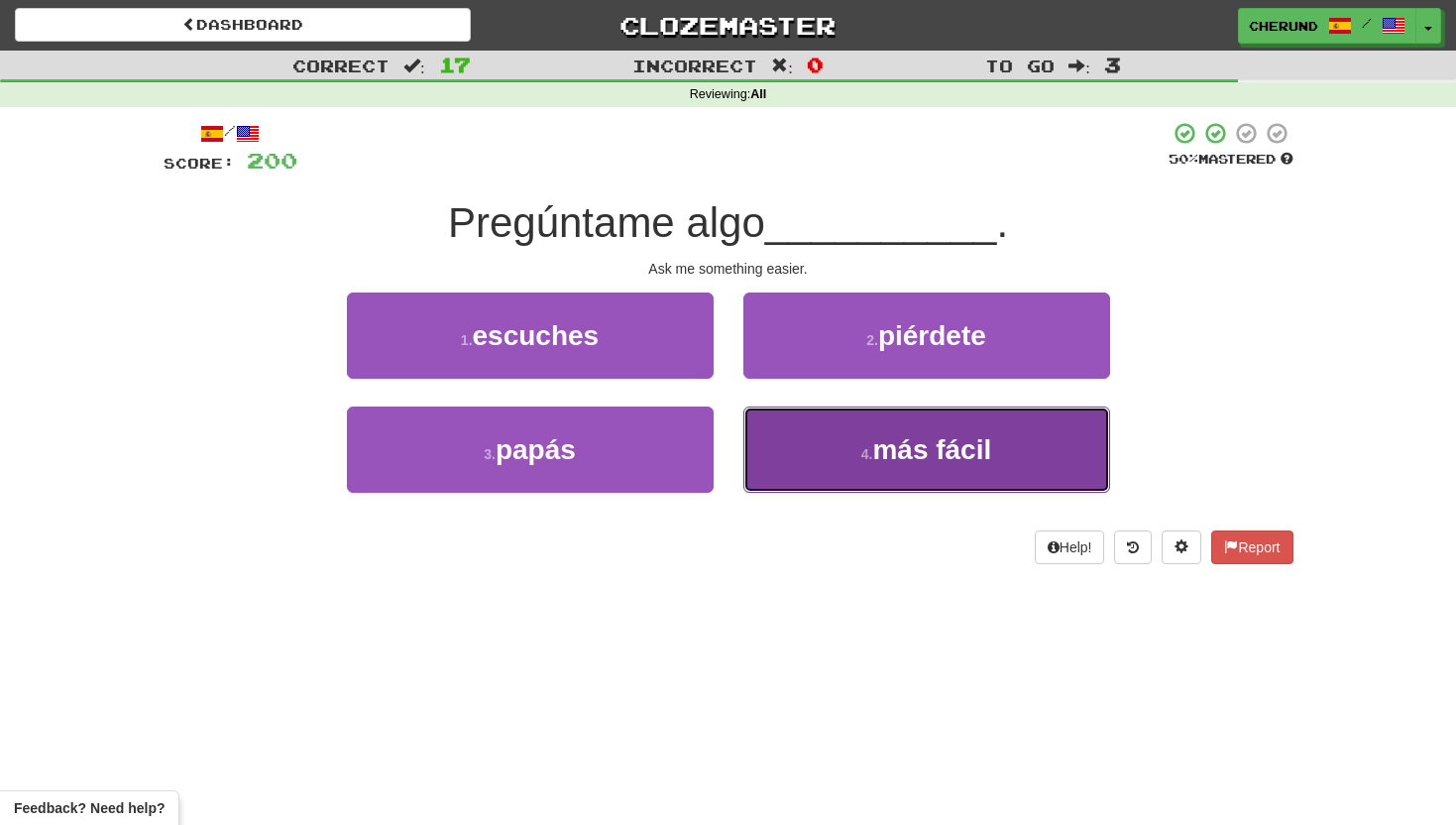 click on "más fácil" at bounding box center (932, 449) 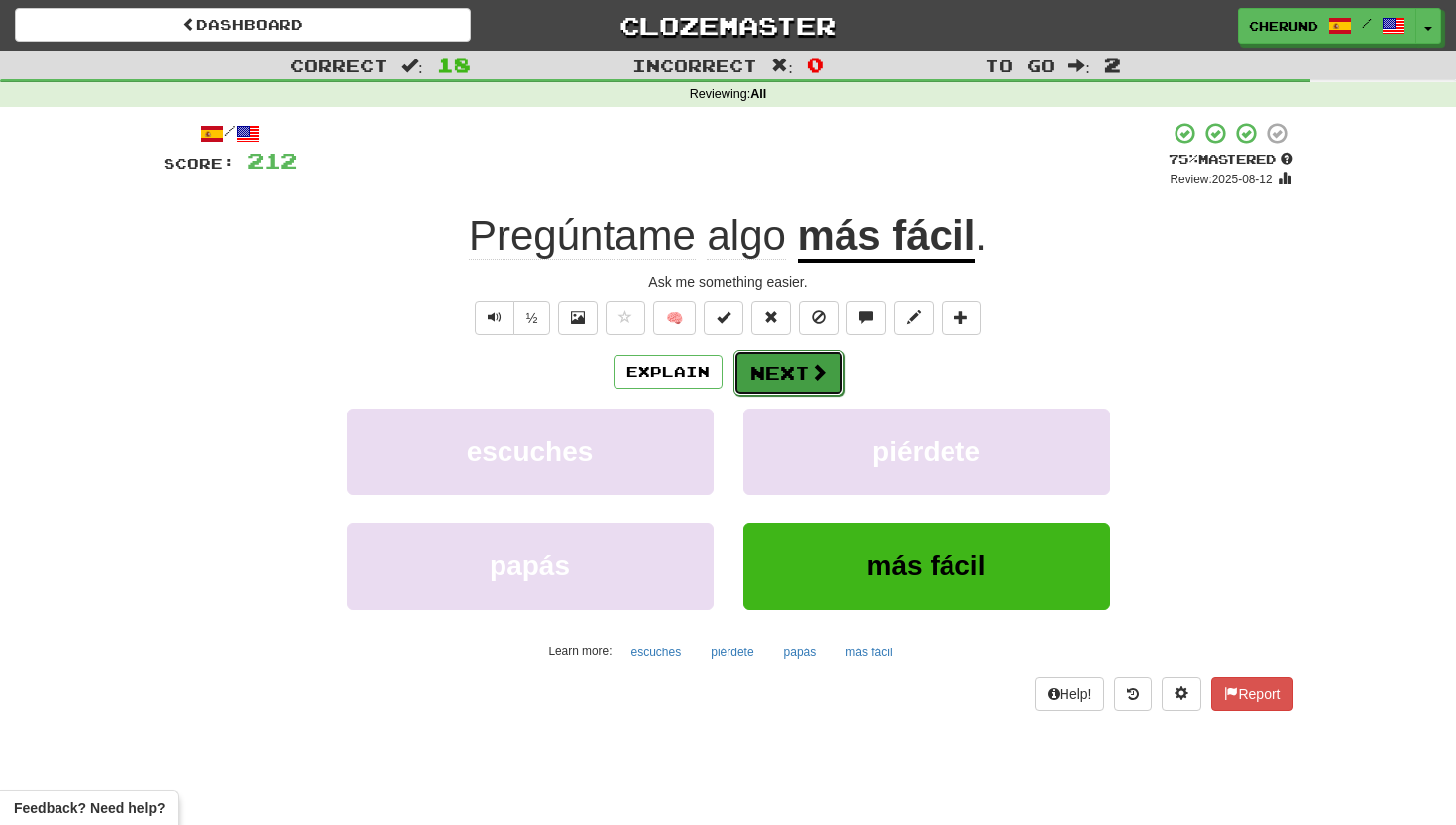 click on "Next" at bounding box center [789, 373] 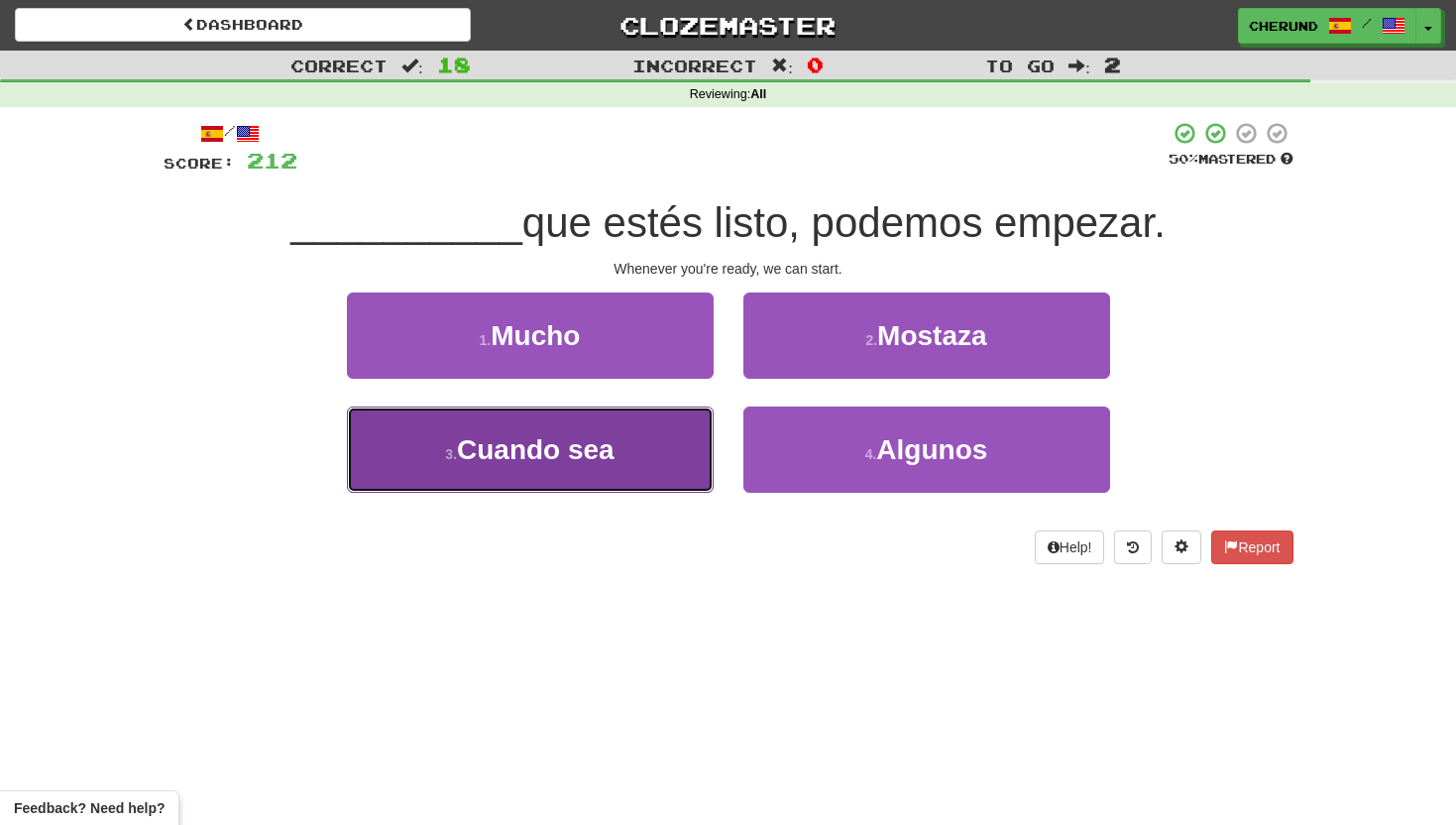 click on "3 .  Cuando sea" at bounding box center (530, 449) 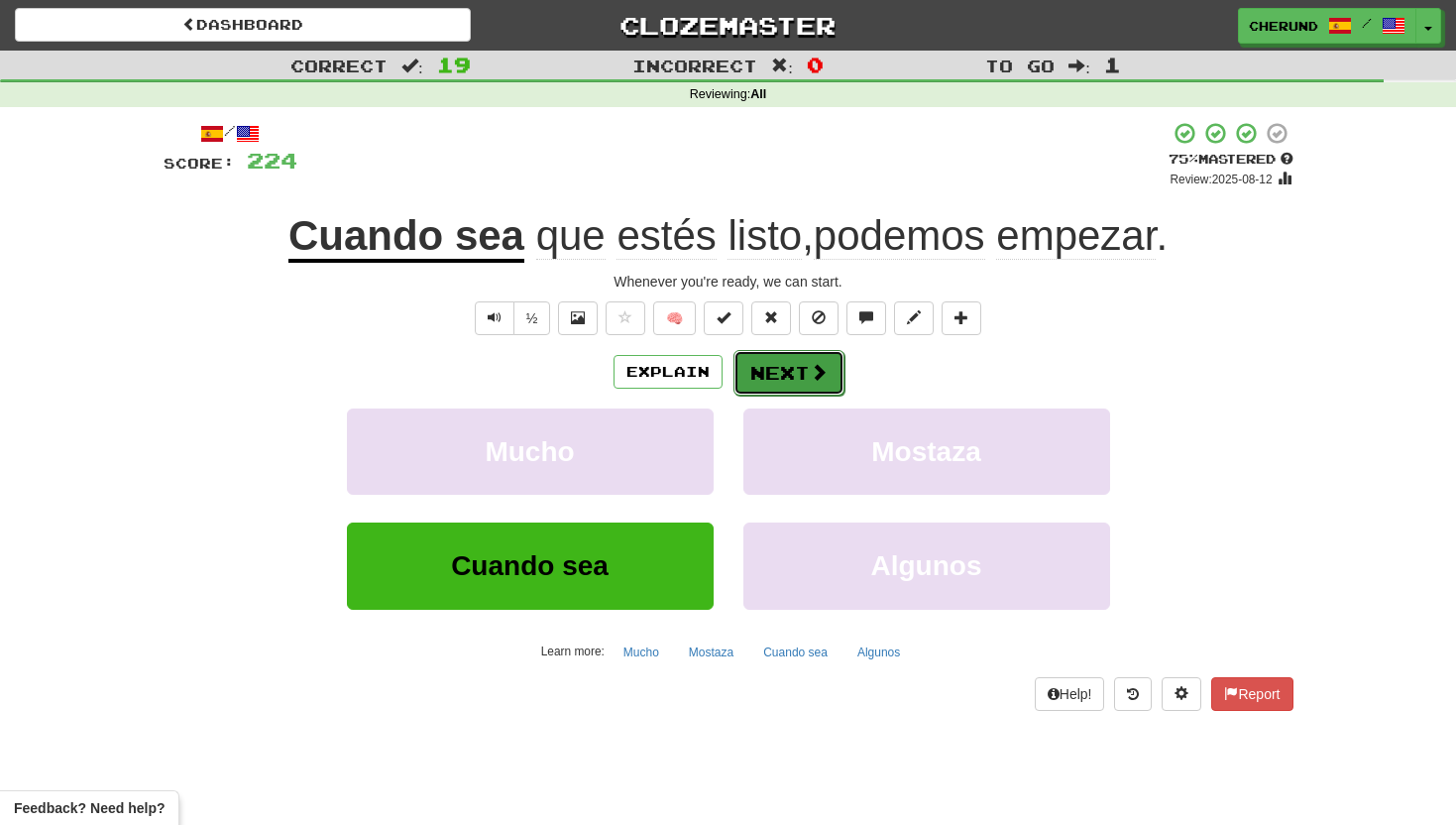 click on "Next" at bounding box center (789, 373) 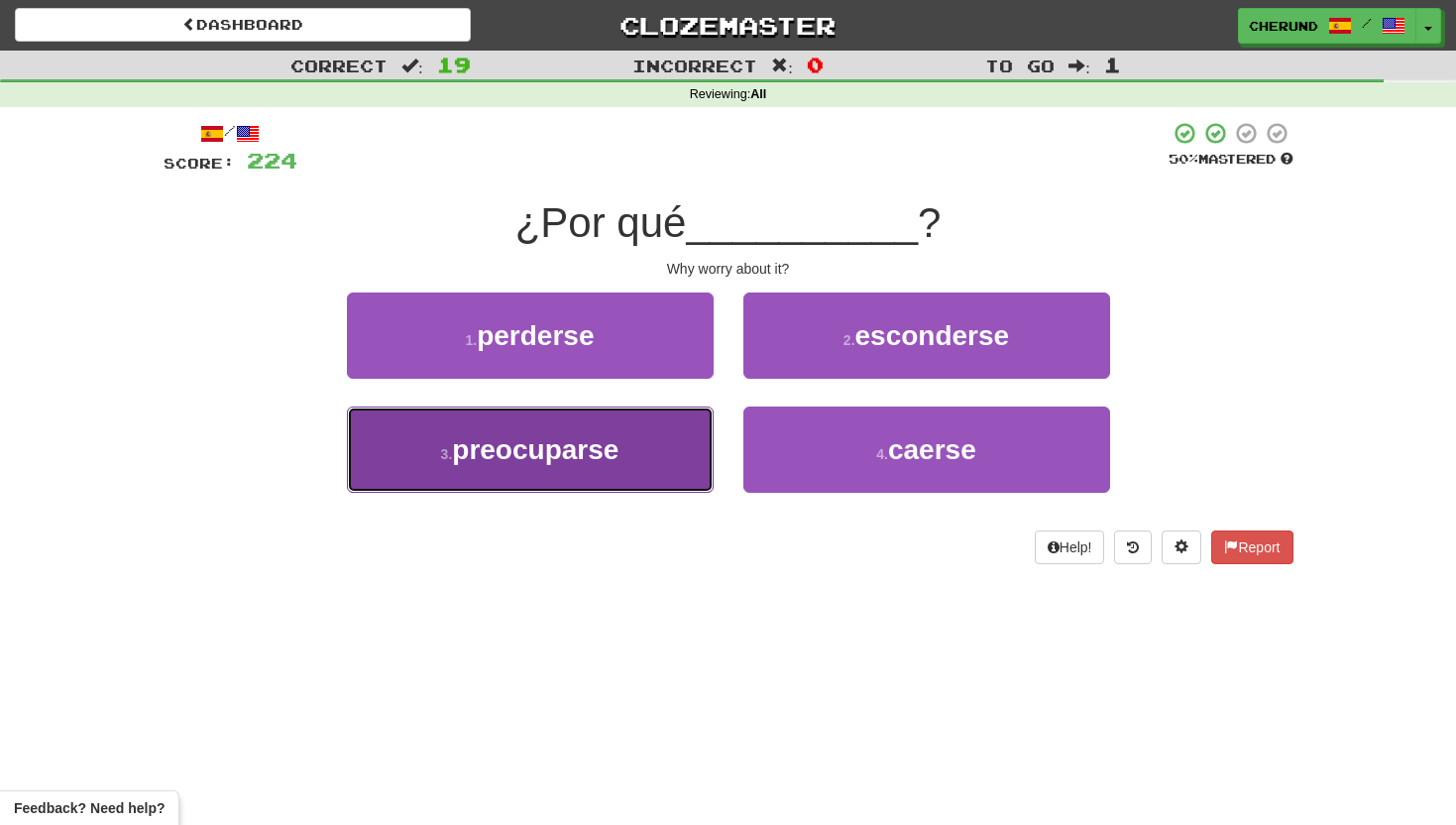 click on "3 .  preocuparse" at bounding box center (530, 449) 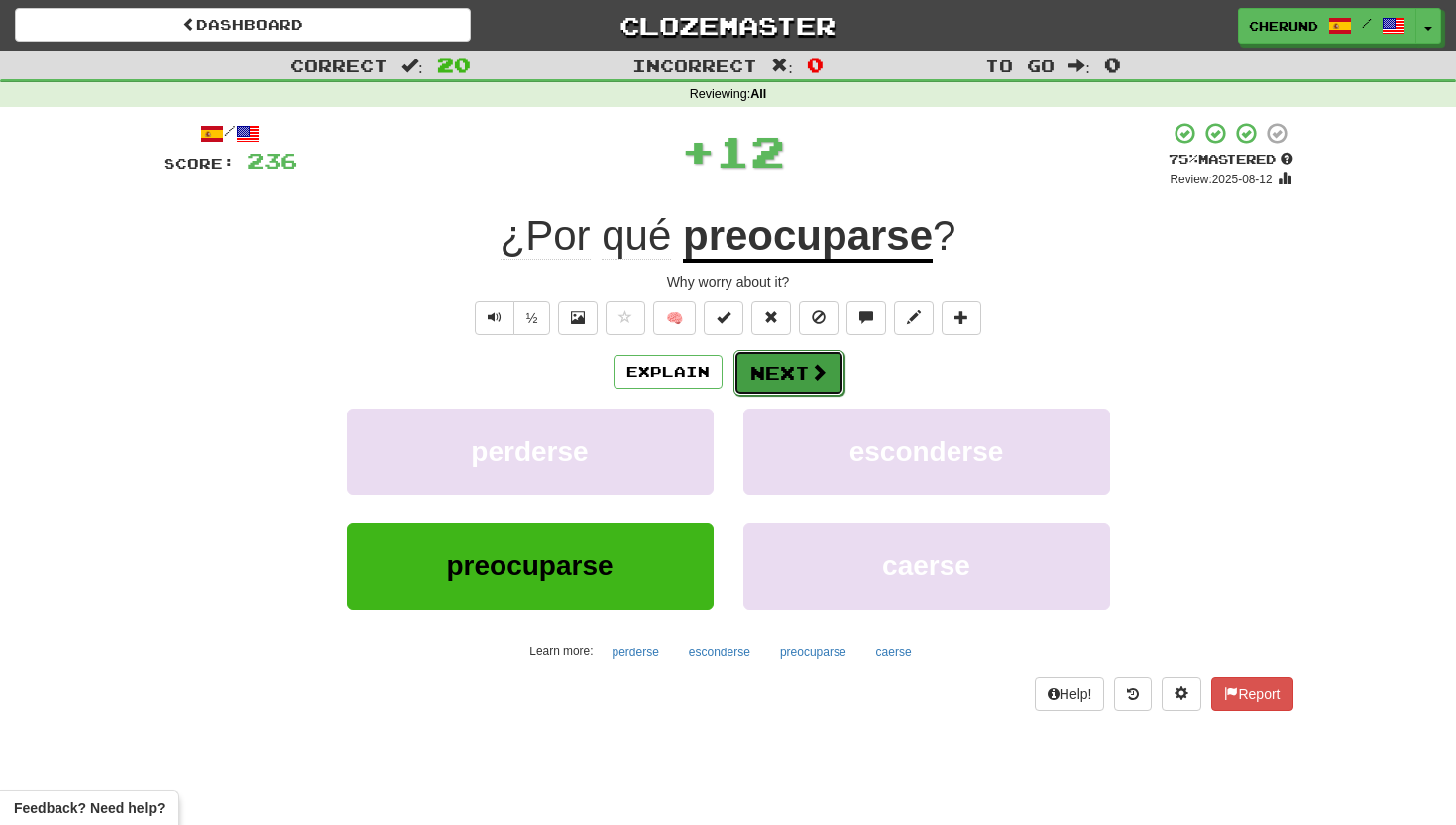 click on "Next" at bounding box center (789, 373) 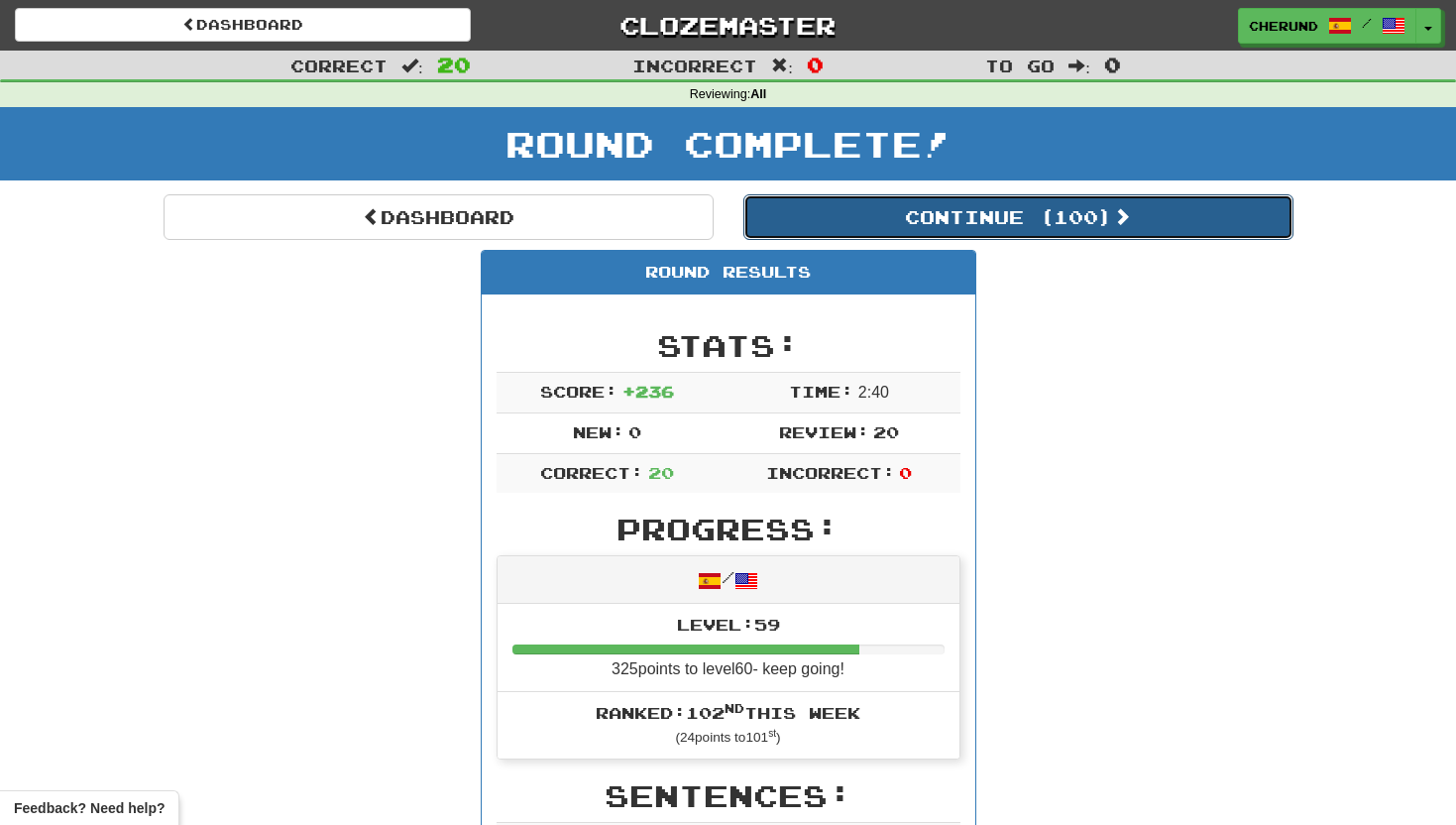 click on "Continue ( 100 )" at bounding box center (1018, 217) 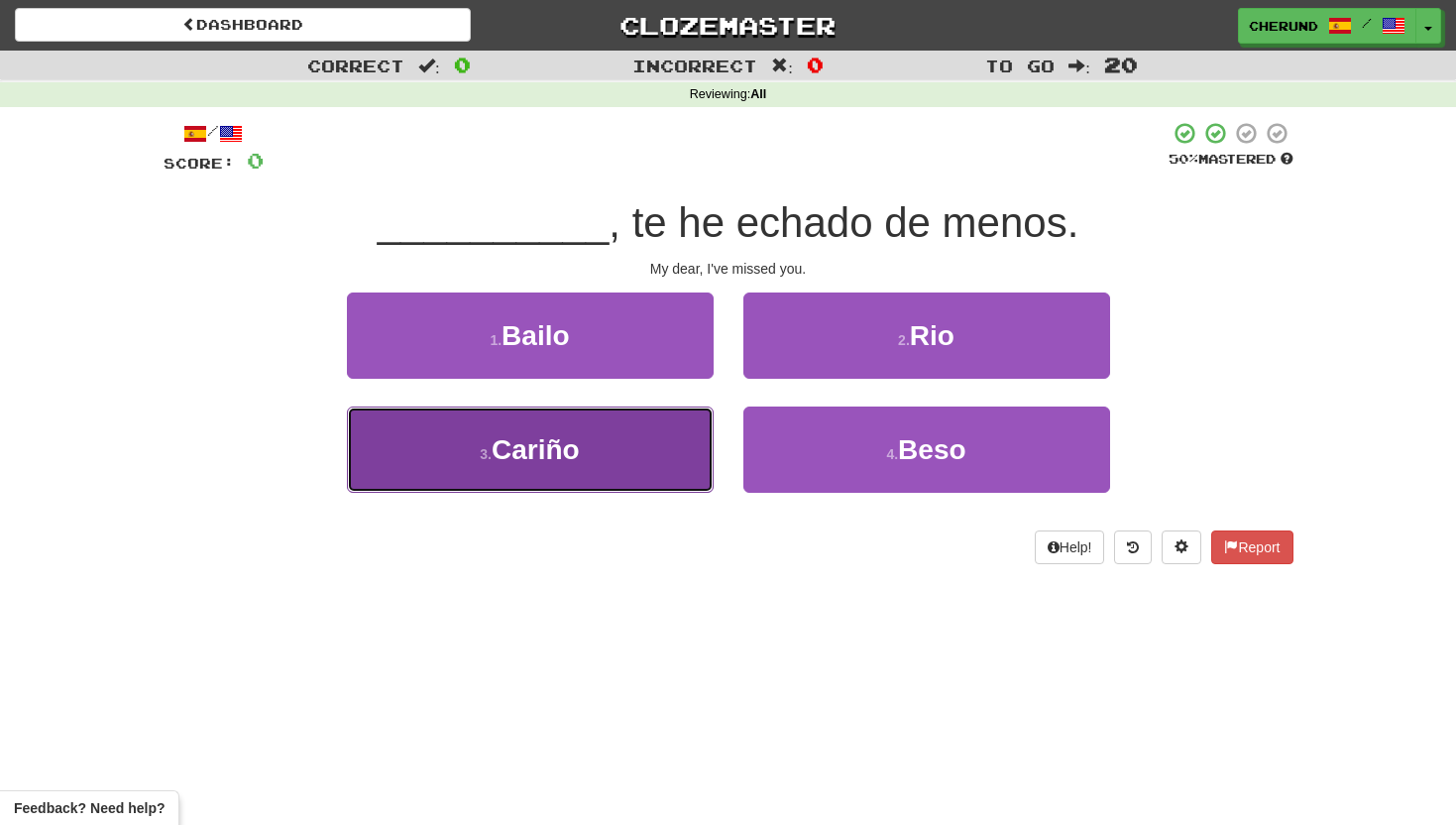 click on "3 .  Cariño" at bounding box center [530, 449] 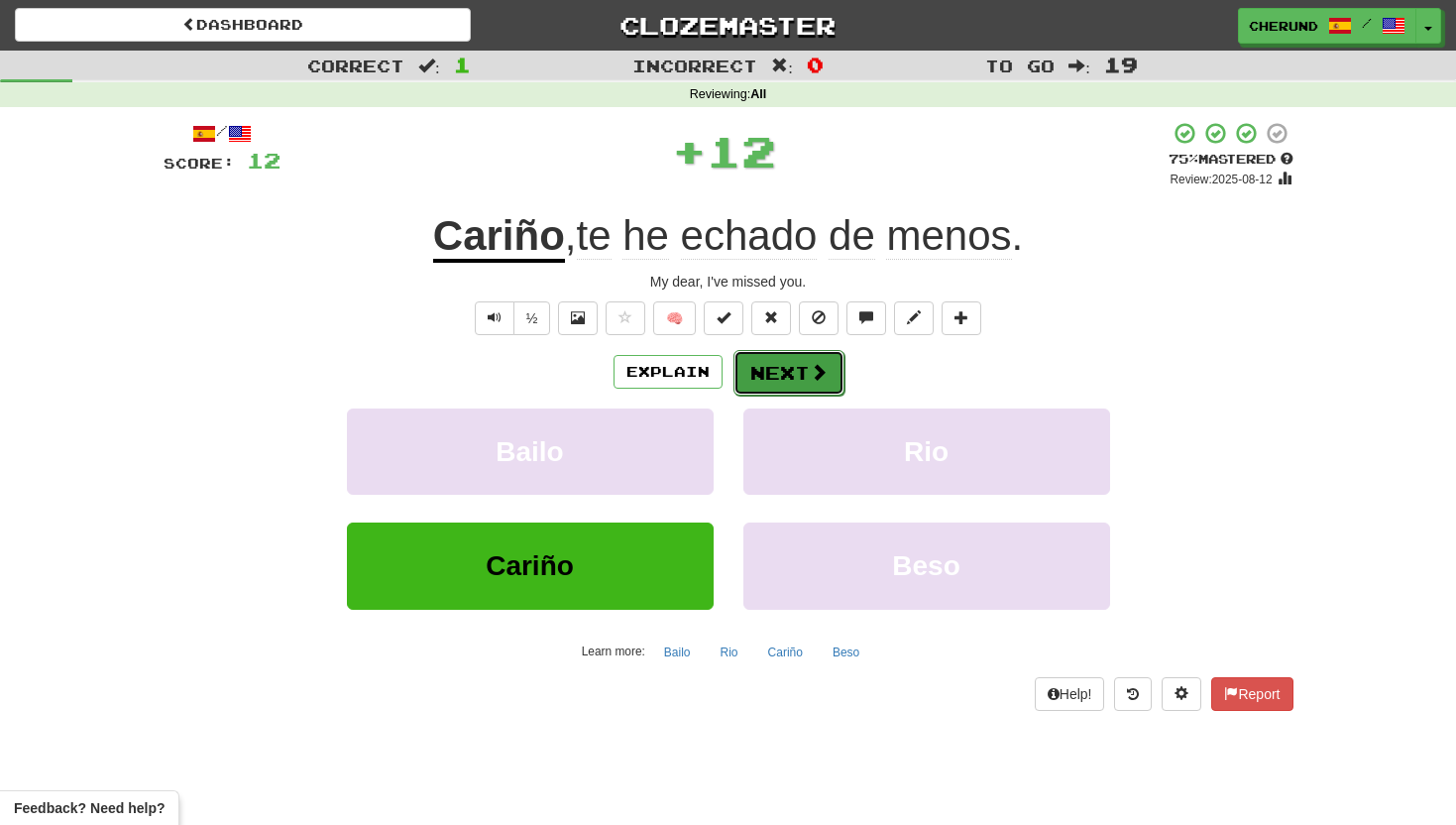 click on "Next" at bounding box center (789, 373) 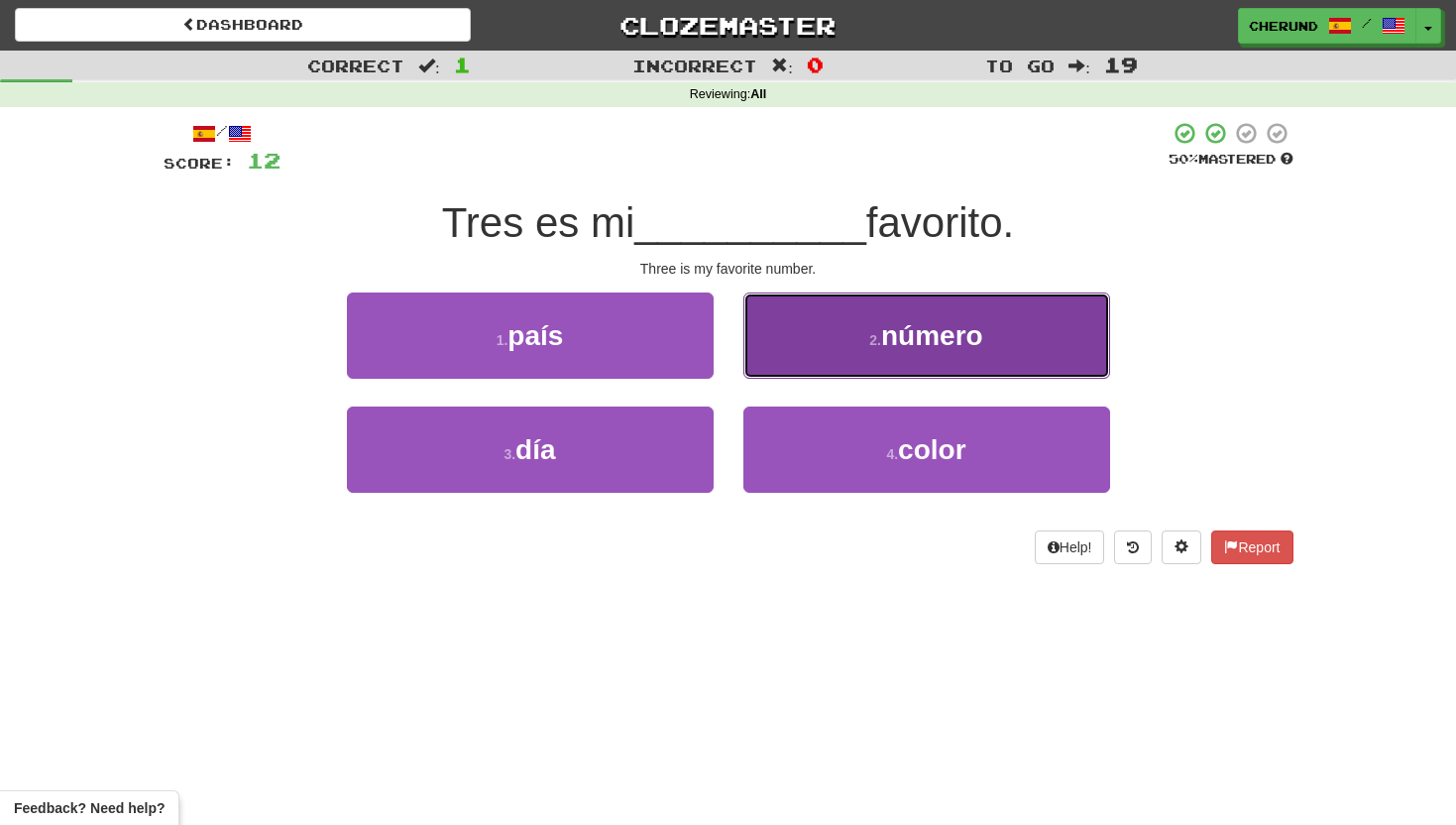 click on "2 .  número" at bounding box center (927, 335) 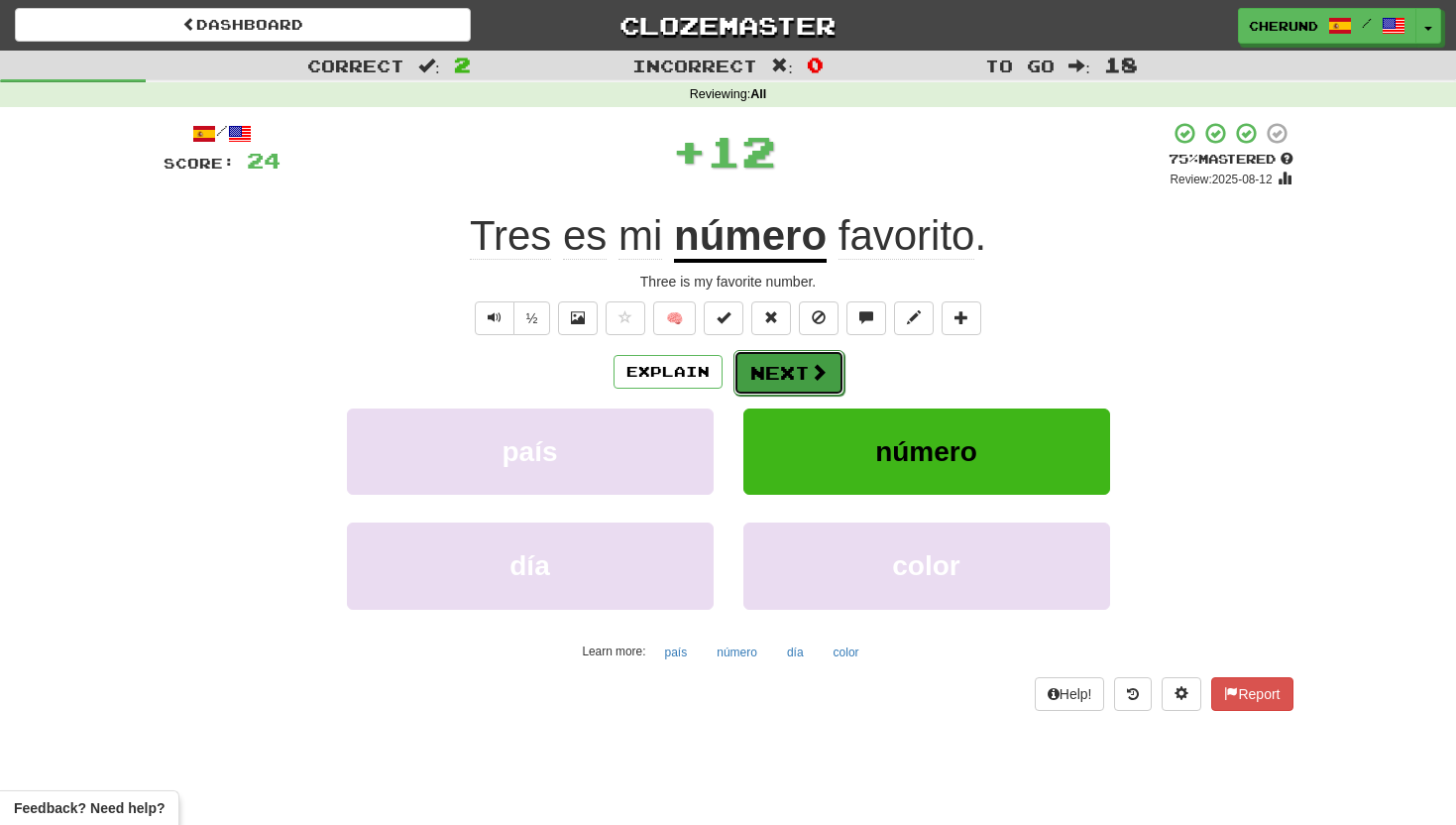 click on "Next" at bounding box center (789, 373) 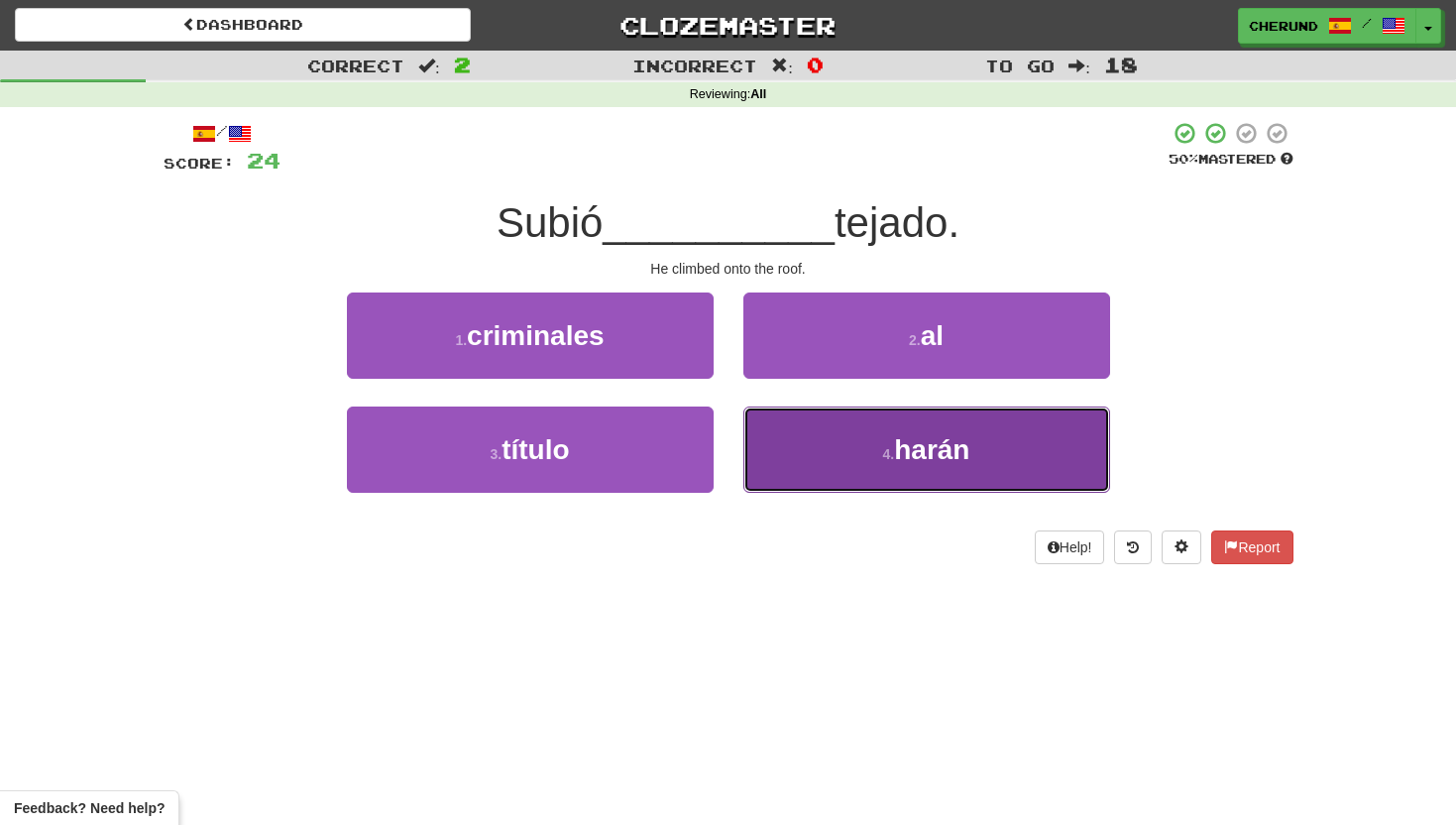 click on "4 .  harán" at bounding box center [927, 449] 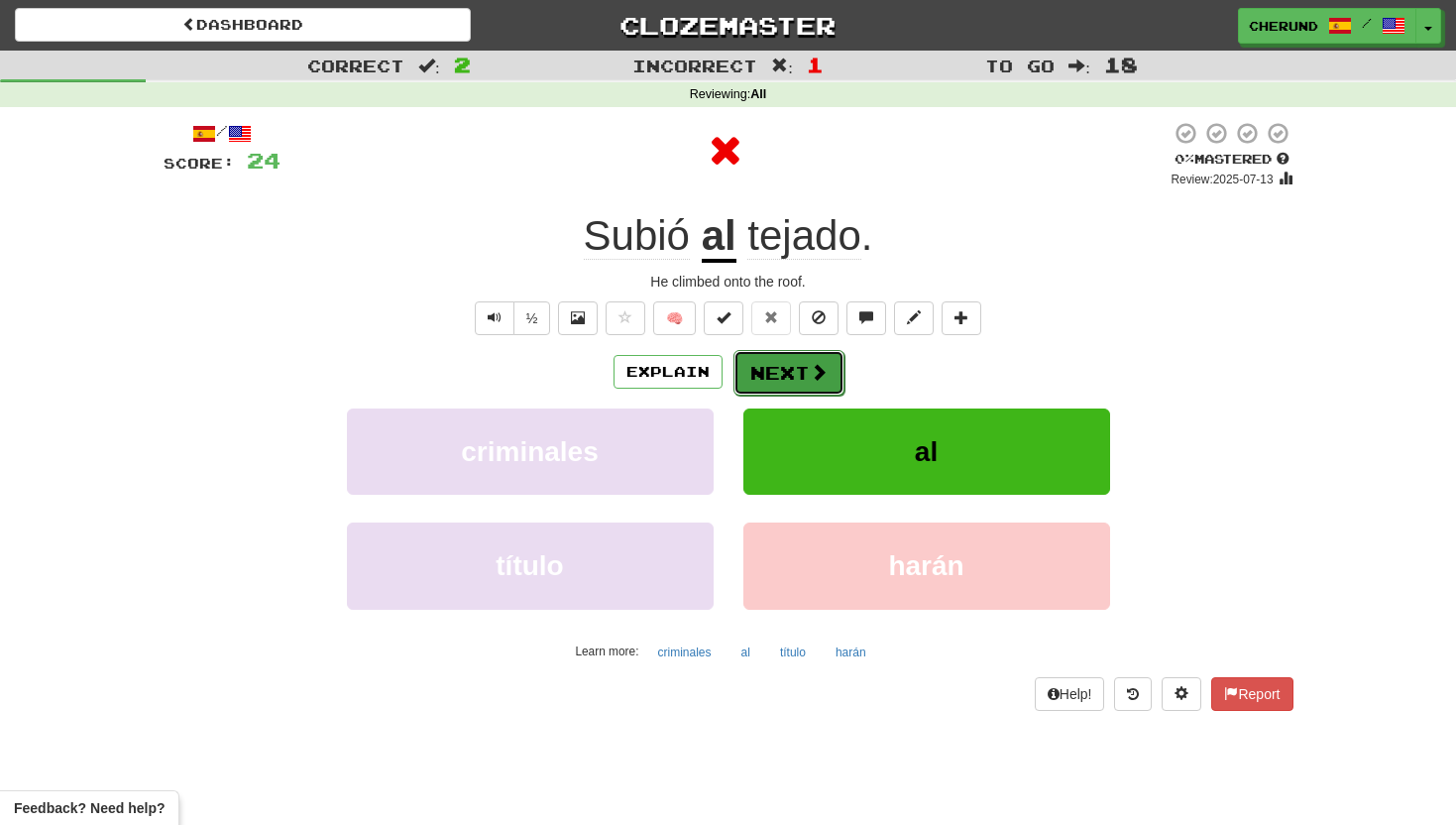 click on "Next" at bounding box center (789, 373) 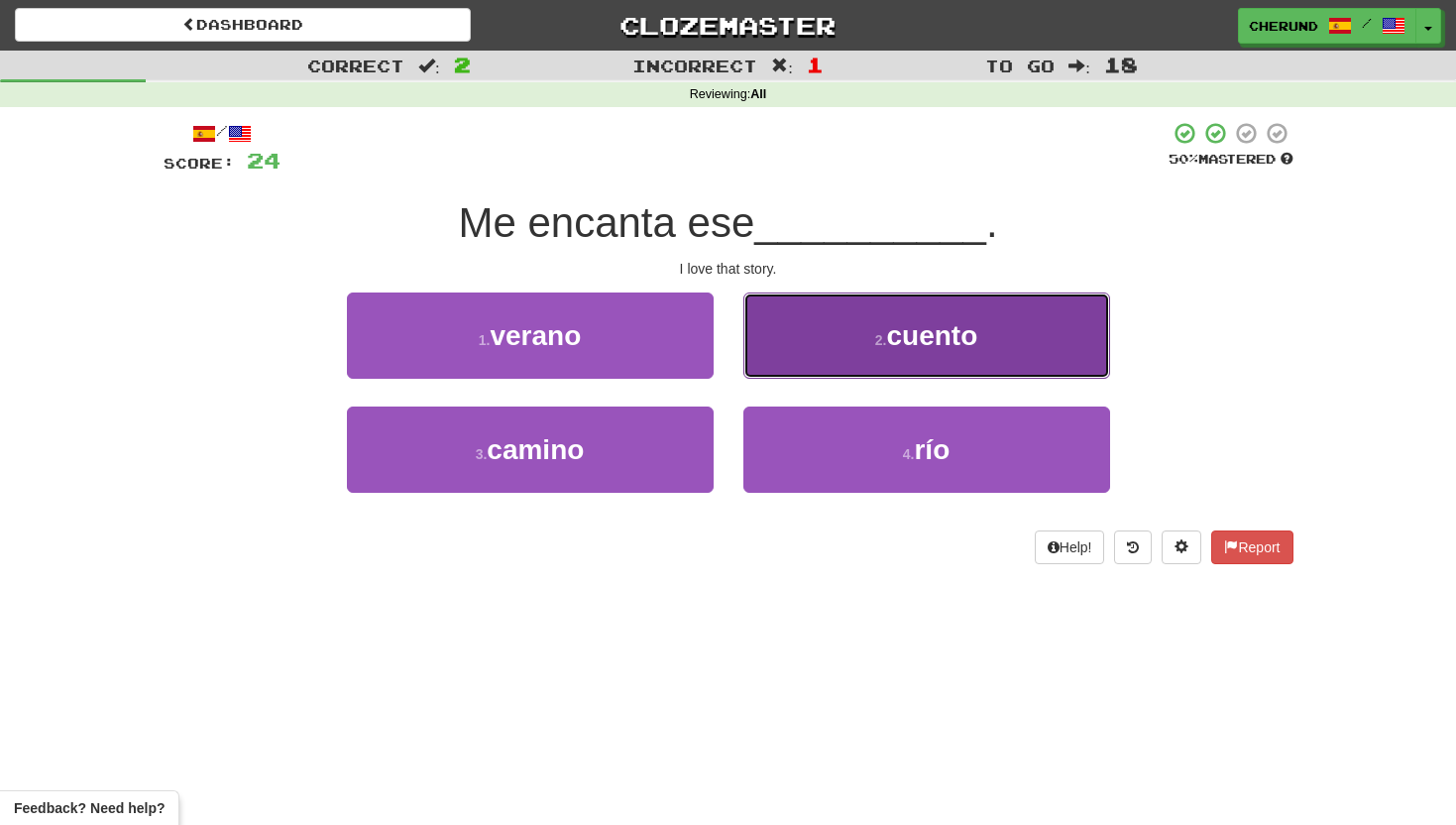 click on "cuento" at bounding box center [932, 335] 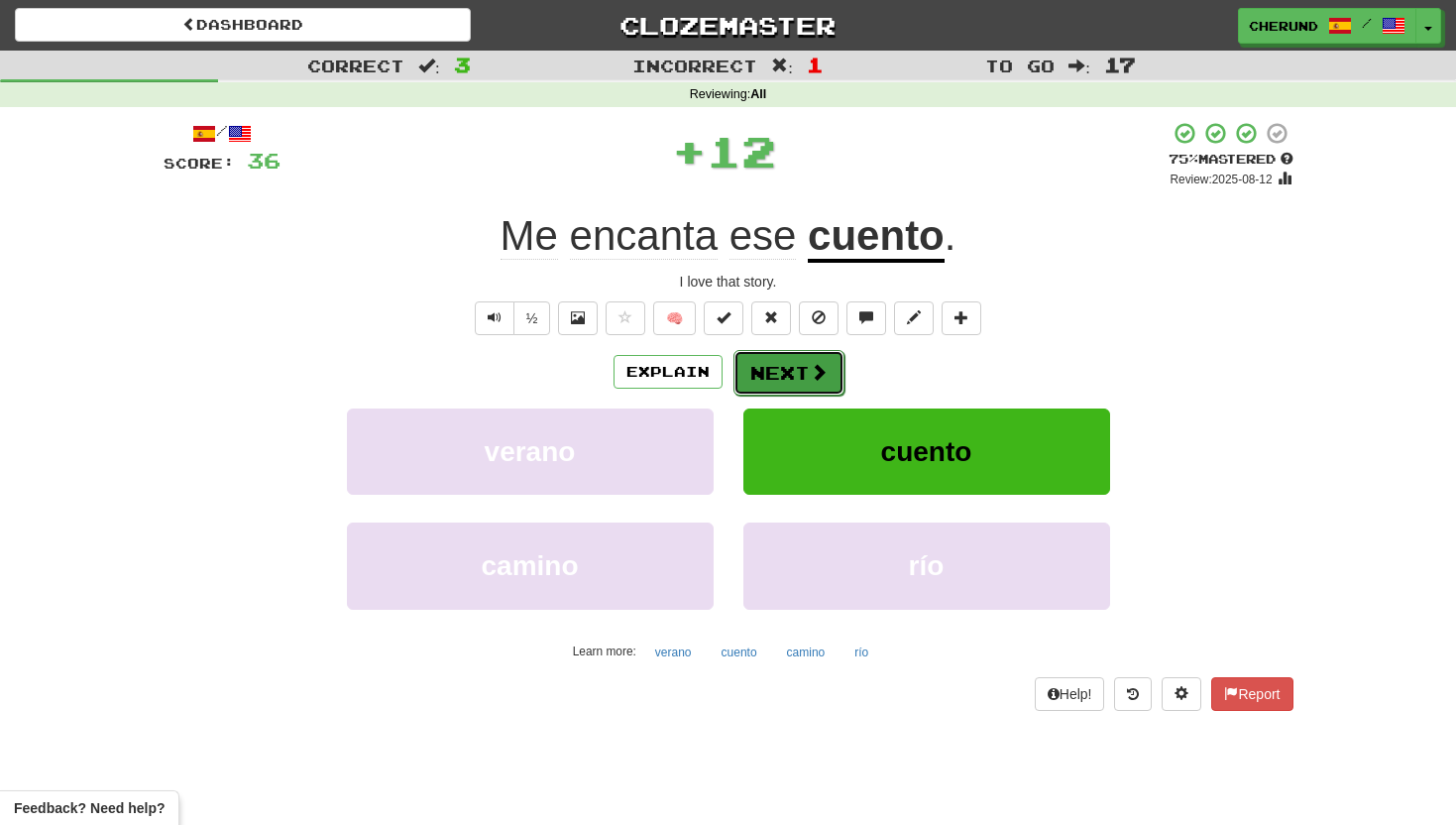 click on "Next" at bounding box center (789, 373) 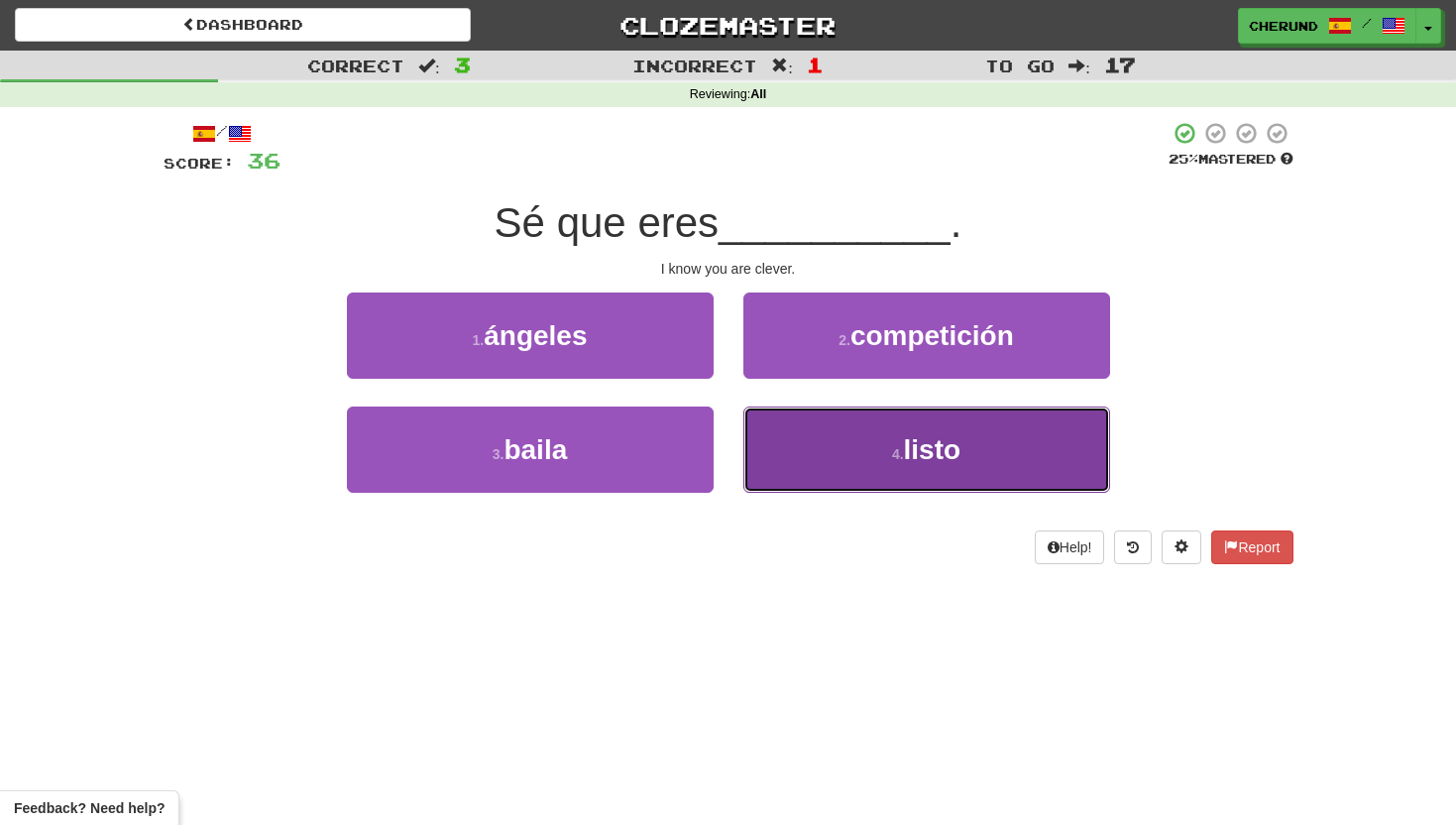 click on "4 .  listo" at bounding box center [927, 449] 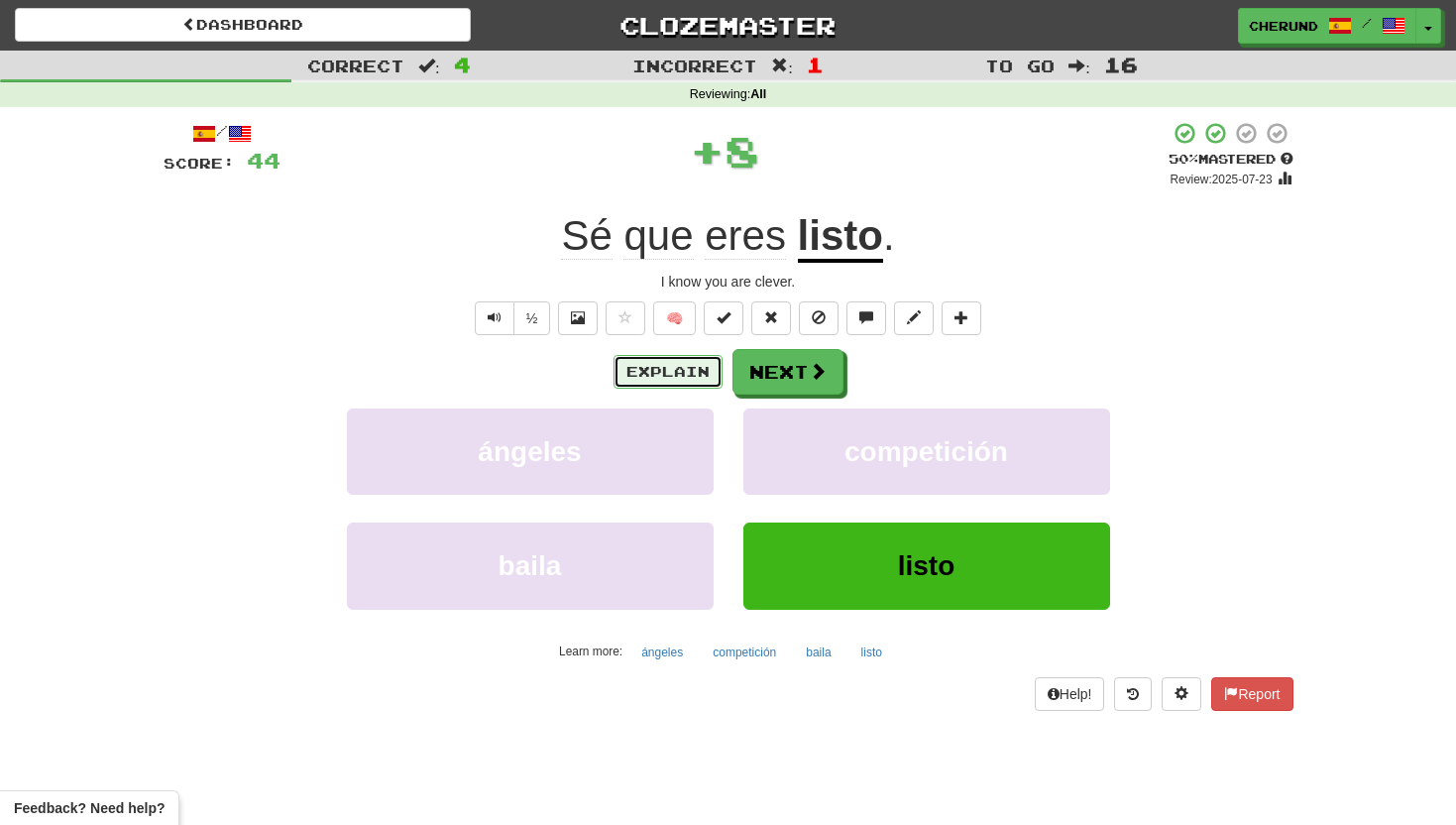 click on "Explain" at bounding box center (668, 372) 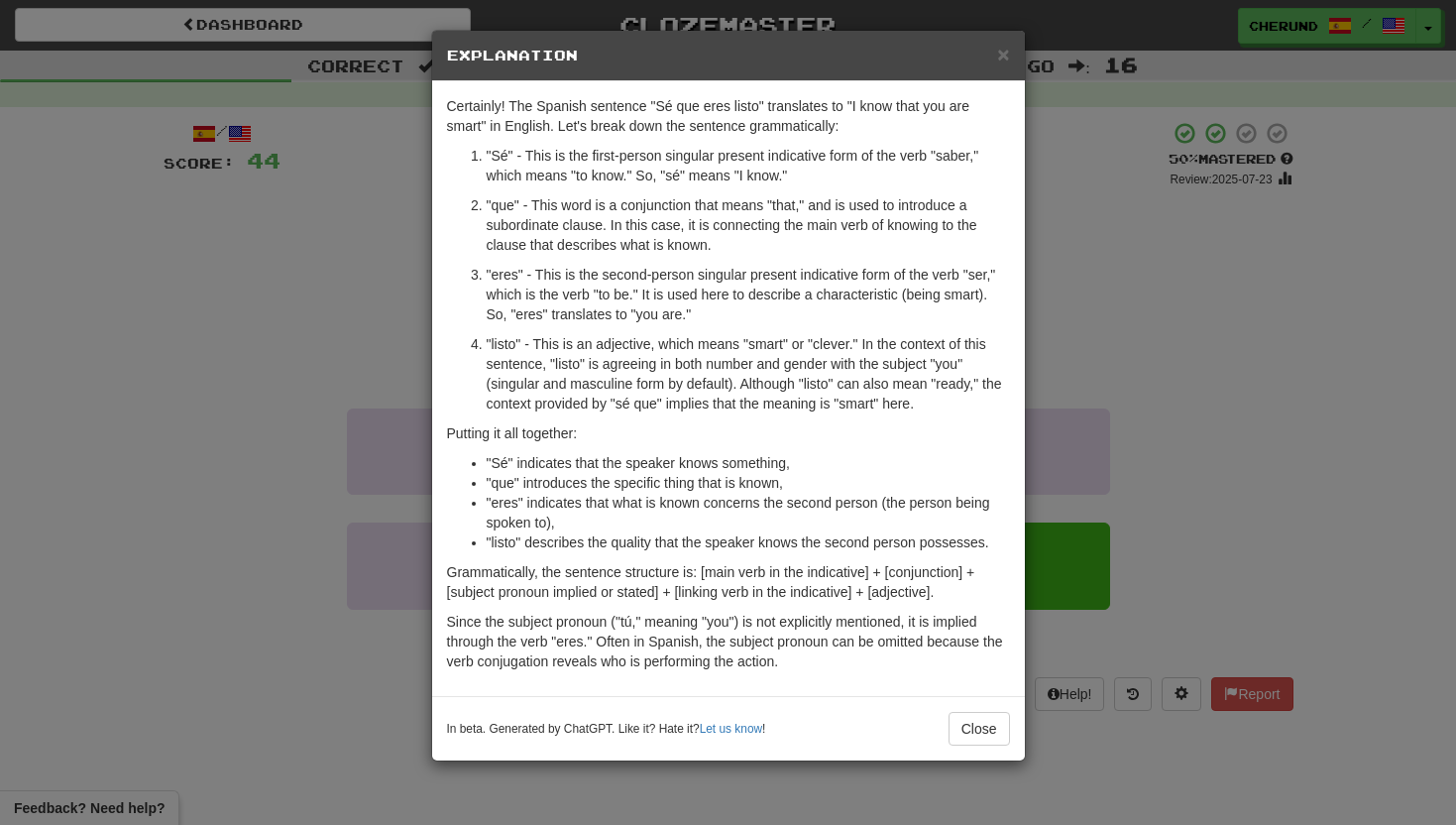 click on "× Explanation Certainly! The Spanish sentence "Sé que eres listo" translates to "I know that you are smart" in English. Let's break down the sentence grammatically:
"Sé" - This is the first-person singular present indicative form of the verb "saber," which means "to know." So, "sé" means "I know."
"que" - This word is a conjunction that means "that," and is used to introduce a subordinate clause. In this case, it is connecting the main verb of knowing to the clause that describes what is known.
"eres" - This is the second-person singular present indicative form of the verb "ser," which is the verb "to be." It is used here to describe a characteristic (being smart). So, "eres" translates to "you are."
Putting it all together:
"Sé" indicates that the speaker knows something,
"que" introduces the specific thing that is known,
"eres" indicates that what is known concerns the second person (the person being spoken to),
Let us know ! Close" at bounding box center [728, 412] 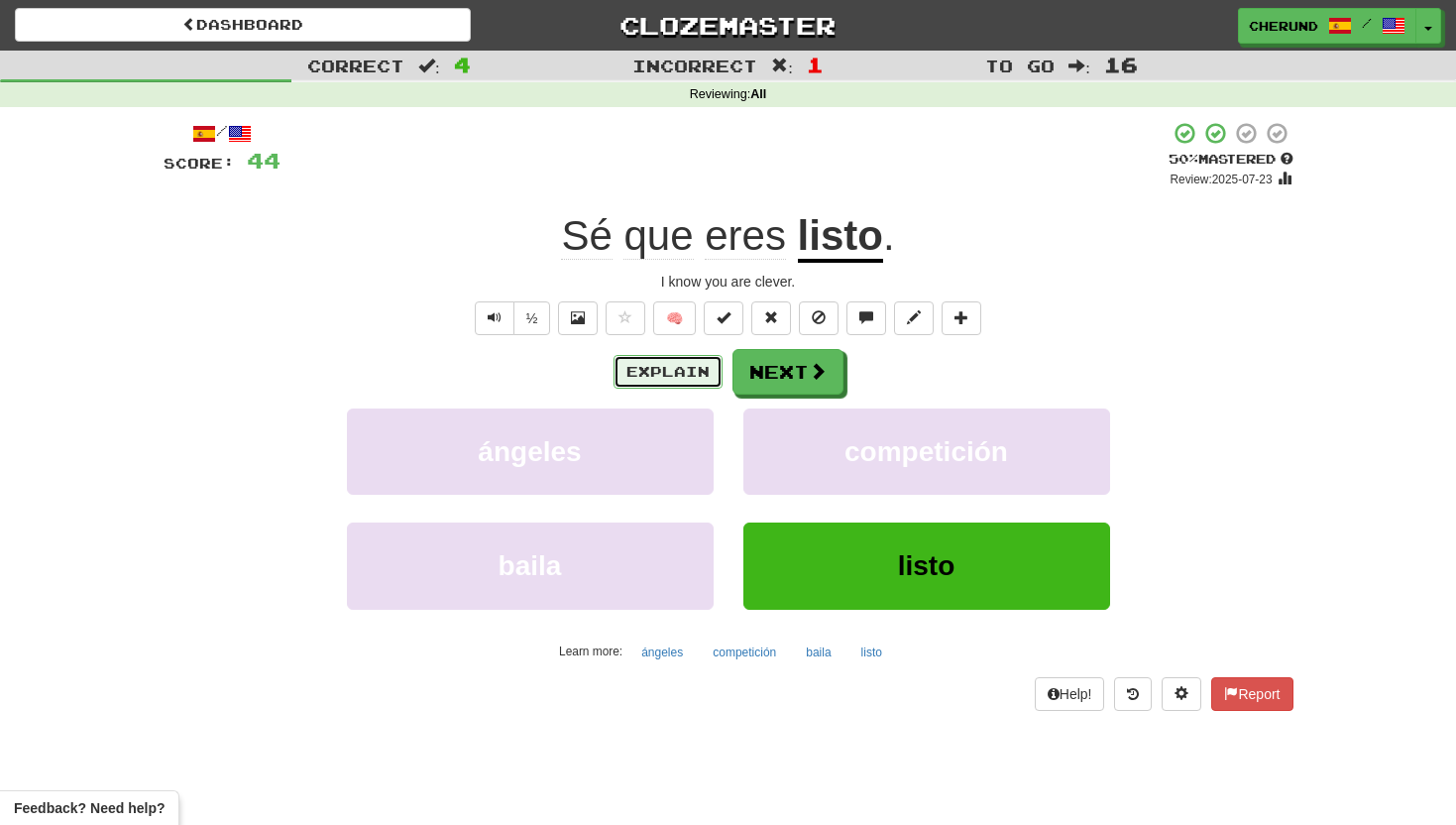 click on "Explain" at bounding box center [668, 372] 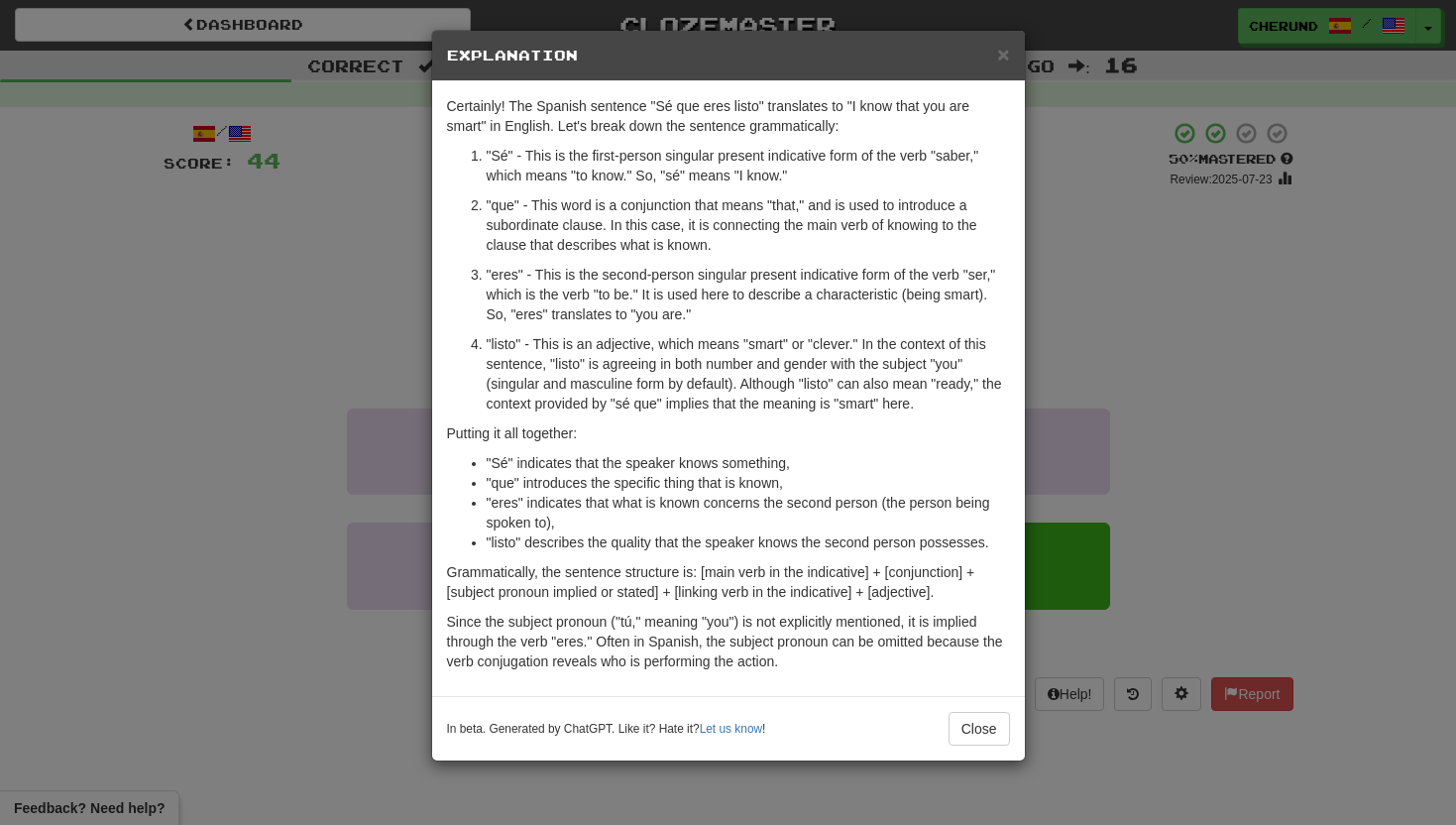 click on "× Explanation Certainly! The Spanish sentence "Sé que eres listo" translates to "I know that you are smart" in English. Let's break down the sentence grammatically:
"Sé" - This is the first-person singular present indicative form of the verb "saber," which means "to know." So, "sé" means "I know."
"que" - This word is a conjunction that means "that," and is used to introduce a subordinate clause. In this case, it is connecting the main verb of knowing to the clause that describes what is known.
"eres" - This is the second-person singular present indicative form of the verb "ser," which is the verb "to be." It is used here to describe a characteristic (being smart). So, "eres" translates to "you are."
Putting it all together:
"Sé" indicates that the speaker knows something,
"que" introduces the specific thing that is known,
"eres" indicates that what is known concerns the second person (the person being spoken to),
Let us know ! Close" at bounding box center (728, 412) 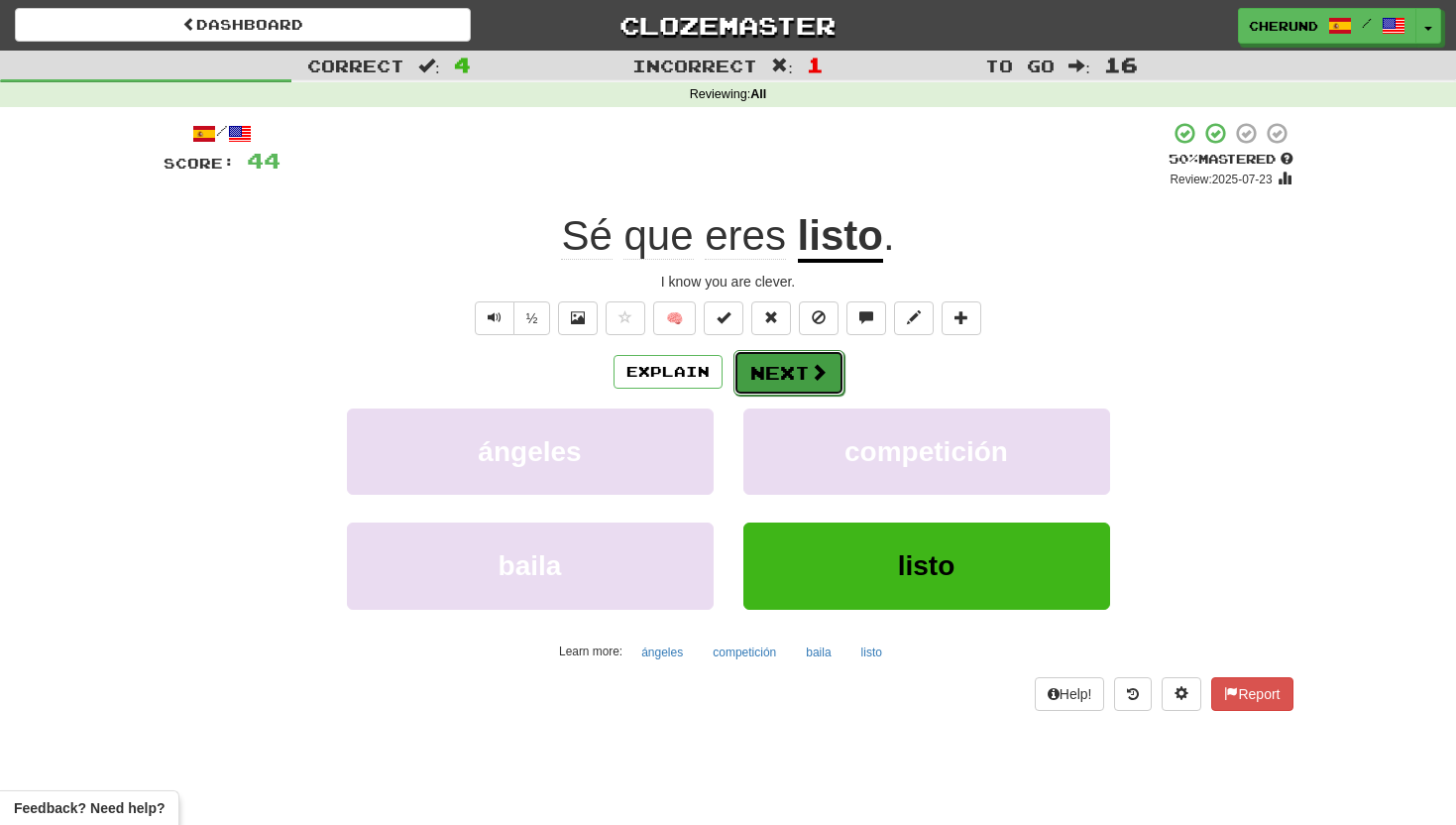 click on "Next" at bounding box center (789, 373) 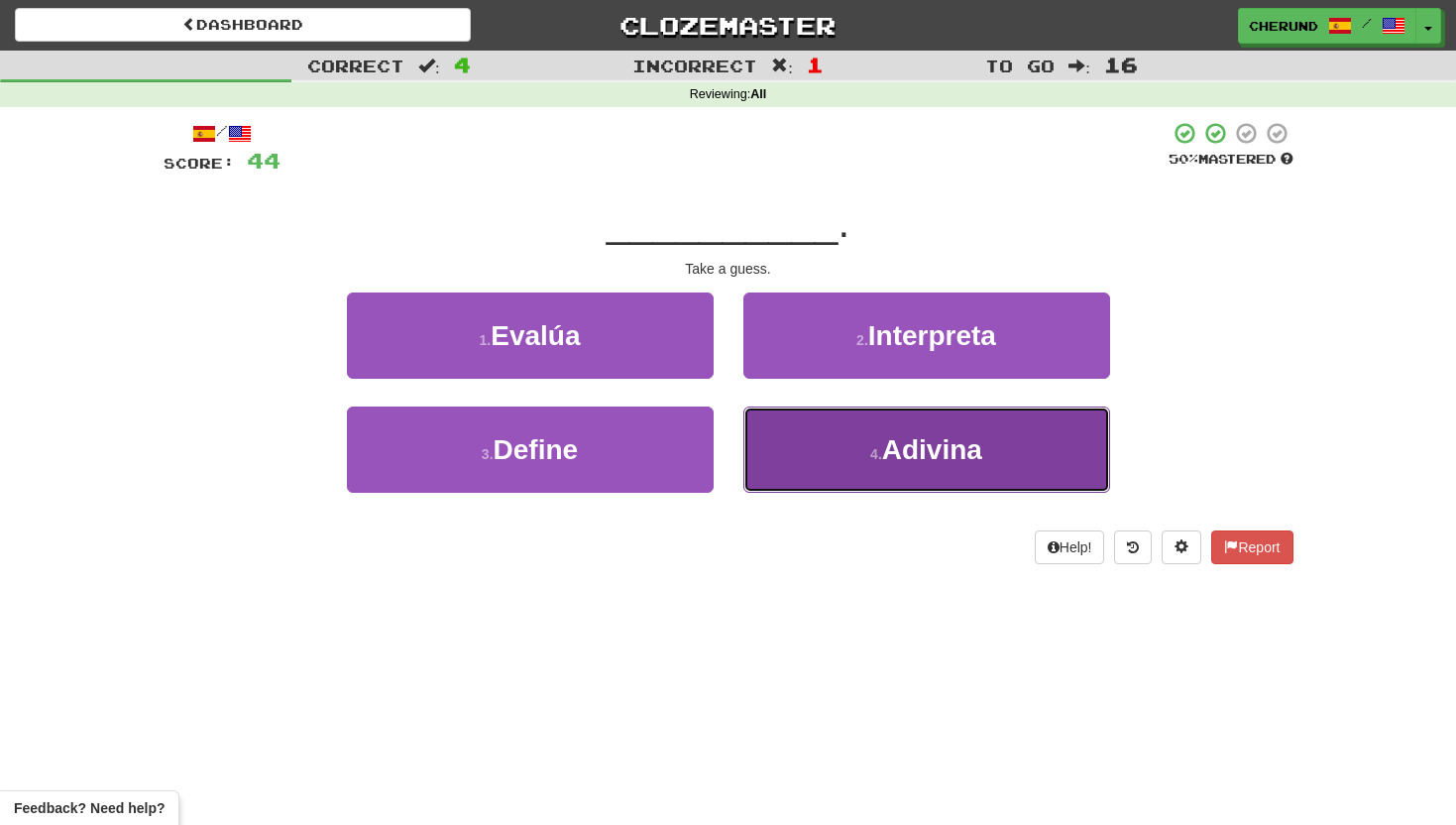 click on "Adivina" at bounding box center [932, 449] 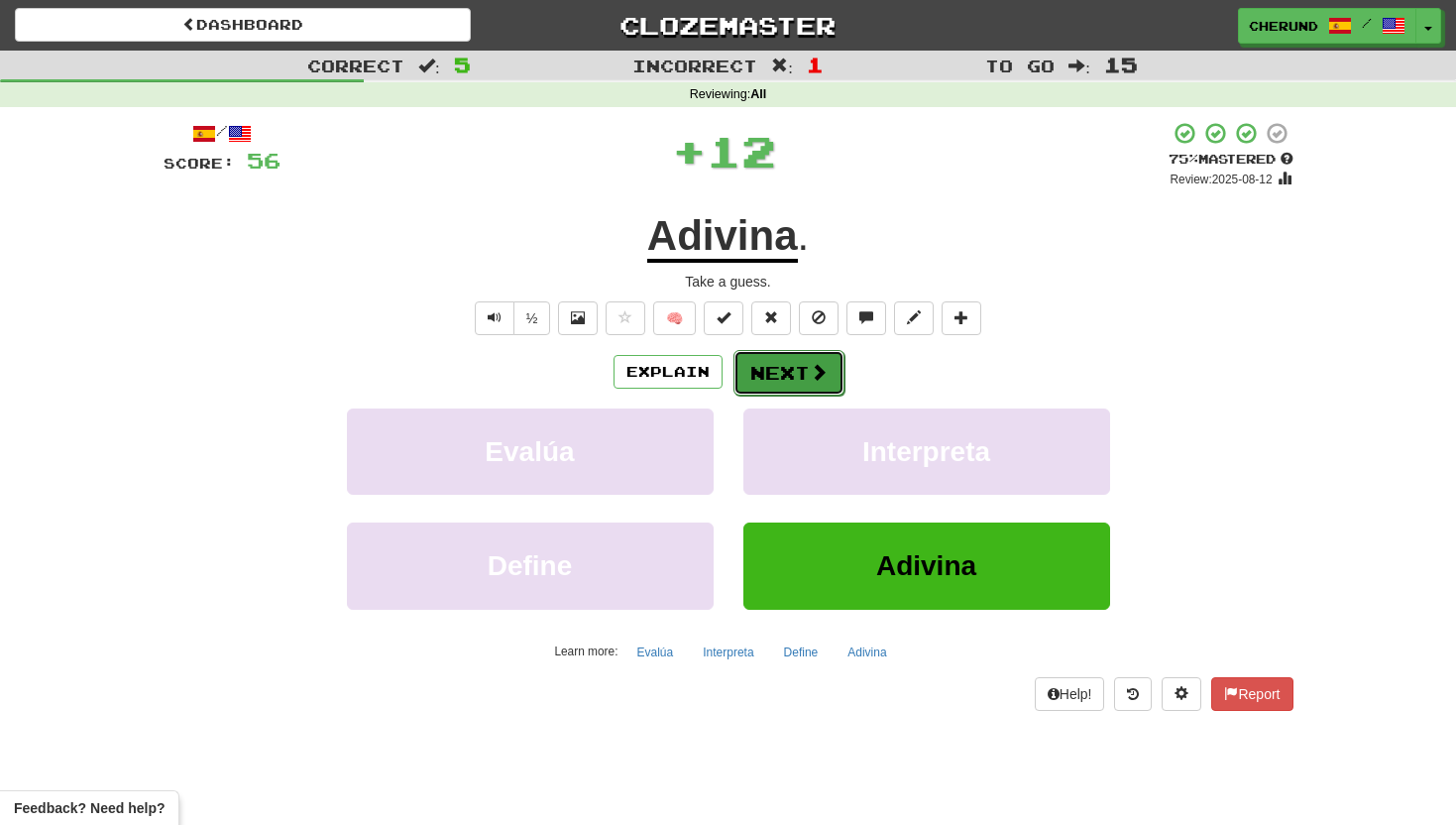 click on "Next" at bounding box center [789, 373] 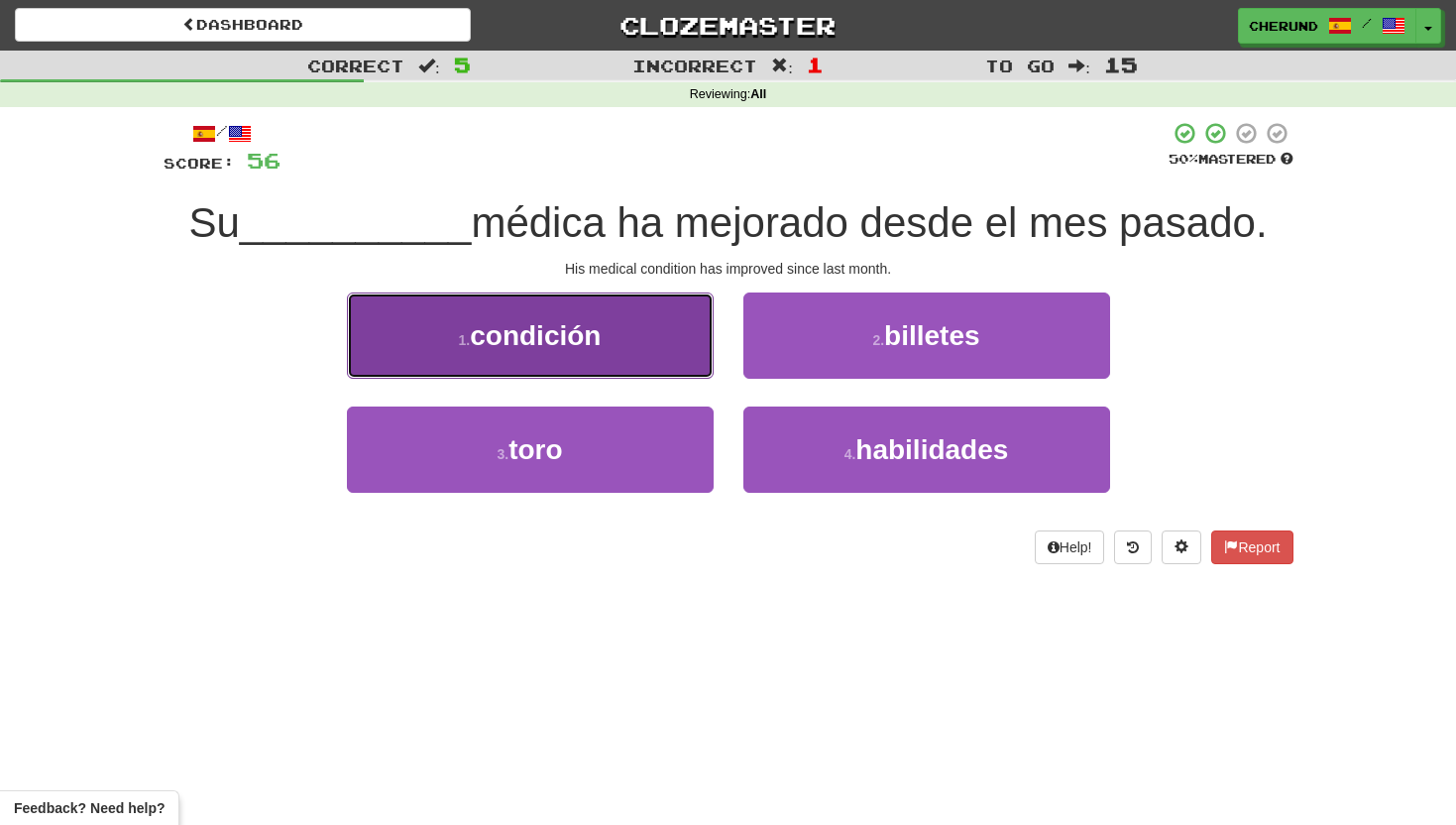 click on "1 .  condición" at bounding box center [530, 335] 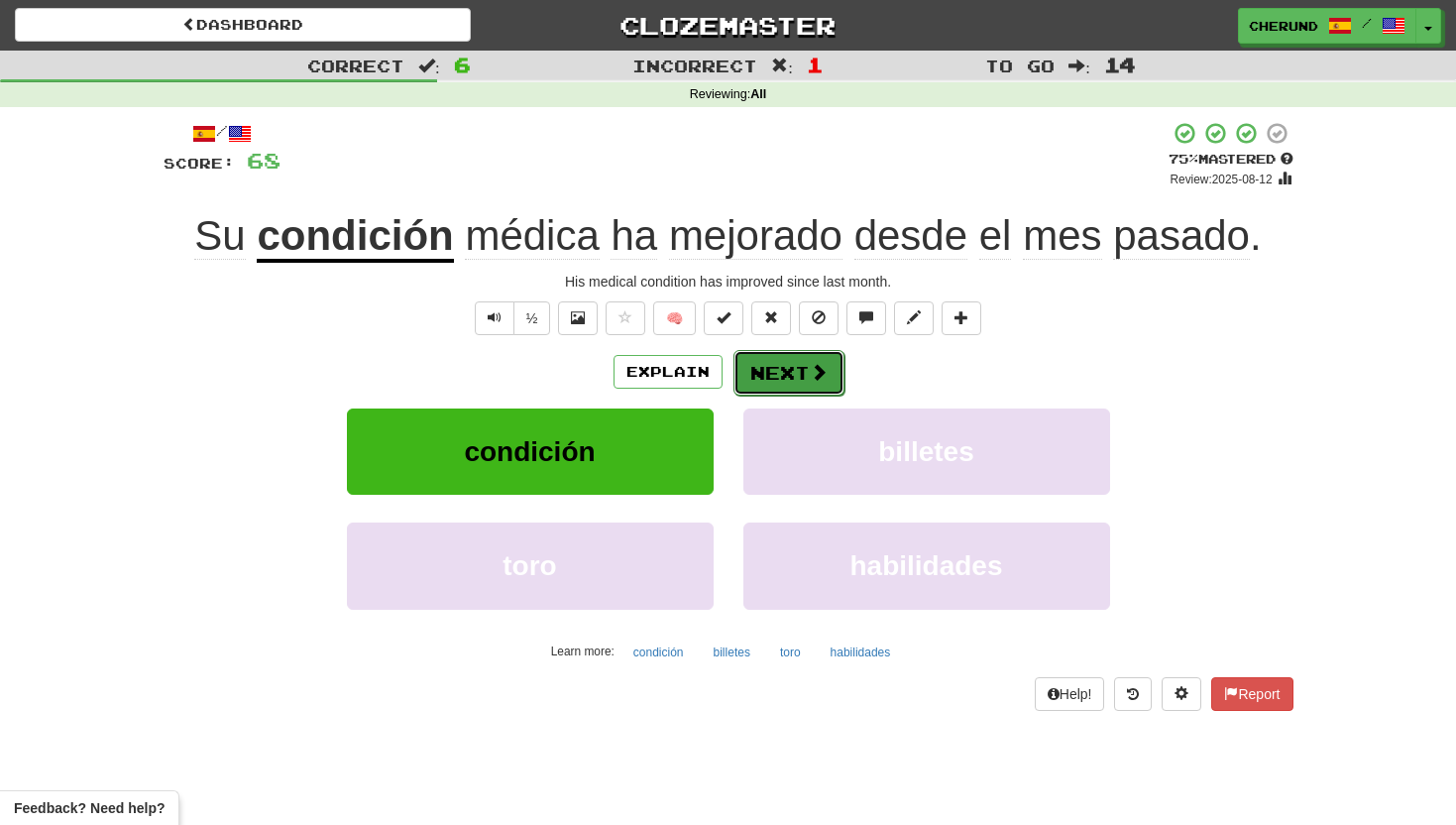 click on "Next" at bounding box center [789, 373] 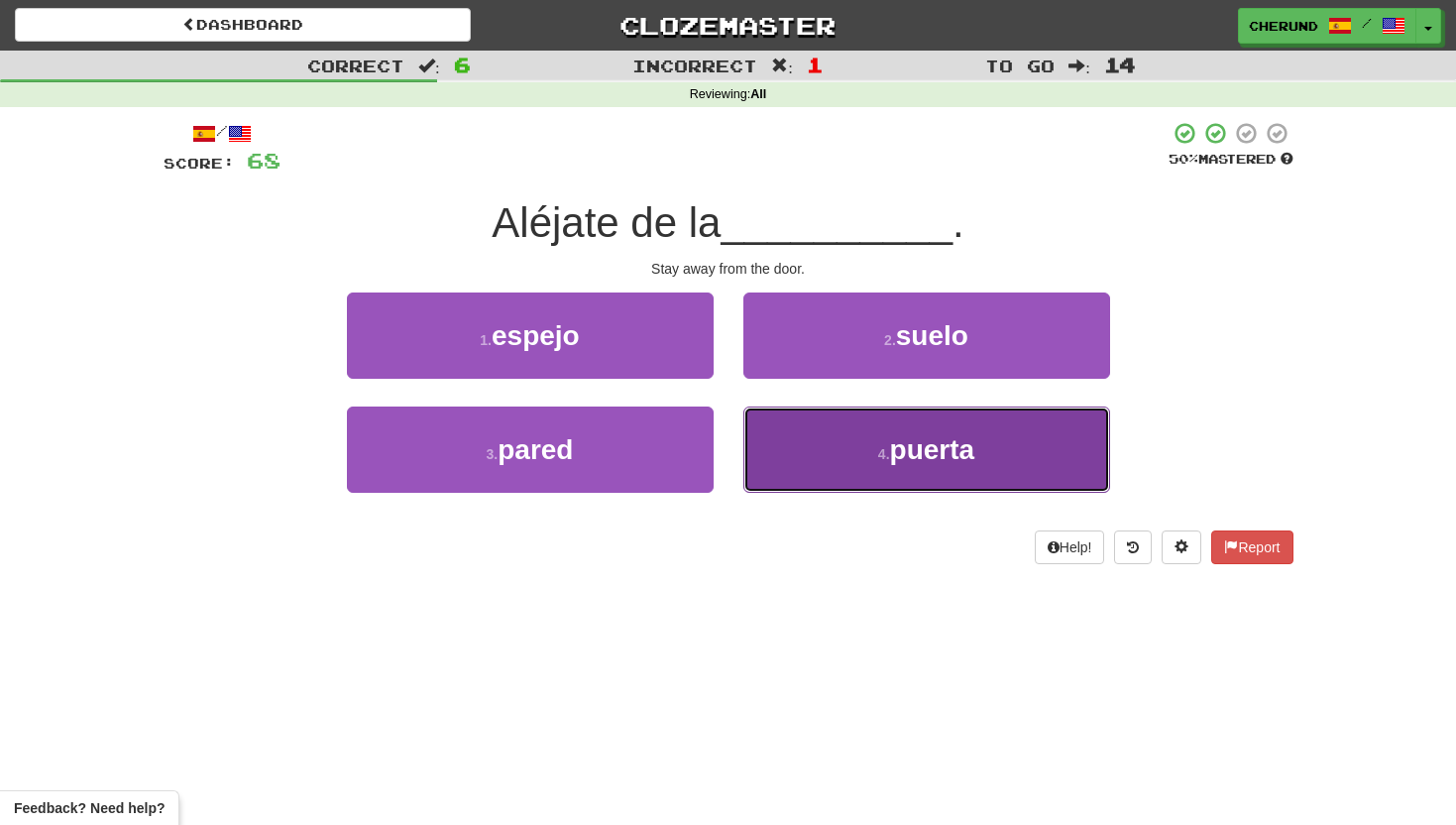 click on "4 .  puerta" at bounding box center (927, 449) 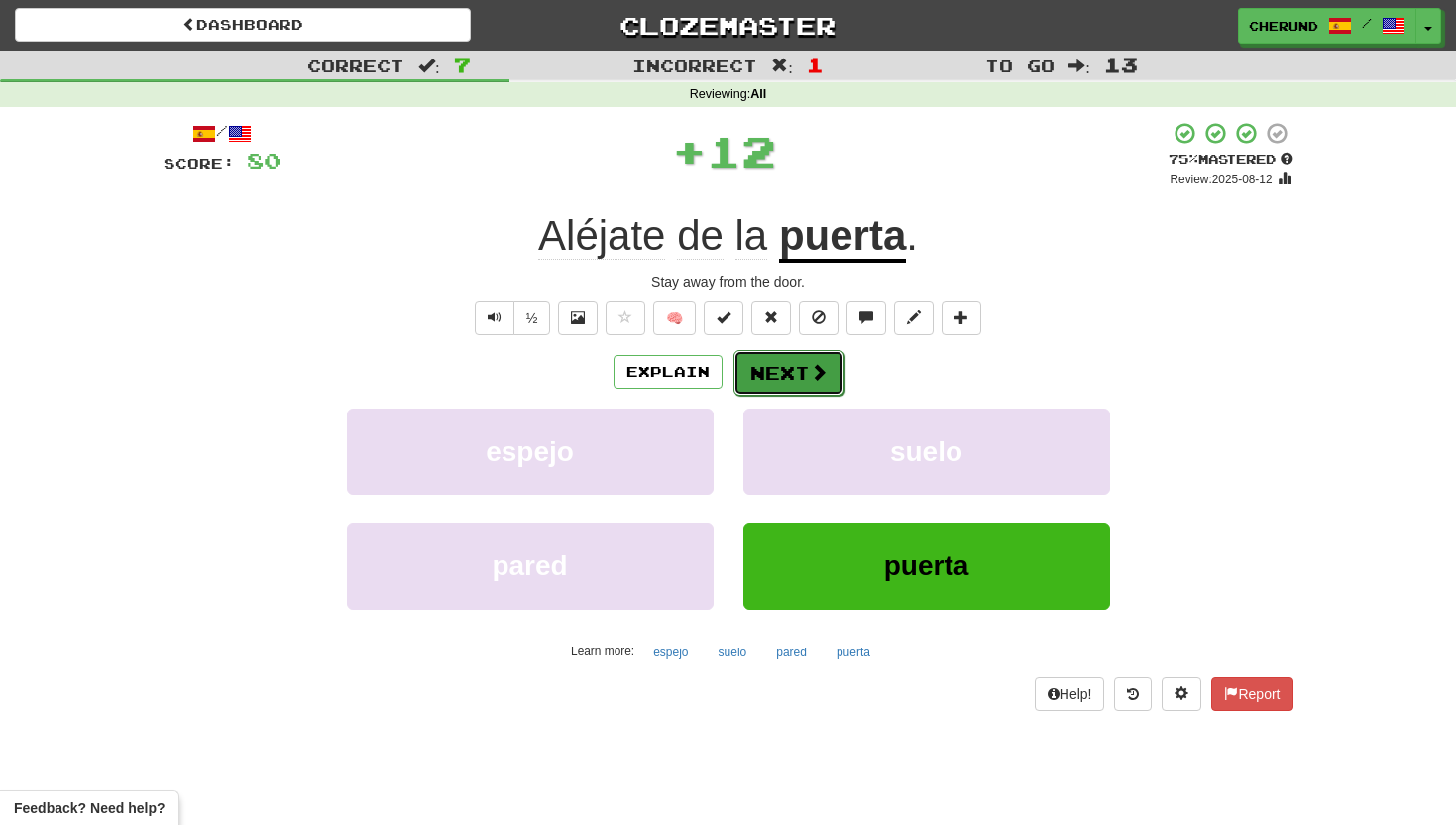 click on "Next" at bounding box center [789, 373] 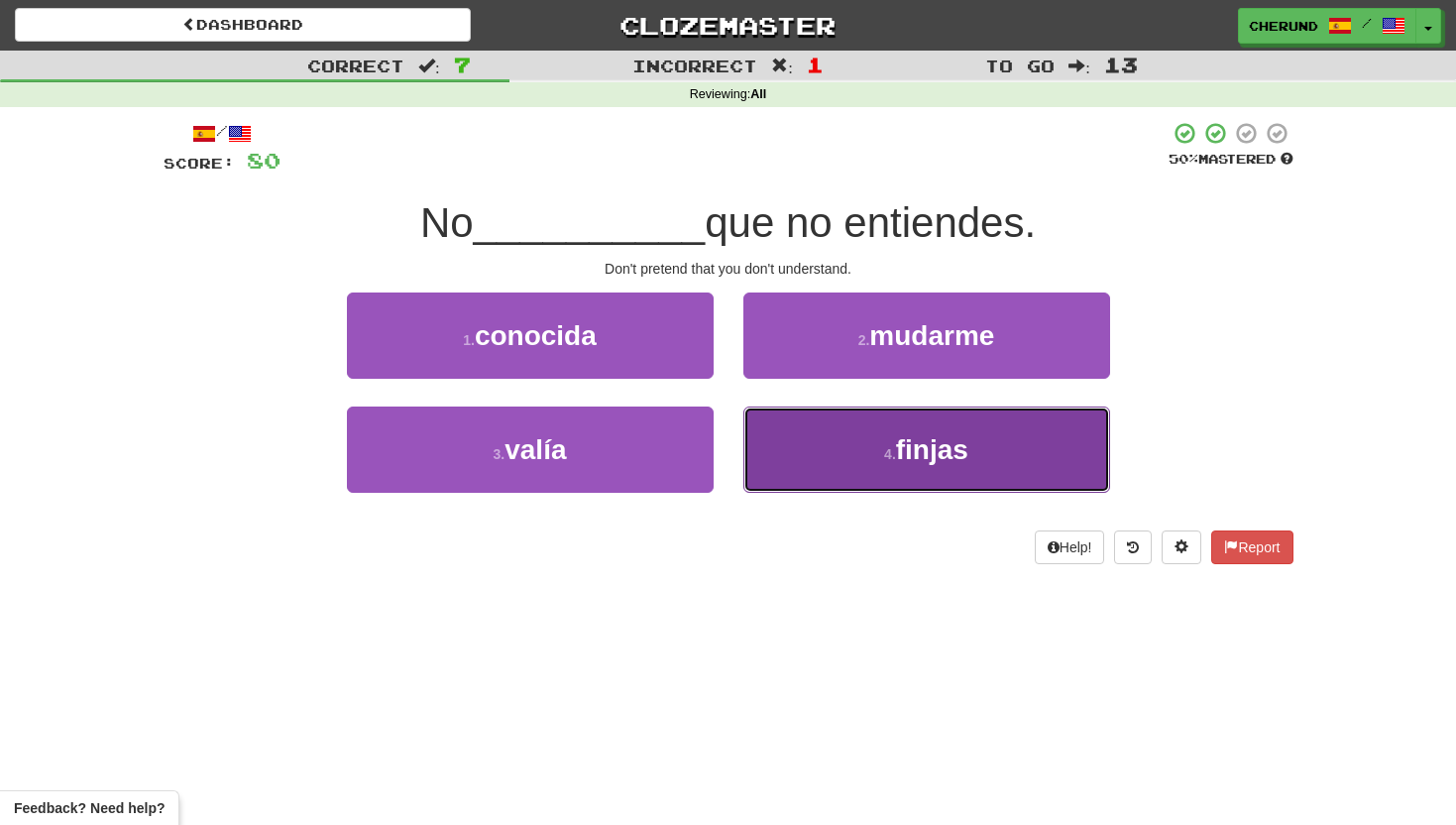 click on "4 .  finjas" at bounding box center [927, 449] 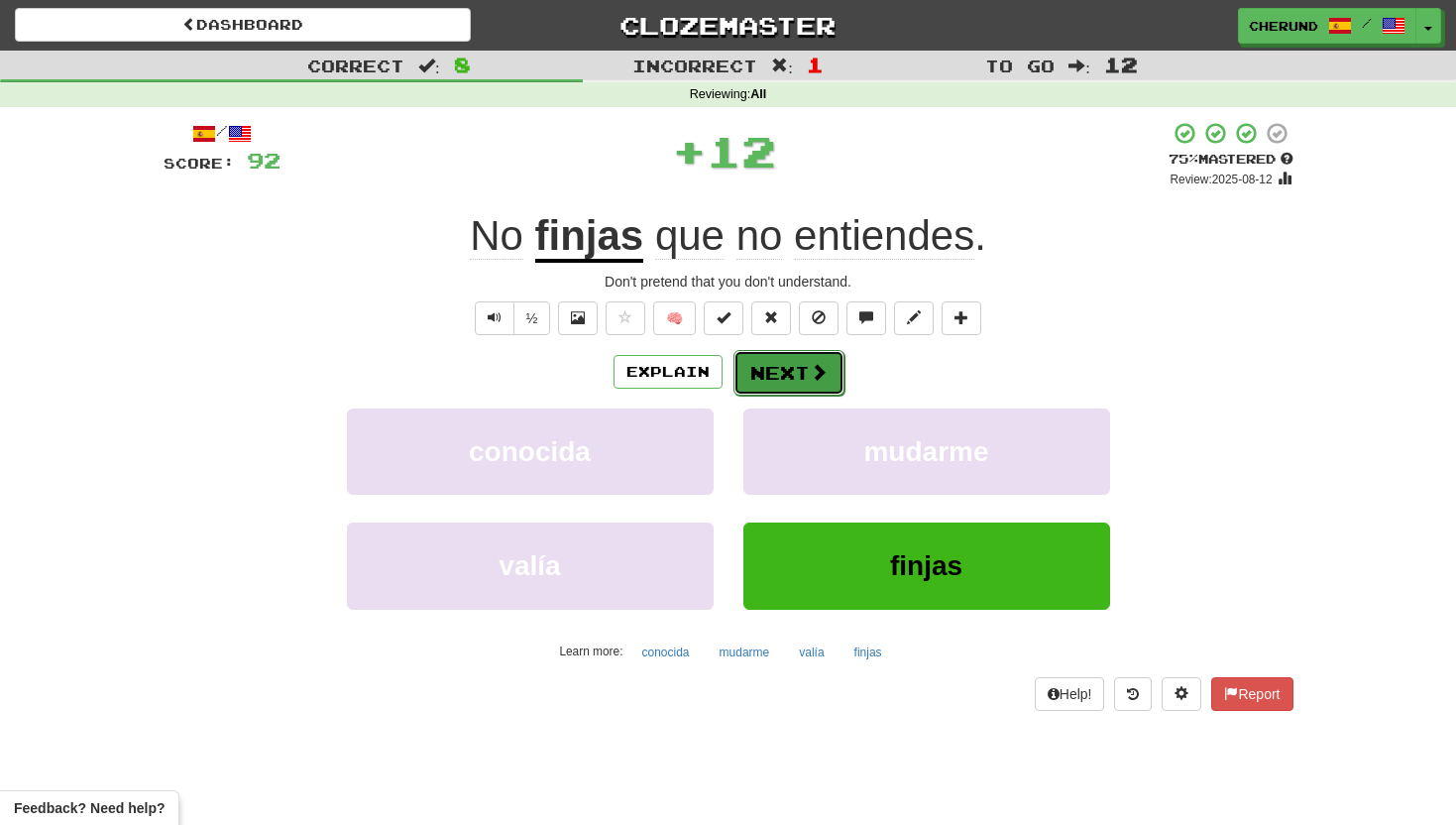 click on "Next" at bounding box center [789, 373] 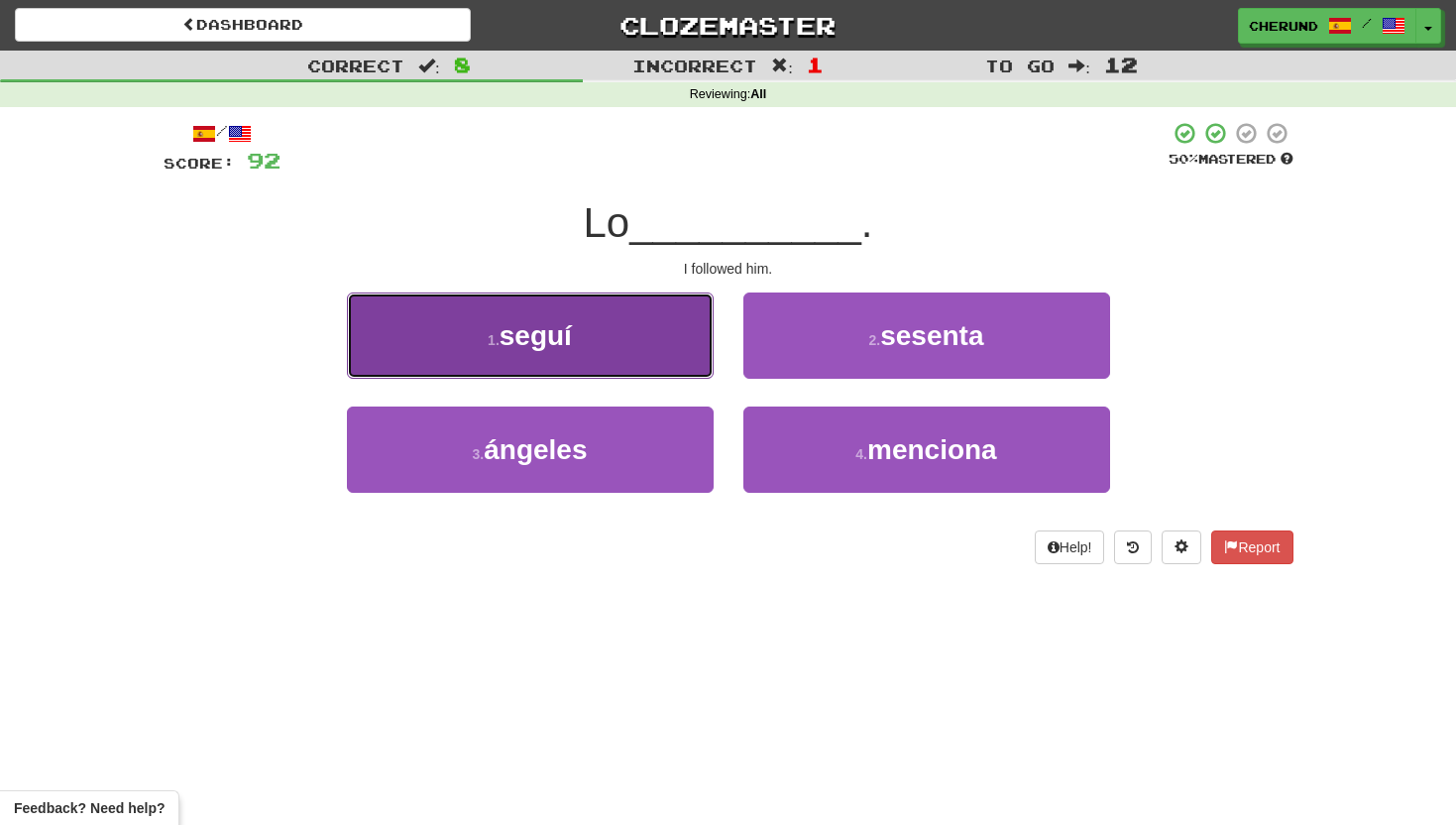 click on "1 .  seguí" at bounding box center [530, 335] 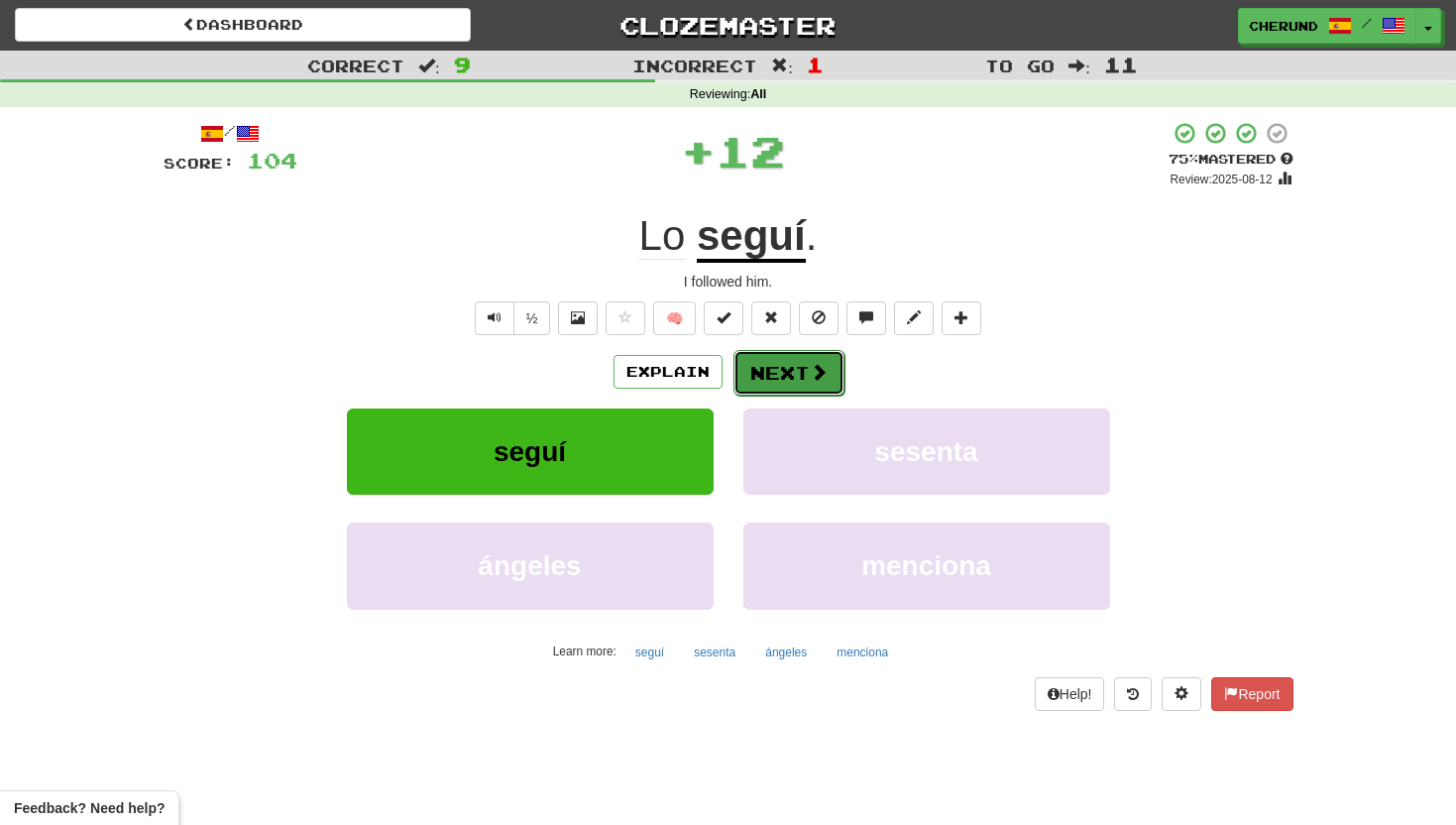 click on "Next" at bounding box center [789, 373] 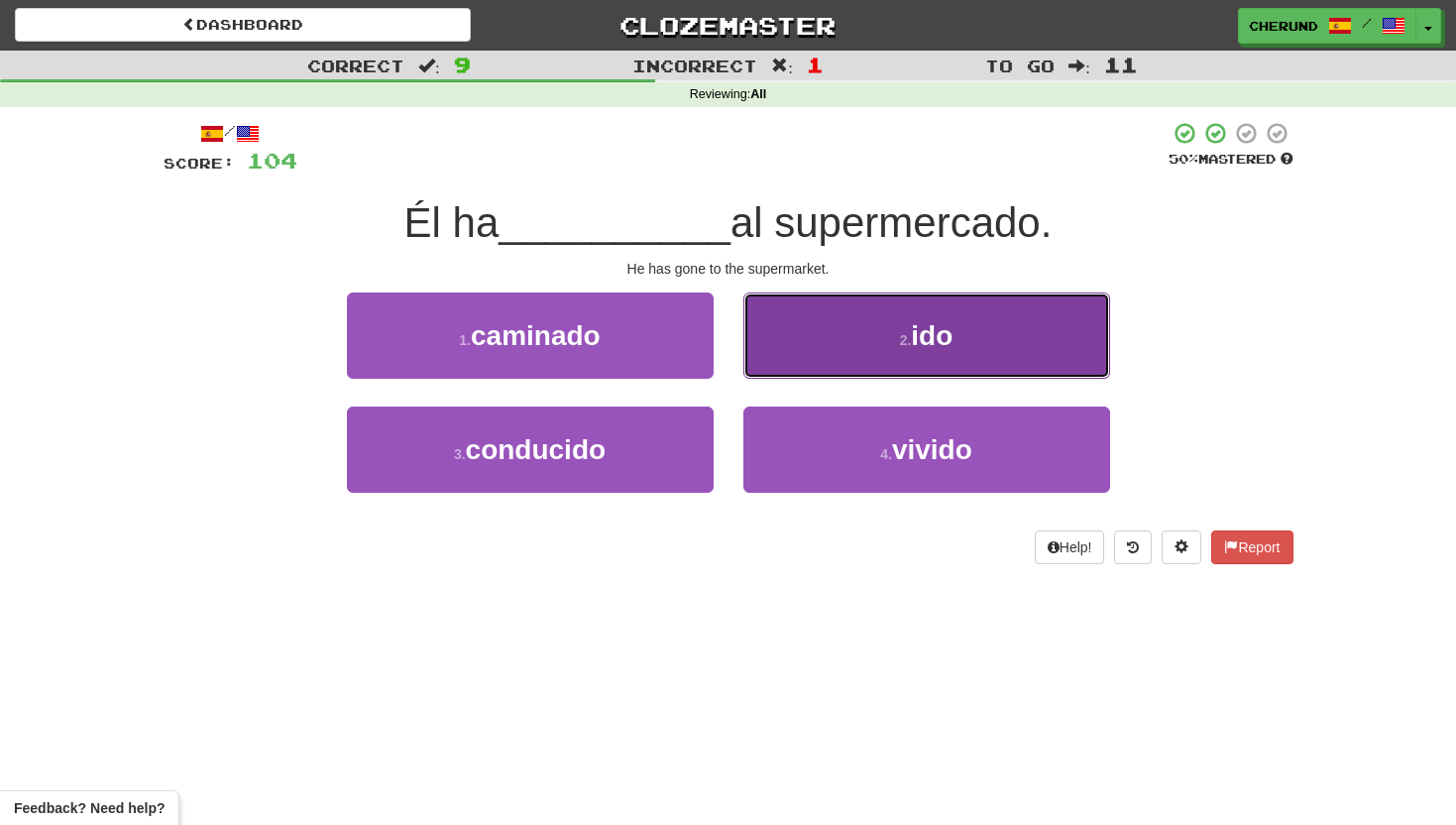 click on "2 .  ido" at bounding box center (927, 335) 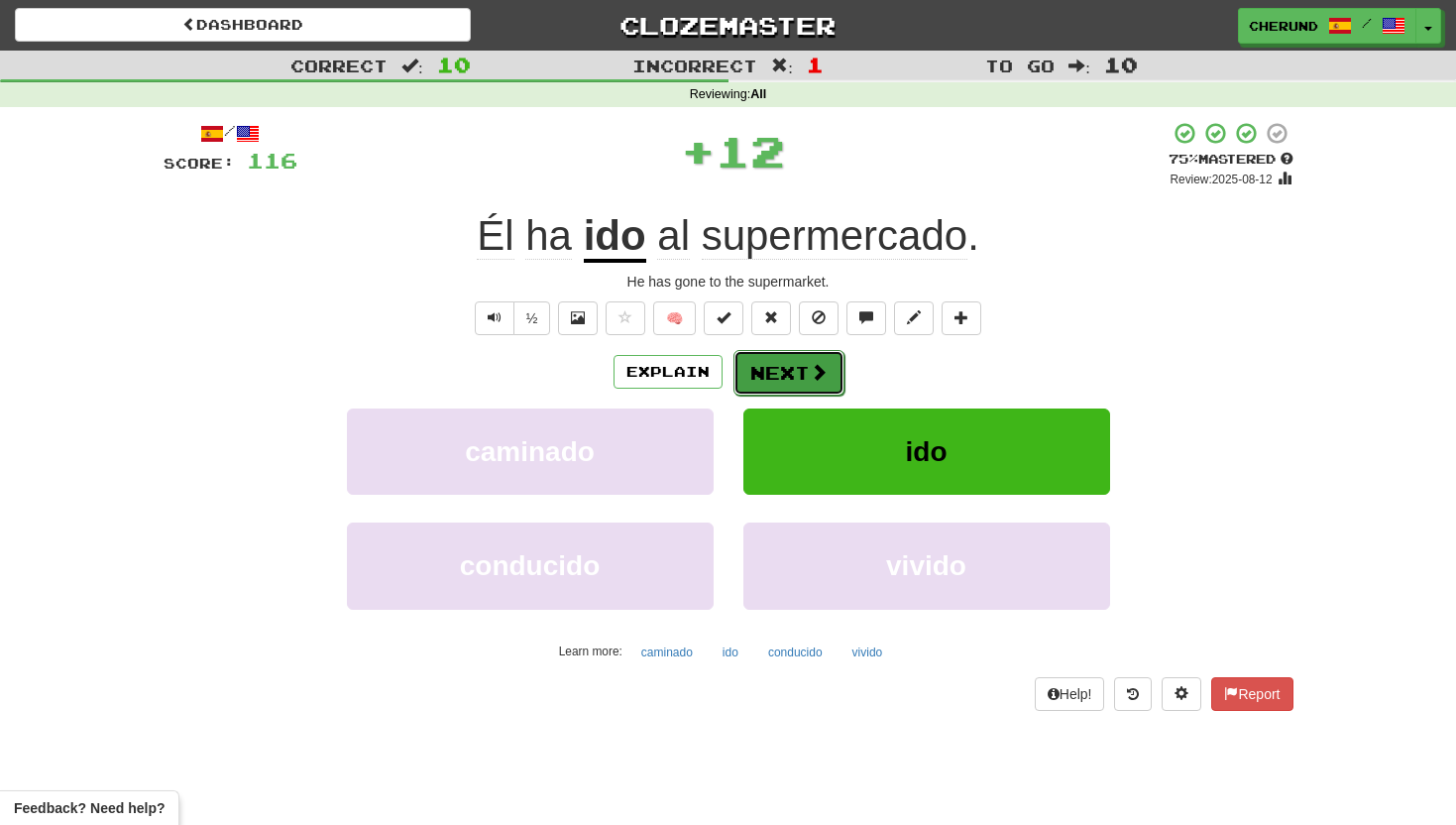 click on "Next" at bounding box center (789, 373) 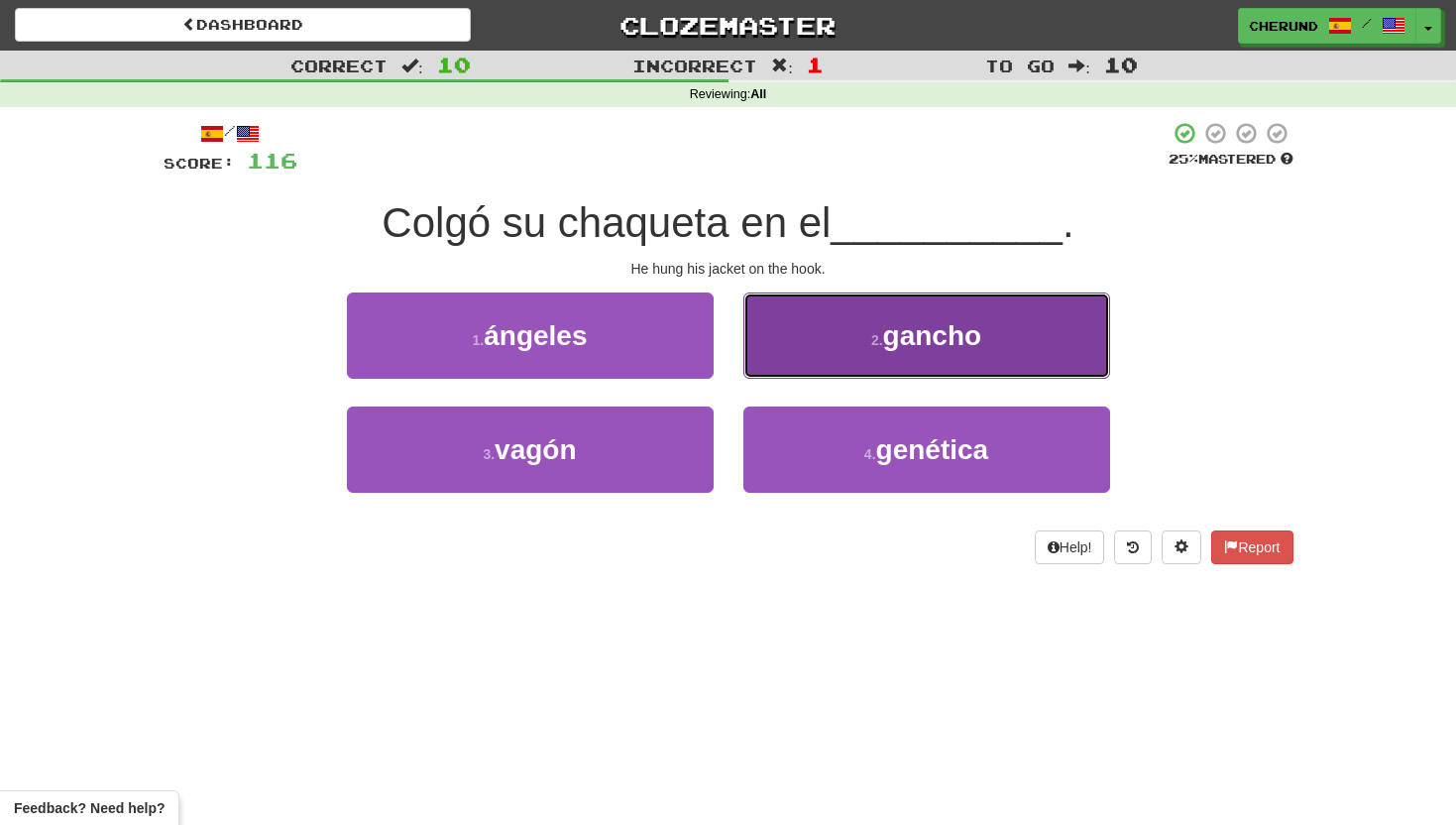 click on "2 .  gancho" at bounding box center (927, 335) 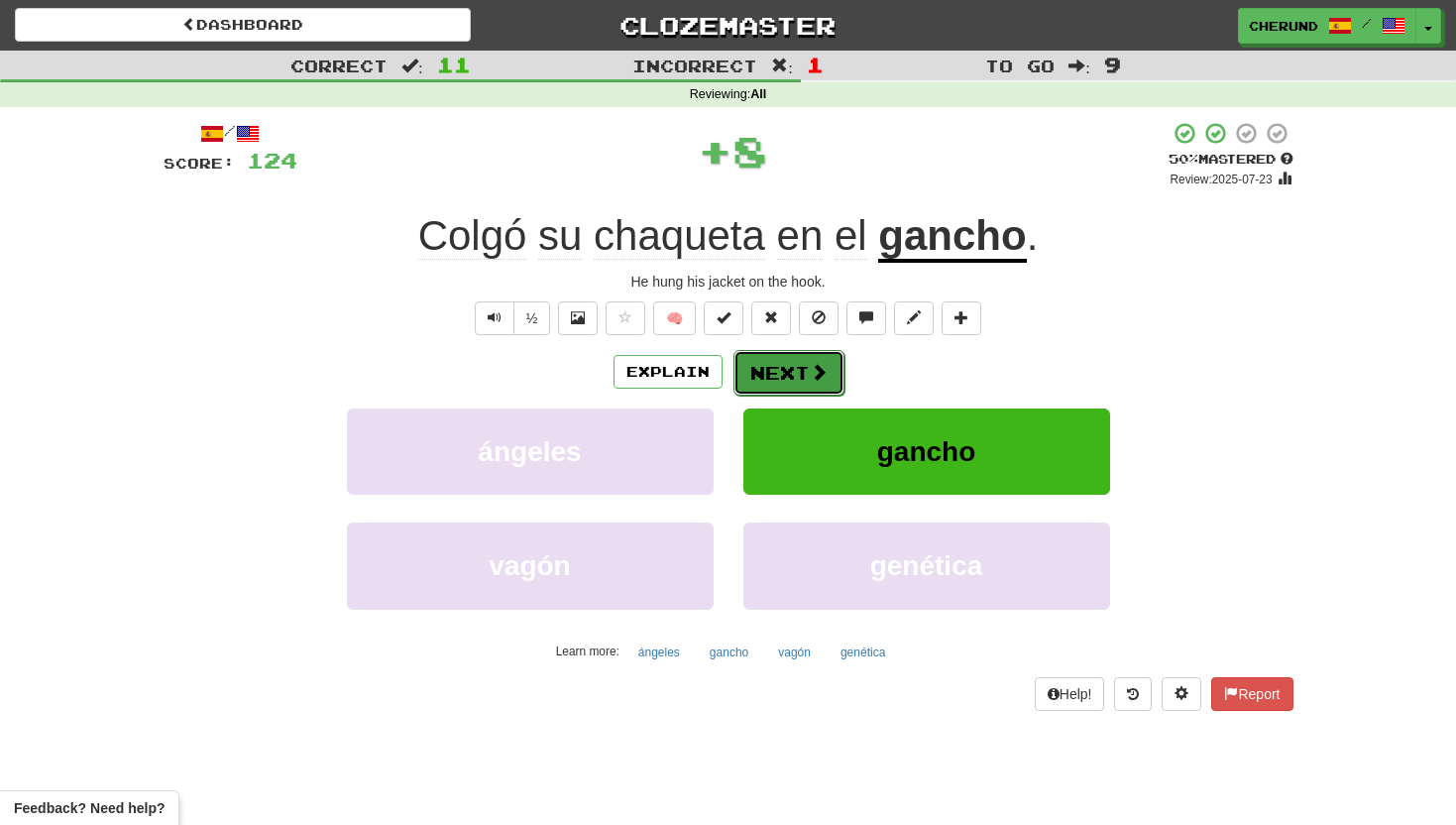 click on "Next" at bounding box center (789, 373) 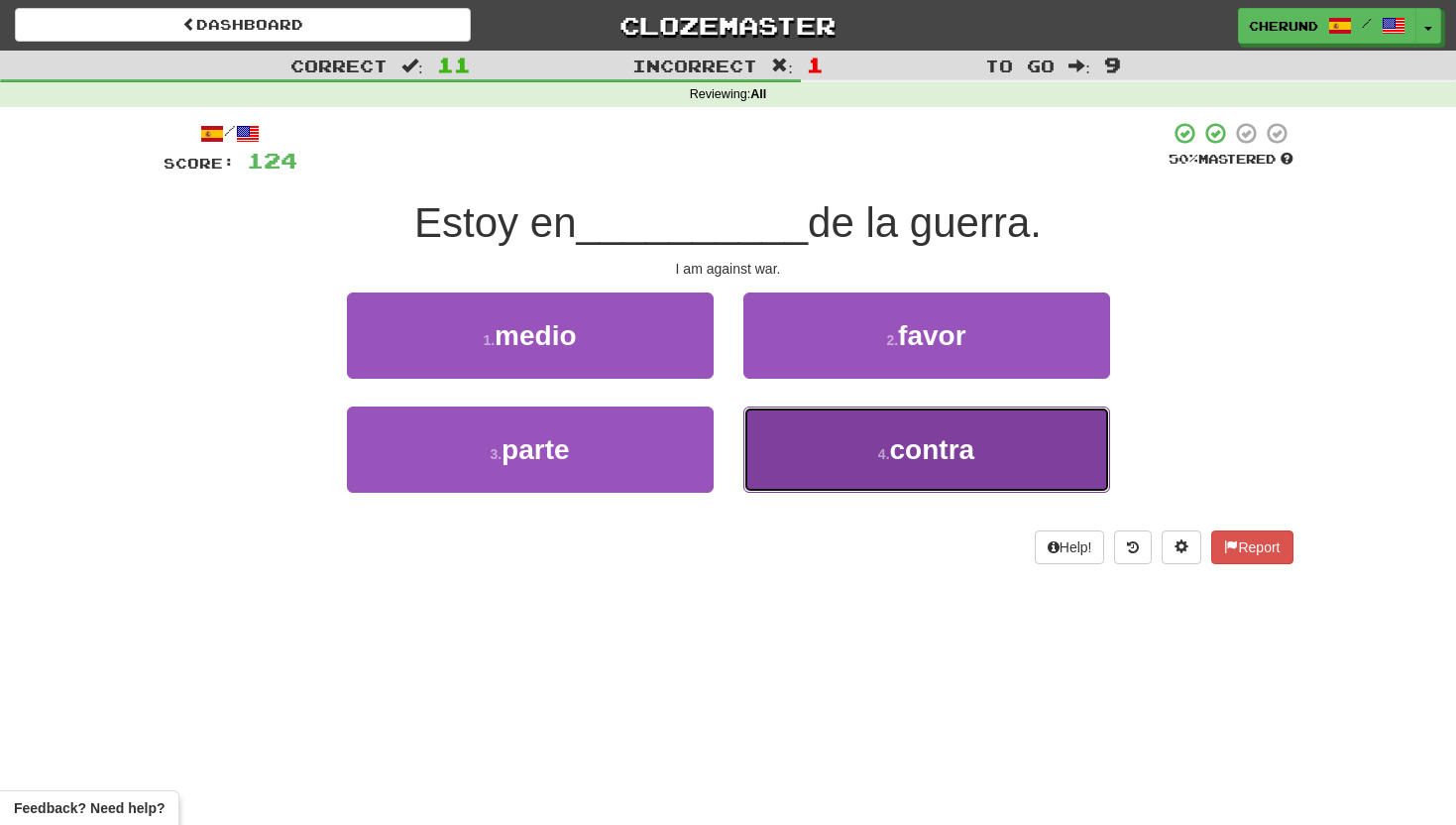 click on "contra" at bounding box center [933, 449] 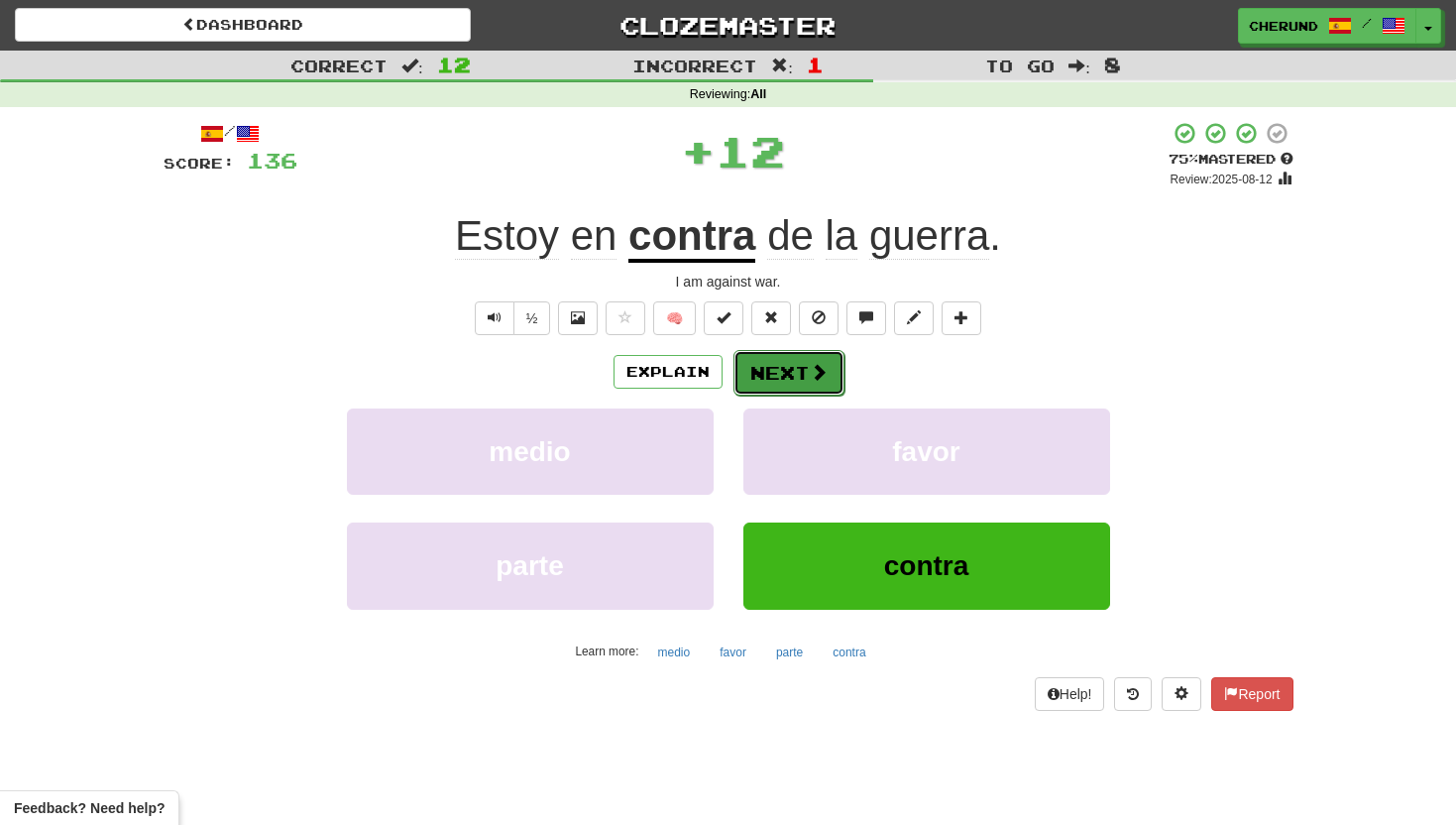 click on "Next" at bounding box center (789, 373) 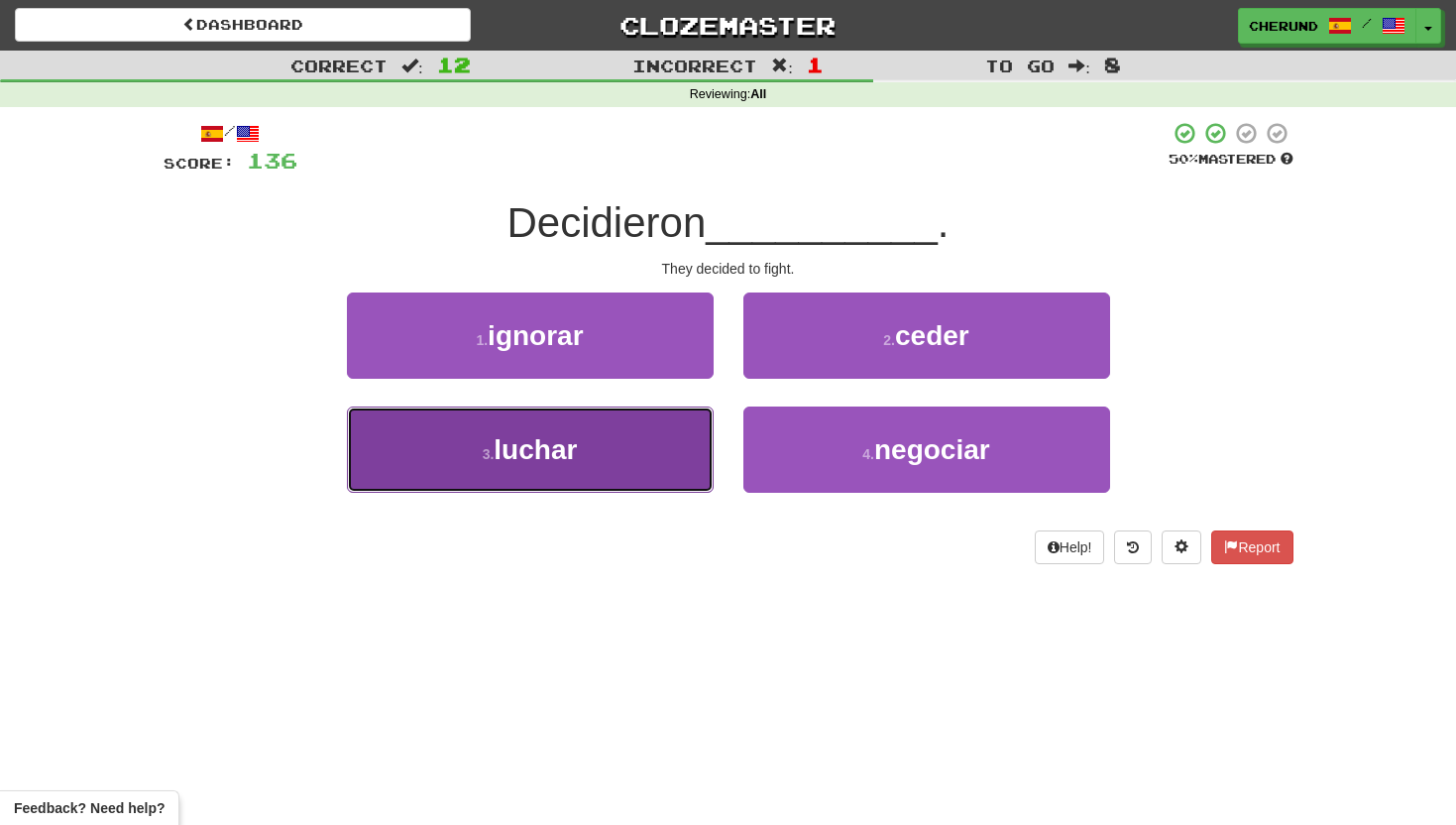 click on "3 .  luchar" at bounding box center [530, 449] 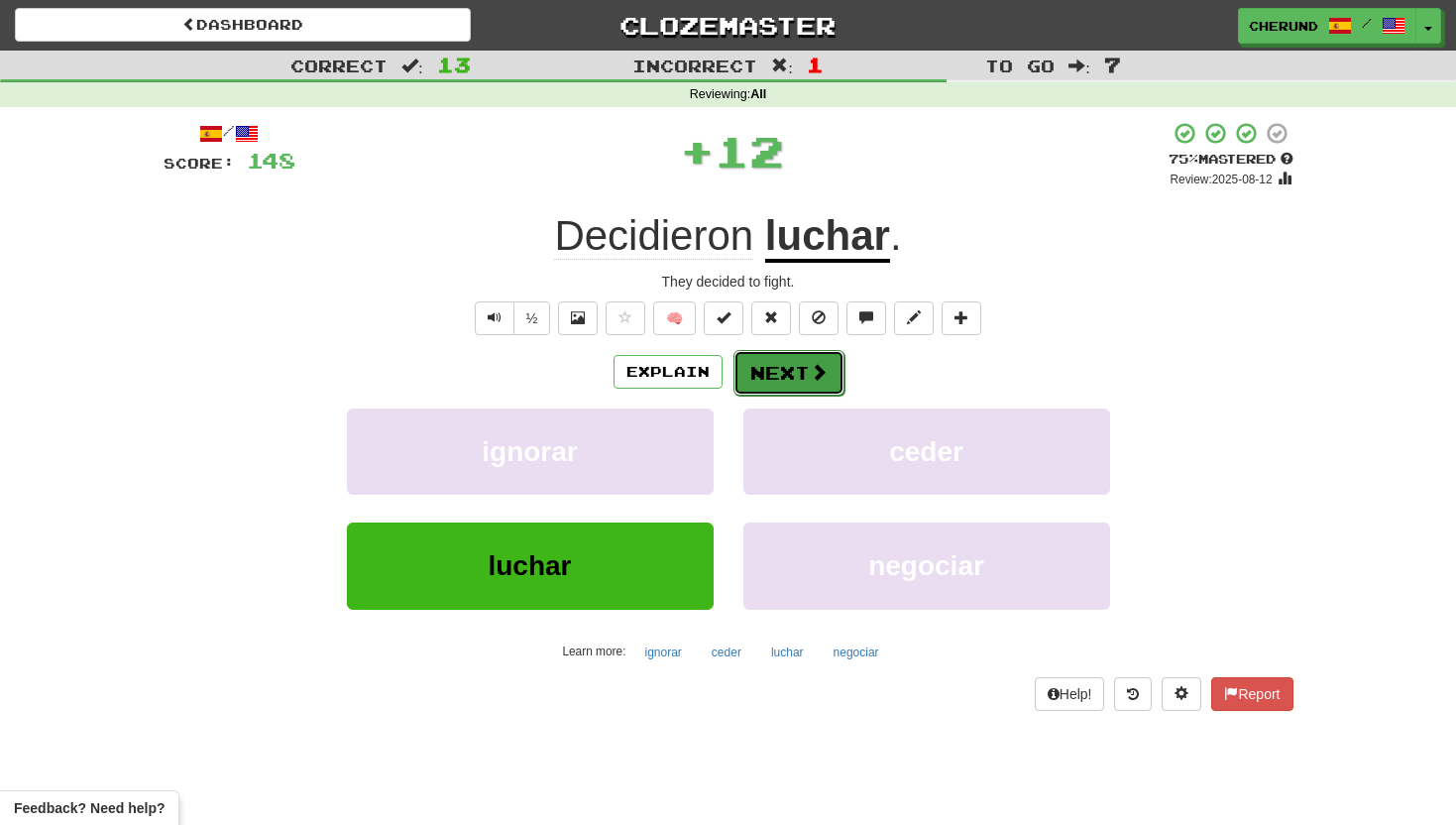 click on "Next" at bounding box center [789, 373] 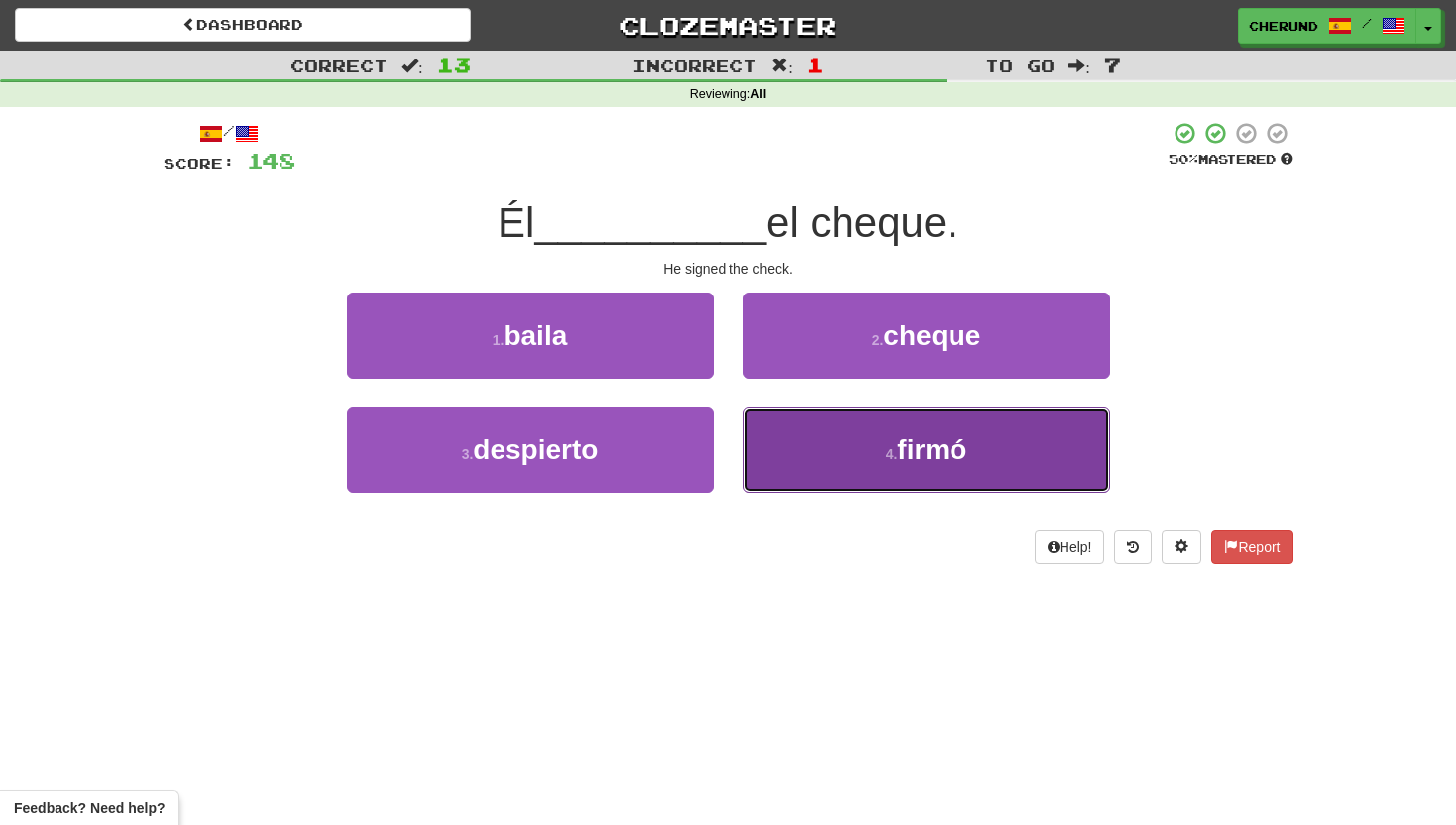 click on "4 .  firmó" at bounding box center [927, 449] 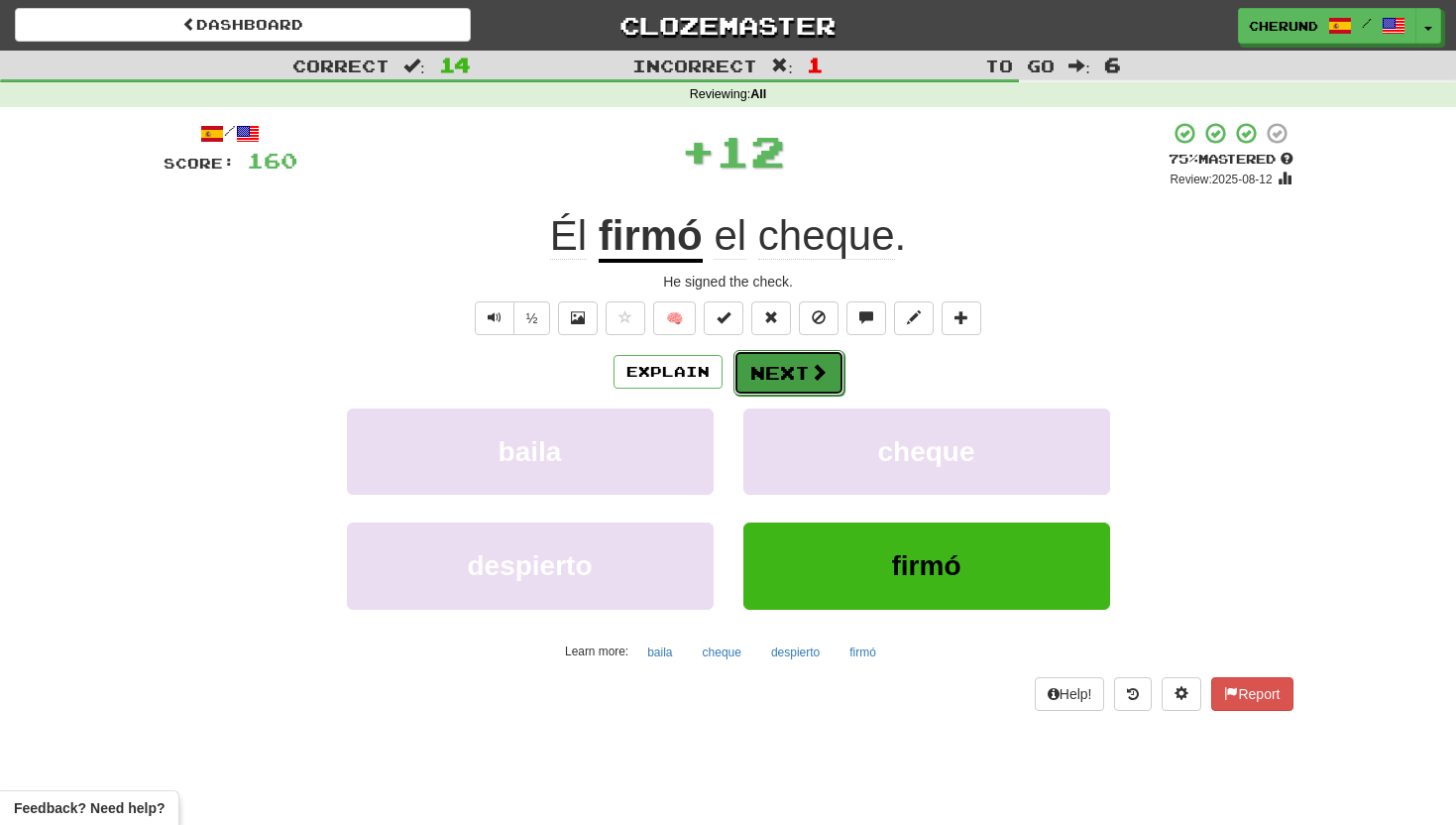 click on "Next" at bounding box center [789, 373] 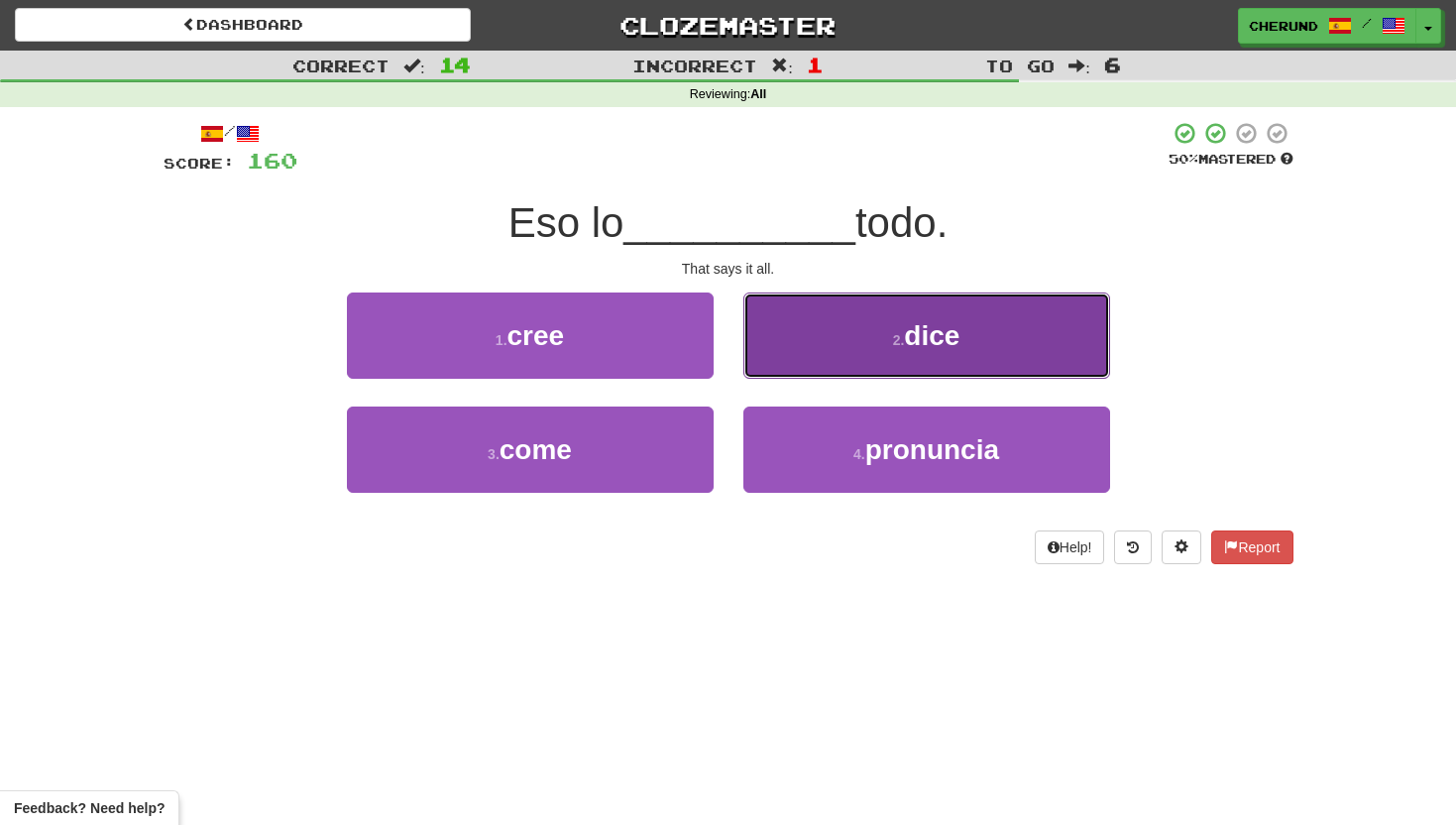 click on "dice" at bounding box center (932, 335) 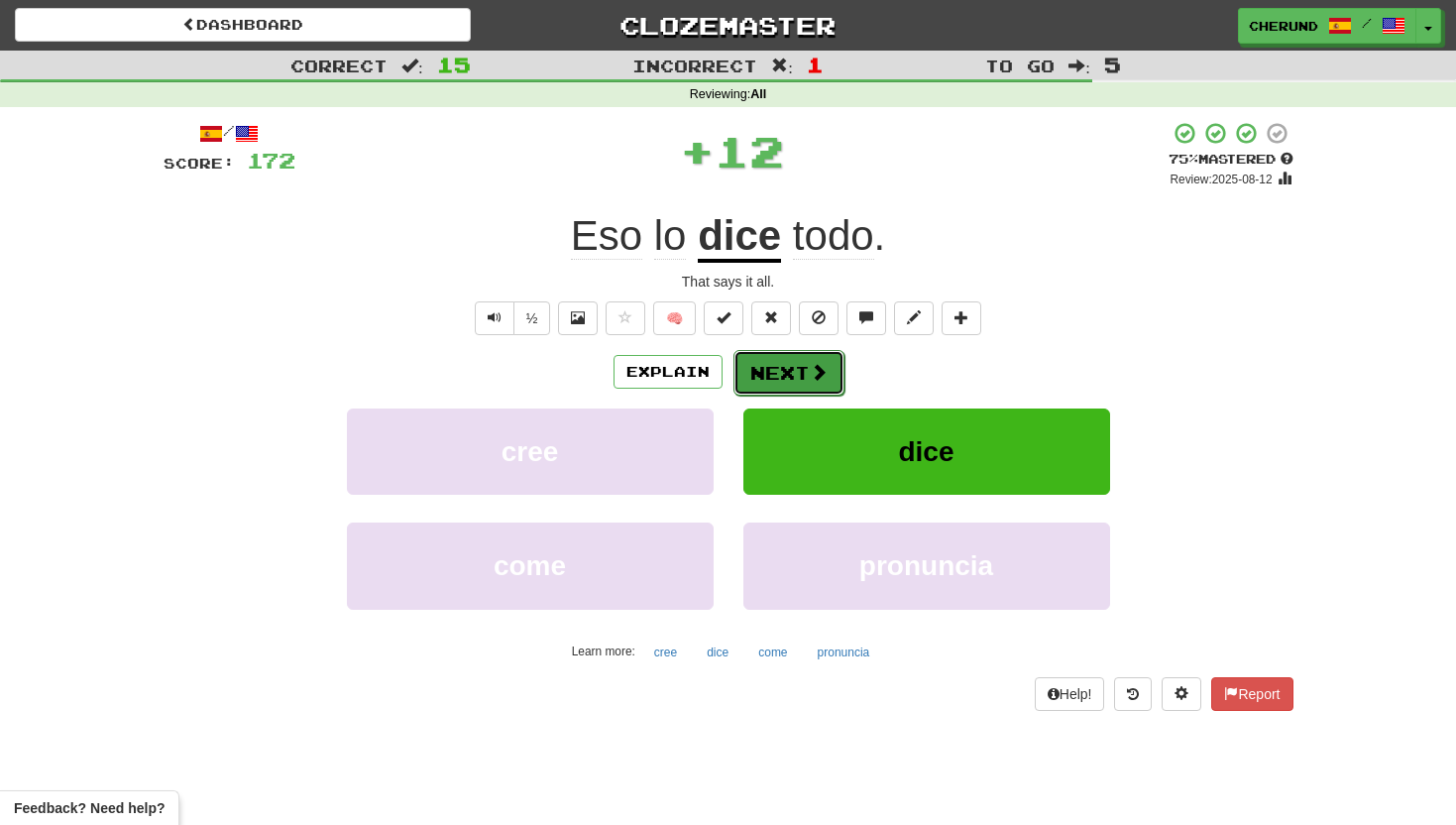 click on "Next" at bounding box center (789, 373) 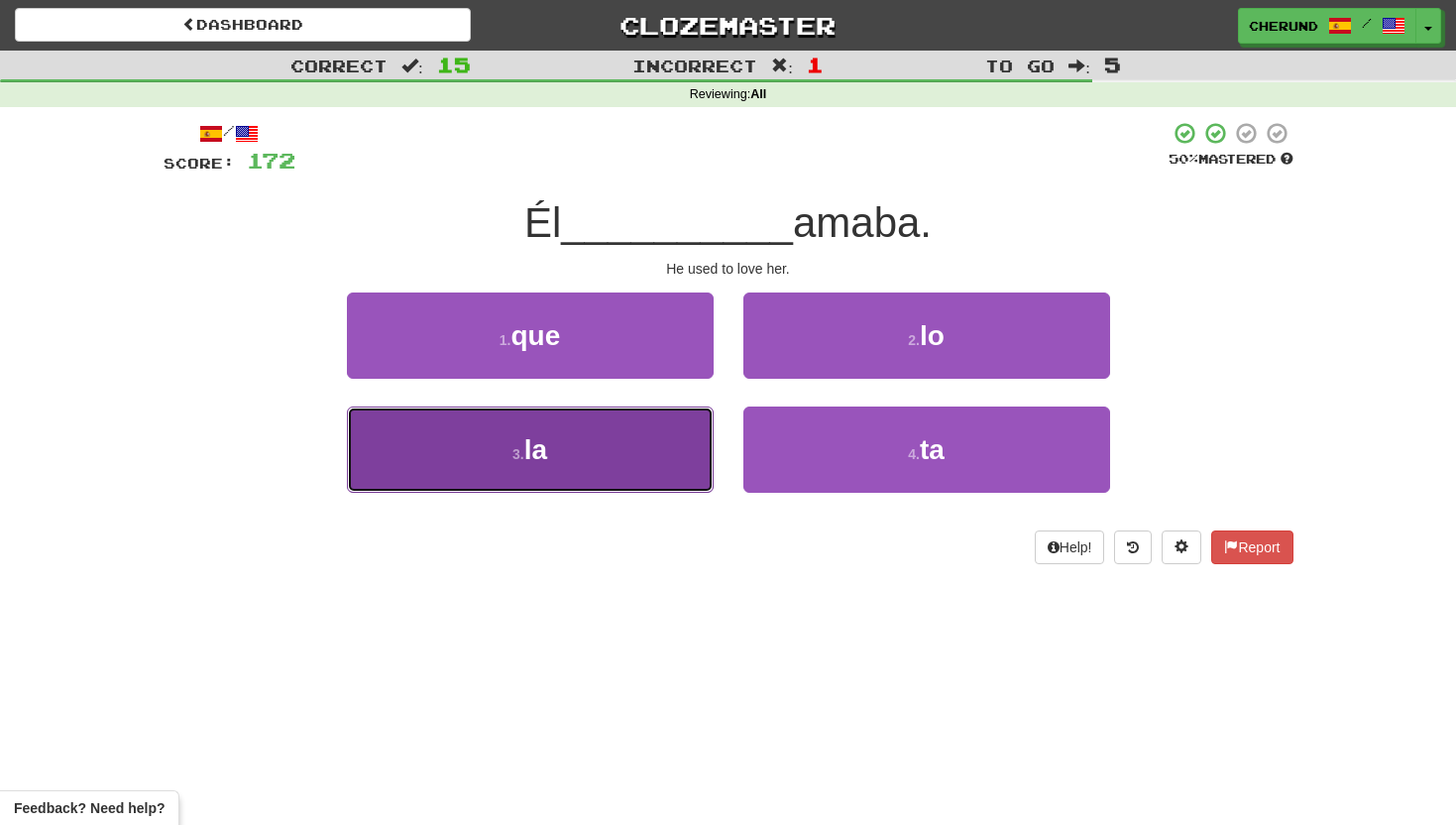 click on "3 .  la" at bounding box center [530, 449] 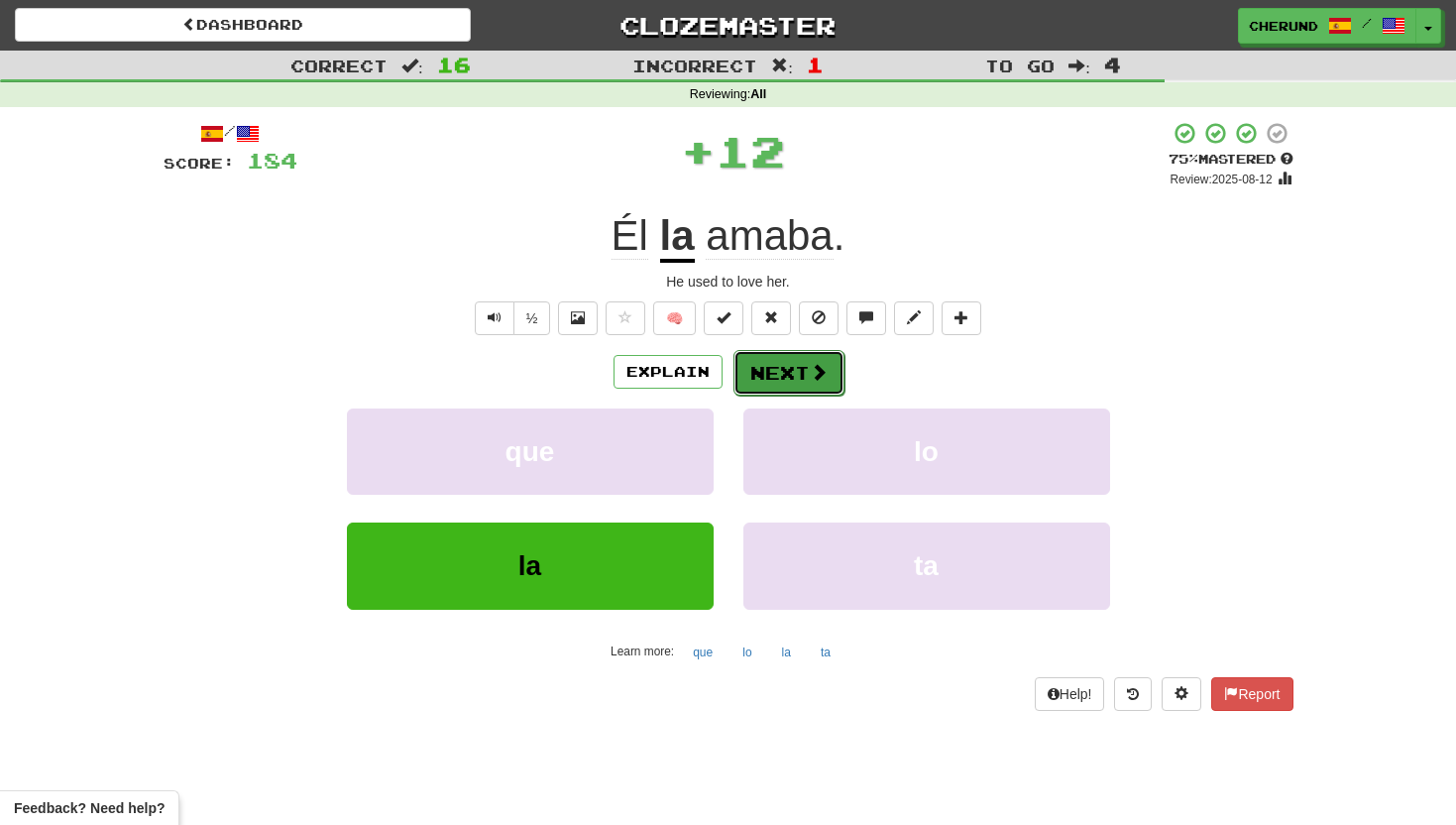 click on "Next" at bounding box center (789, 373) 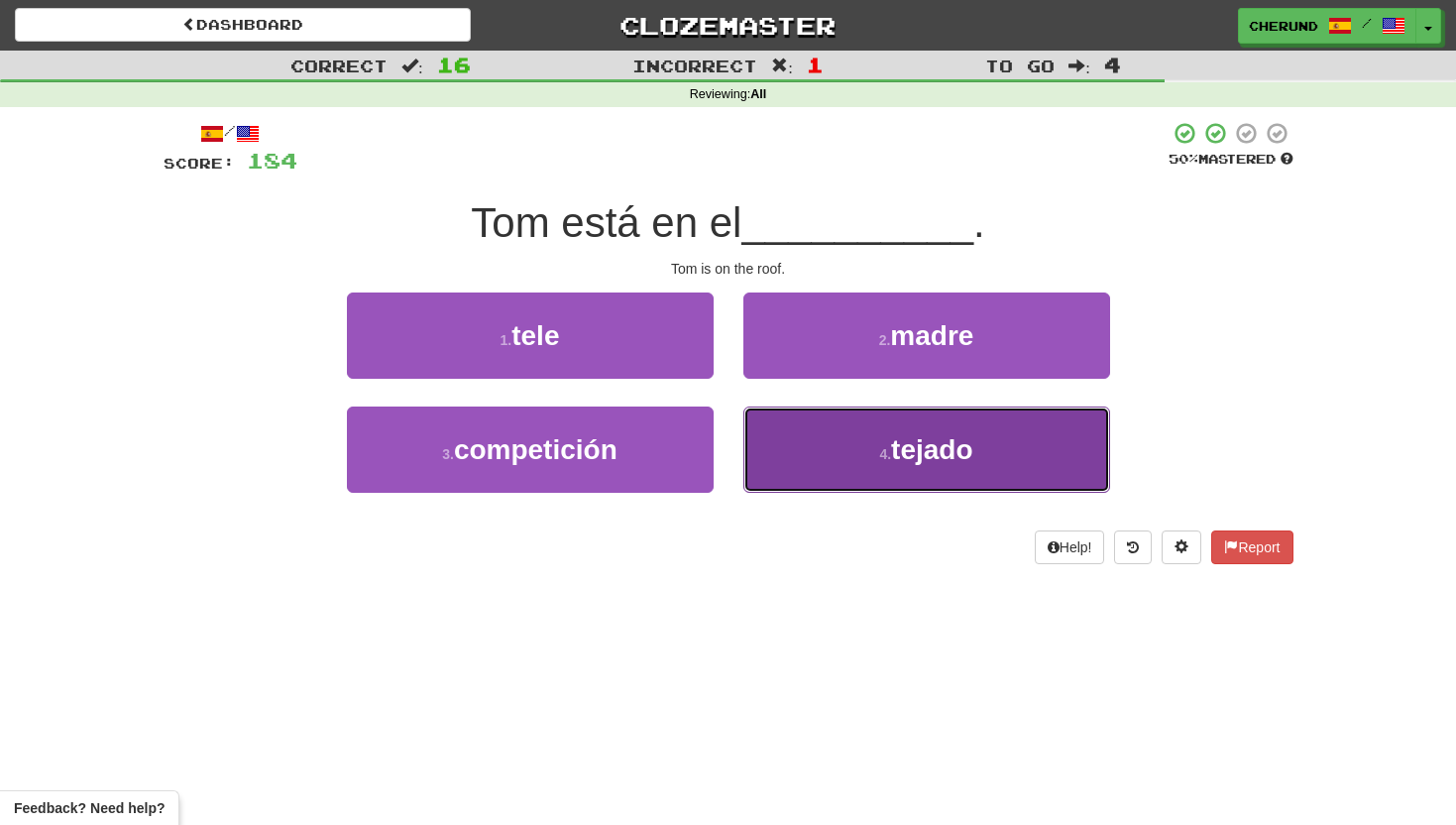 click on "4 .  tejado" at bounding box center (927, 449) 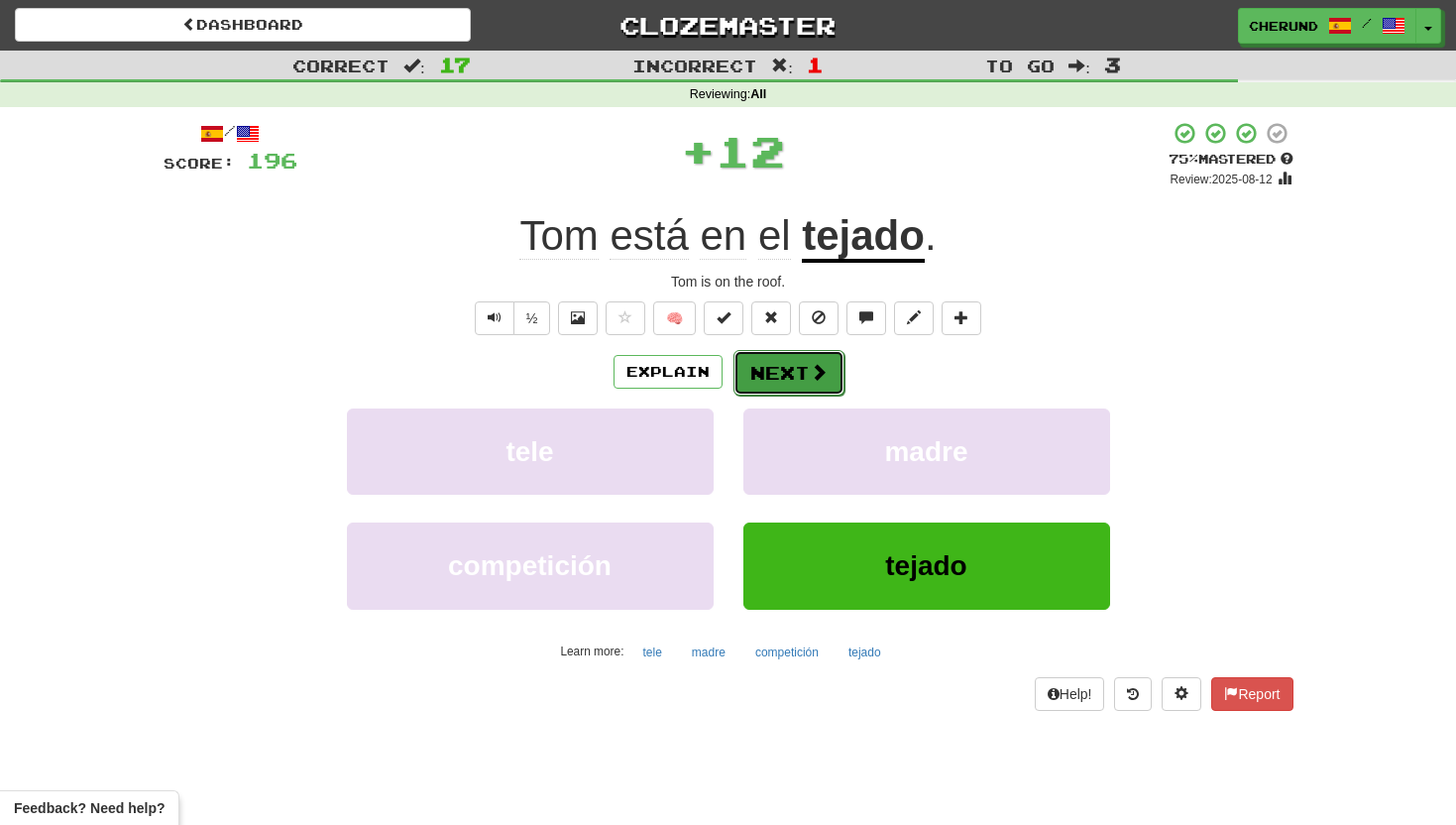 click on "Next" at bounding box center [789, 373] 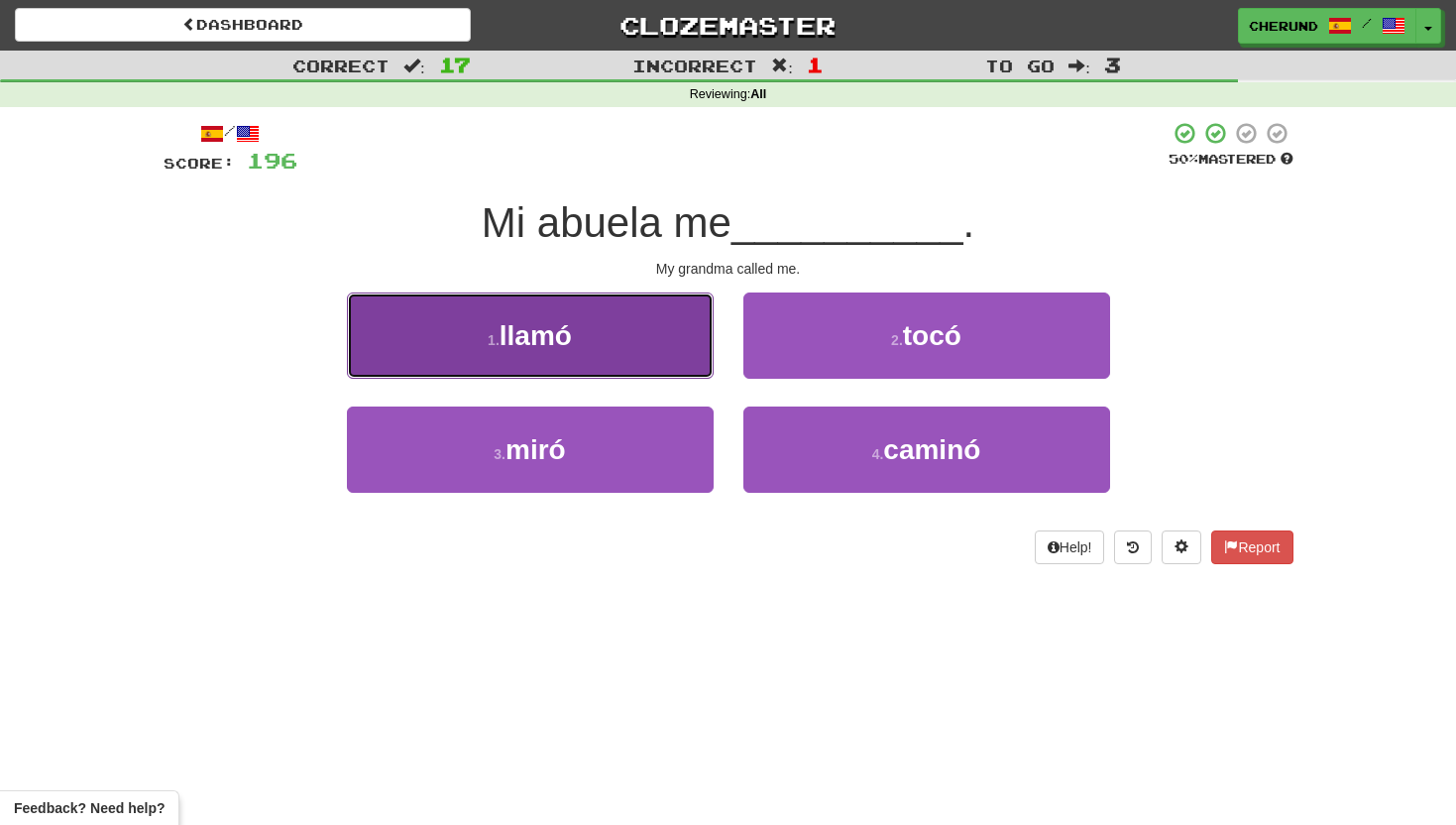 click on "1 .  llamó" at bounding box center [530, 335] 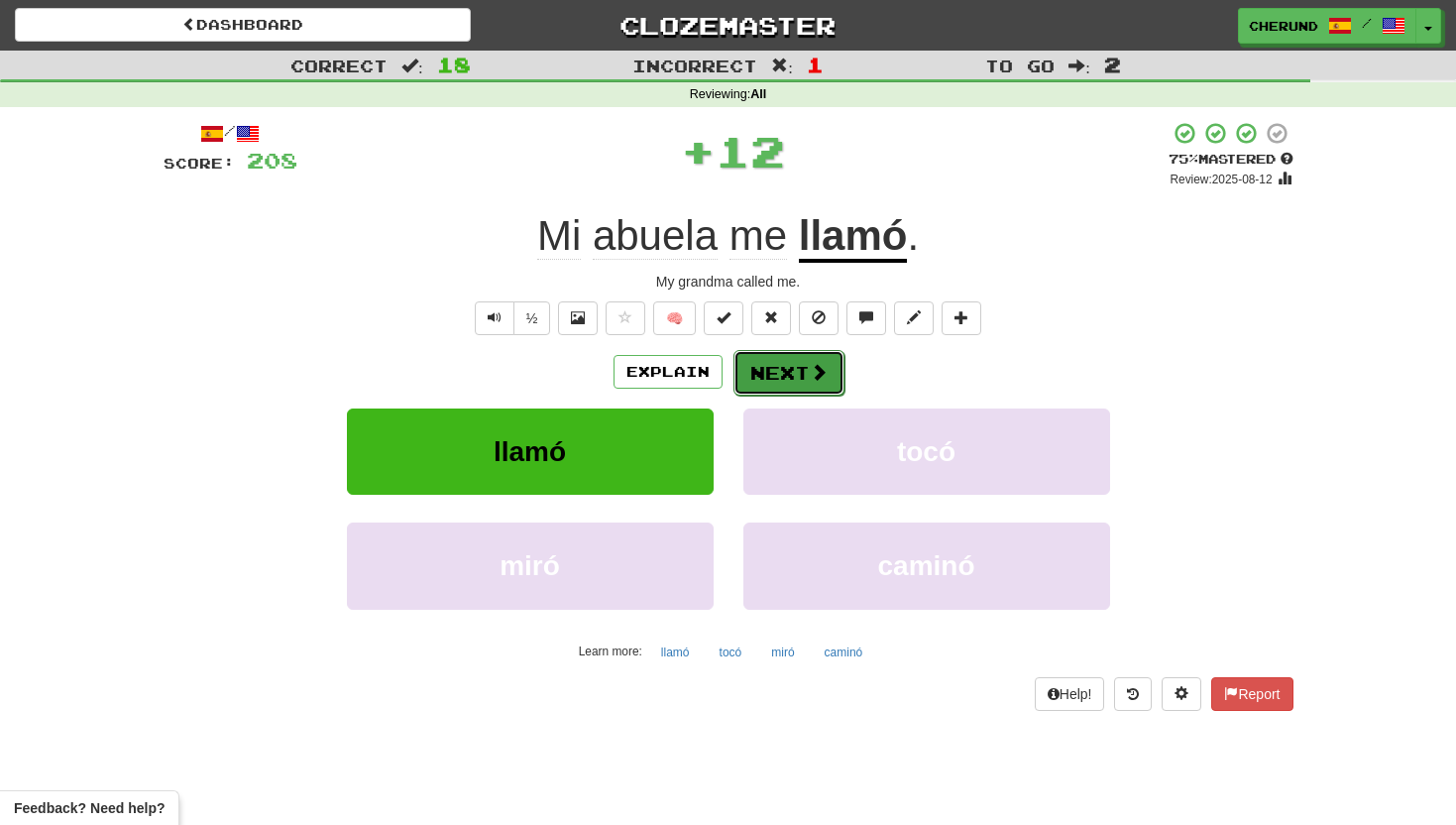 click on "Next" at bounding box center (789, 373) 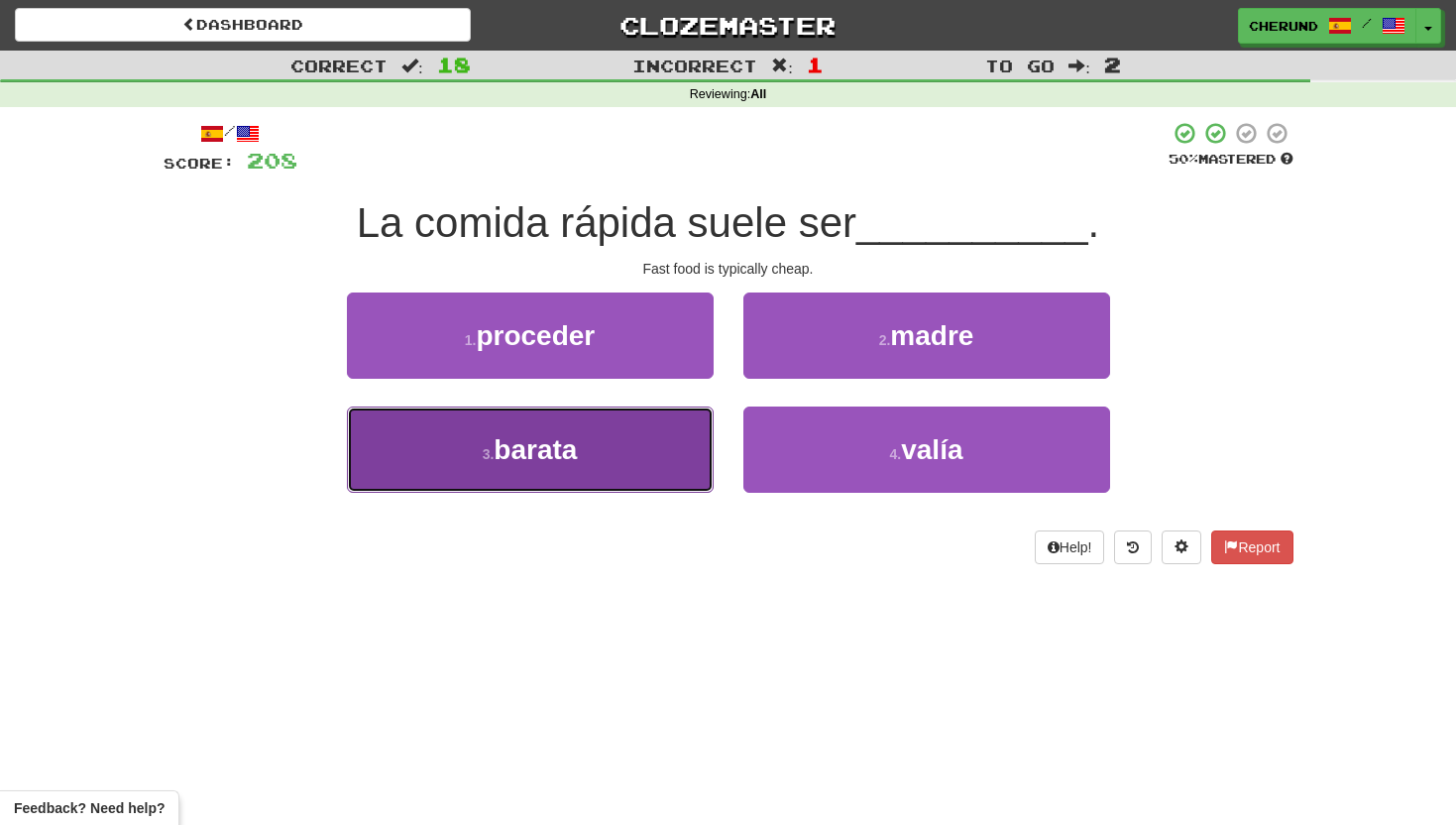 click on "3 .  barata" at bounding box center (530, 449) 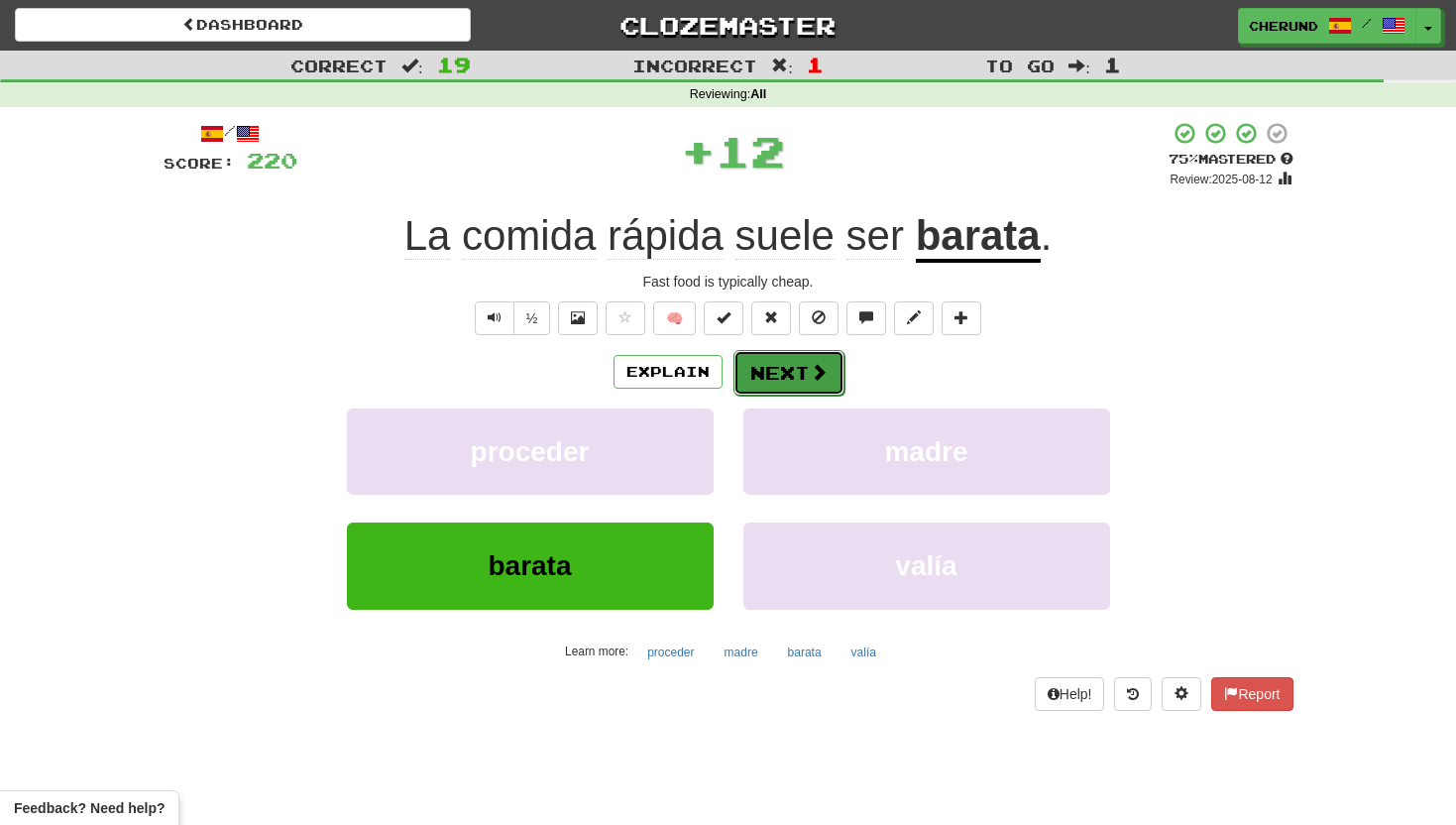 click on "Next" at bounding box center (789, 373) 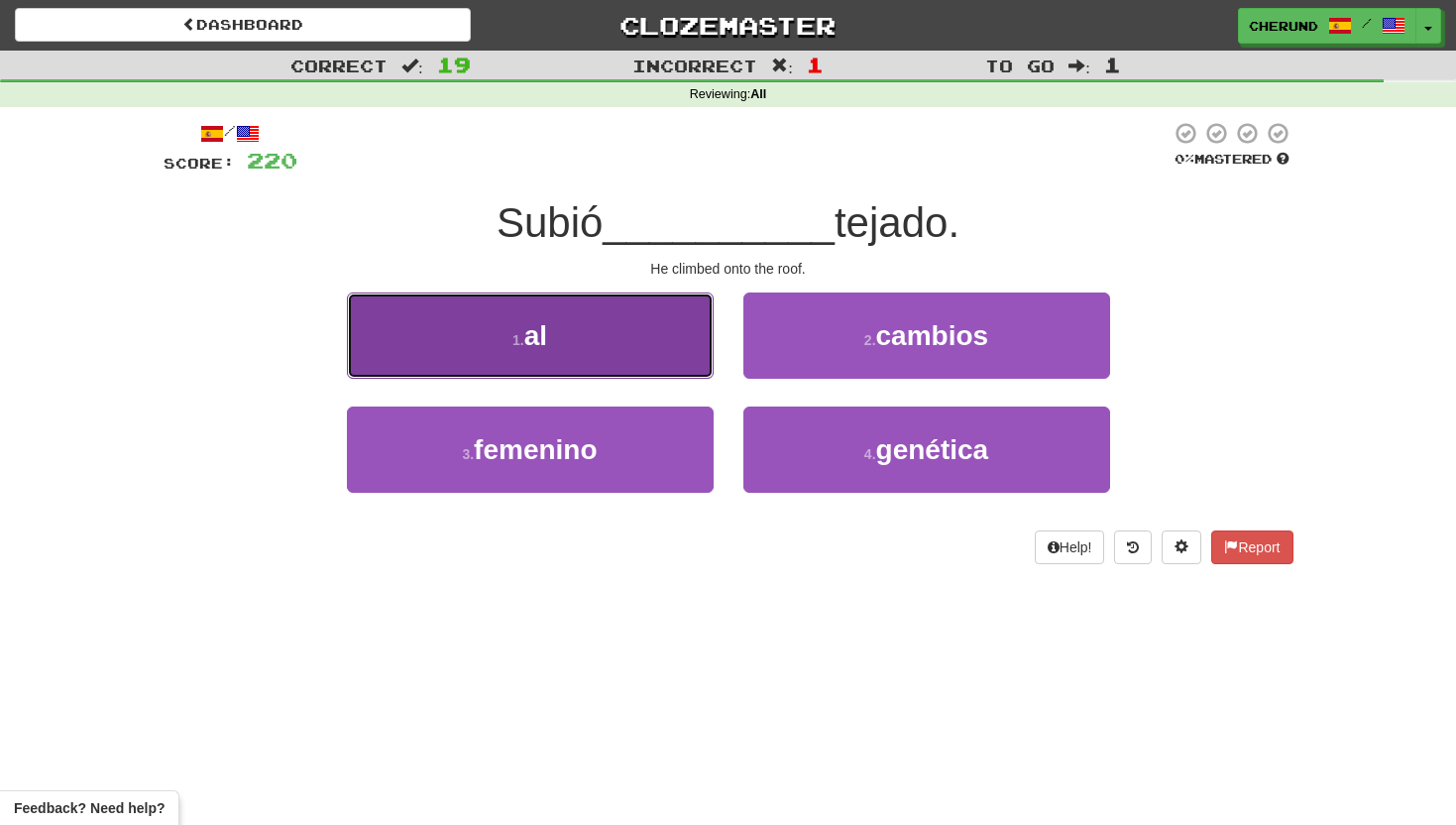 click on "1 .  al" at bounding box center (530, 335) 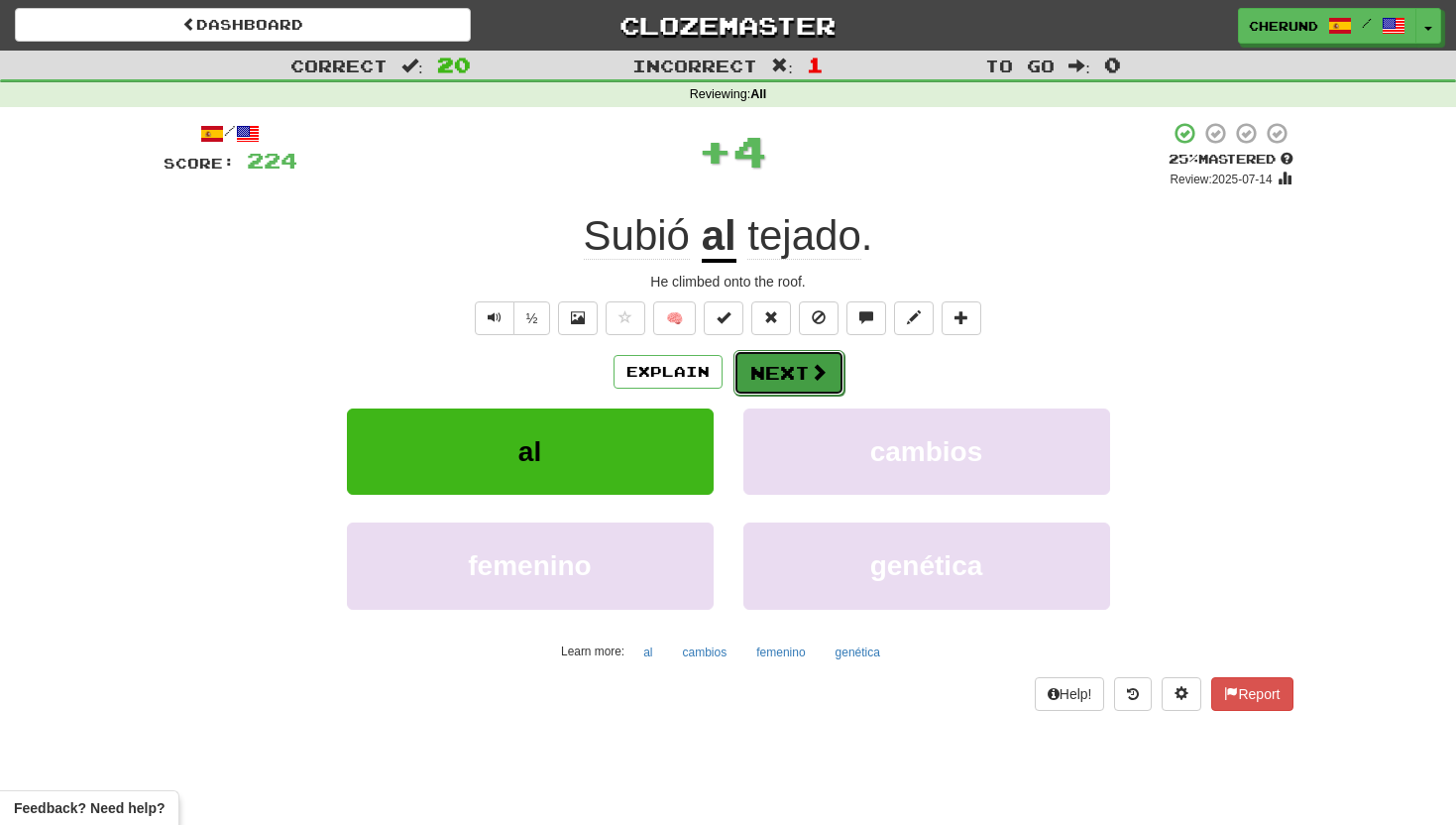click on "Next" at bounding box center (789, 373) 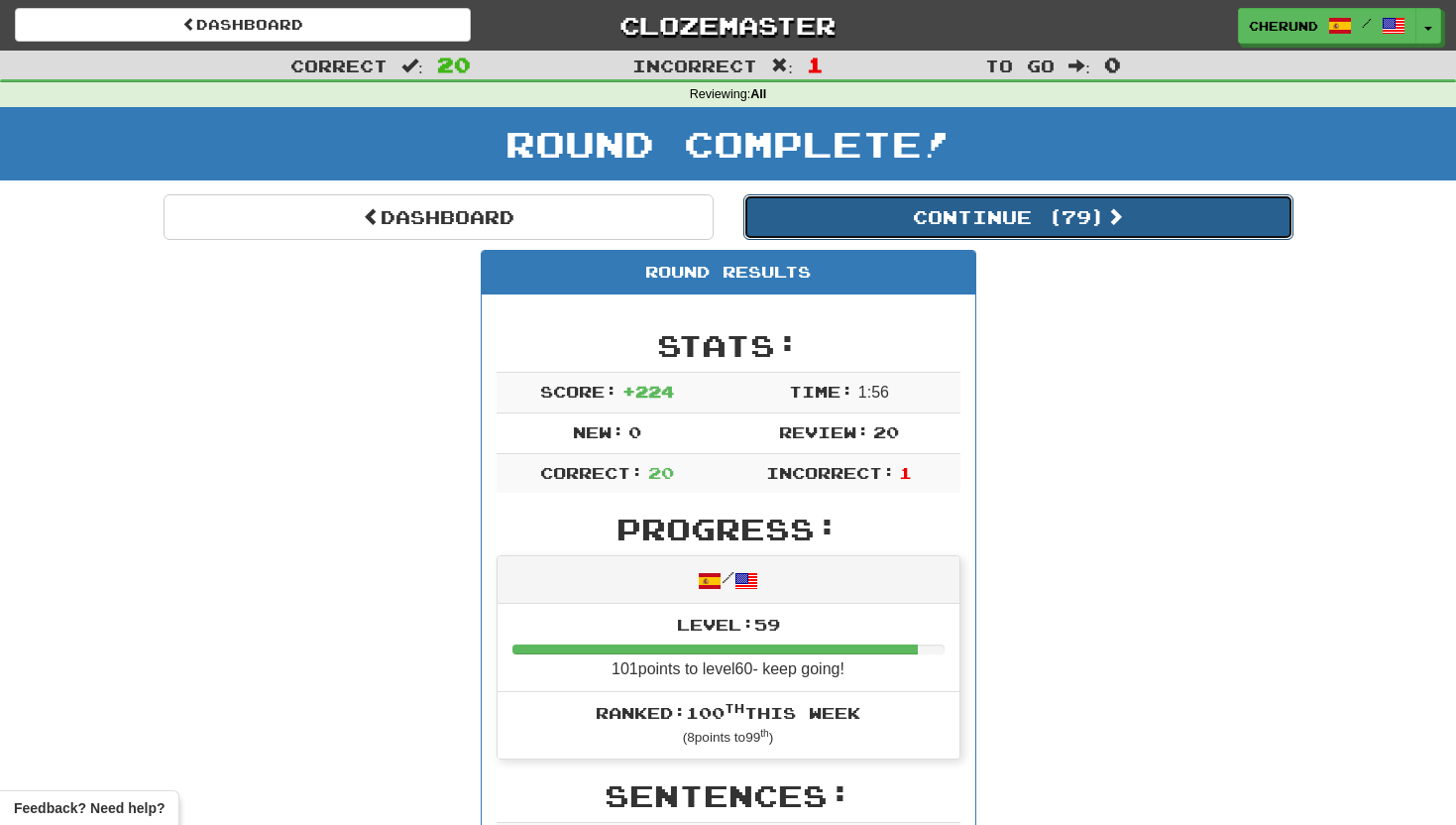 click on "Continue ( 79 )" at bounding box center (1018, 217) 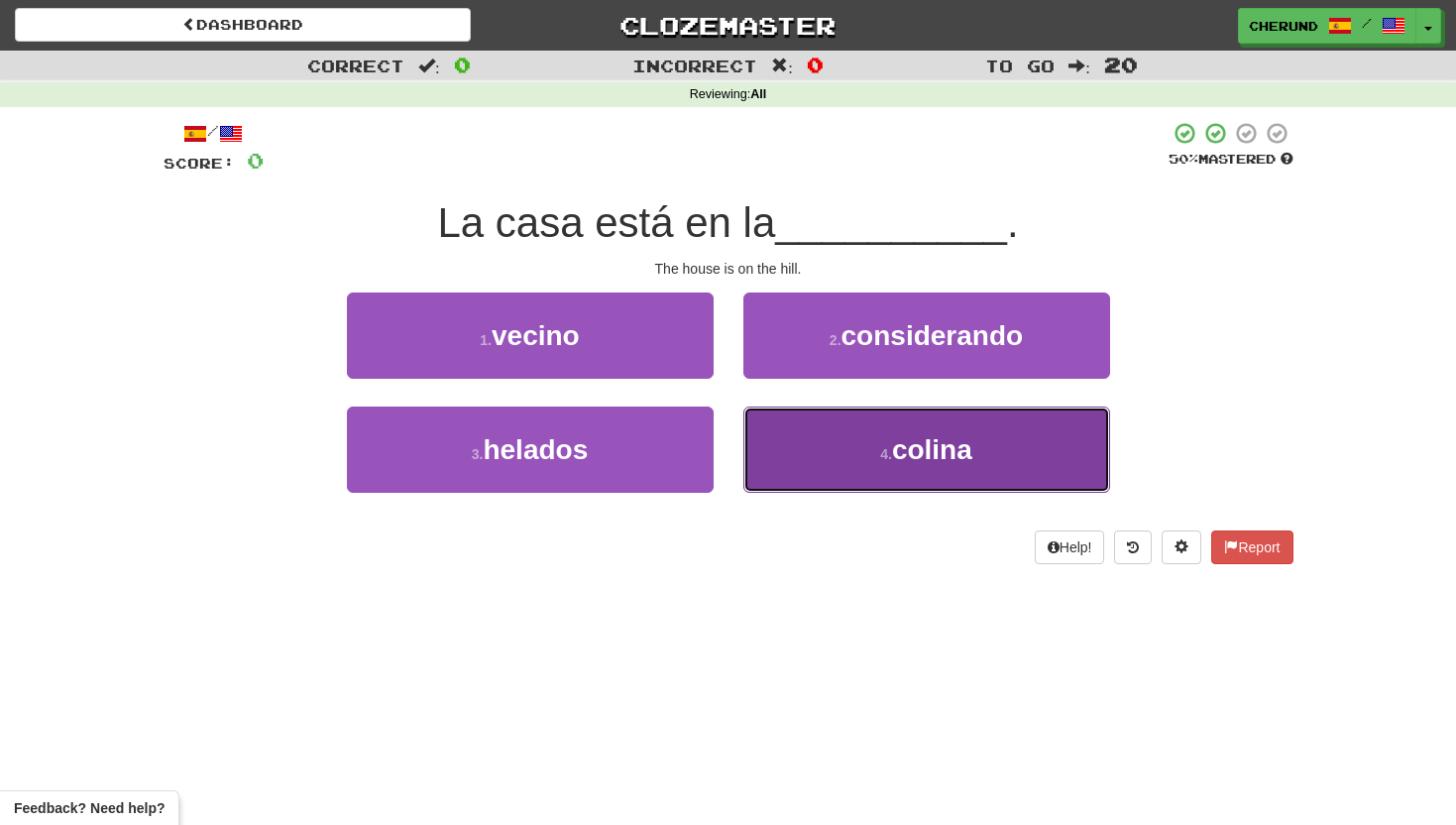 click on "4 .  colina" at bounding box center (927, 449) 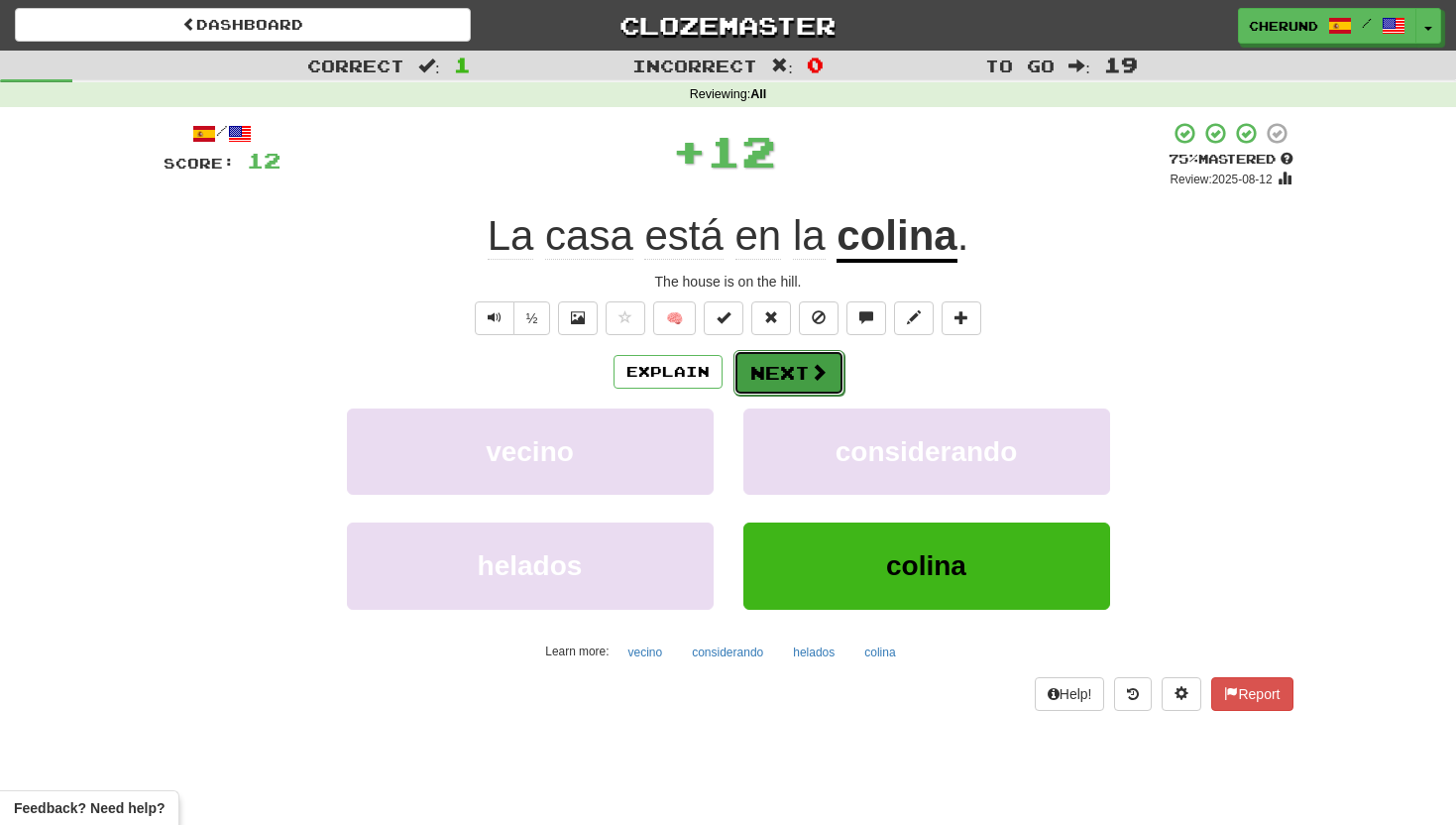 click on "Next" at bounding box center (789, 373) 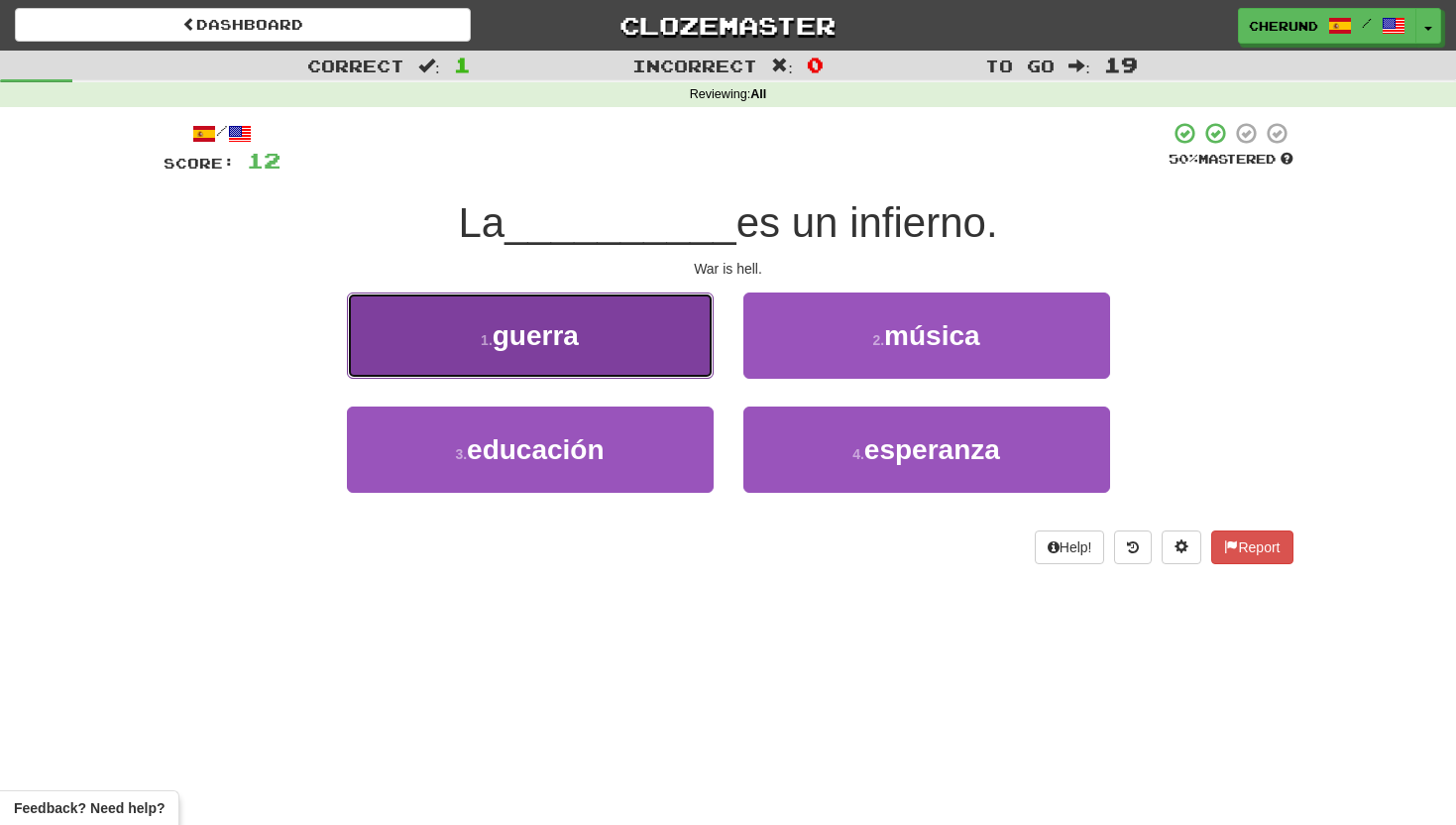 click on "1 .  guerra" at bounding box center (530, 335) 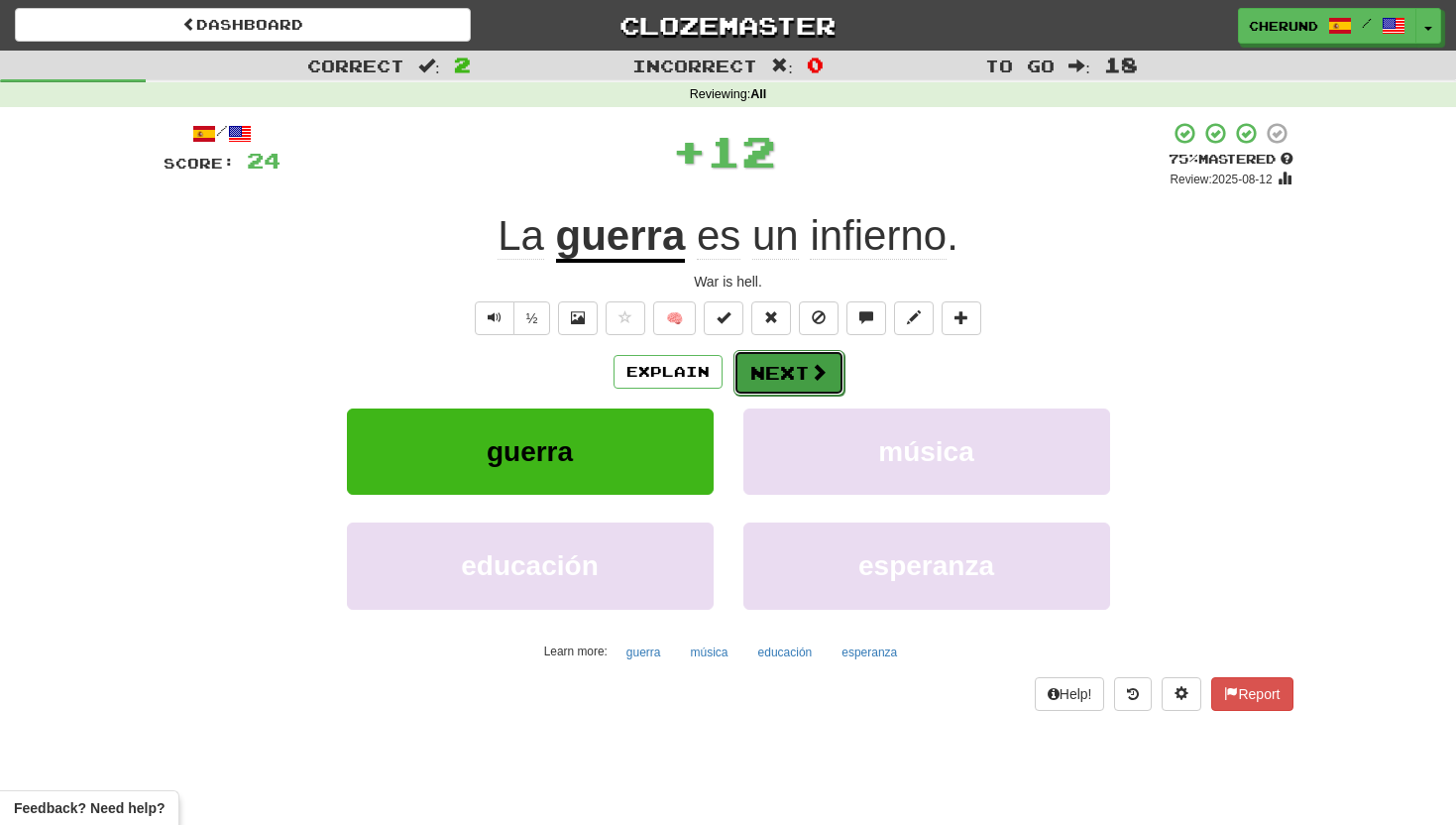 click on "Next" at bounding box center (789, 373) 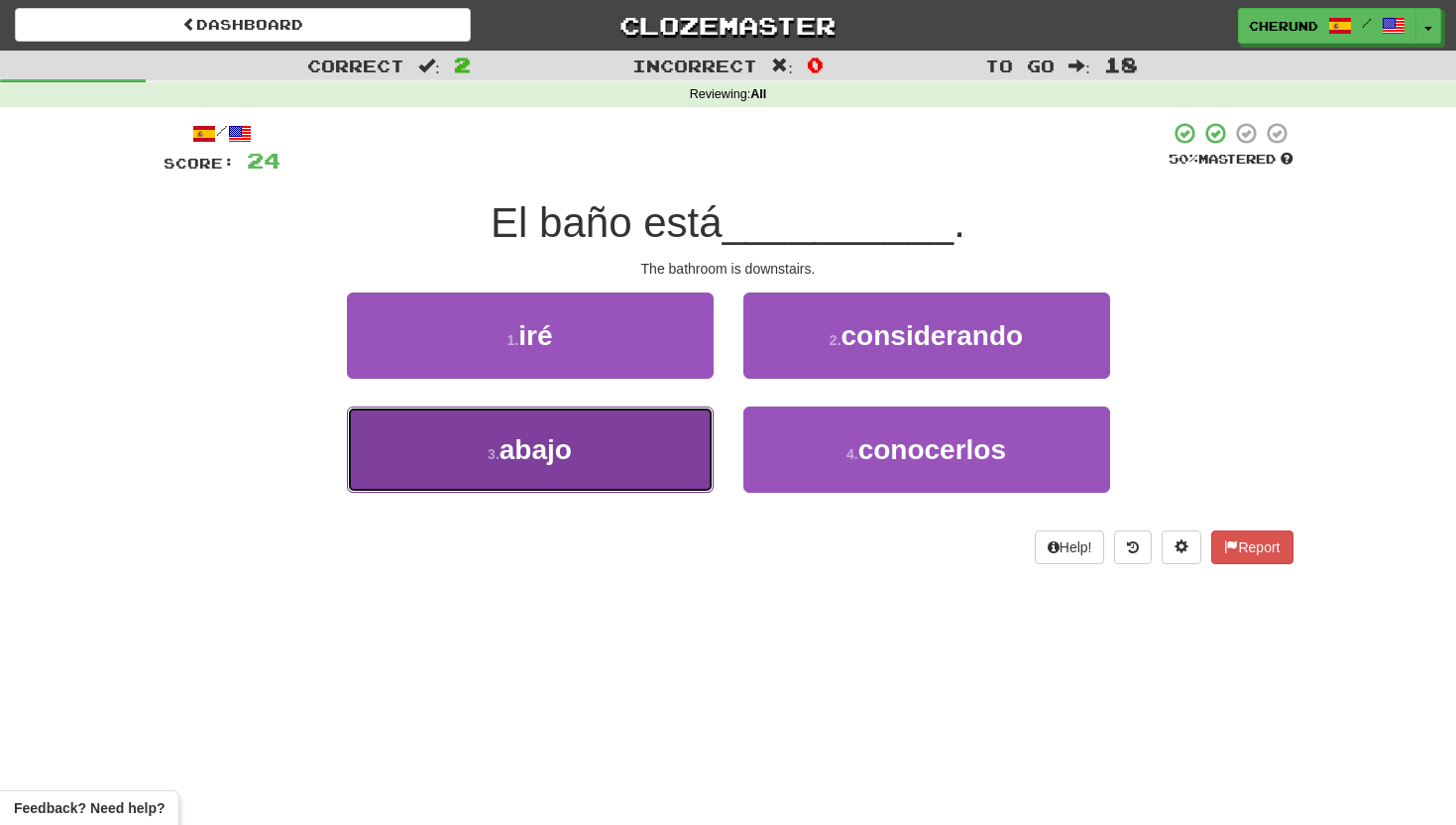 click on "3 .  abajo" at bounding box center (530, 449) 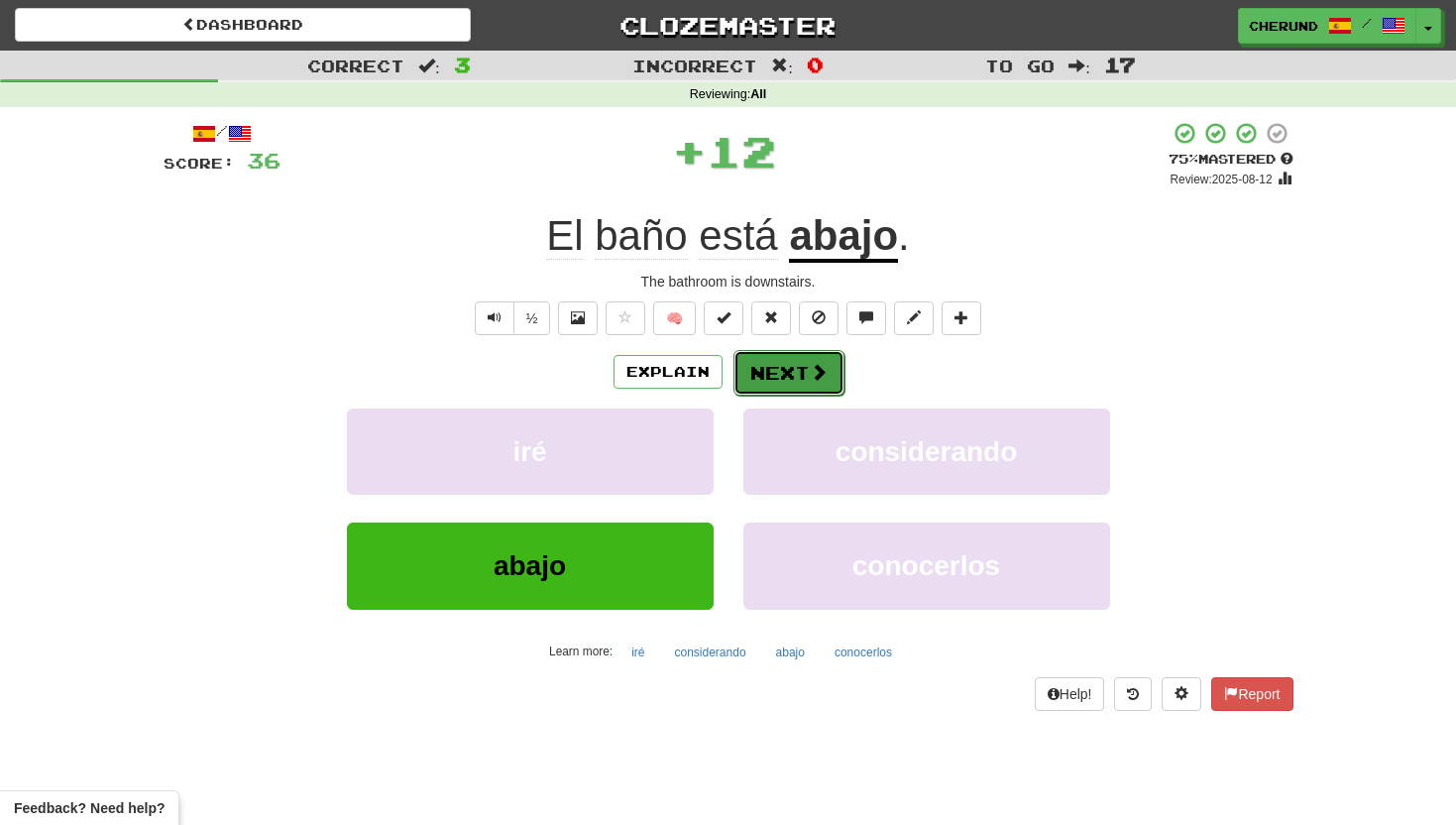 click on "Next" at bounding box center (789, 373) 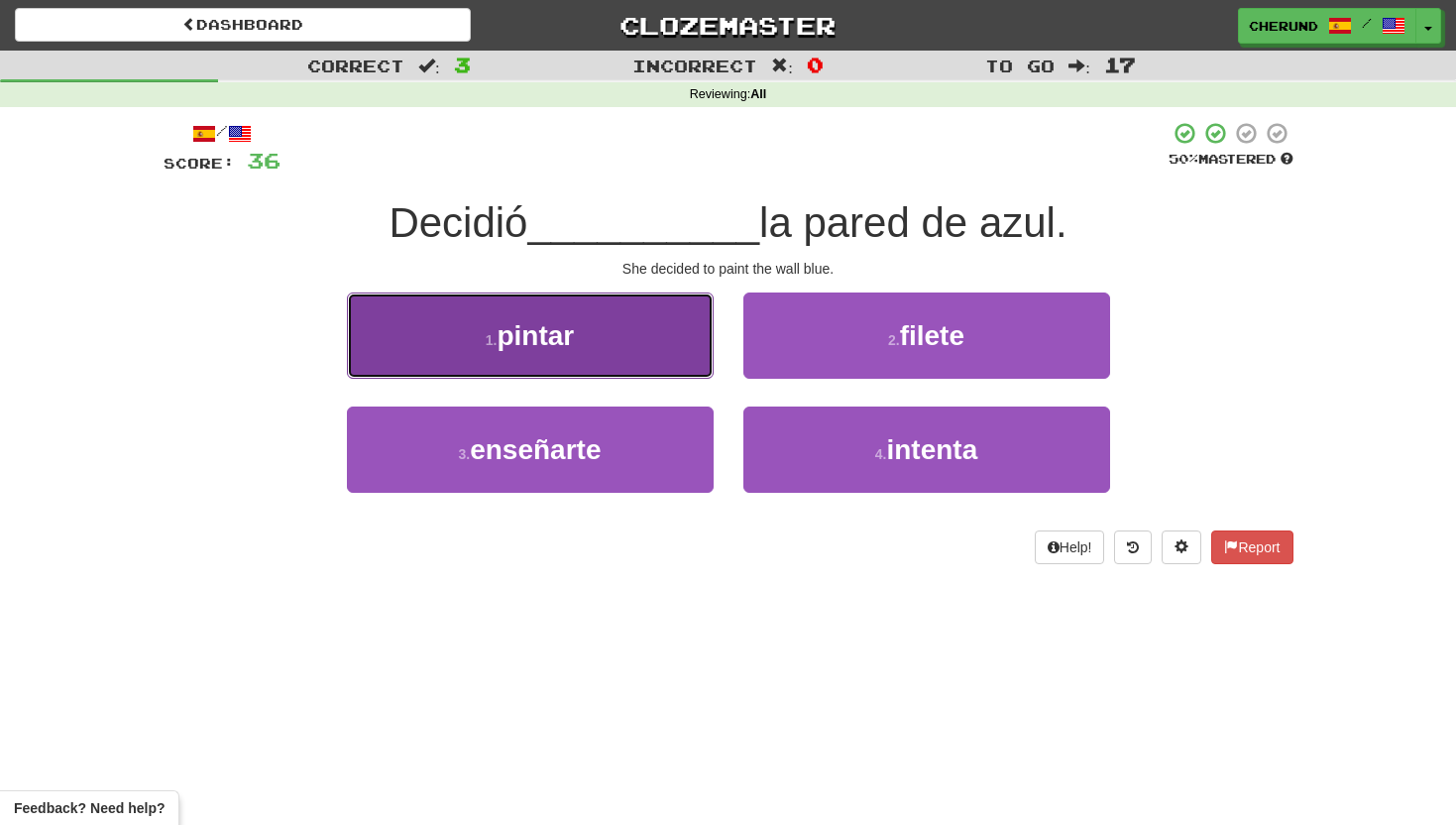 click on "1 .  pintar" at bounding box center (530, 335) 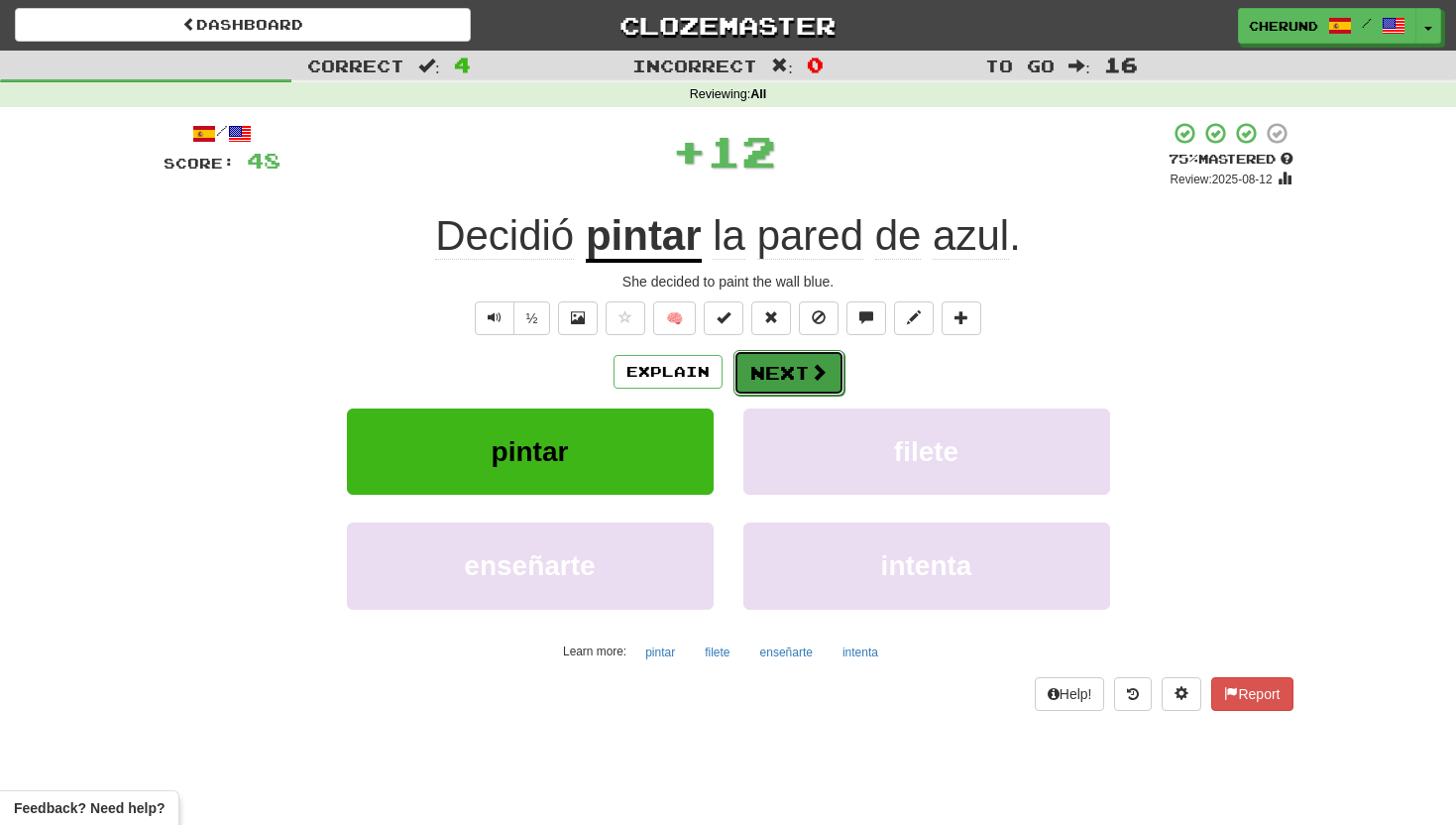 click on "Next" at bounding box center [789, 373] 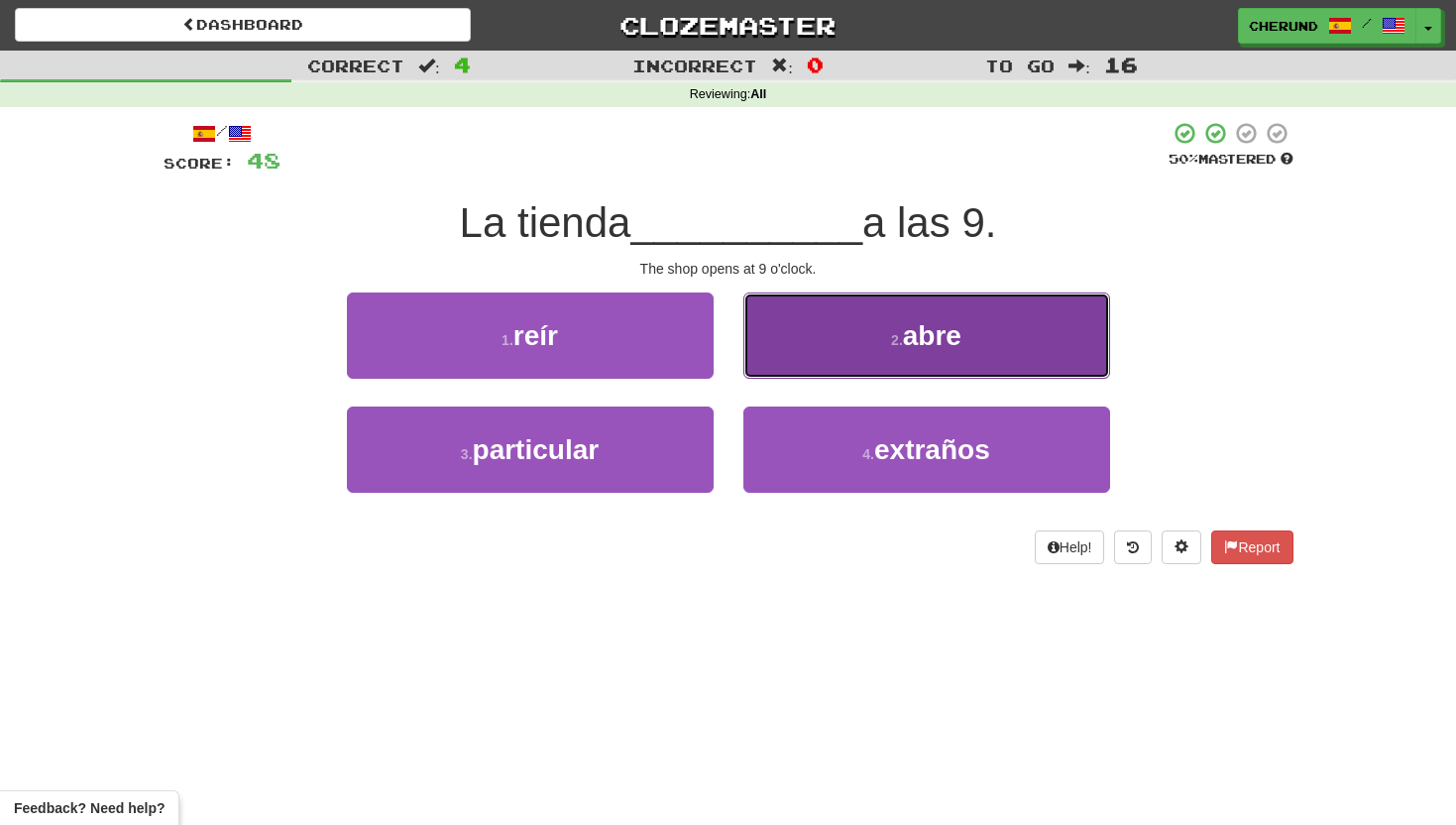 click on "2 .  abre" at bounding box center (927, 335) 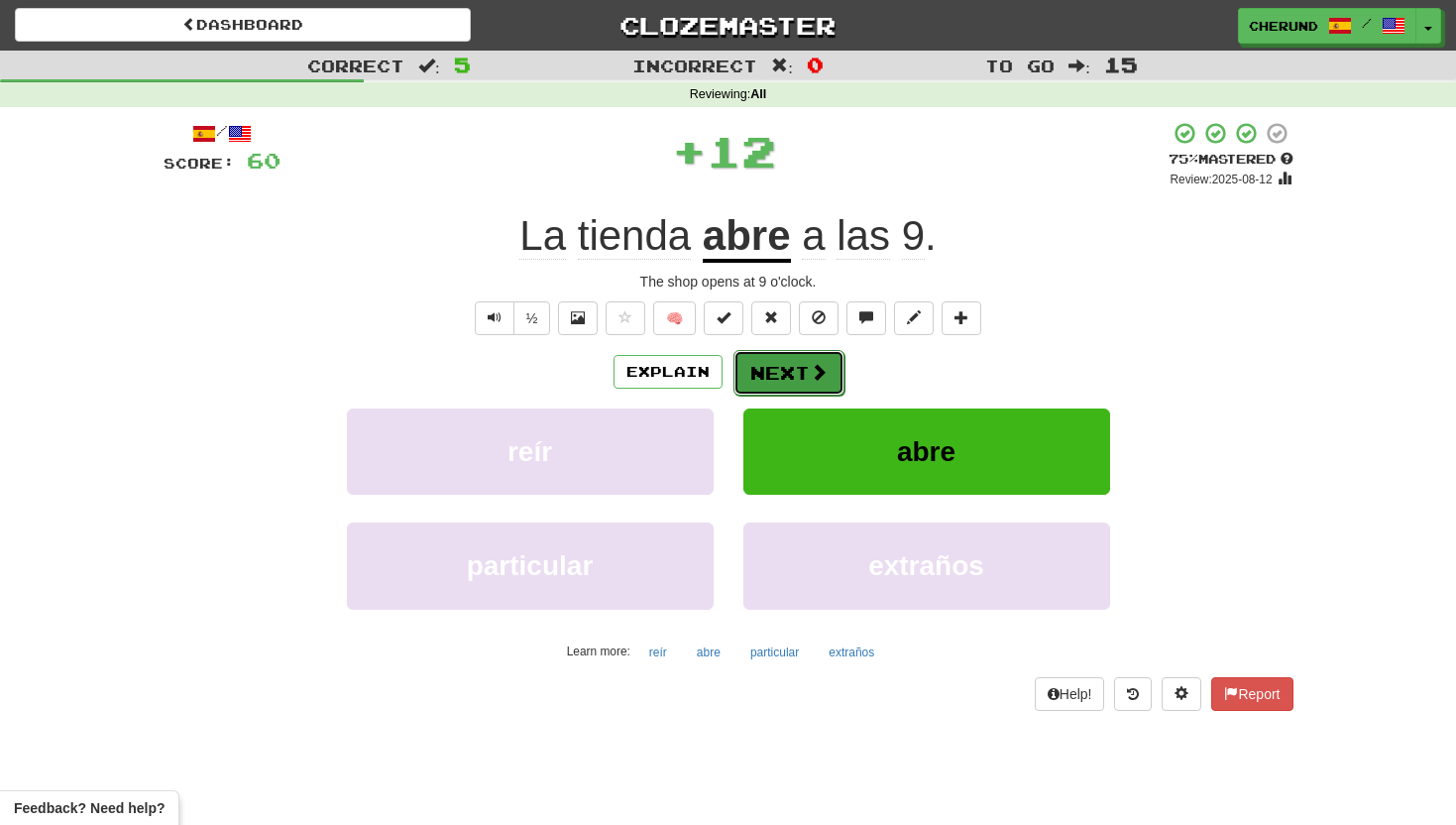 click on "Next" at bounding box center (789, 373) 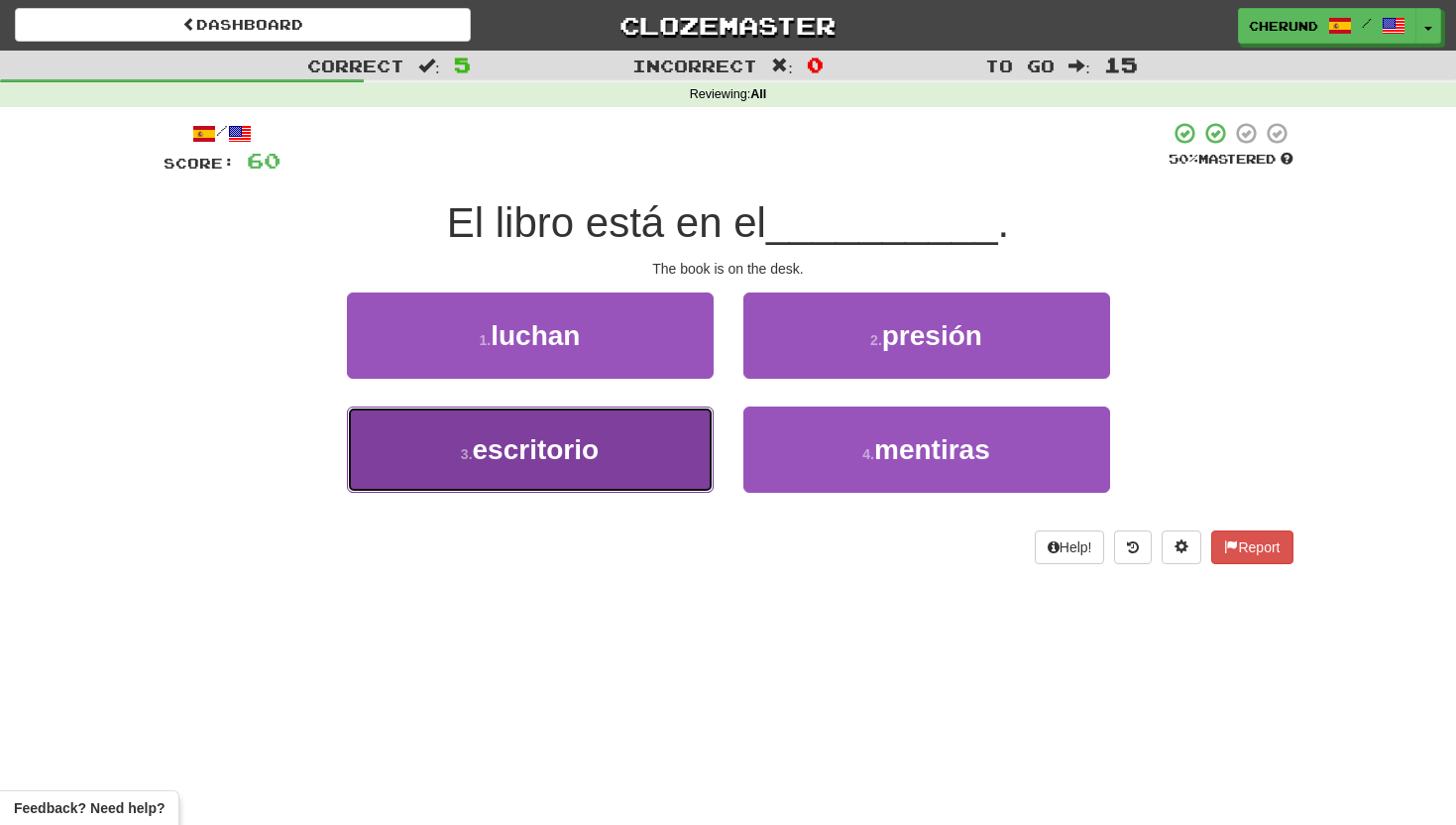 click on "3 .  escritorio" at bounding box center [530, 449] 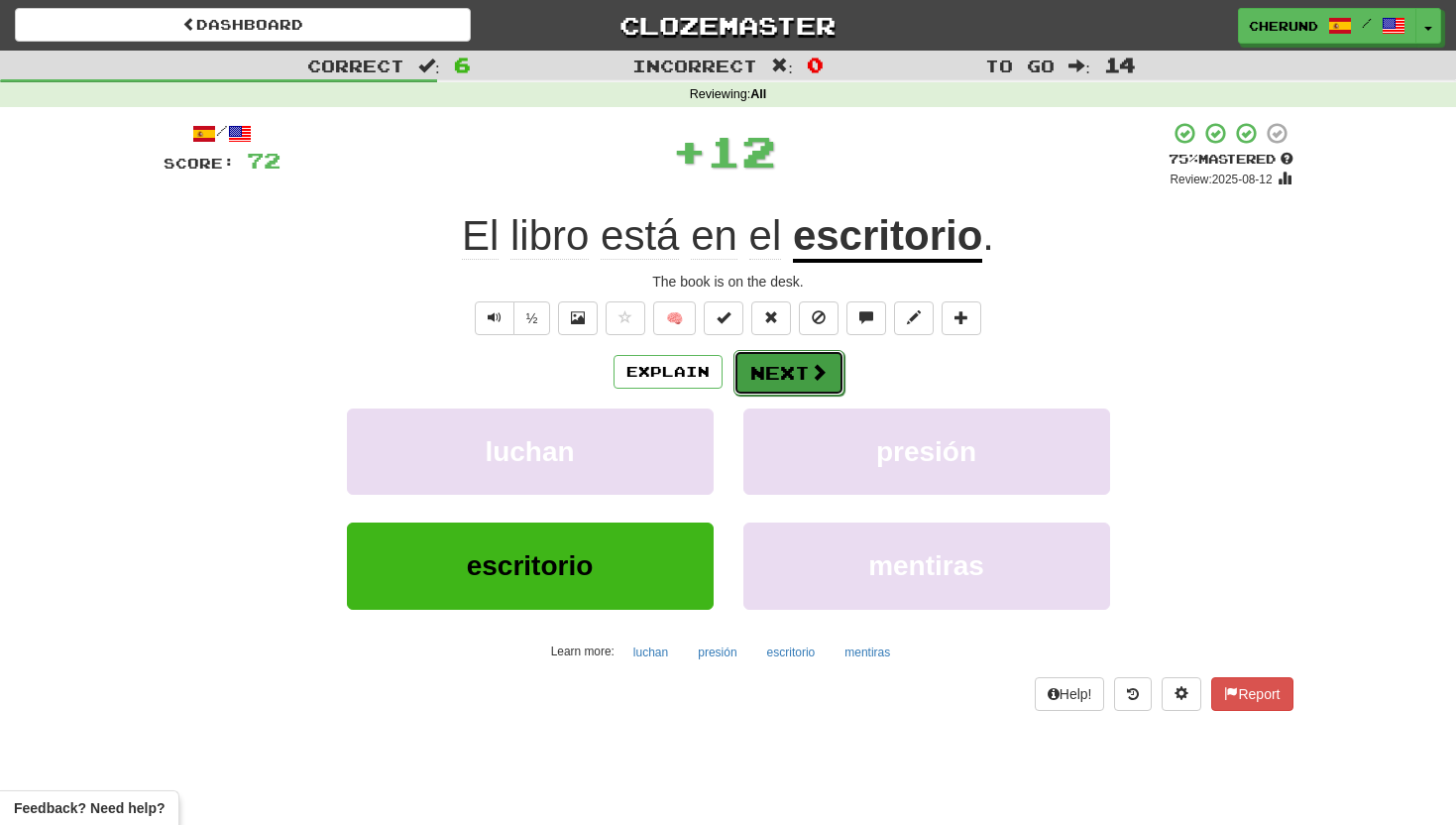 click on "Next" at bounding box center (789, 373) 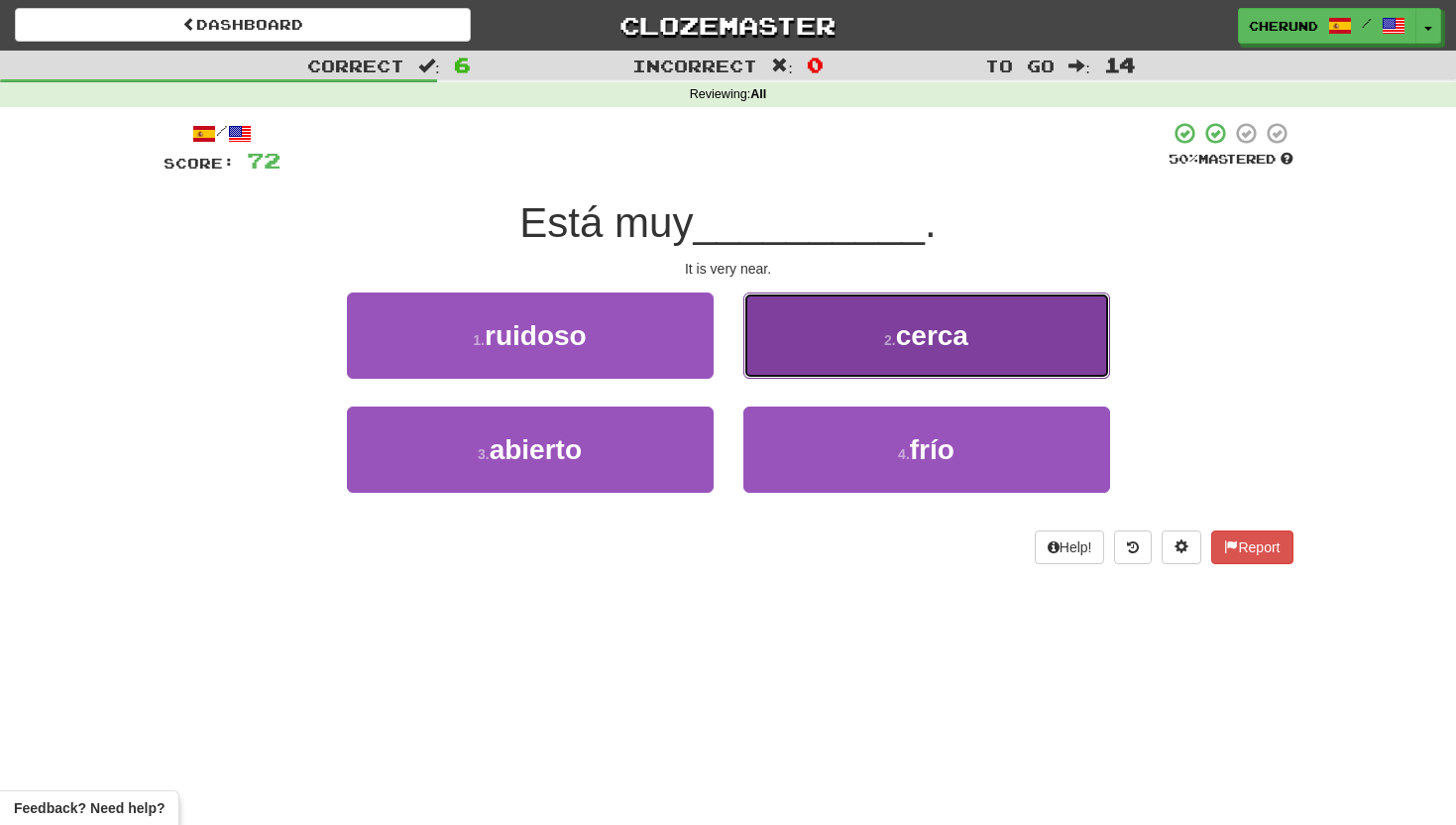 click on "2 .  cerca" at bounding box center [927, 335] 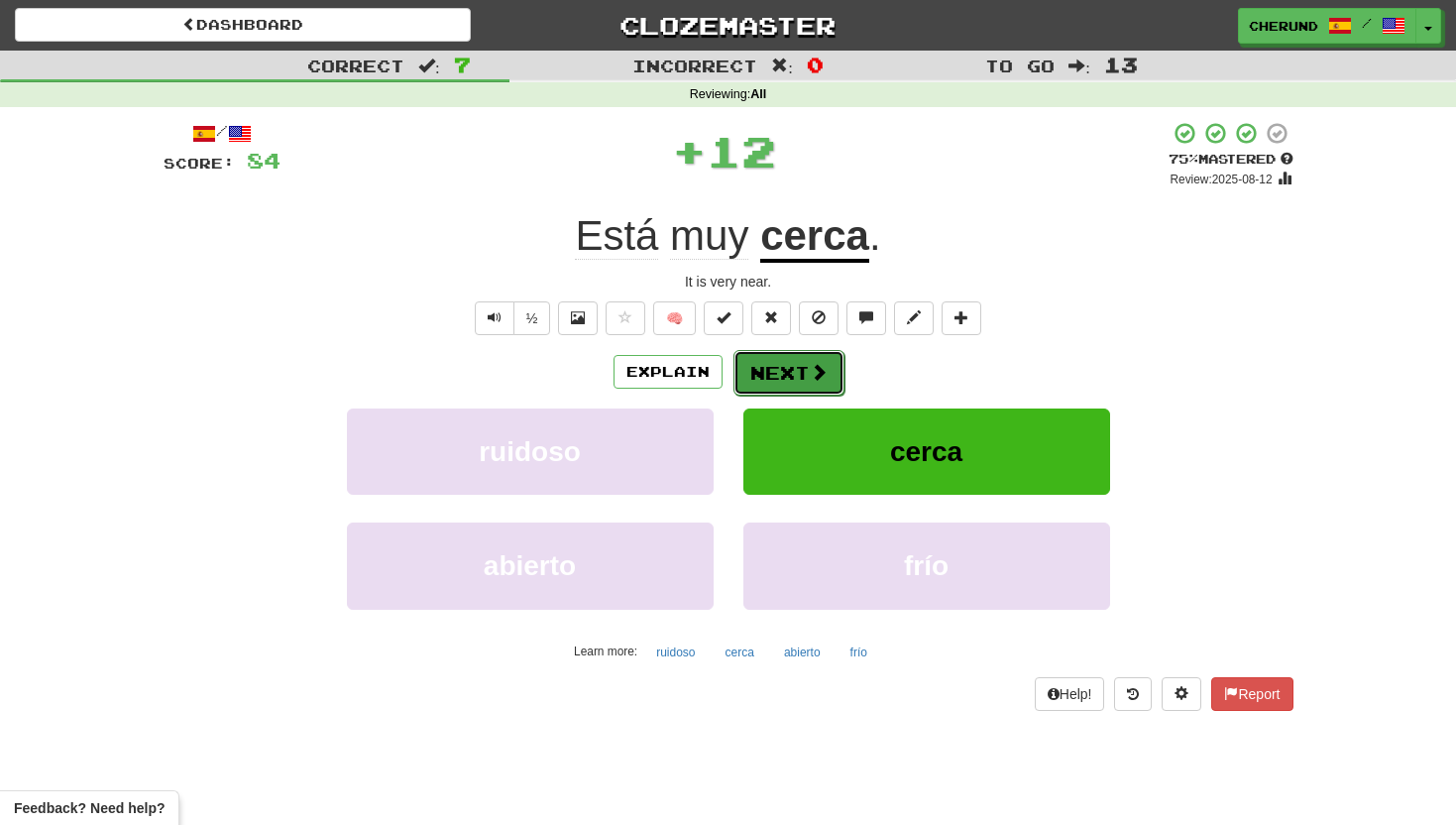 click on "Next" at bounding box center [789, 373] 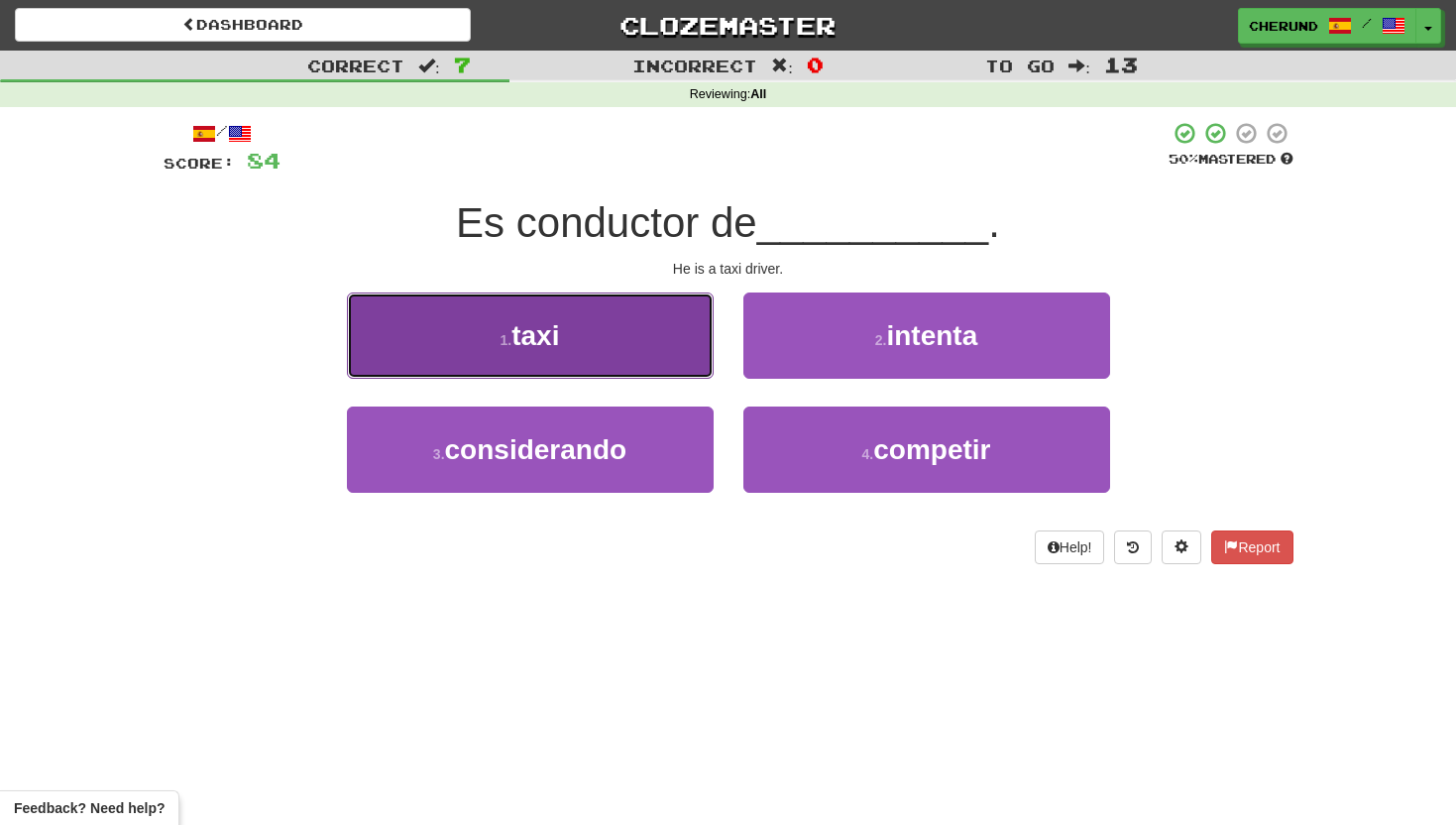 click on "1 .  taxi" at bounding box center (530, 335) 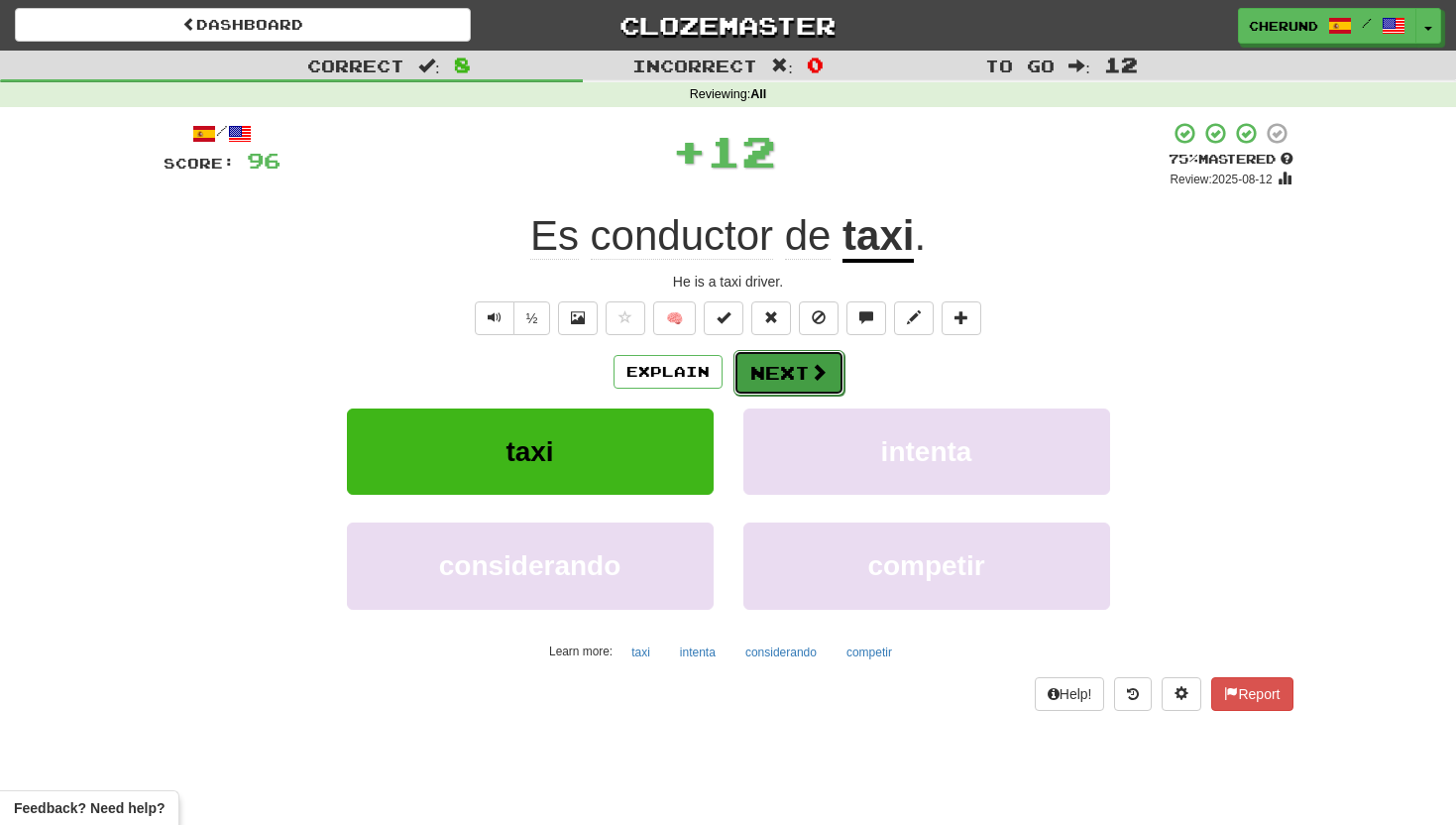 click on "Next" at bounding box center (789, 373) 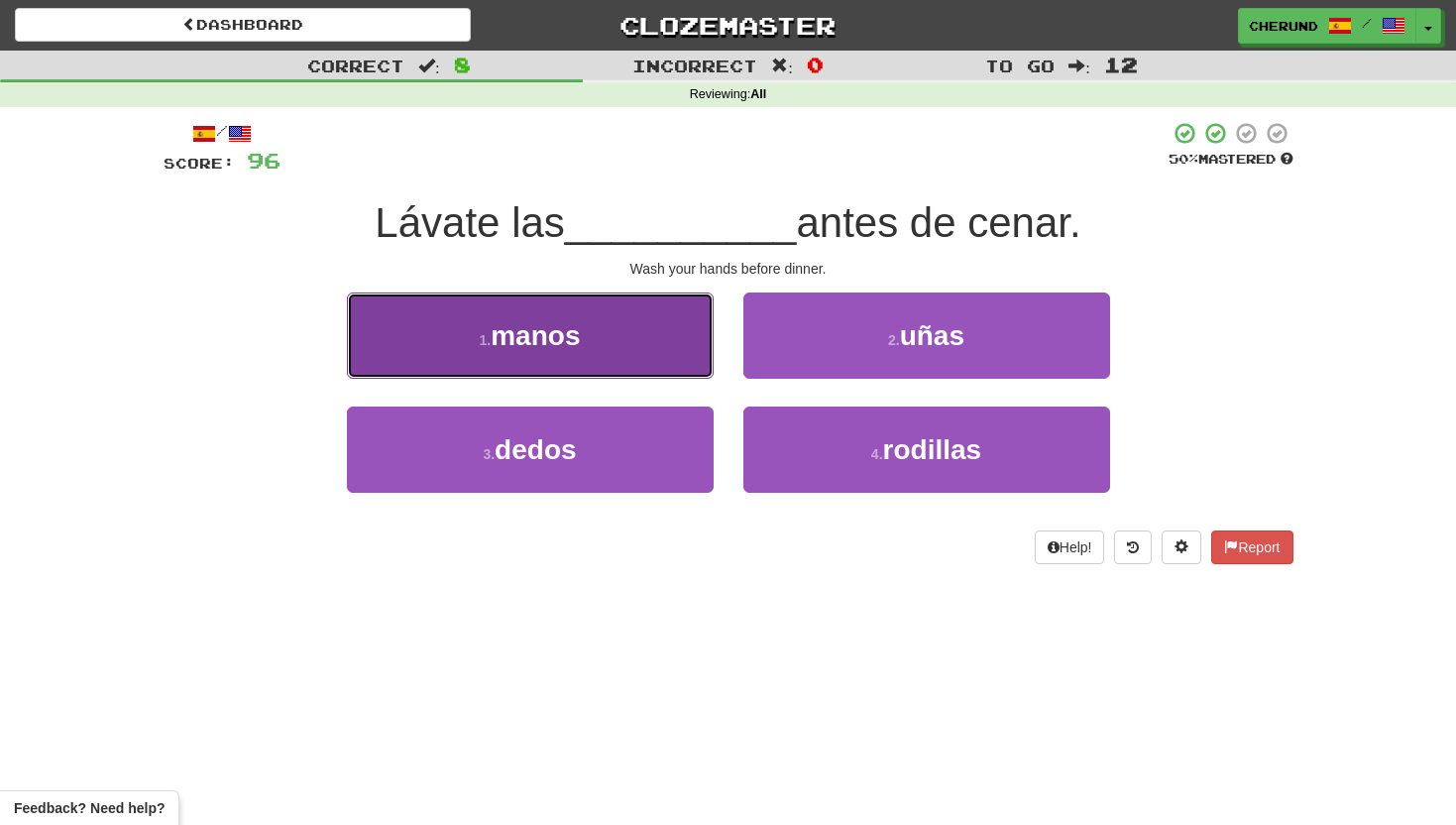 click on "1 .  manos" at bounding box center (530, 335) 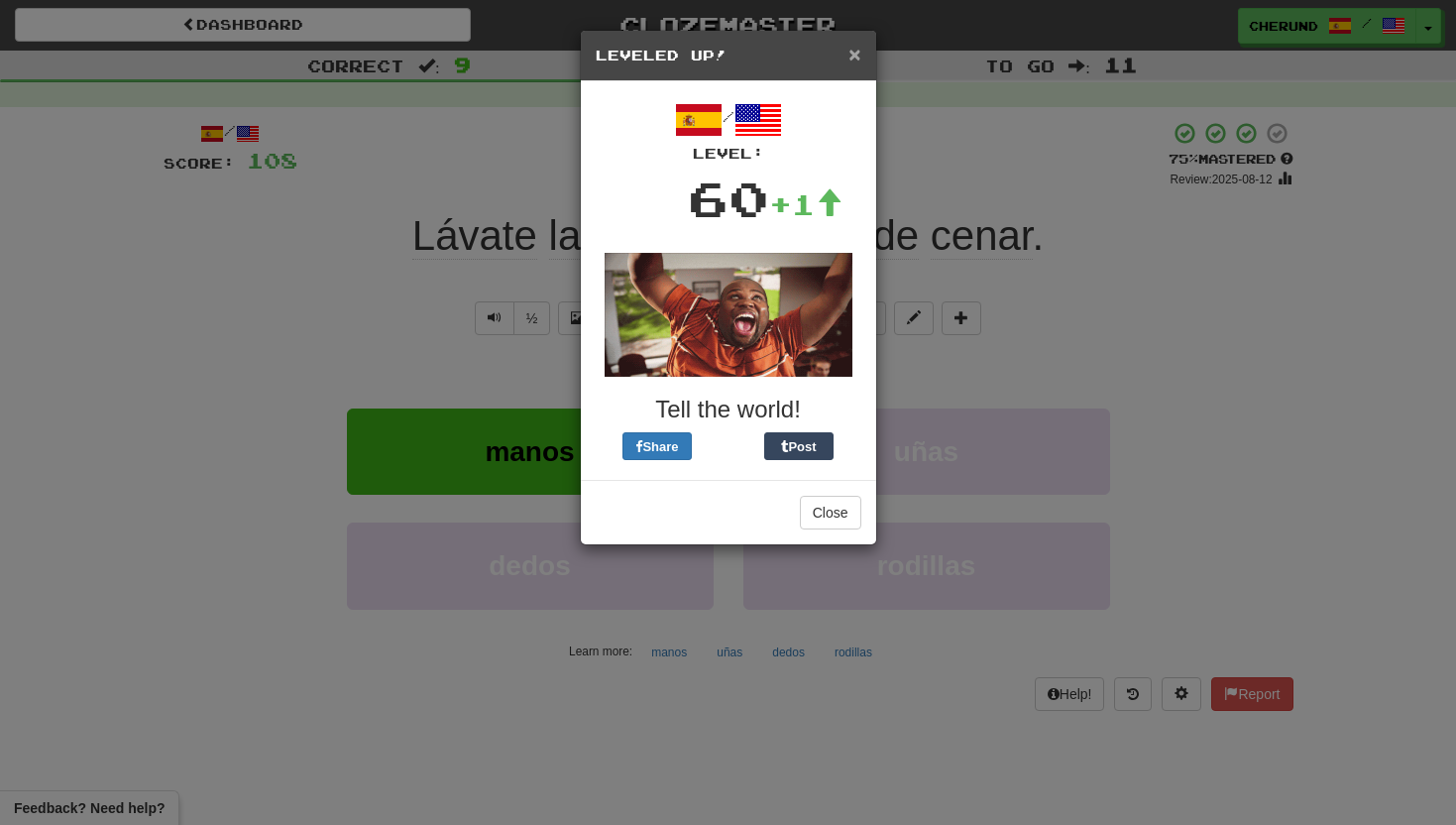 click on "×" at bounding box center [854, 54] 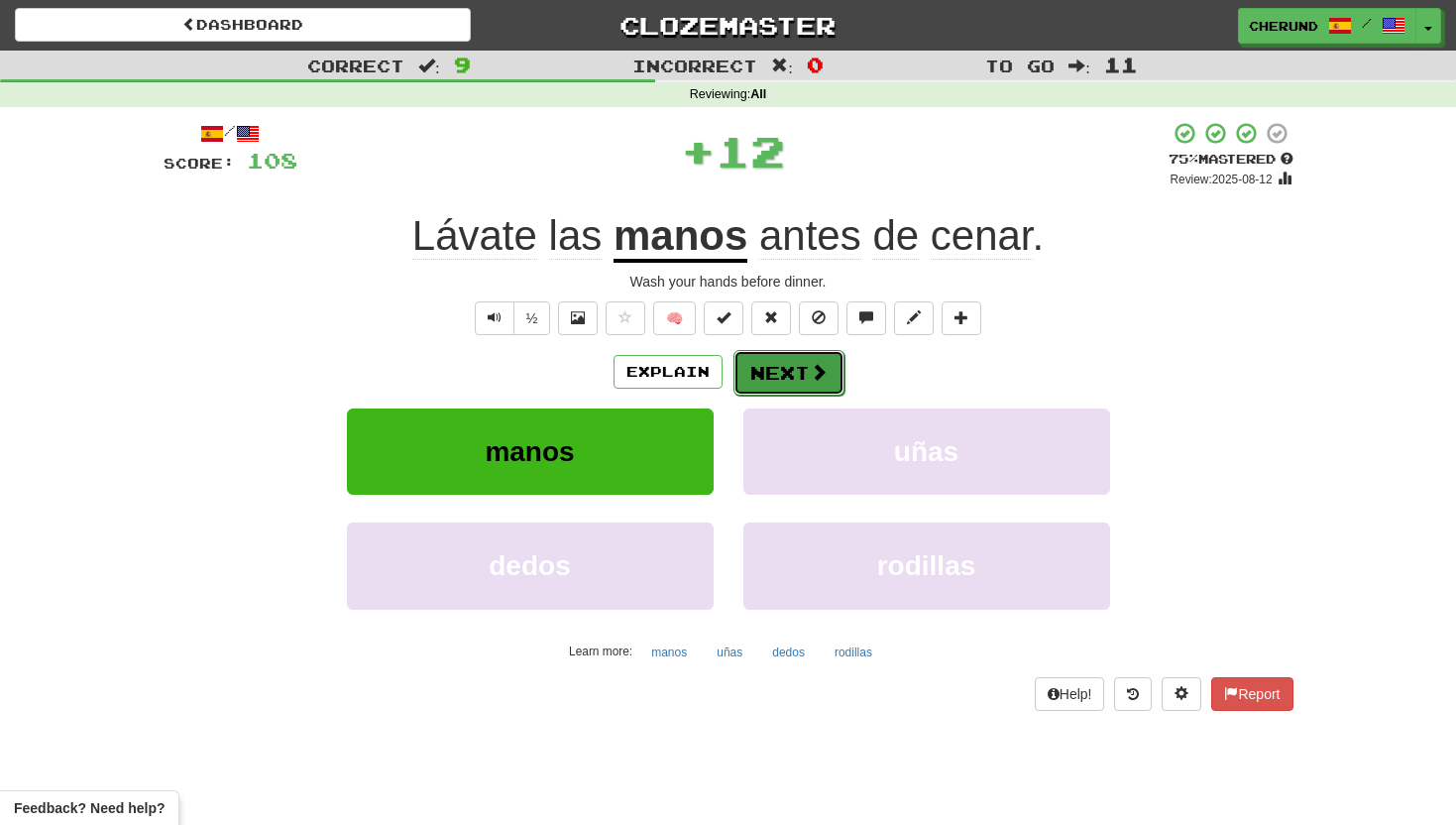 click on "Next" at bounding box center (789, 373) 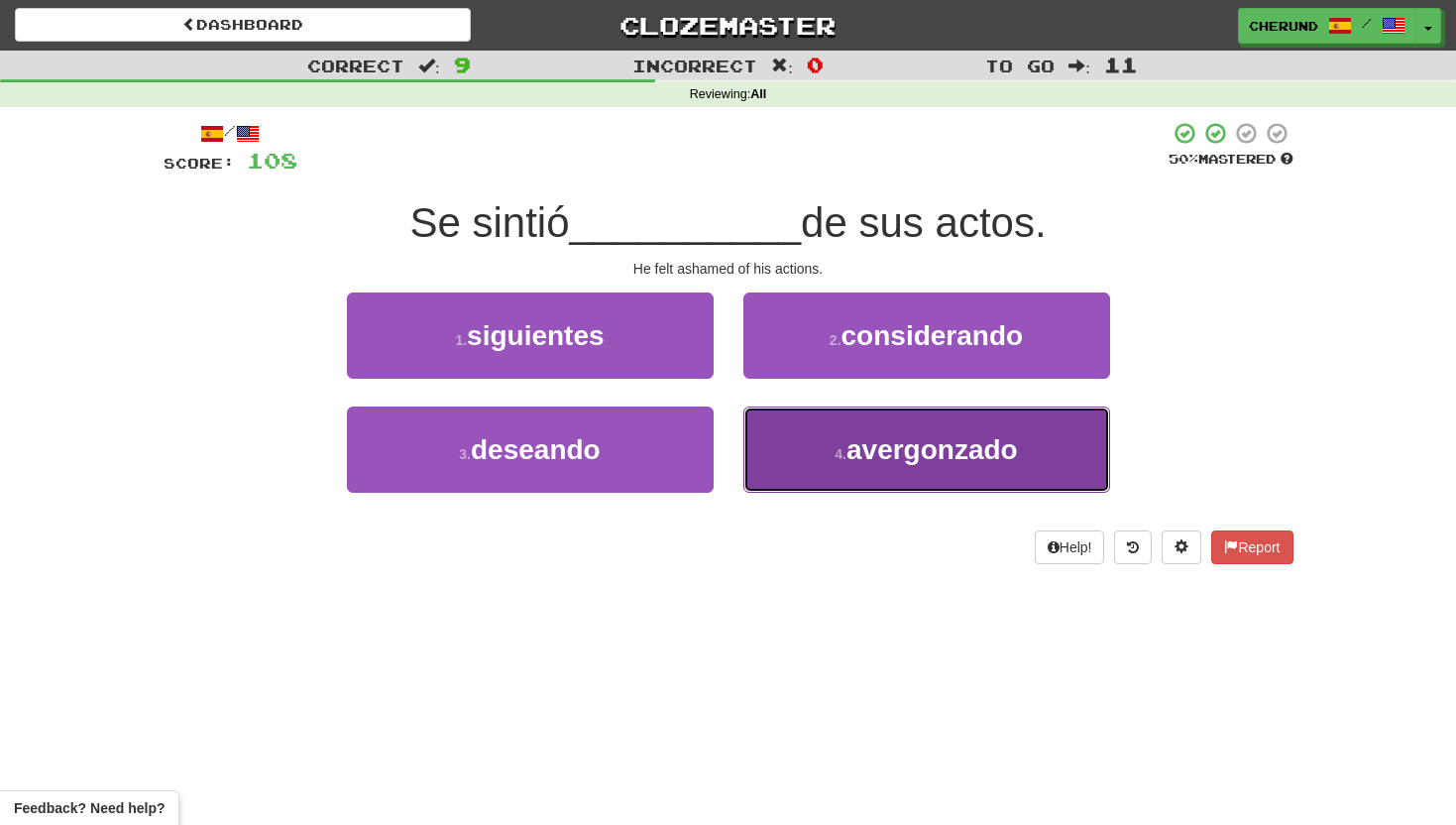 click on "4 .  avergonzado" at bounding box center [927, 449] 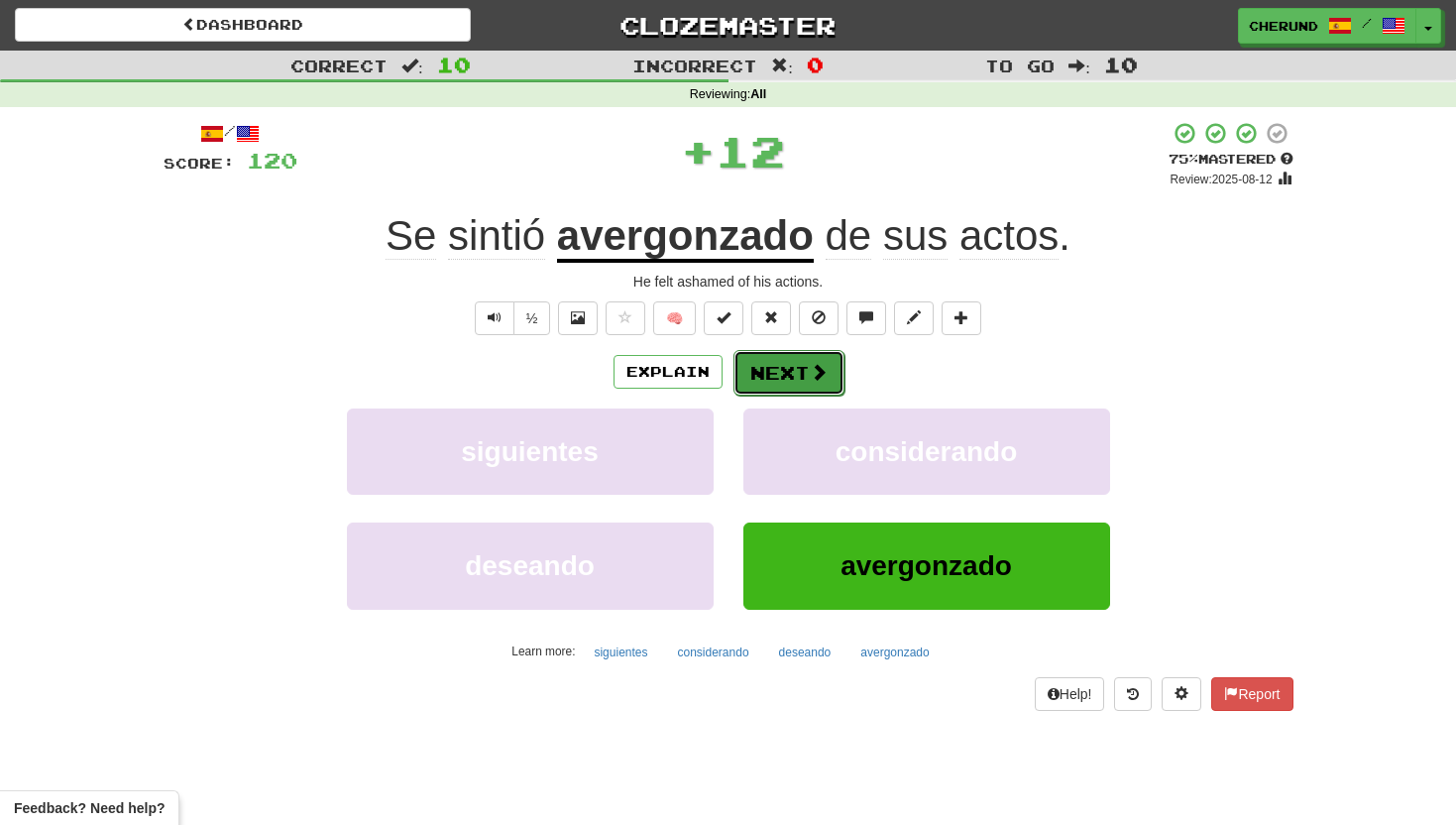 click on "Next" at bounding box center [789, 373] 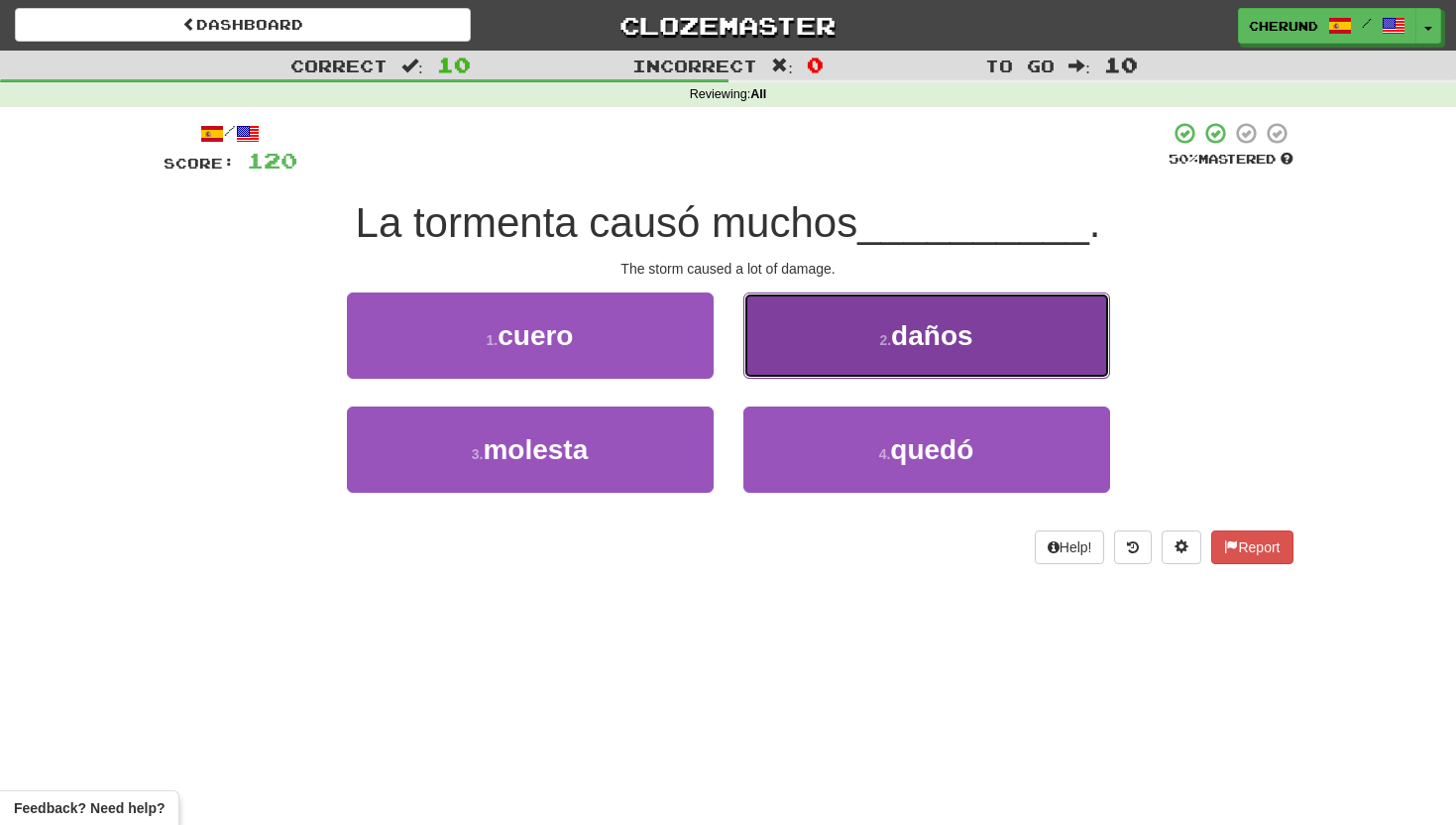 click on "2 .  daños" at bounding box center (927, 335) 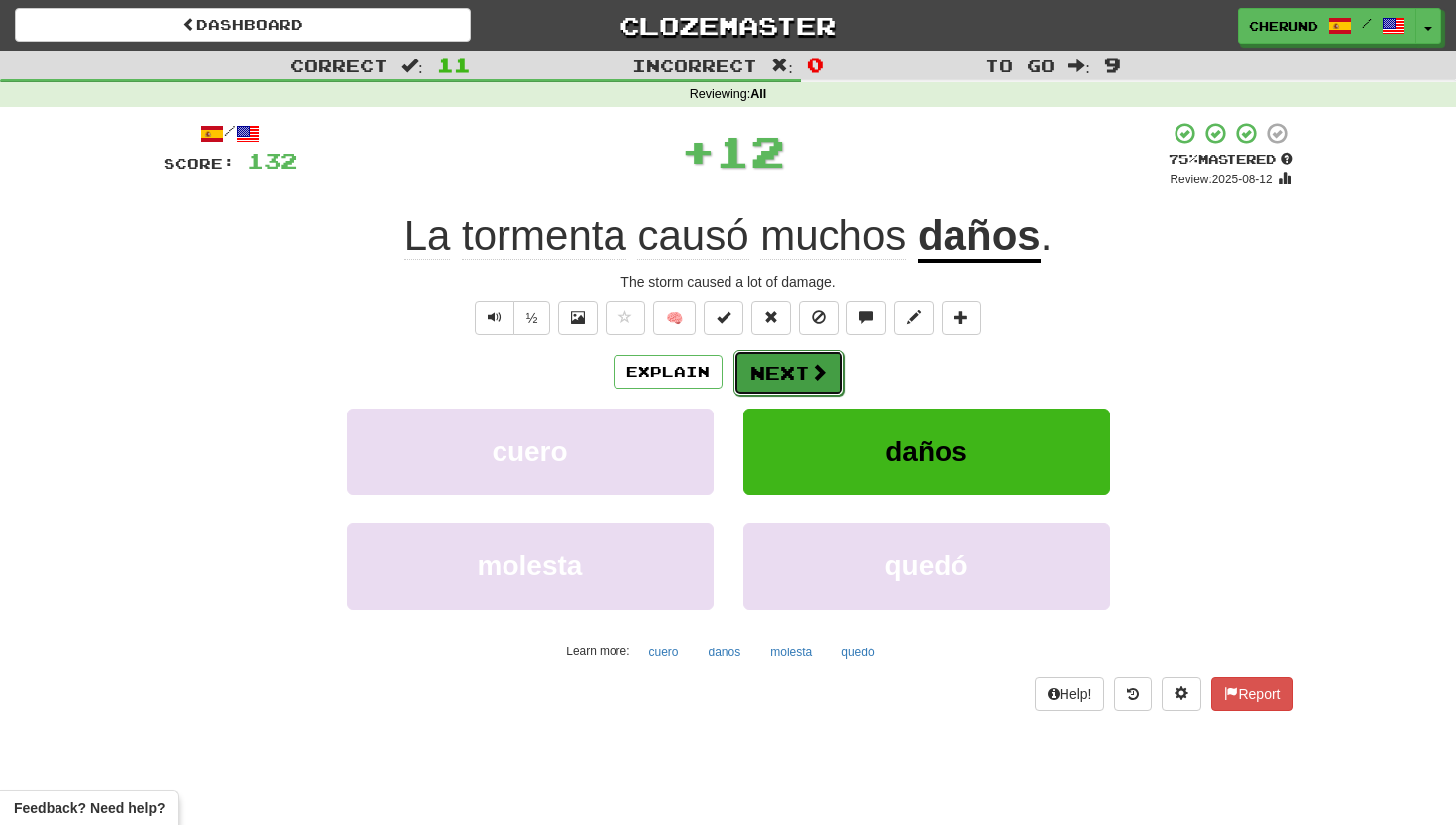 click on "Next" at bounding box center (789, 373) 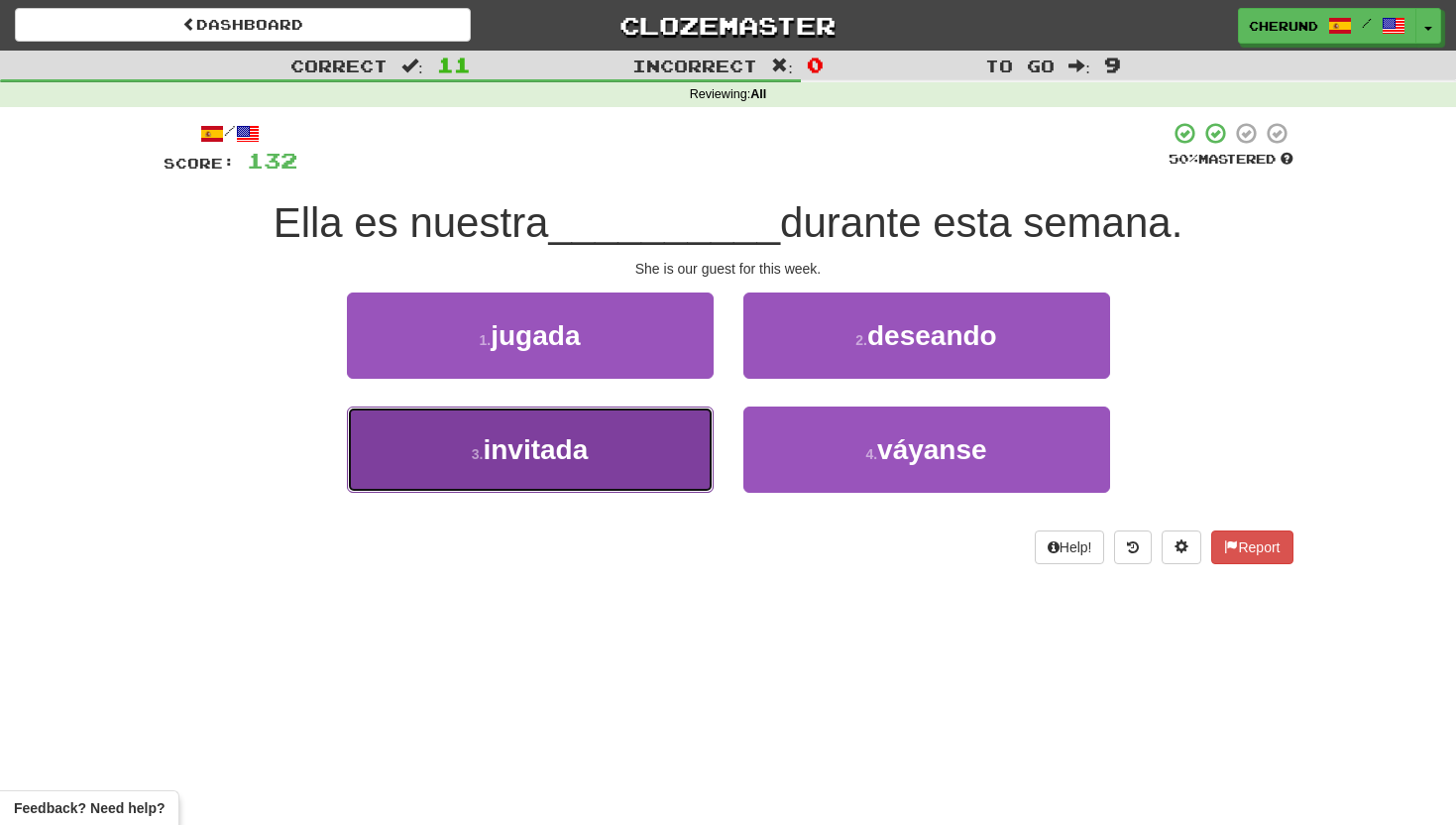 click on "3 .  invitada" at bounding box center [530, 449] 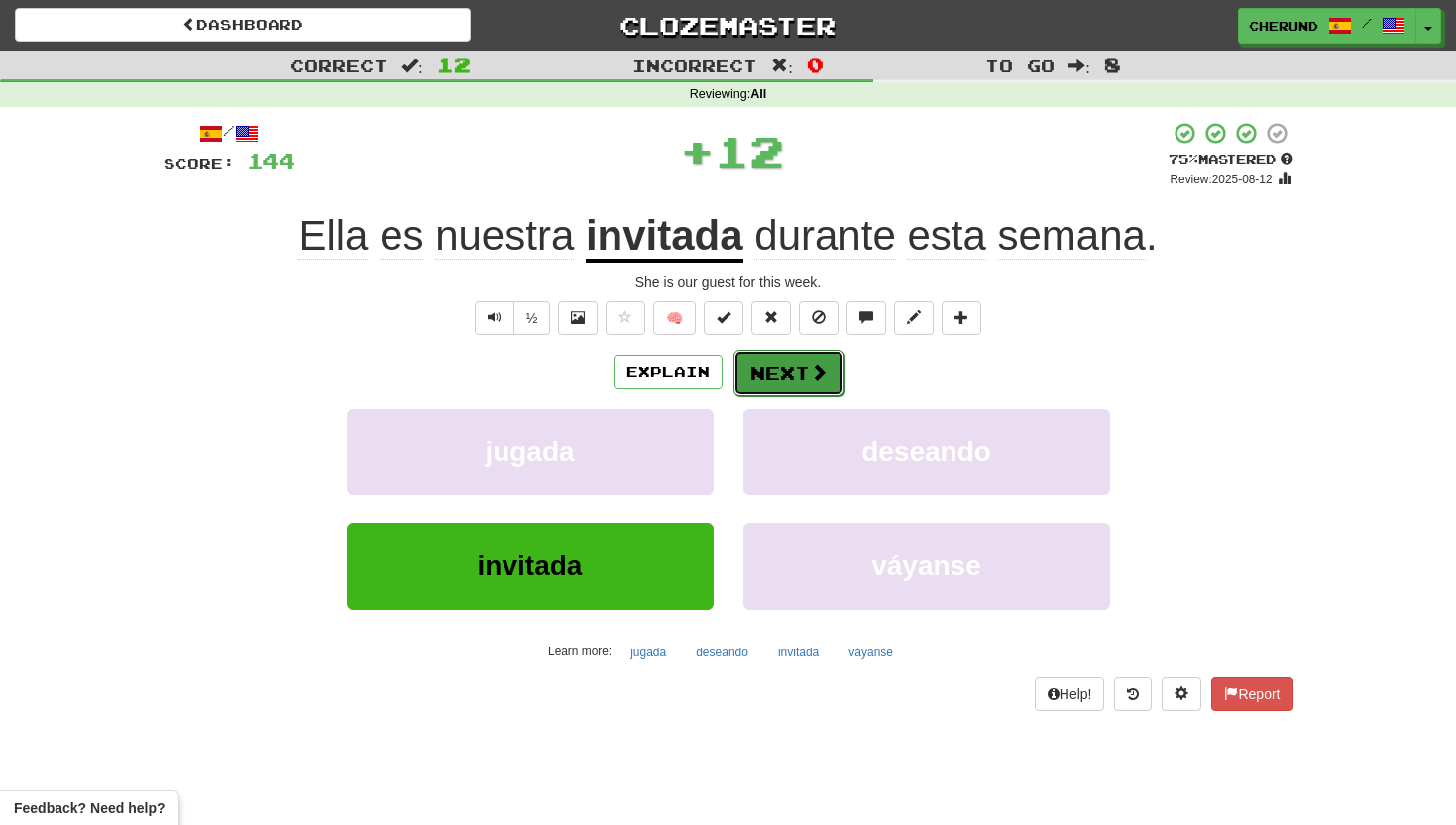 click on "Next" at bounding box center [789, 373] 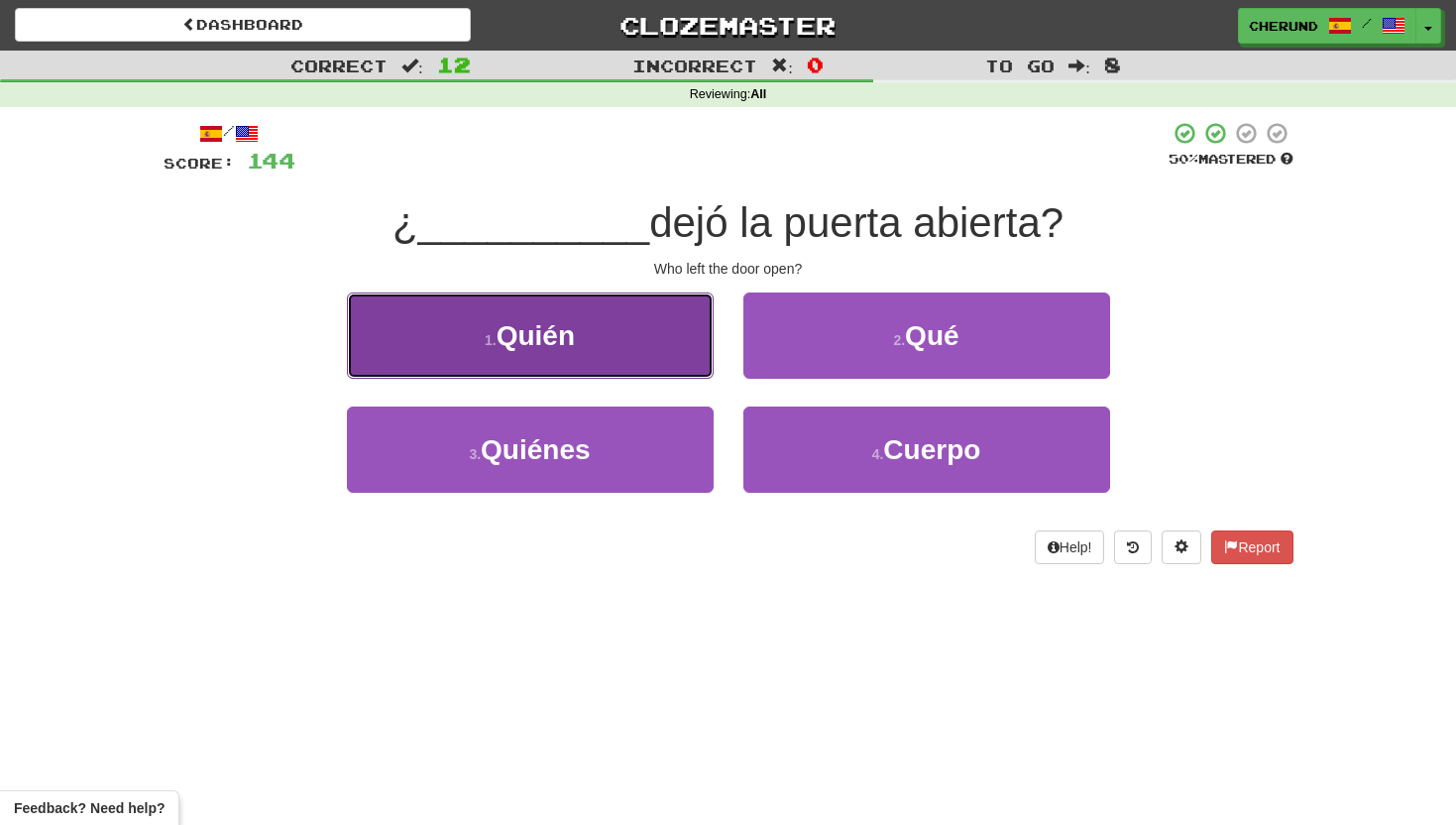 click on "1 .  Quién" at bounding box center [530, 335] 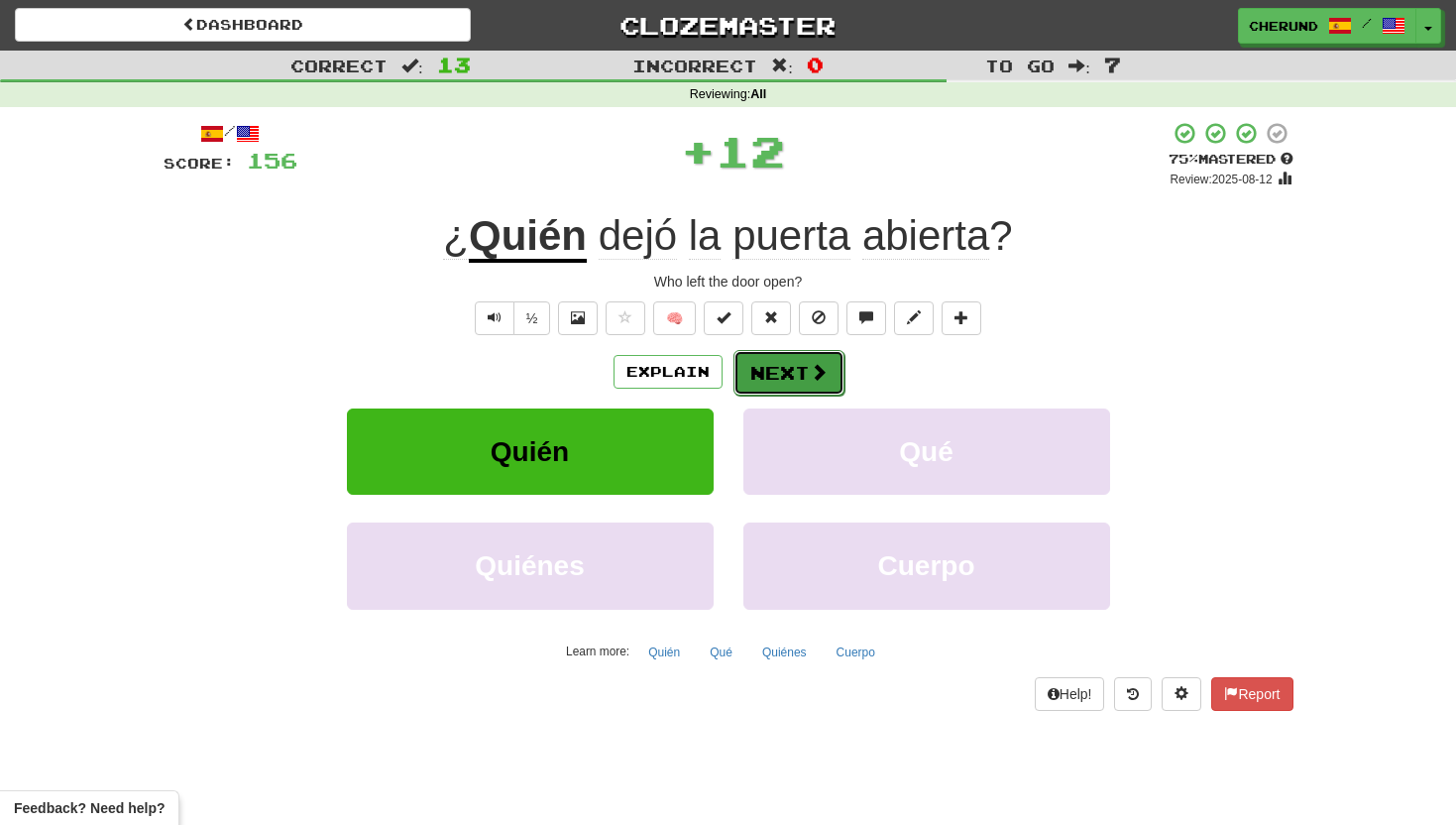 click on "Next" at bounding box center [789, 373] 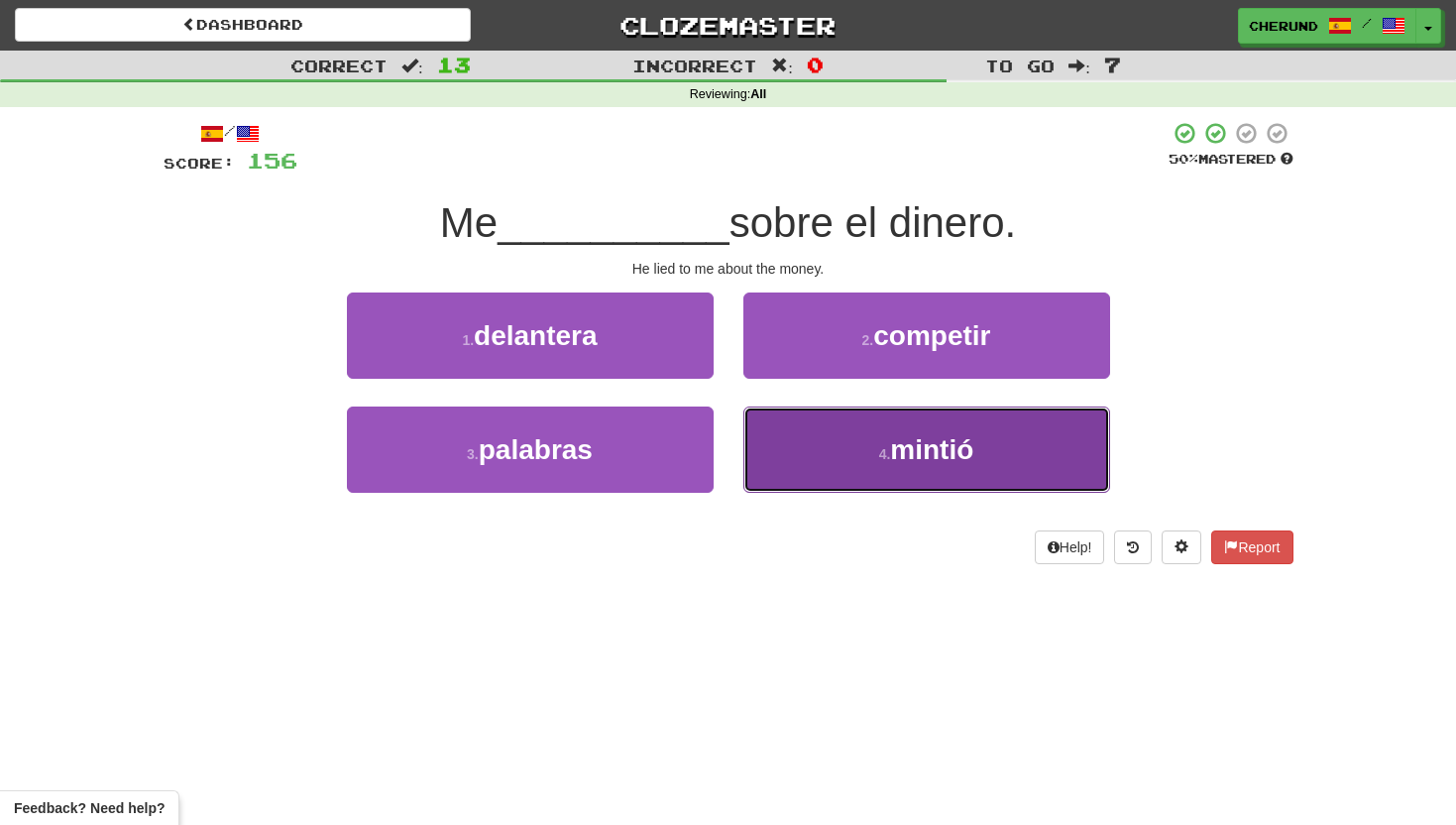 click on "4 ." at bounding box center [885, 454] 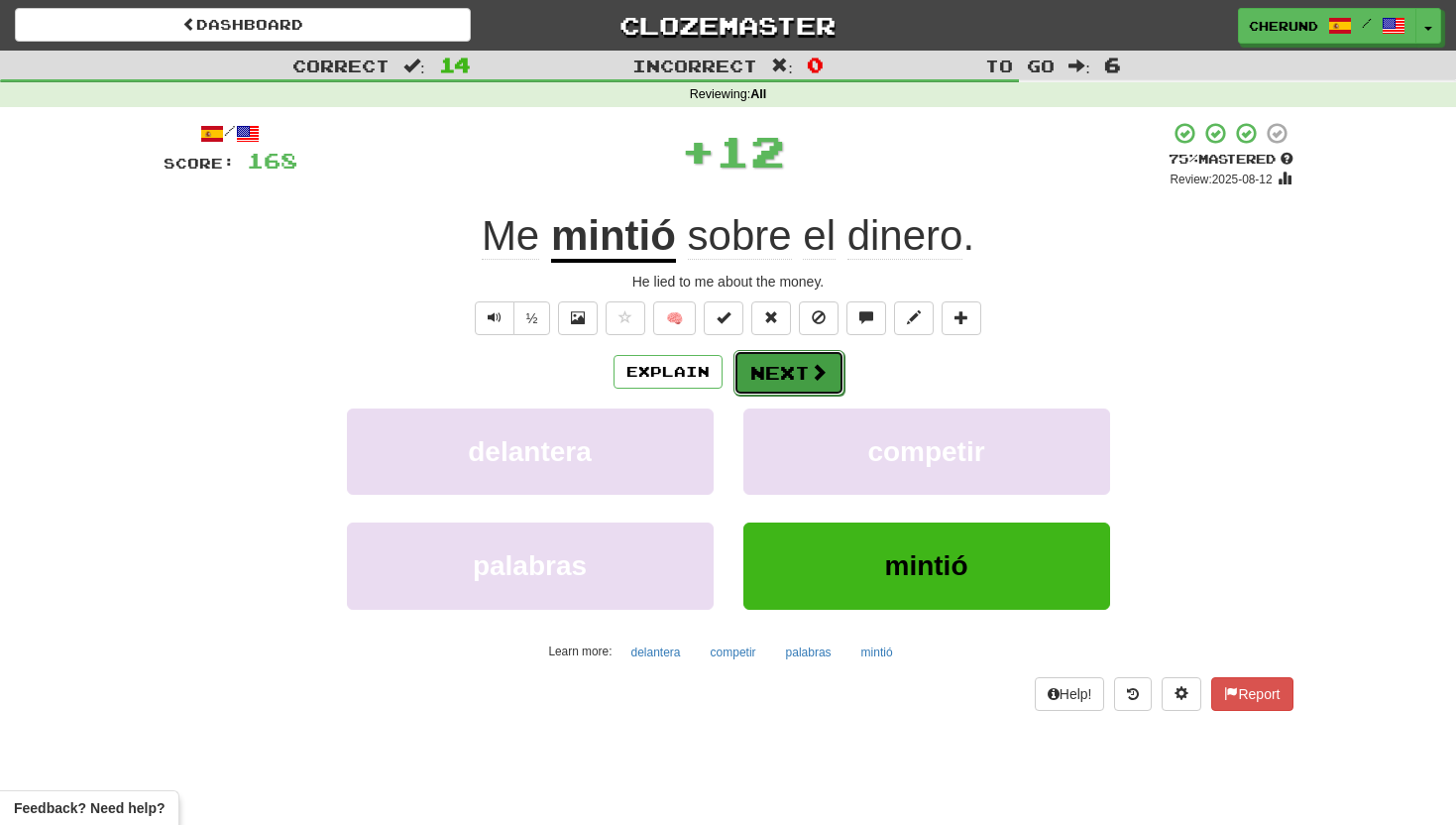 click on "Next" at bounding box center (789, 373) 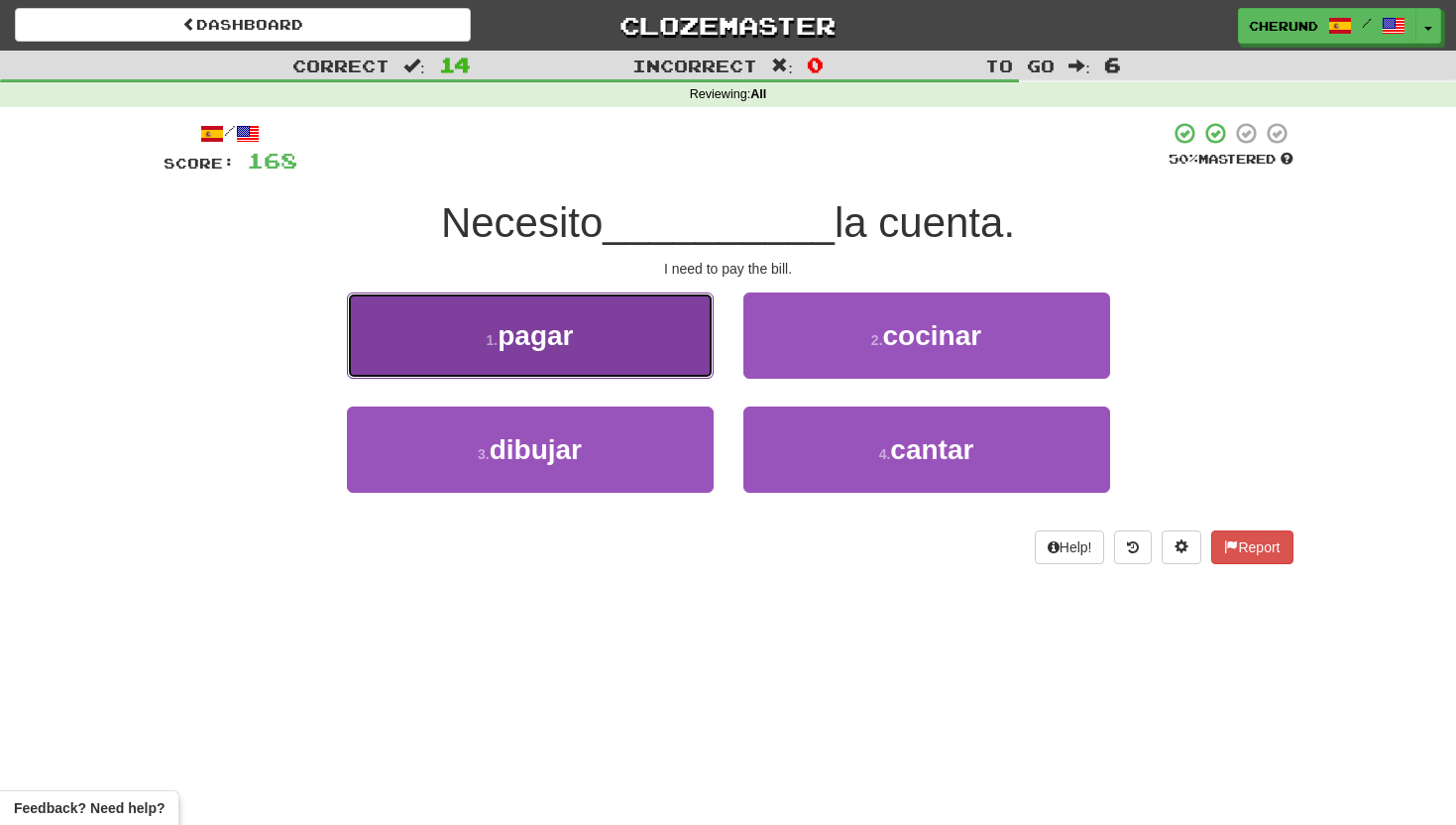 click on "1 .  pagar" at bounding box center [530, 335] 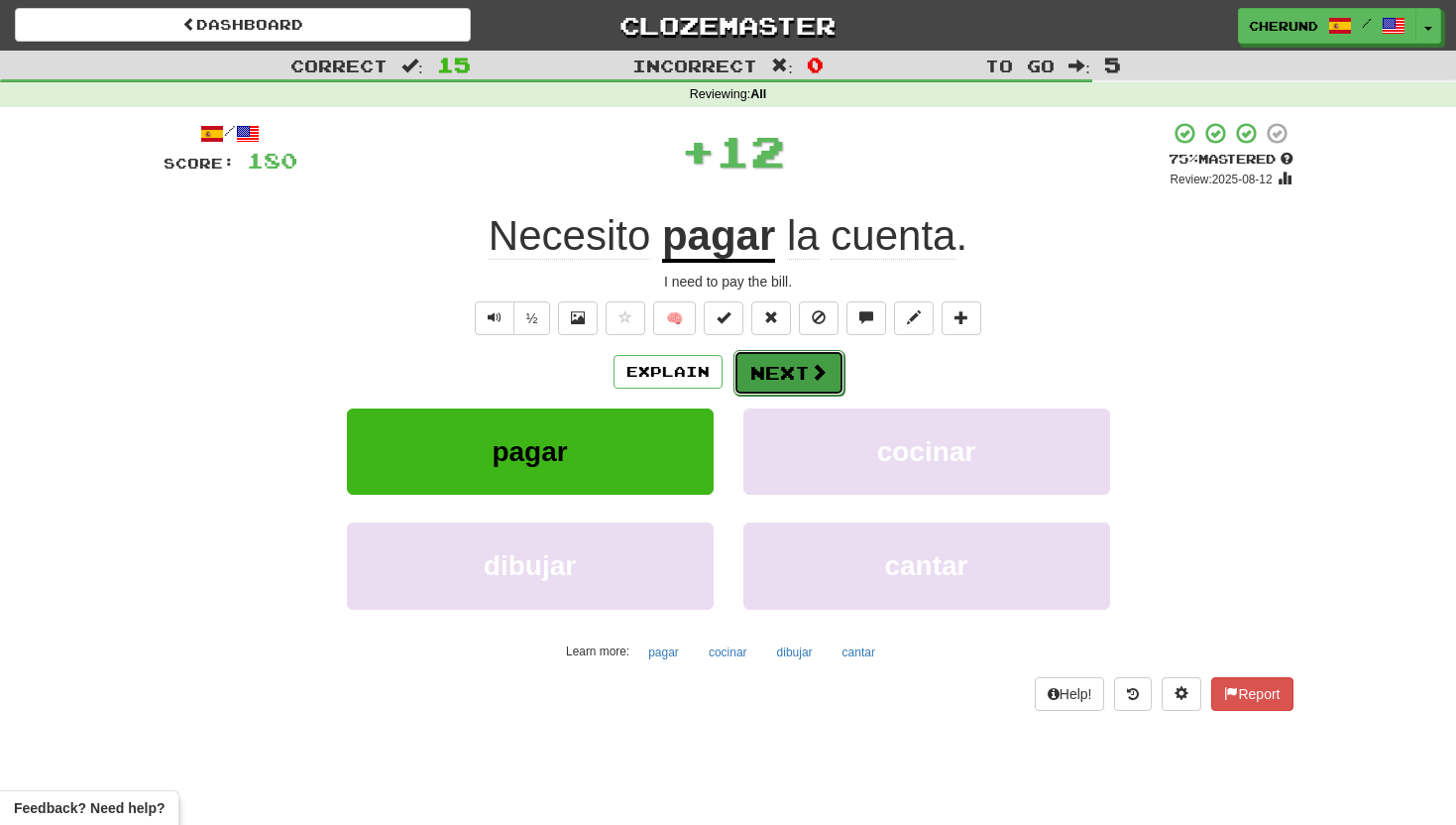 click on "Next" at bounding box center [789, 373] 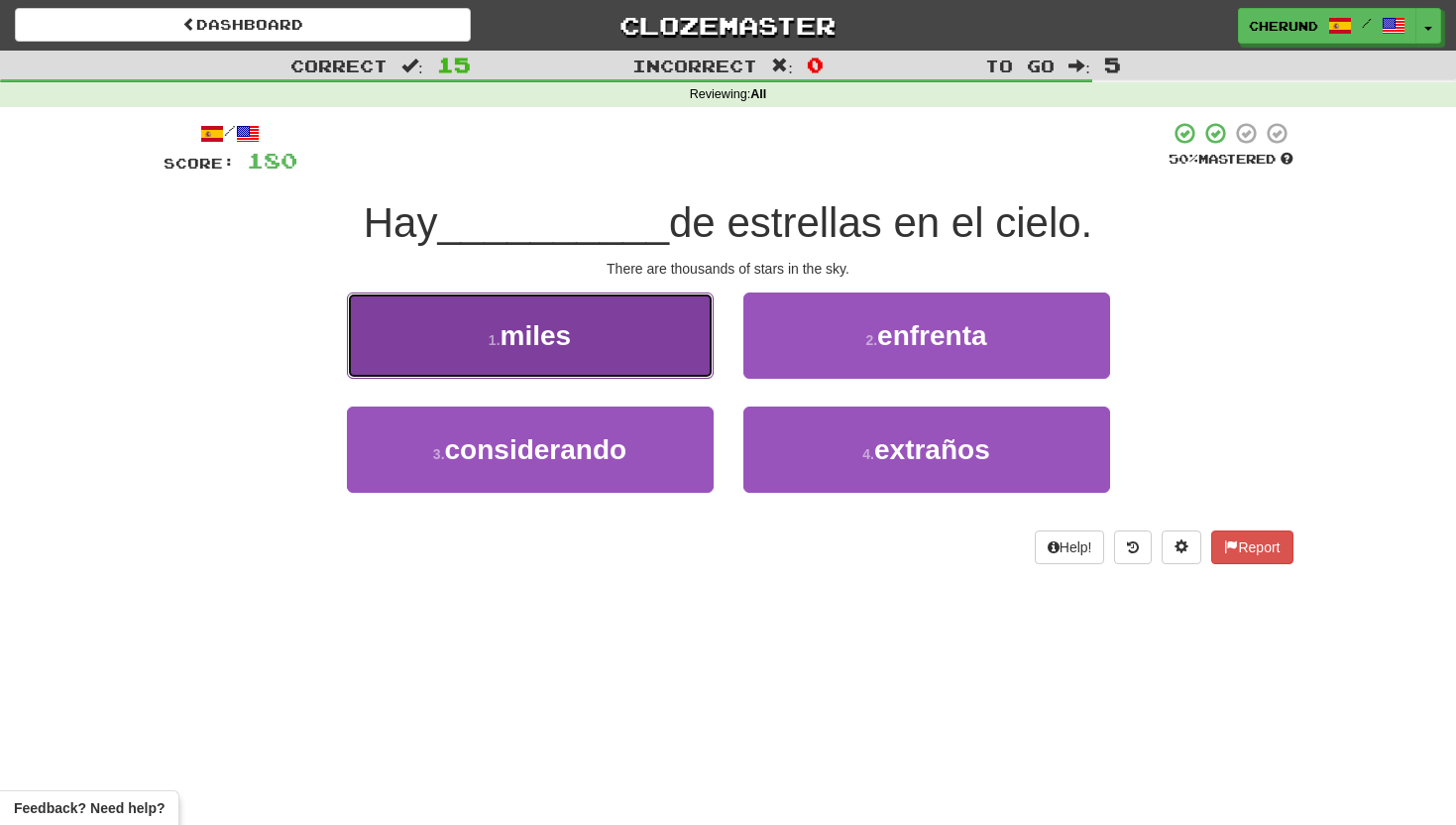 click on "1 .  miles" at bounding box center (530, 335) 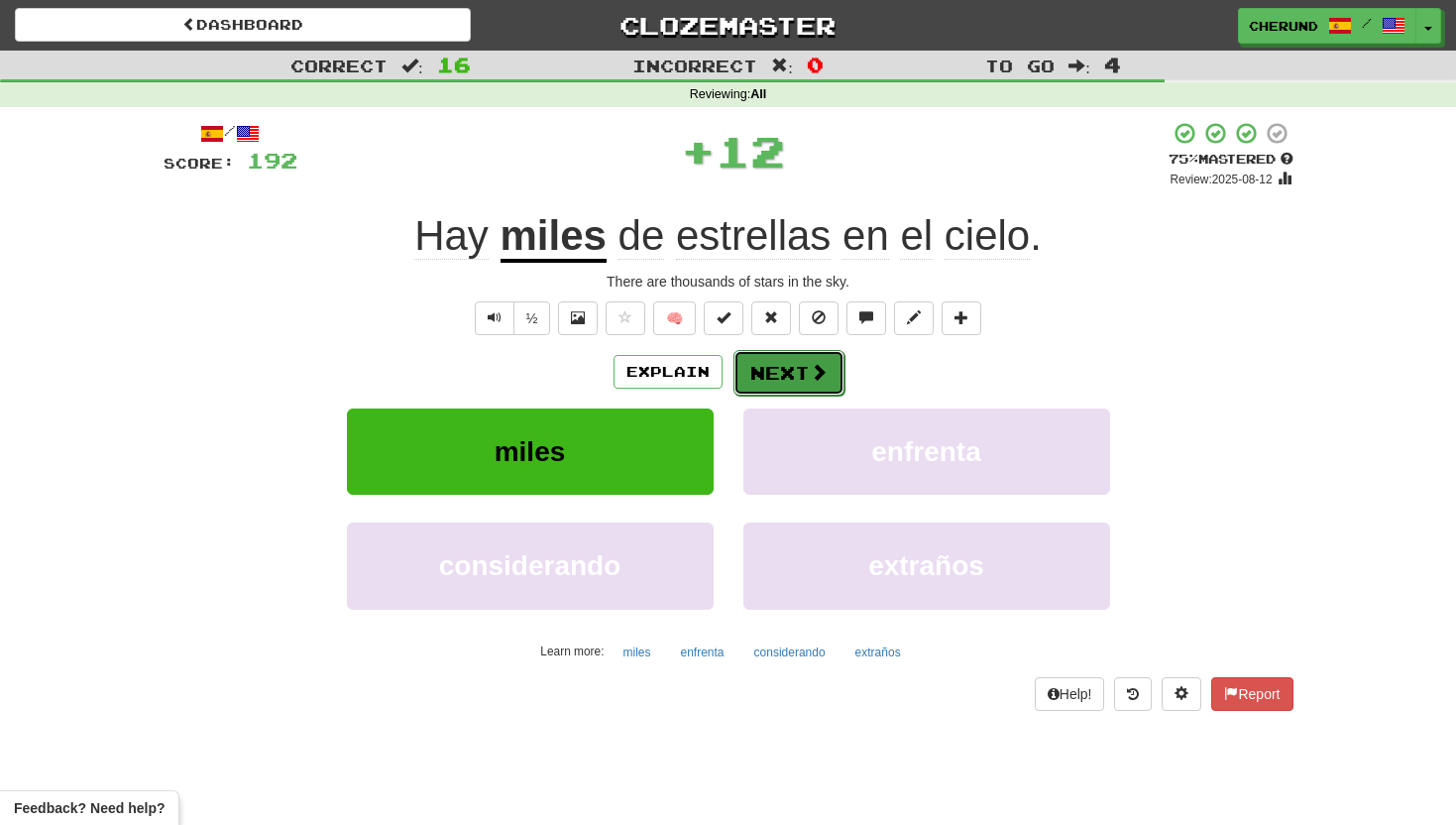 click on "Next" at bounding box center [789, 373] 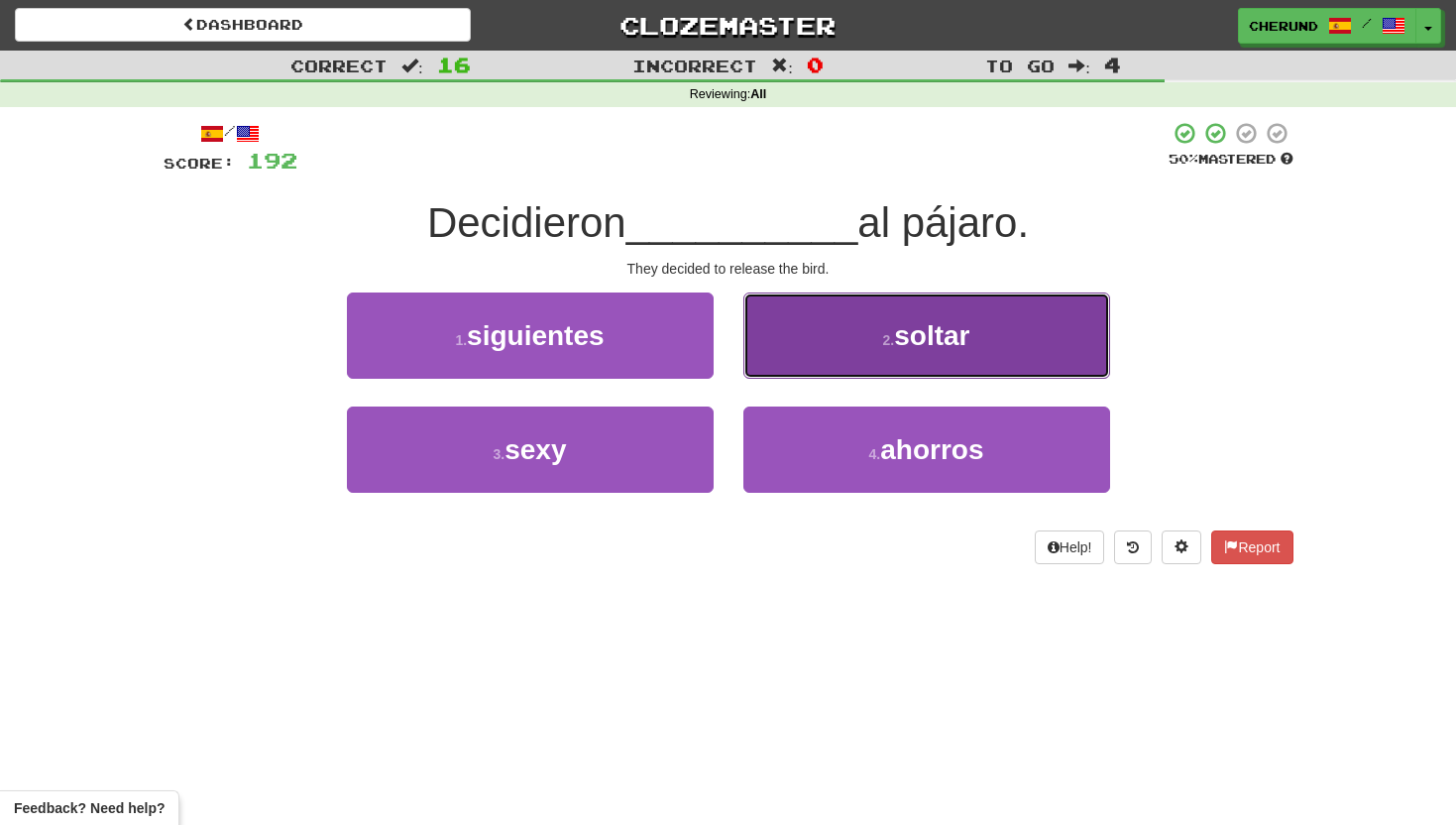 click on "2 .  soltar" at bounding box center [927, 335] 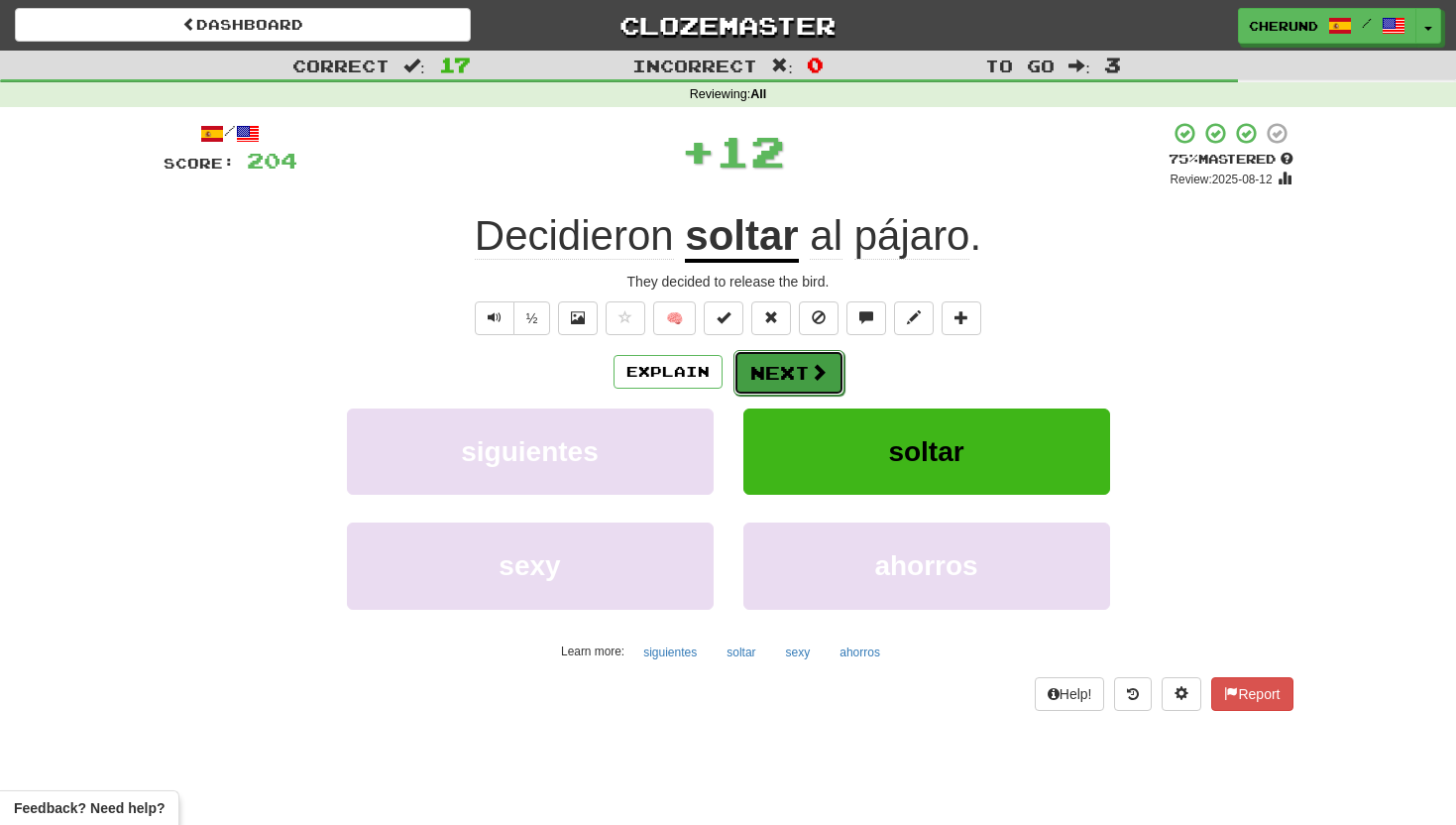 click on "Next" at bounding box center (789, 373) 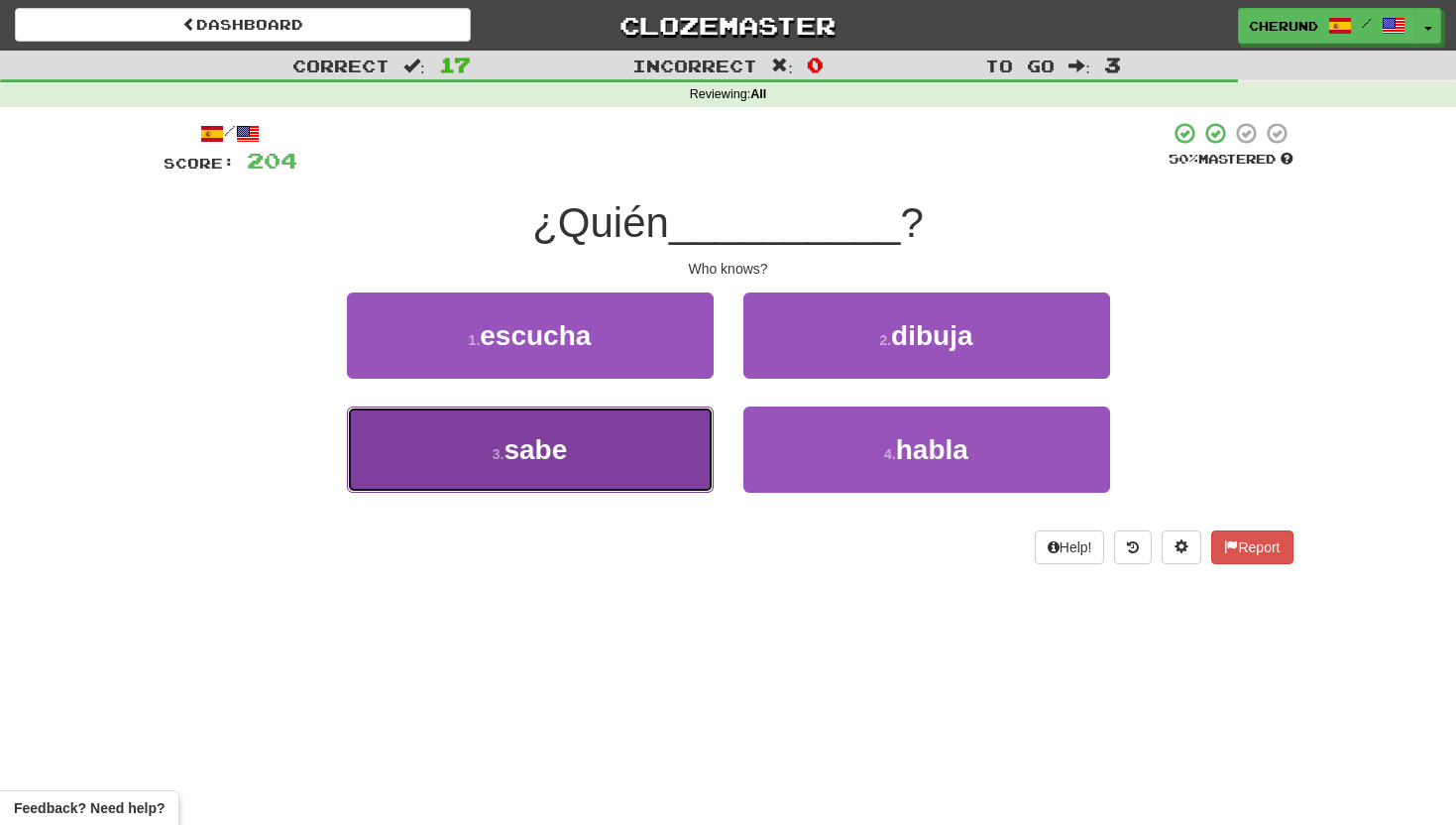 click on "3 .  sabe" at bounding box center [530, 449] 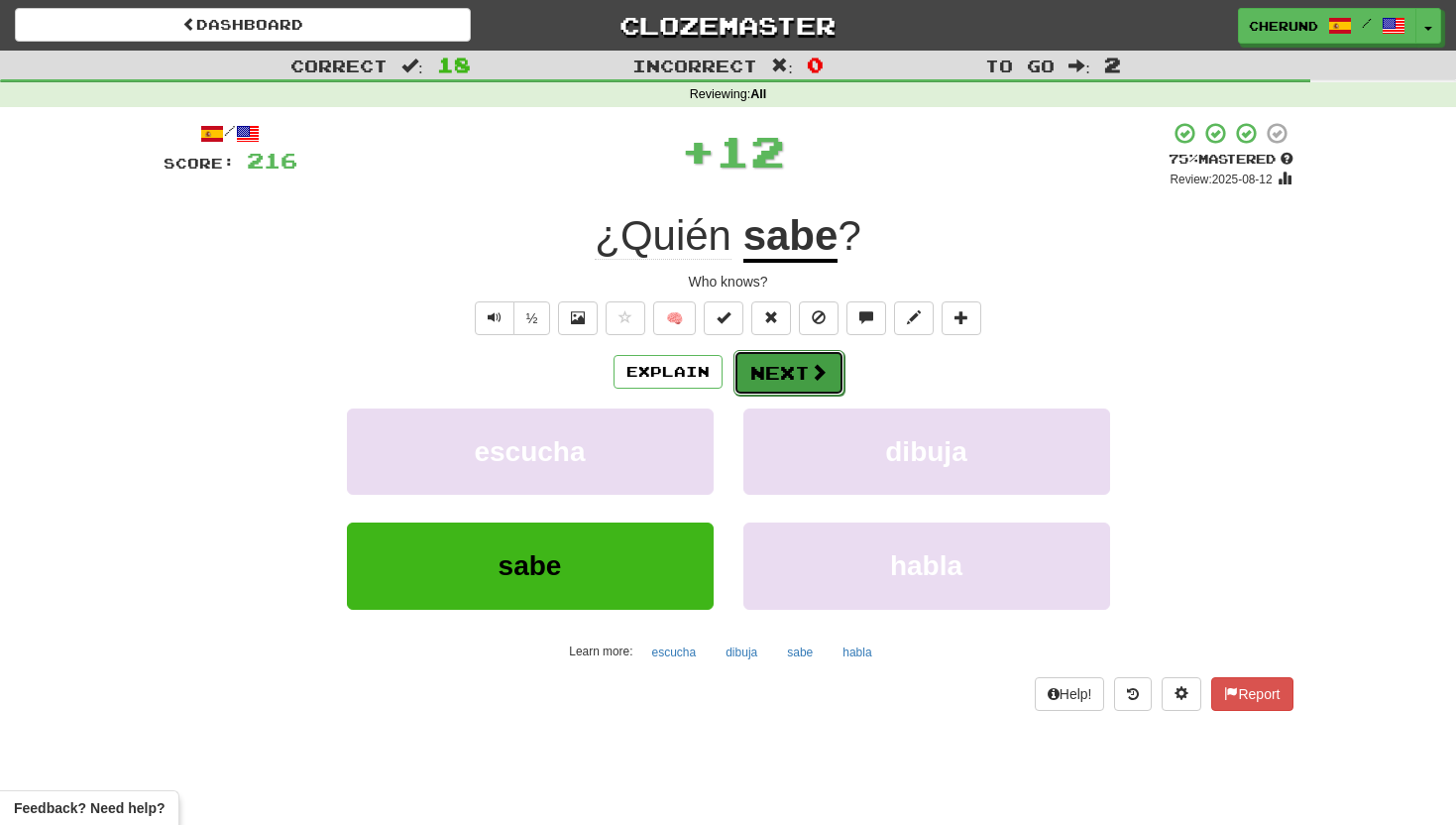 click on "Next" at bounding box center (789, 373) 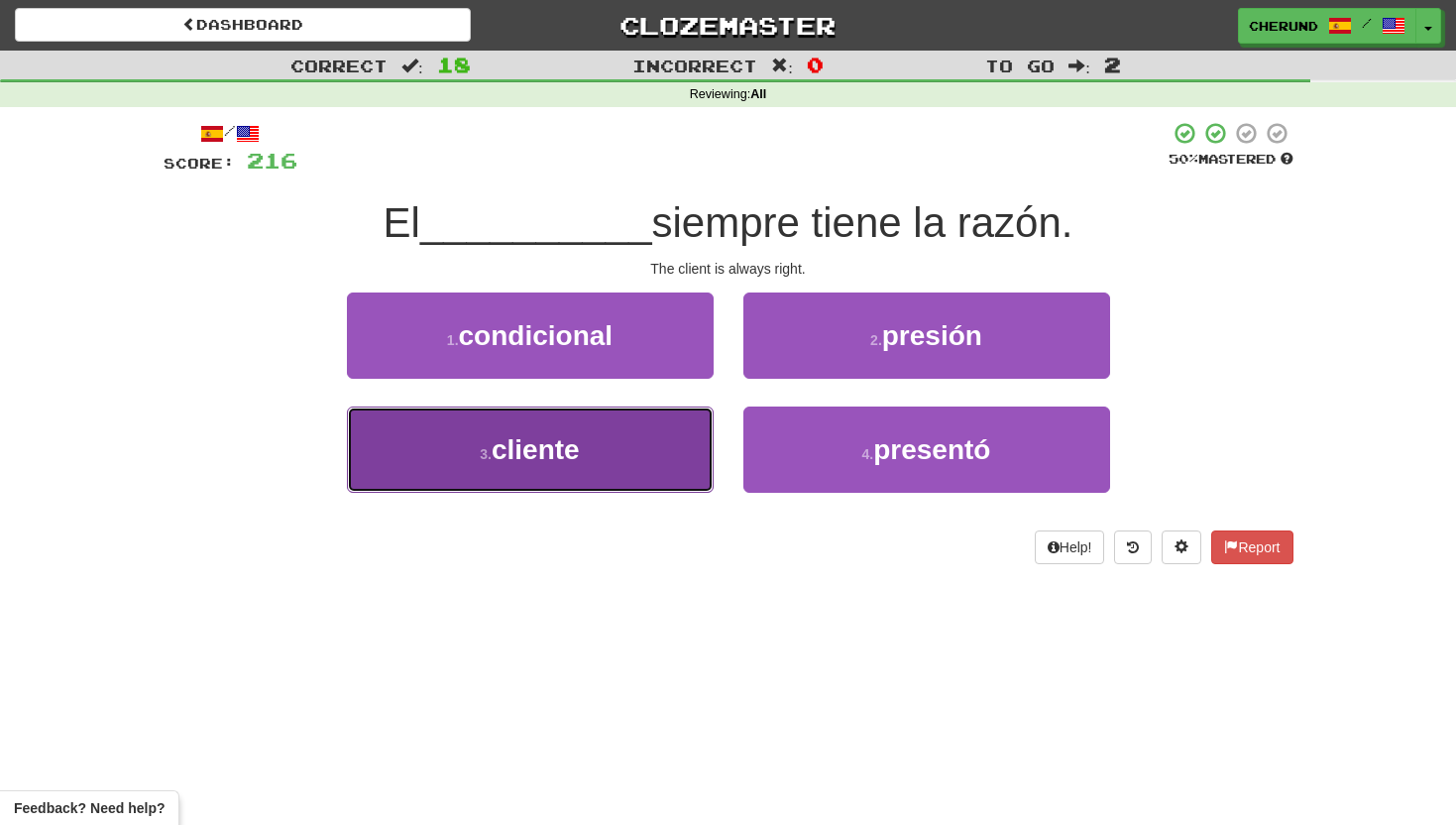click on "3 .  cliente" at bounding box center [530, 449] 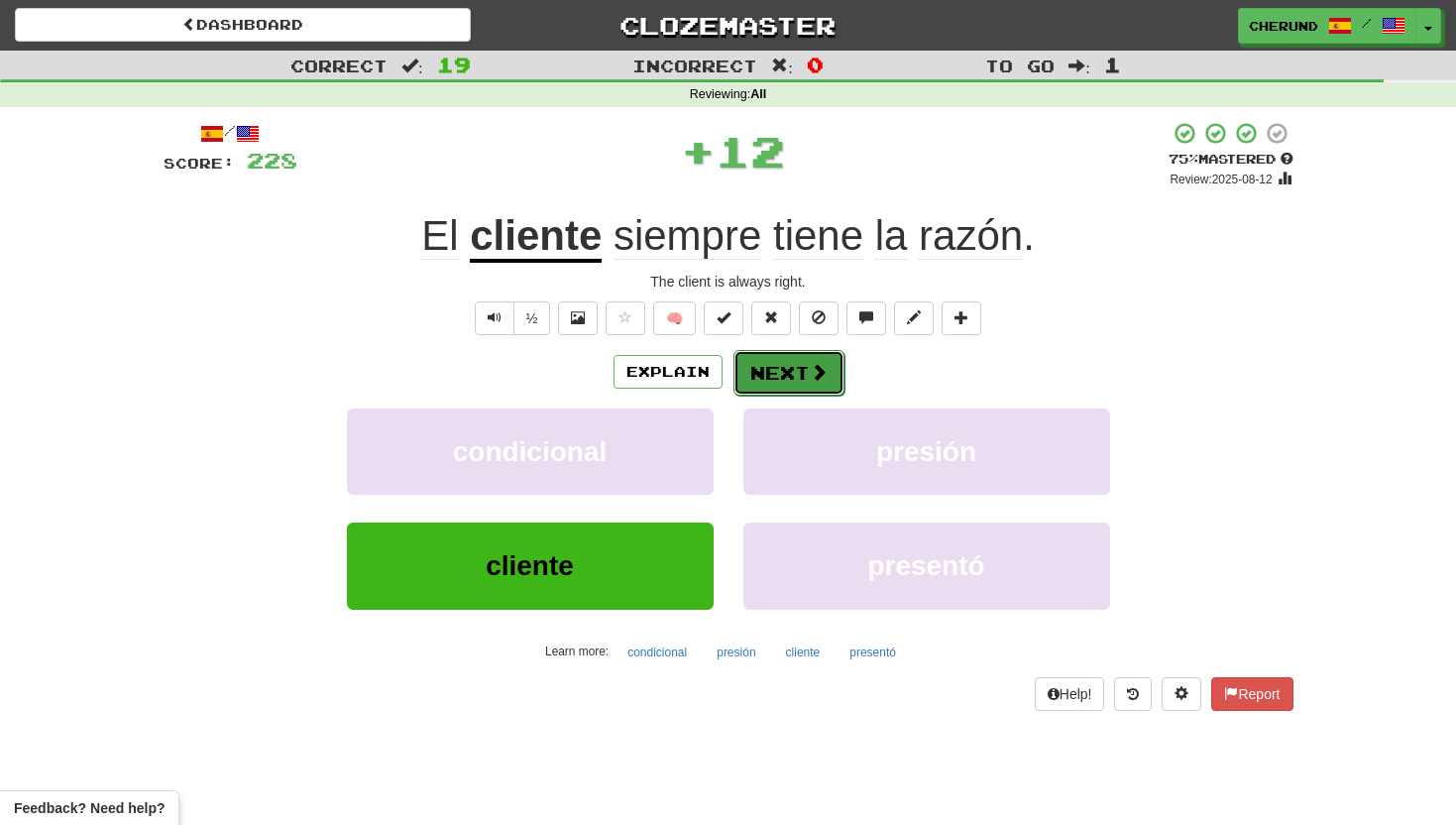 click on "Next" at bounding box center [789, 373] 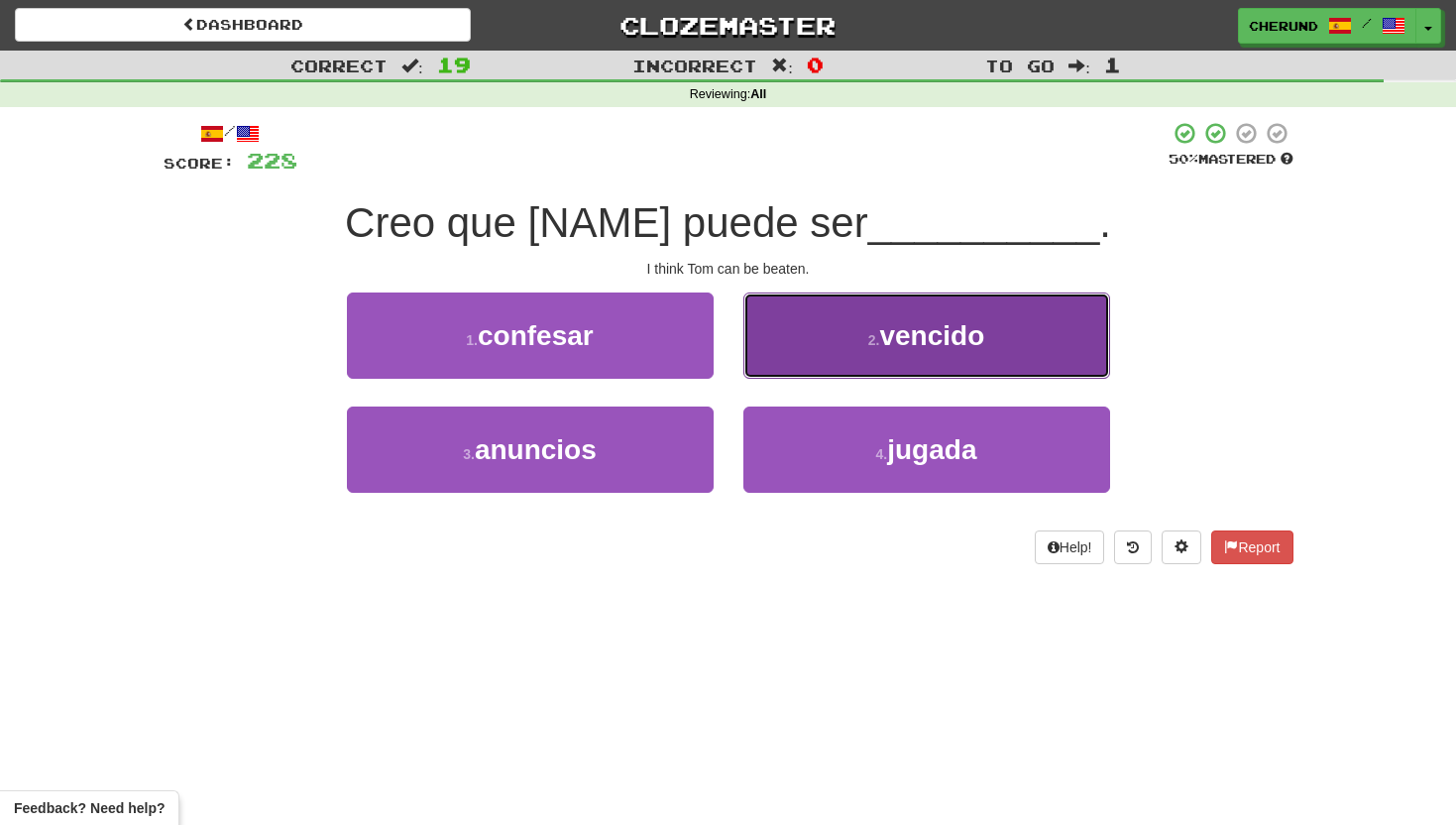click on "vencido" at bounding box center (932, 335) 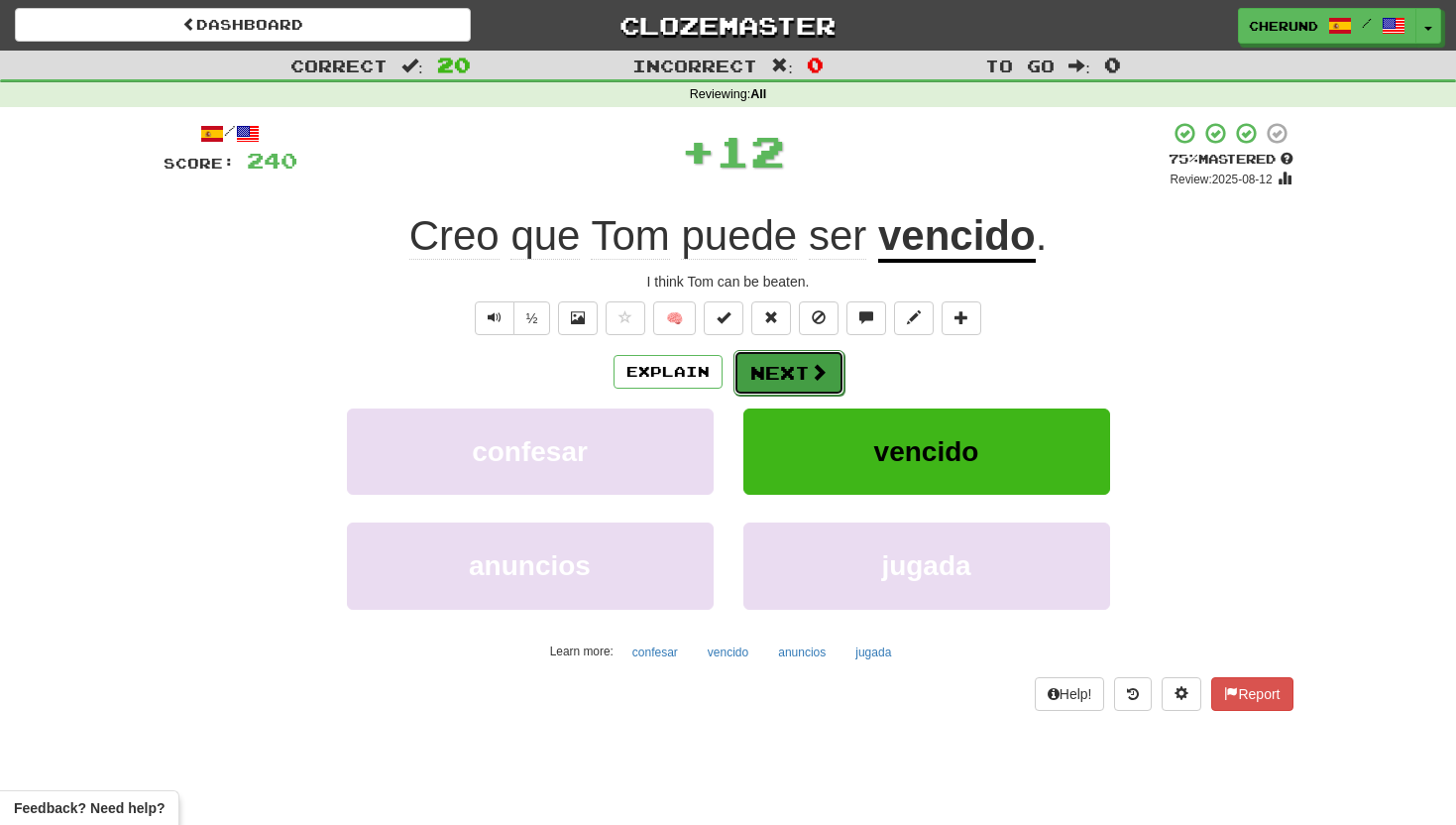 click on "Next" at bounding box center (789, 373) 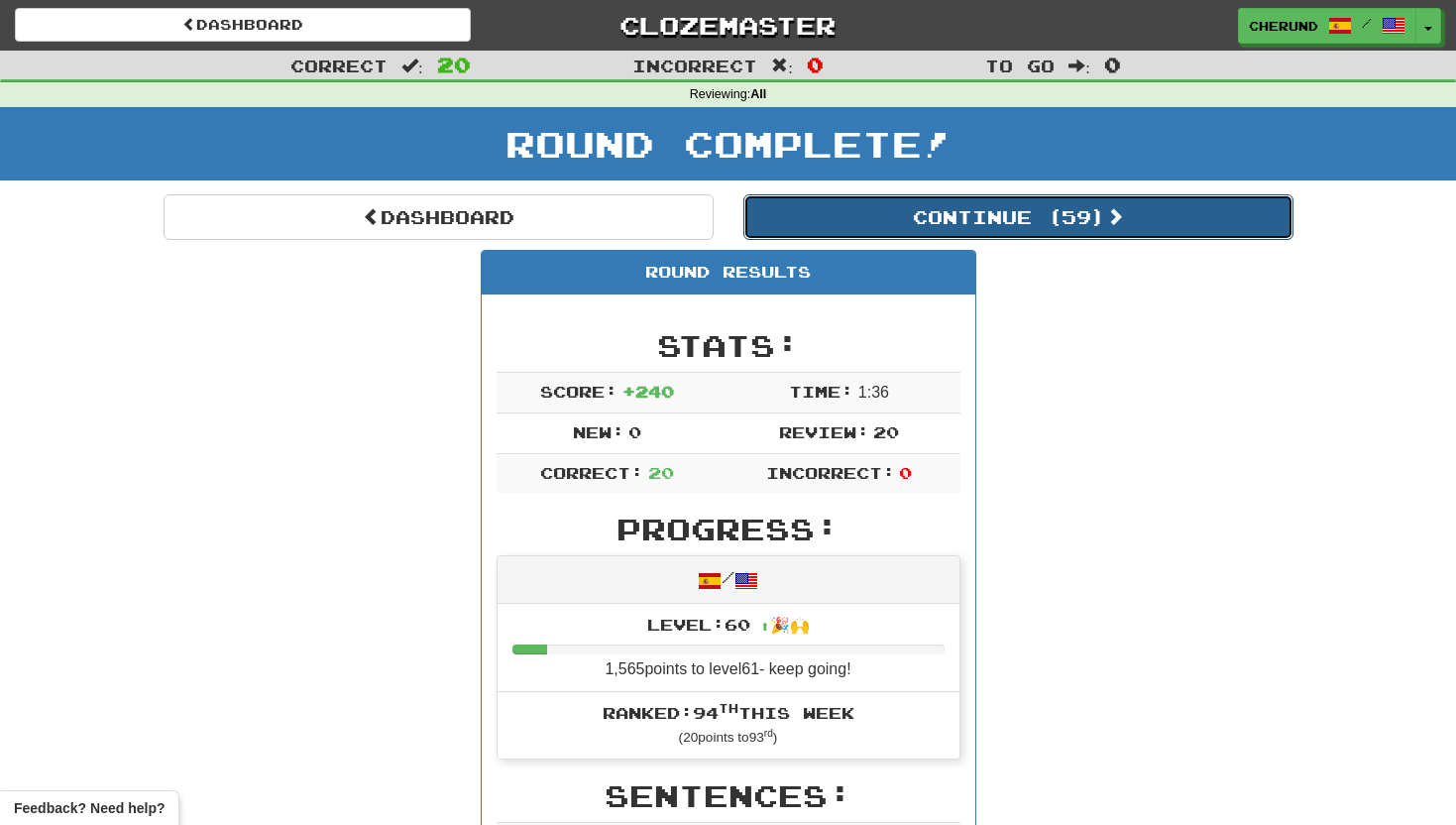 click on "Continue ( 59 )" at bounding box center [1018, 217] 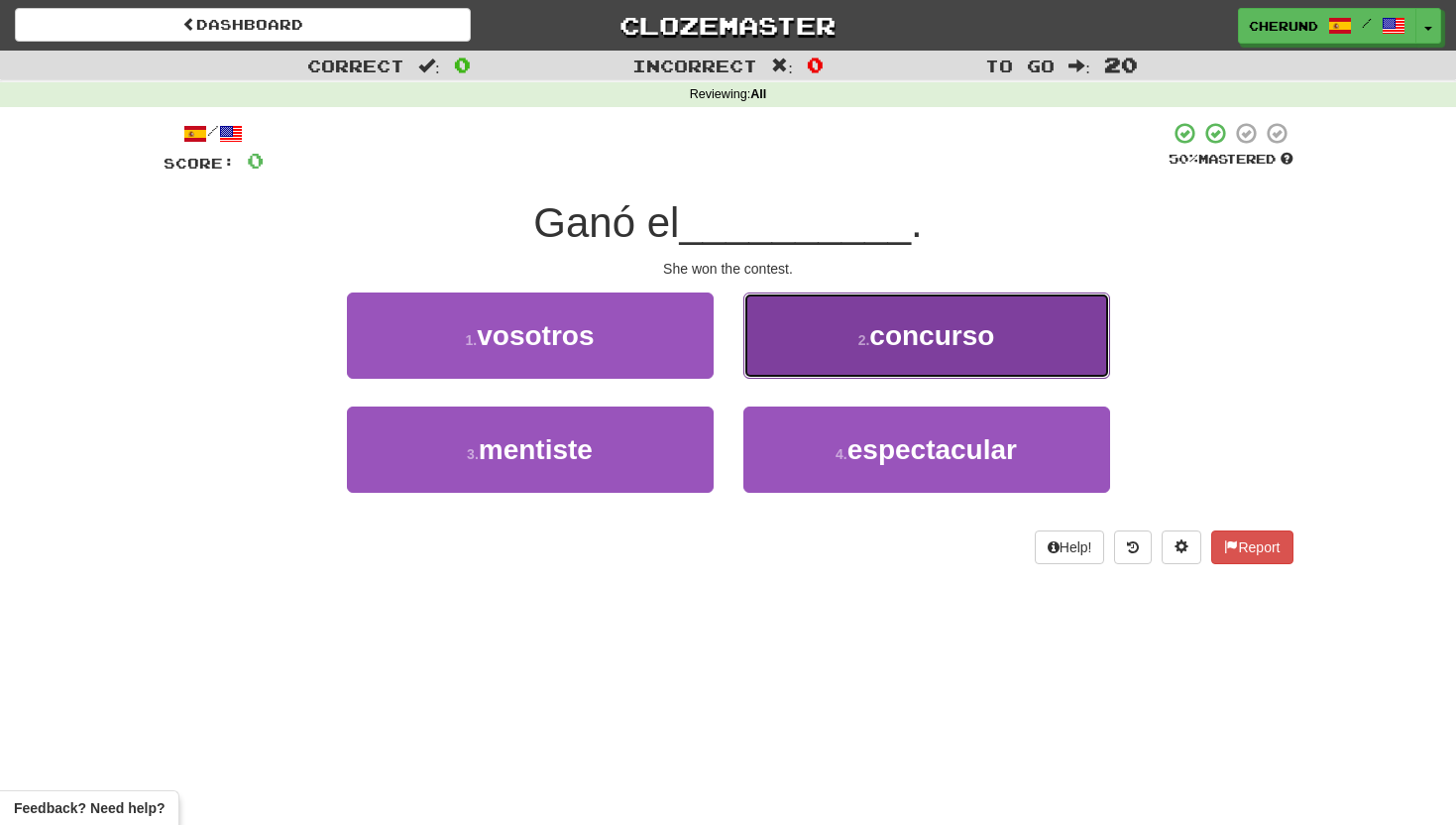 click on "2 .  concurso" at bounding box center [927, 335] 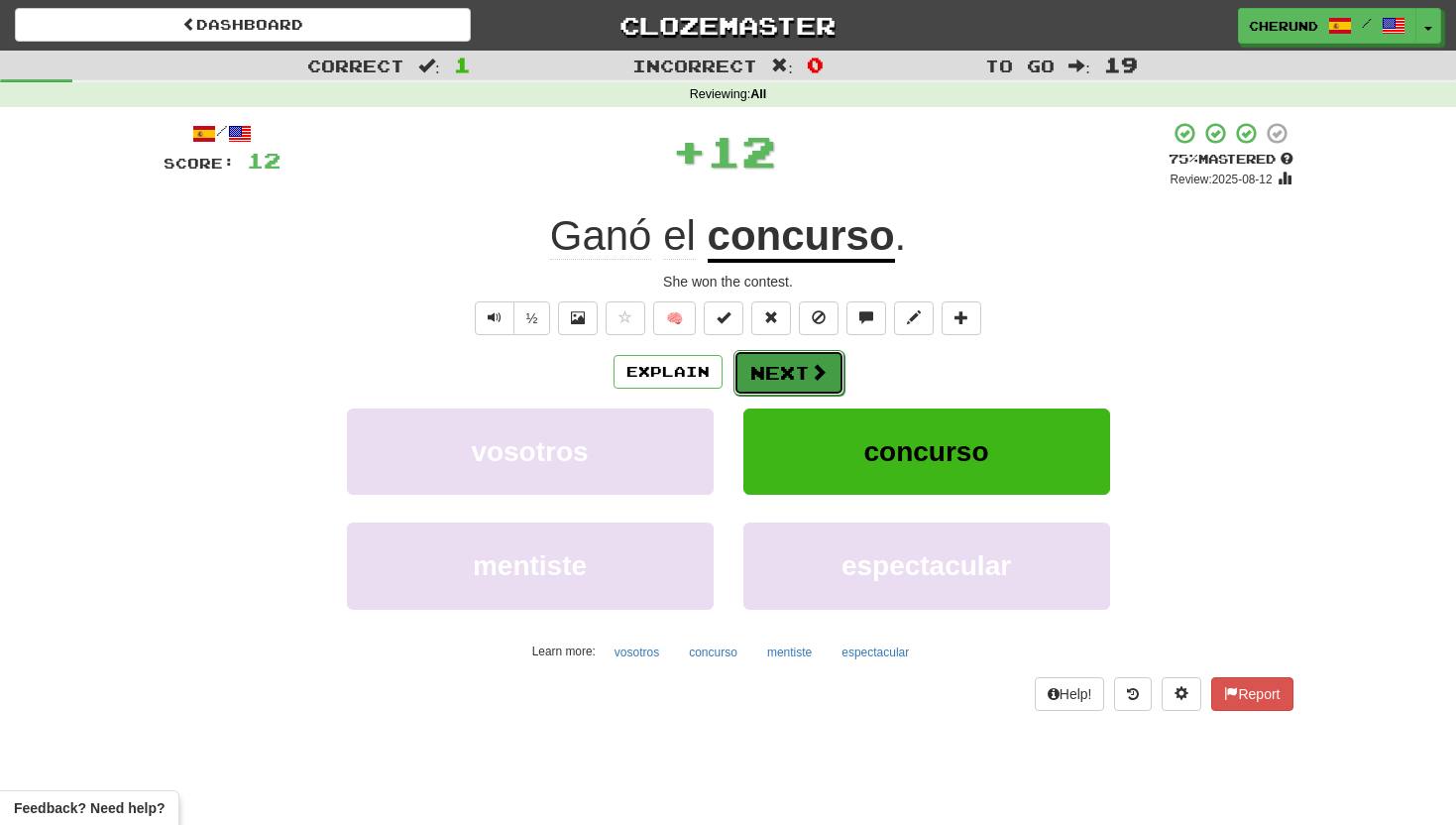 click on "Next" at bounding box center [789, 373] 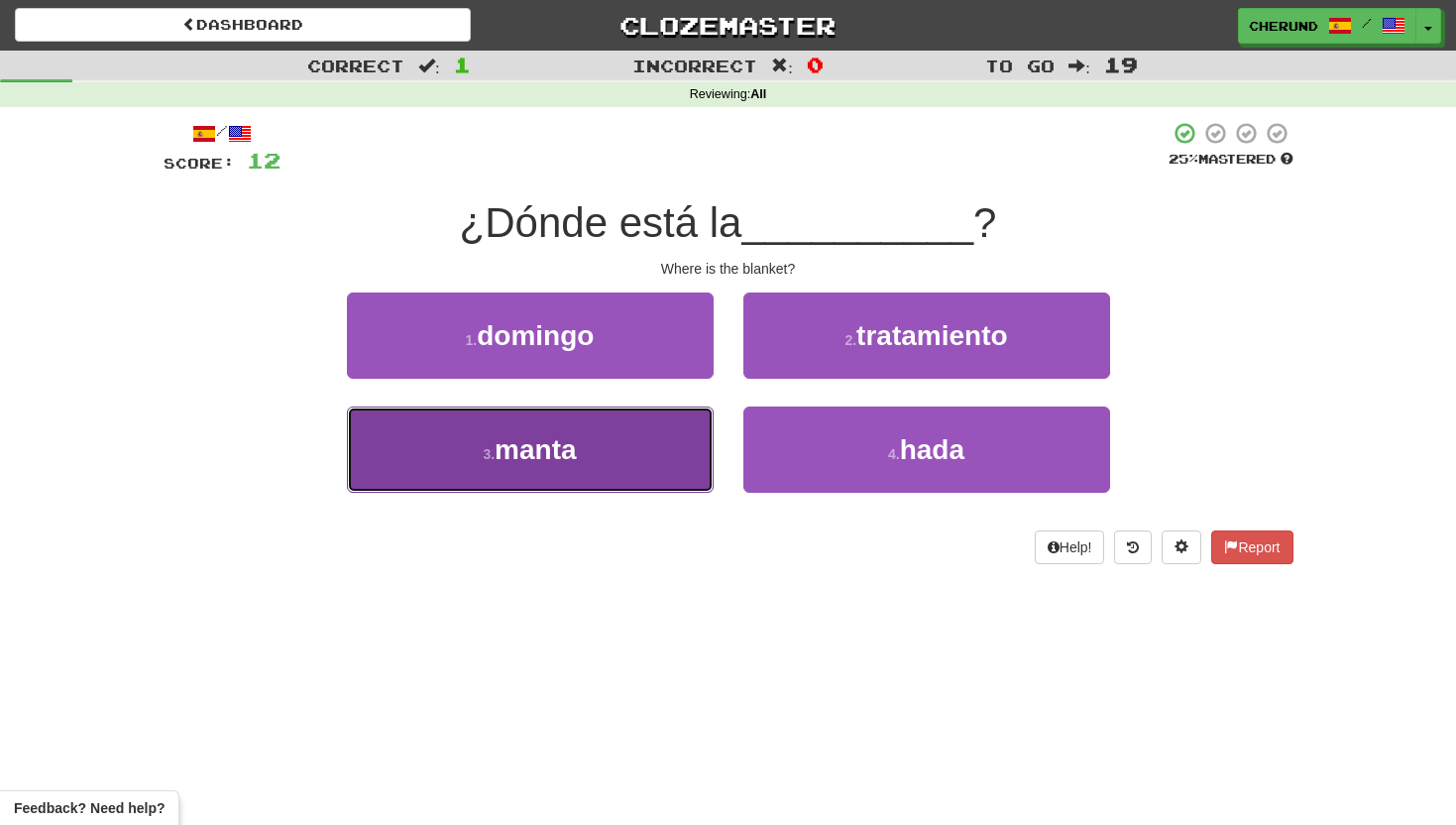 click on "3 .  manta" at bounding box center (530, 449) 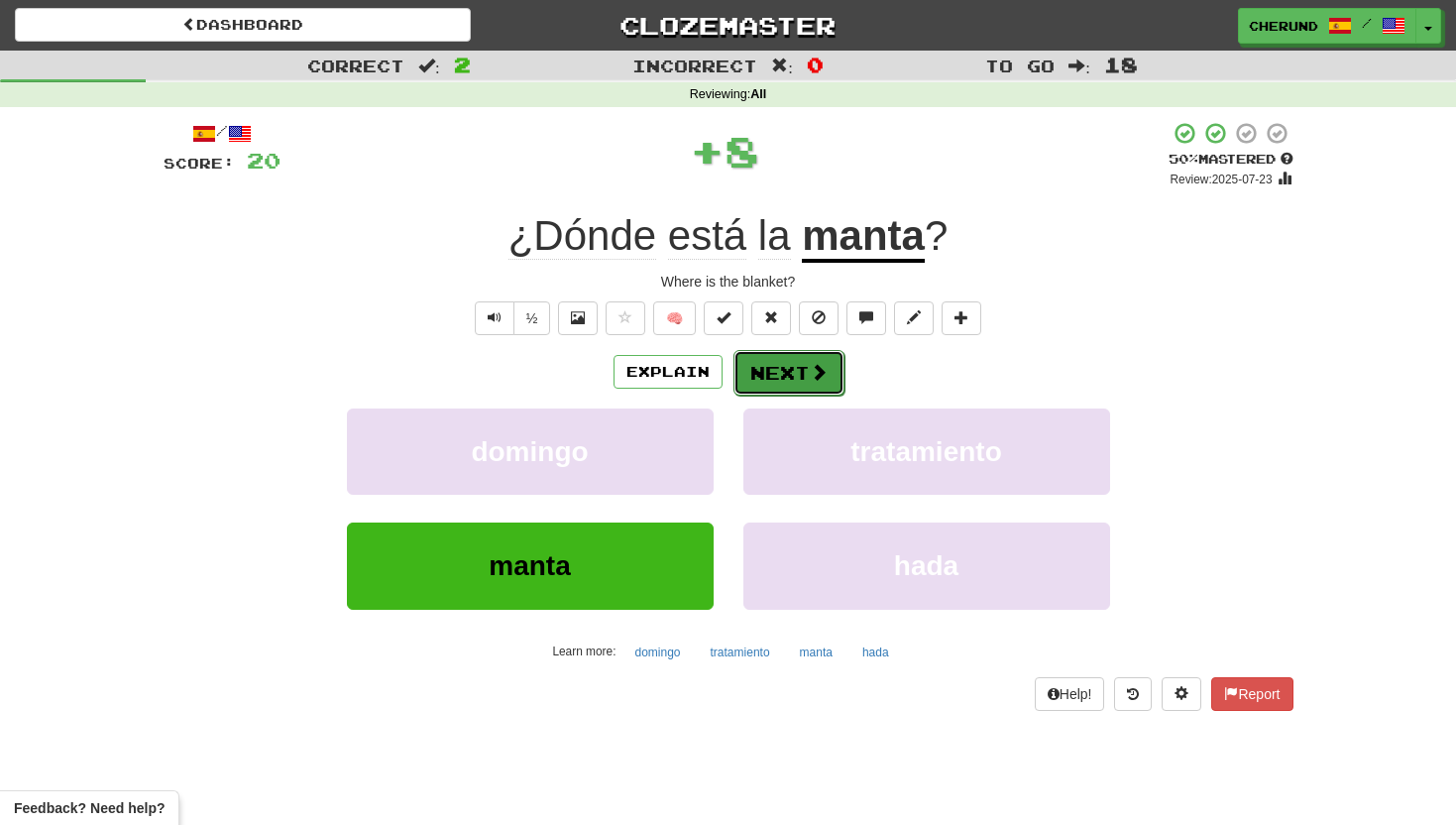 click on "Next" at bounding box center [789, 373] 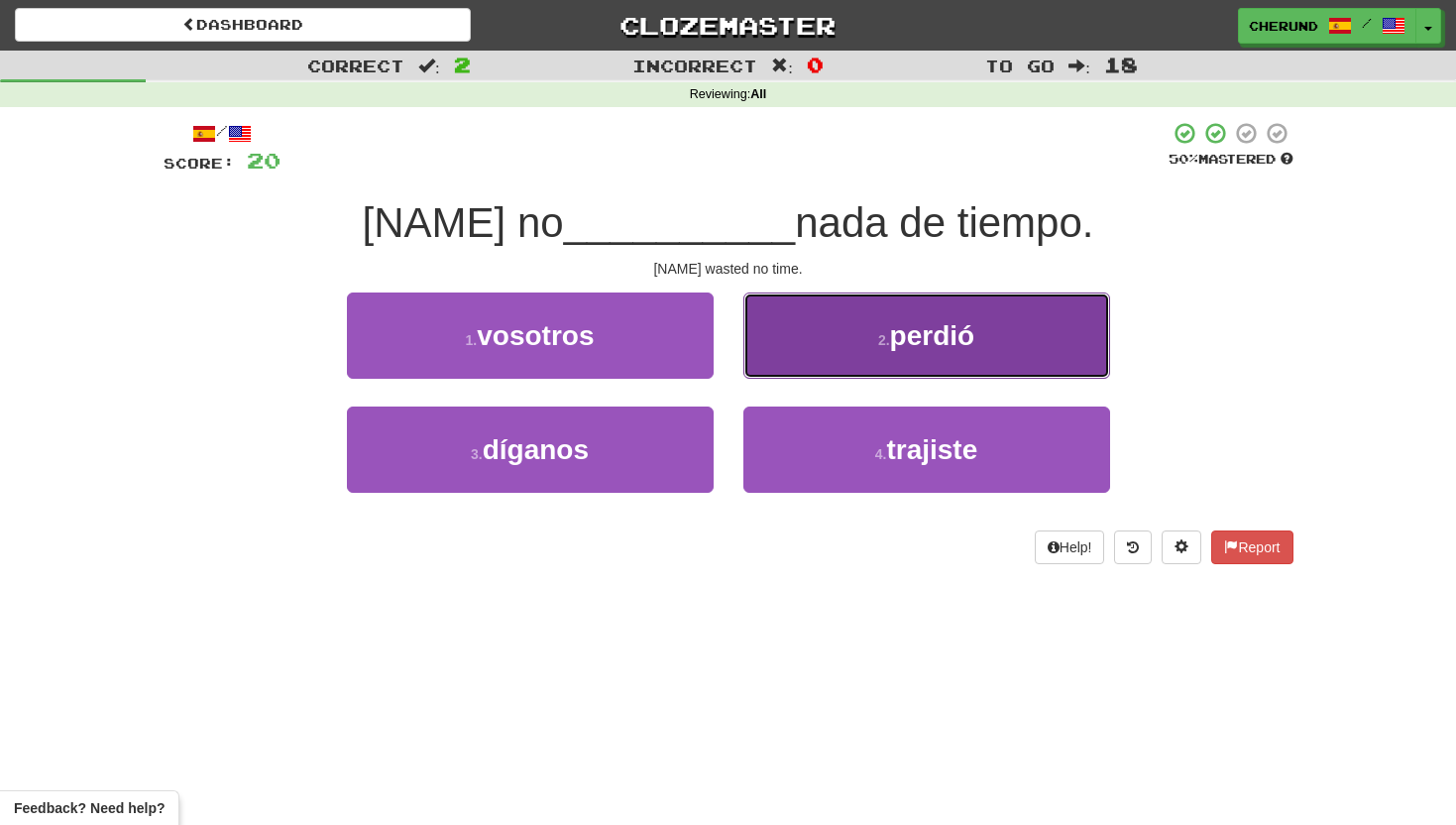 click on "2 .  perdió" at bounding box center [927, 335] 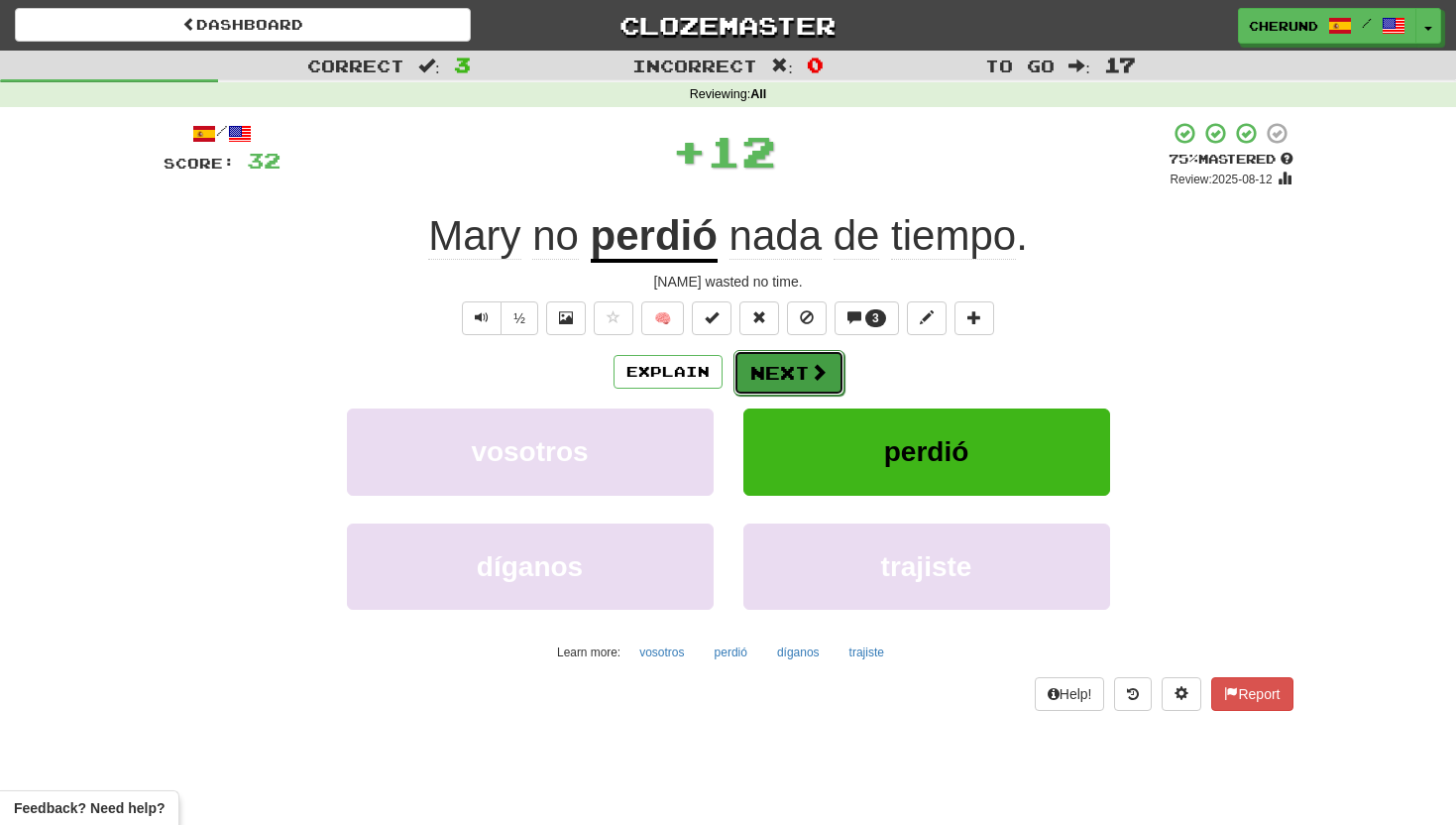click on "Next" at bounding box center (789, 373) 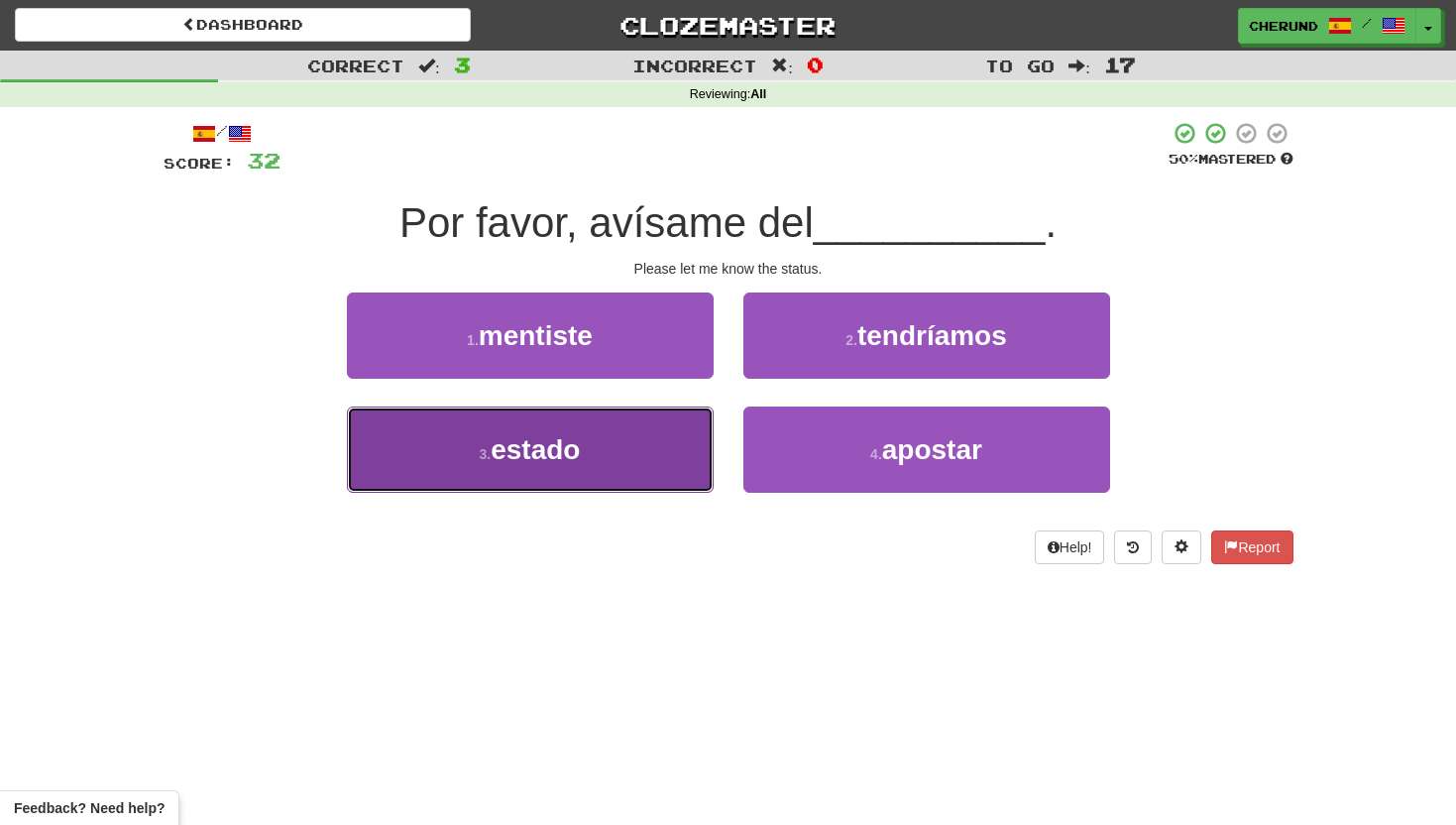 click on "3 .  estado" at bounding box center [530, 449] 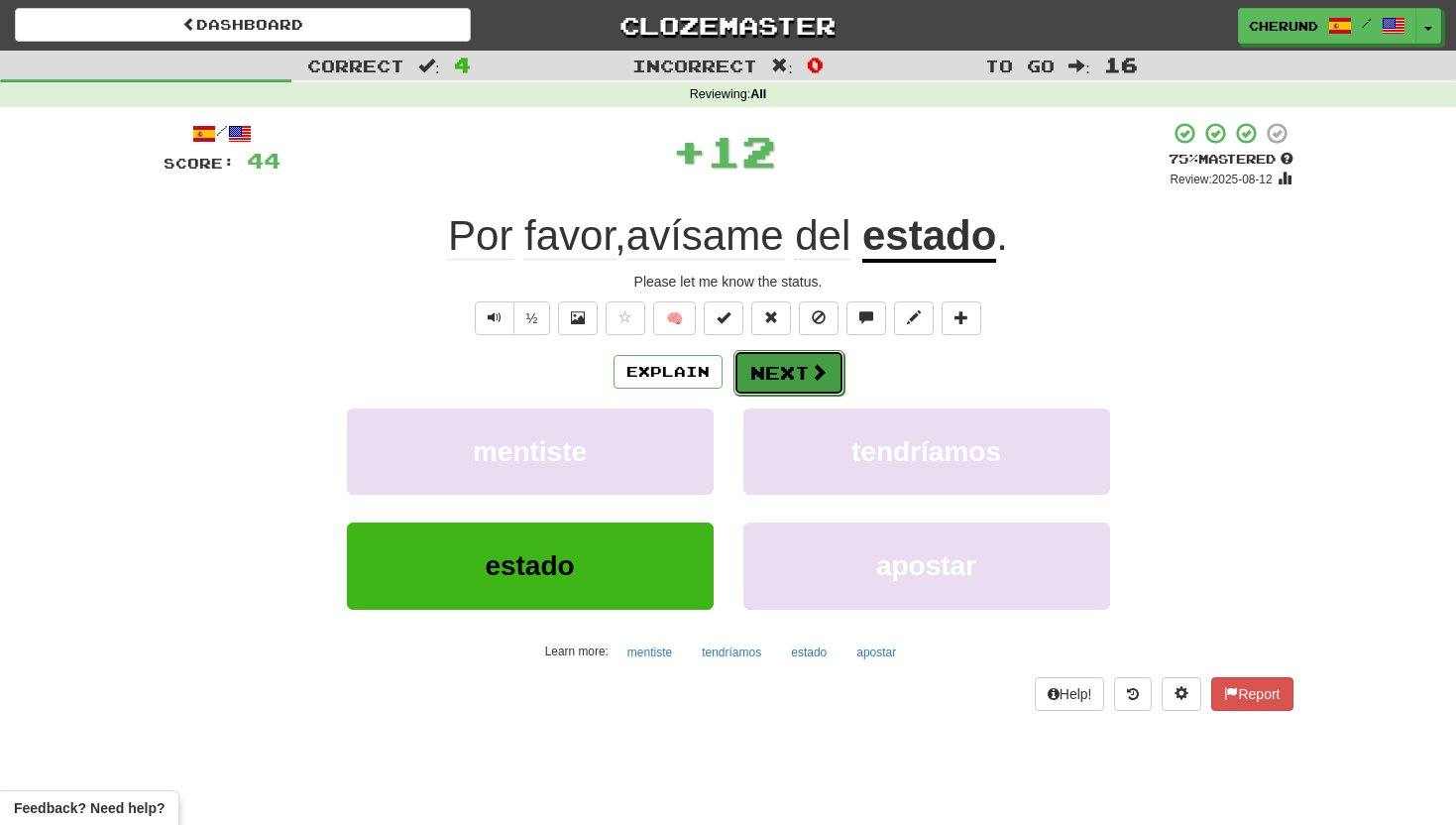 click on "Next" at bounding box center [789, 373] 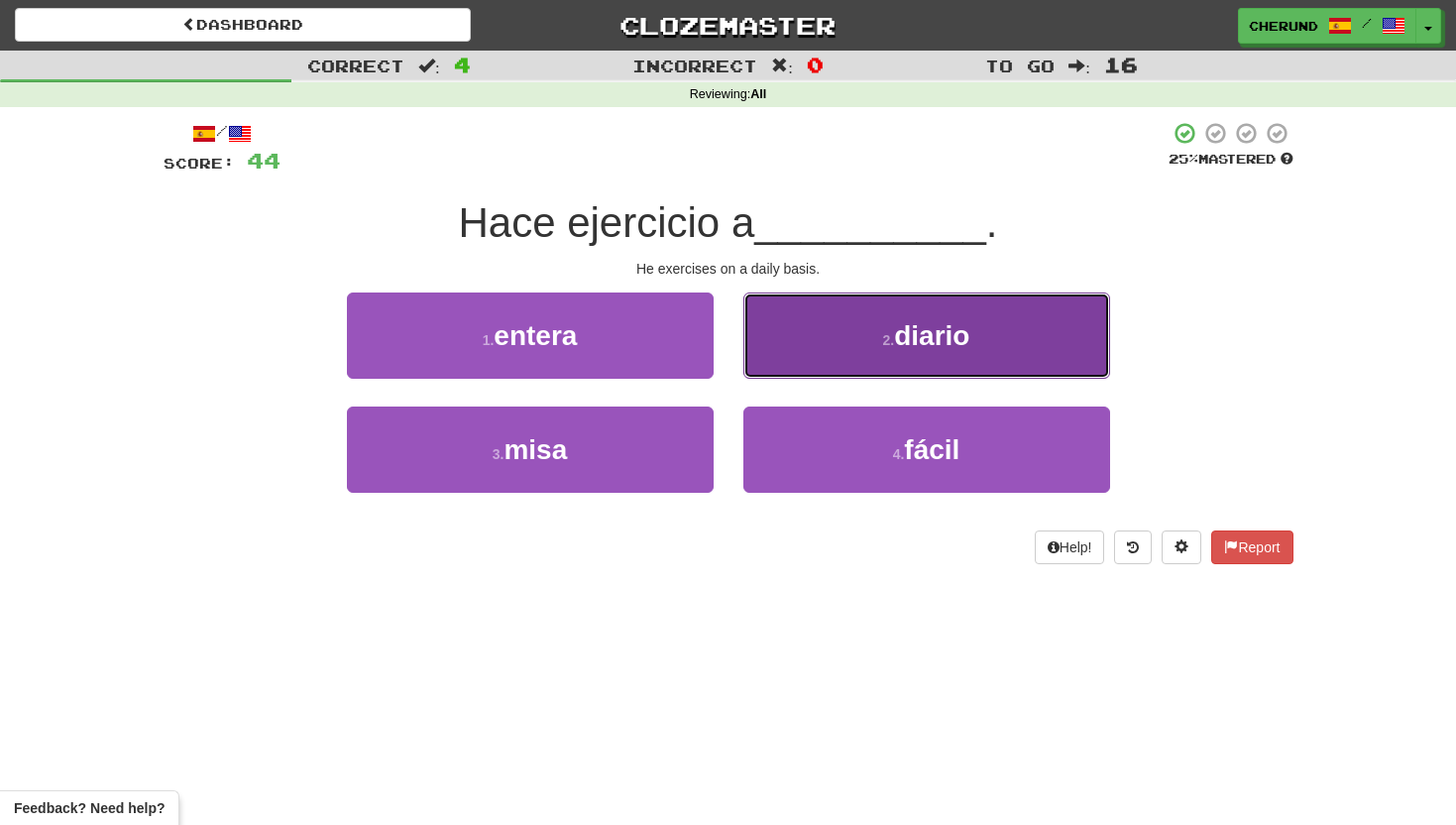 click on "2 .  diario" at bounding box center (927, 335) 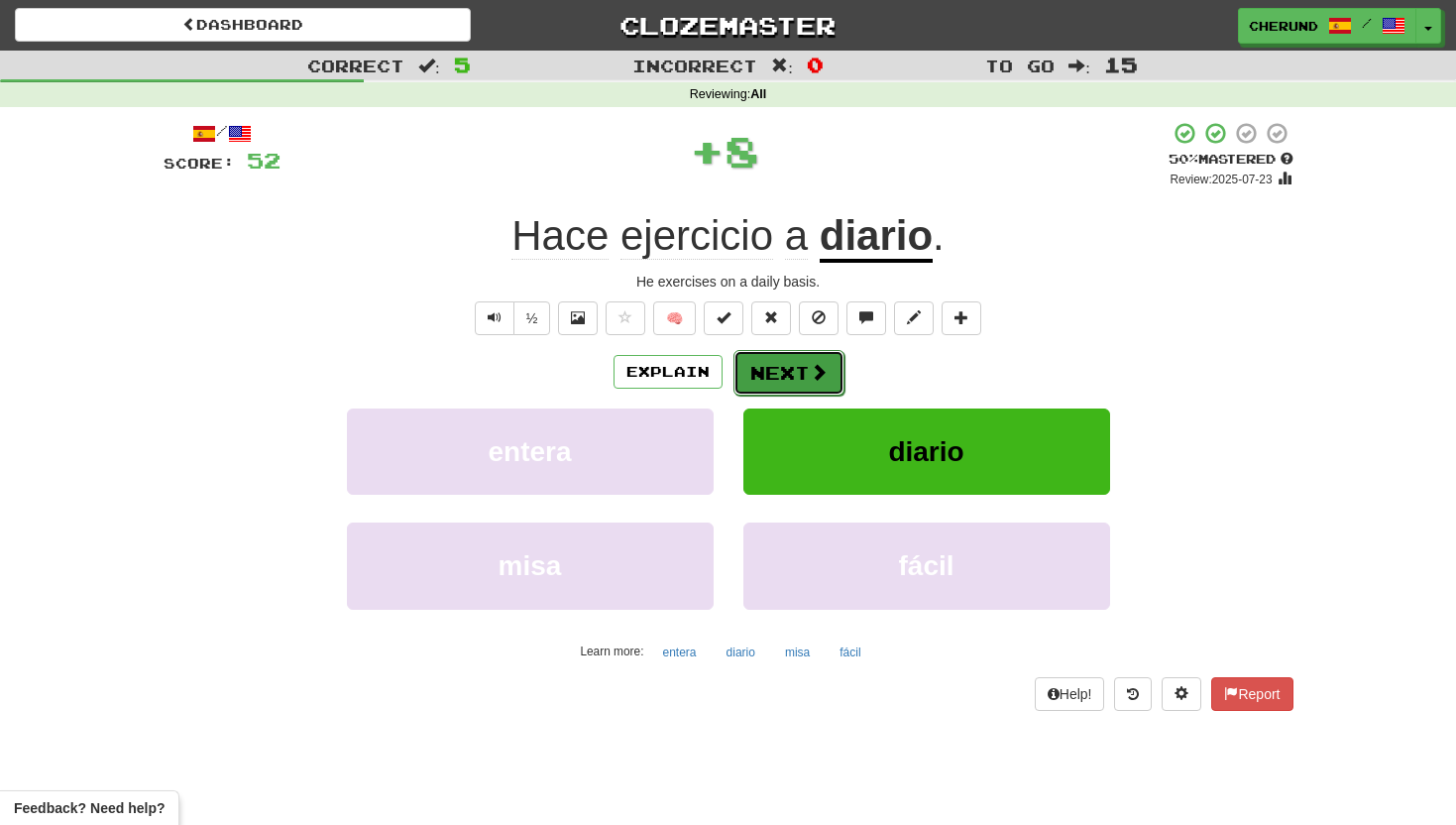 click on "Next" at bounding box center [789, 373] 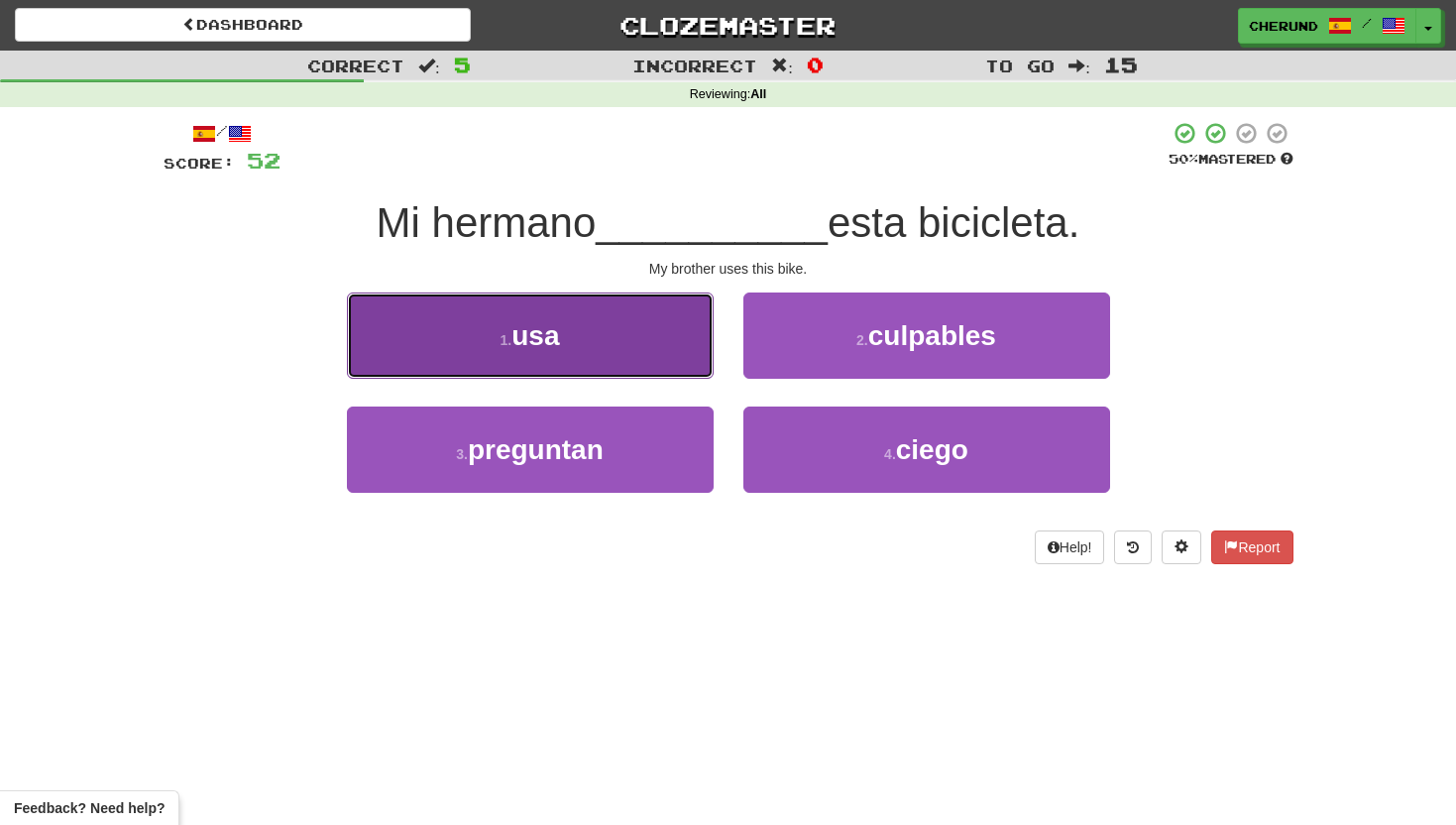 click on "1 .  usa" at bounding box center (530, 335) 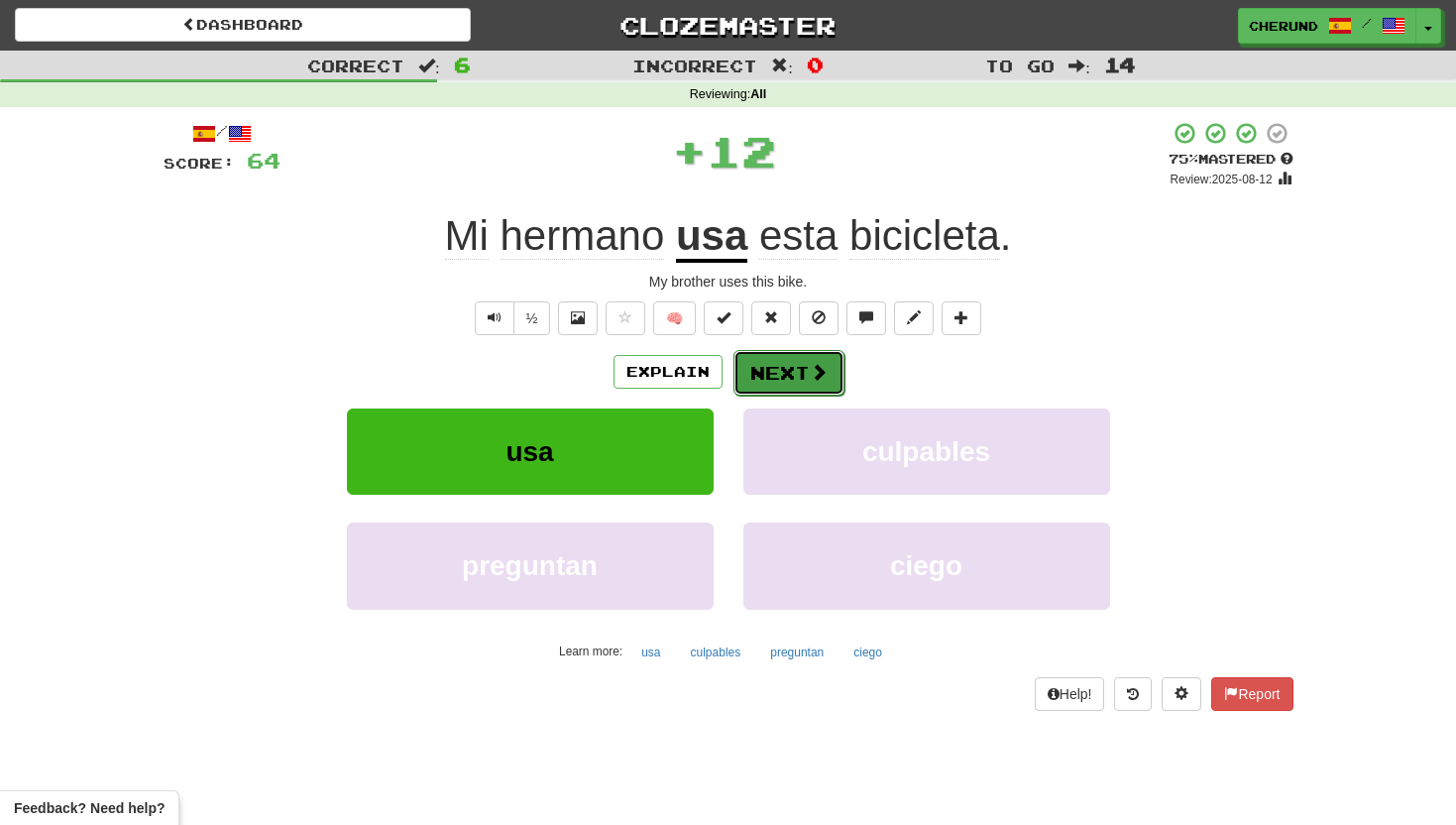 click on "Next" at bounding box center (789, 373) 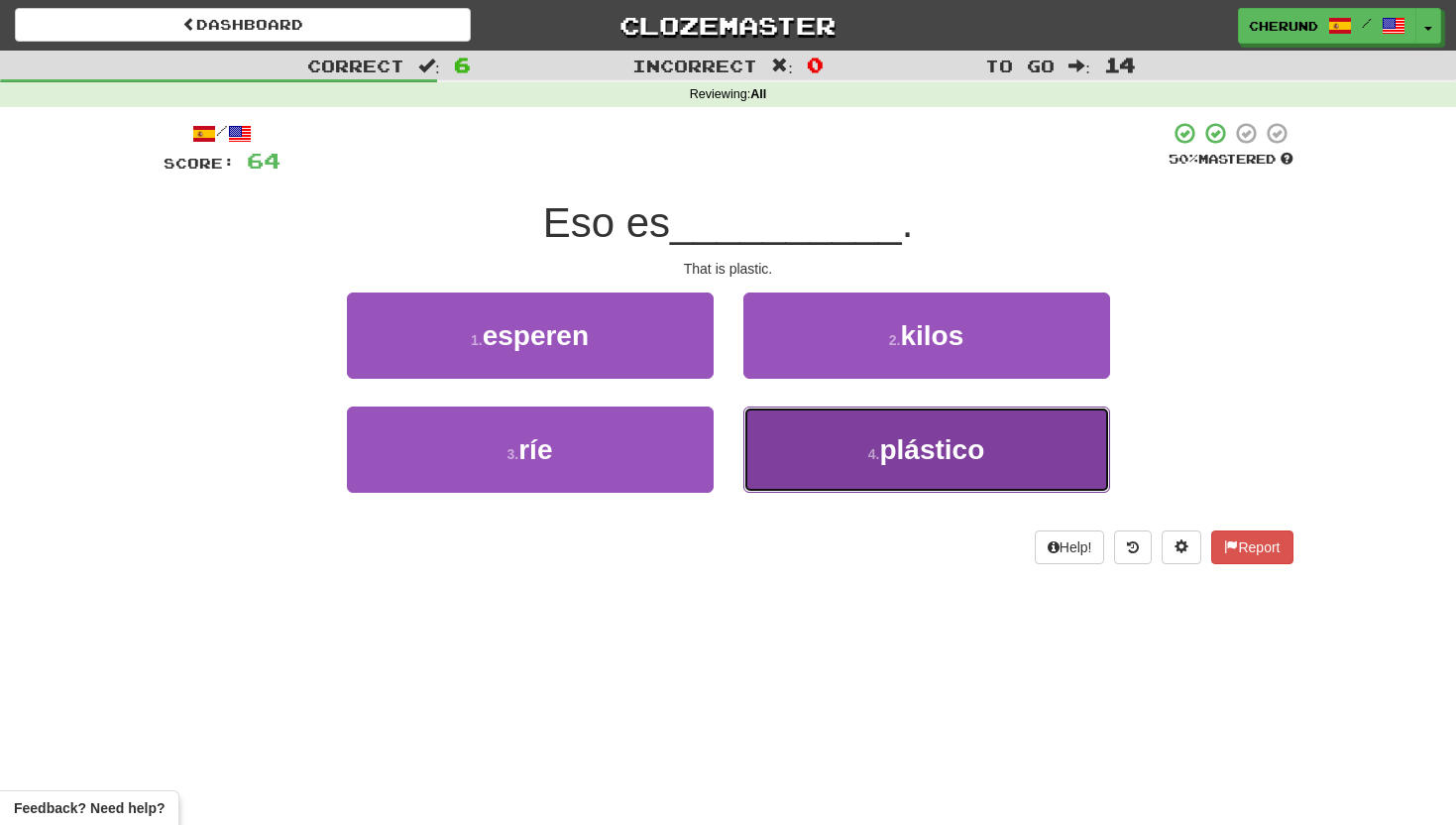 click on "4 .  plástico" at bounding box center [927, 449] 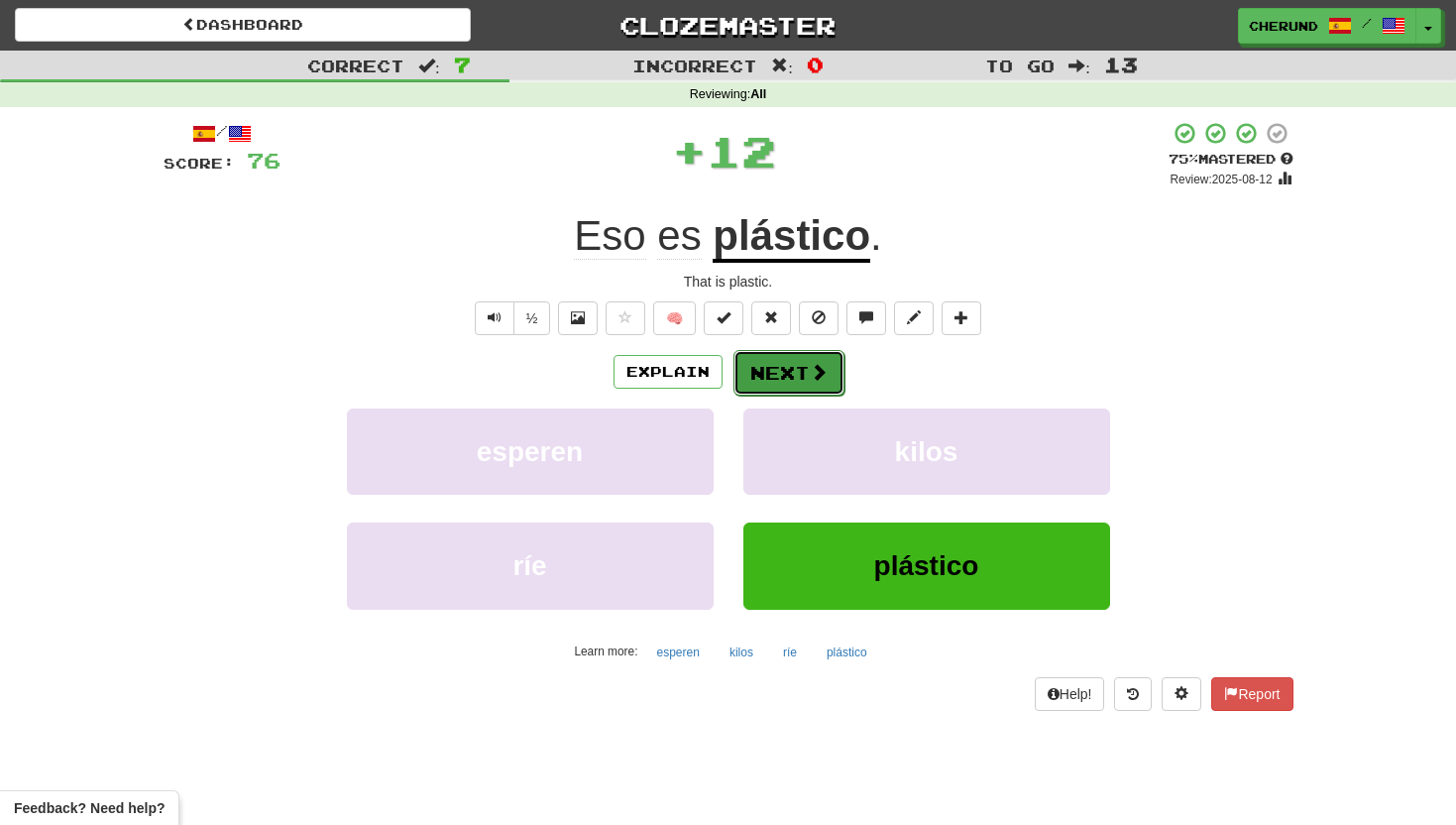 click on "Next" at bounding box center [789, 373] 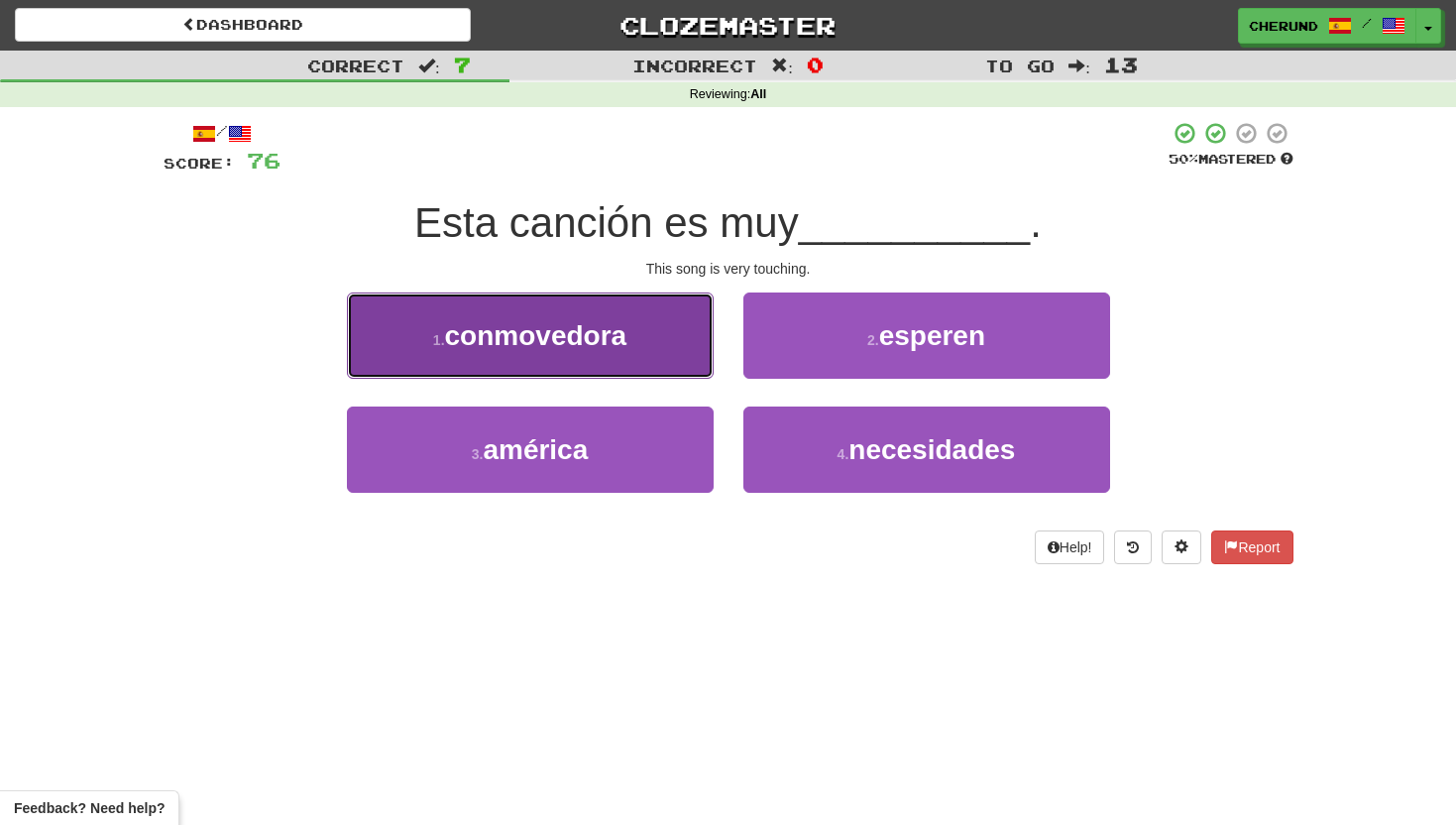 click on "1 .  conmovedora" at bounding box center (530, 335) 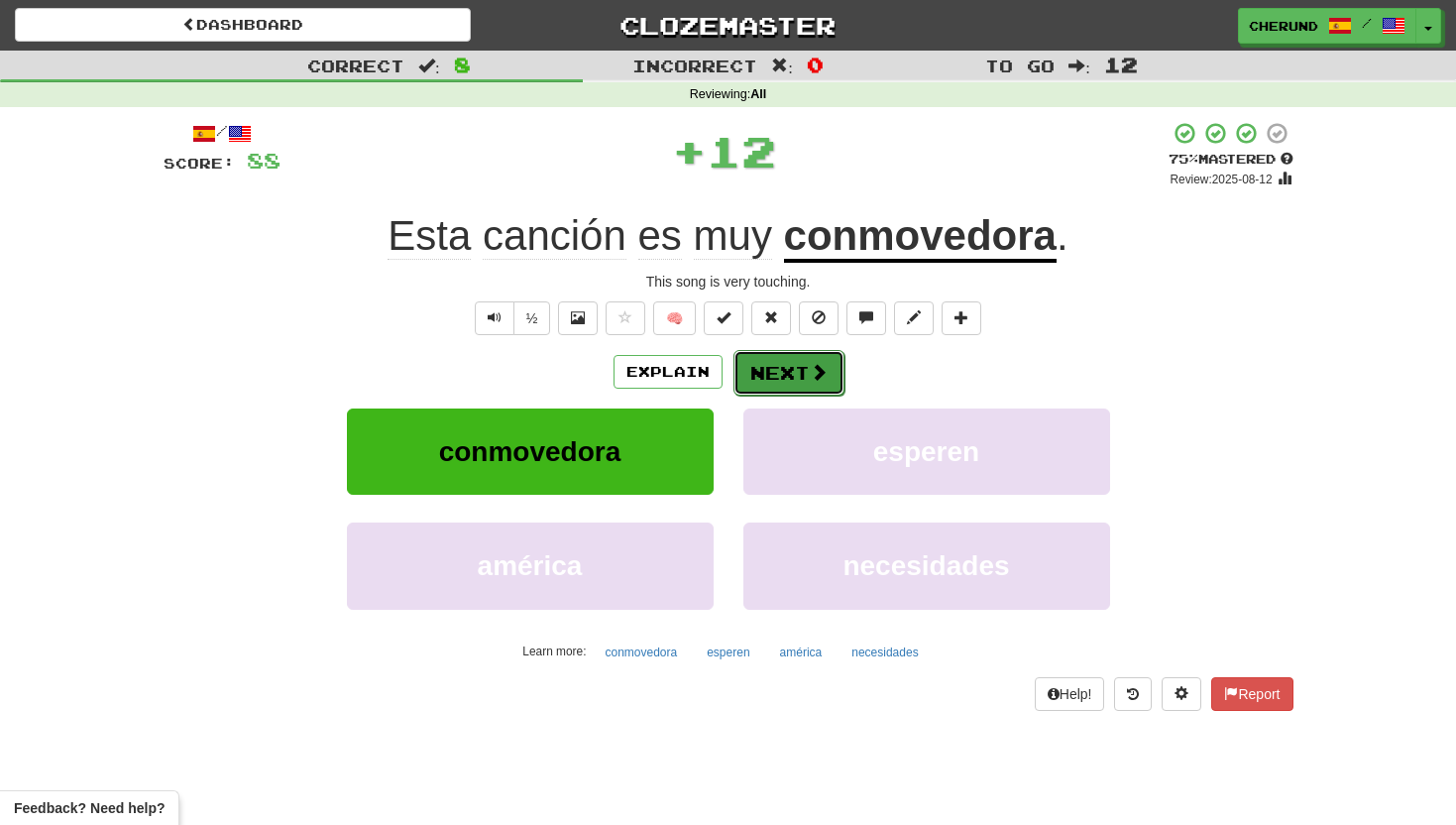 click on "Next" at bounding box center (789, 373) 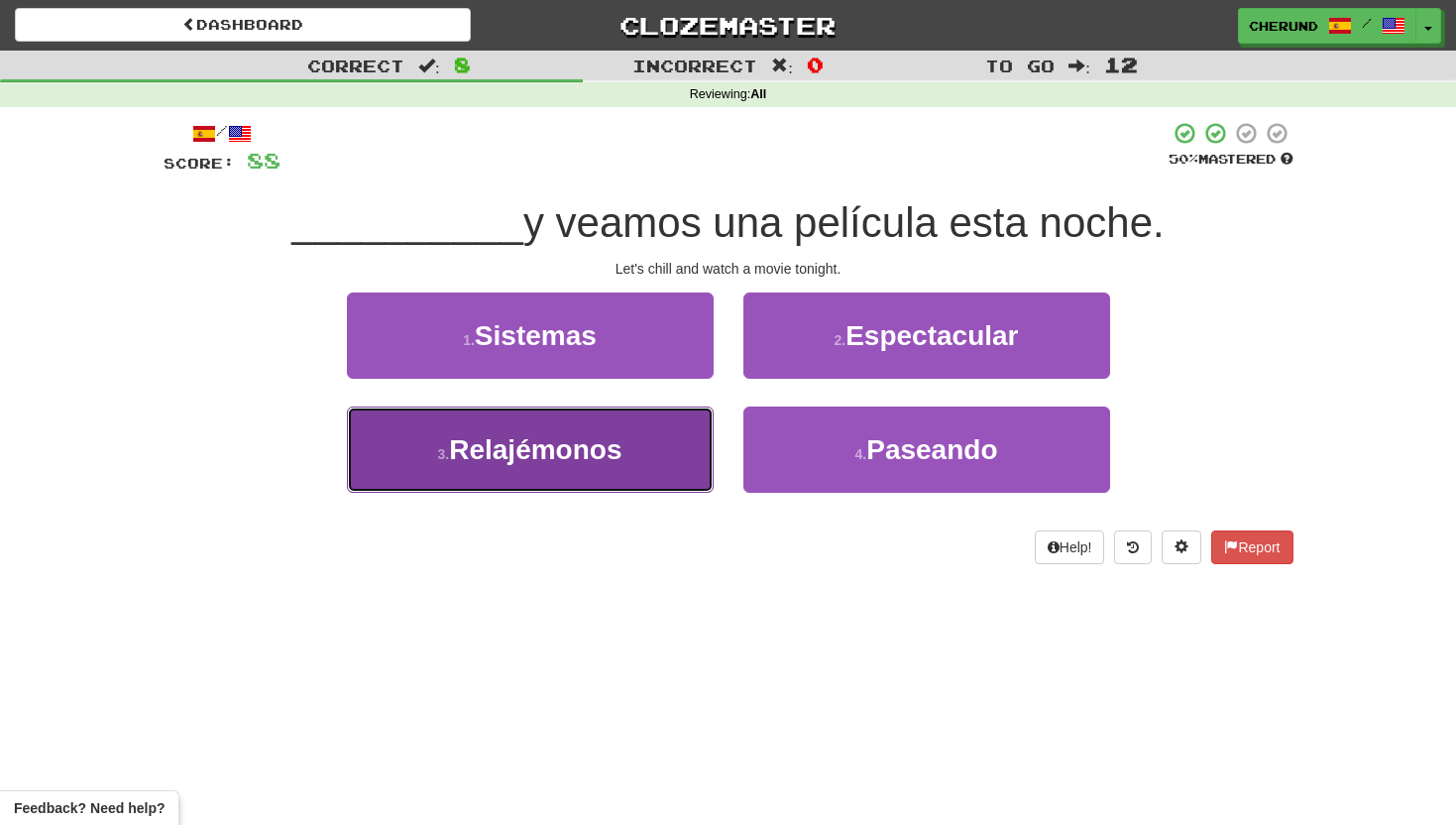 click on "3 .  Relajémonos" at bounding box center [530, 449] 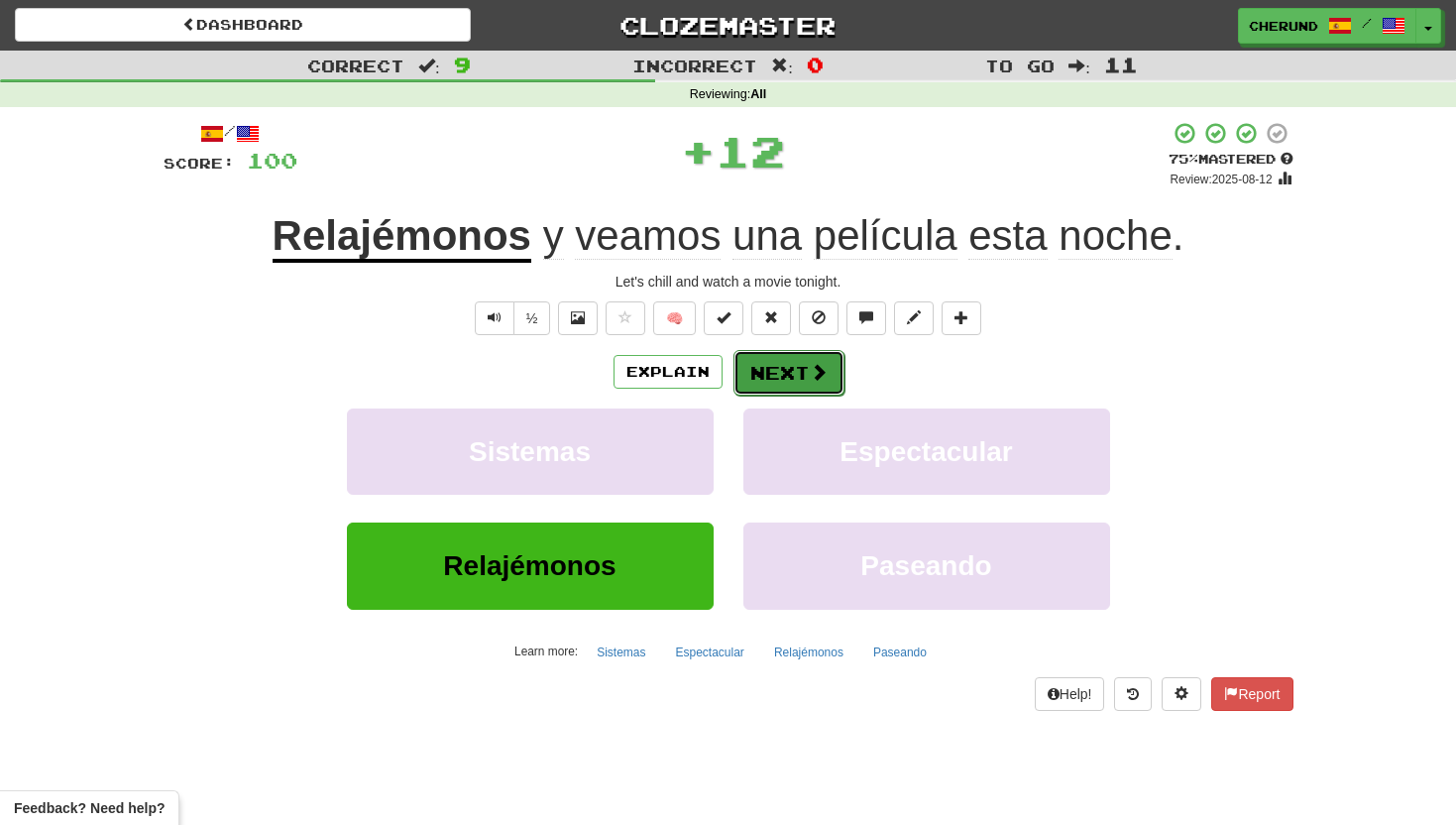 click on "Next" at bounding box center (789, 373) 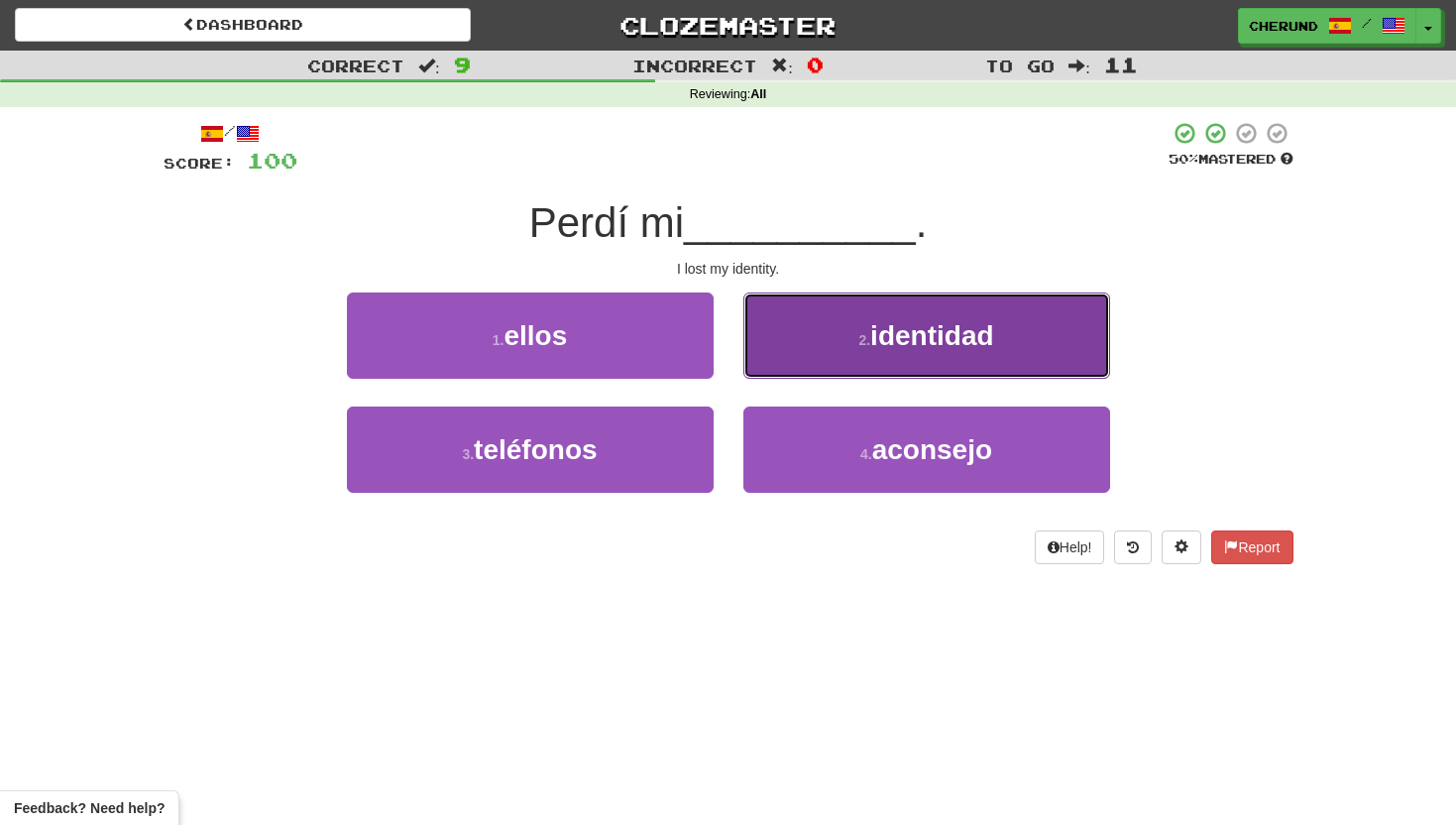 click on "2 .  identidad" at bounding box center (927, 335) 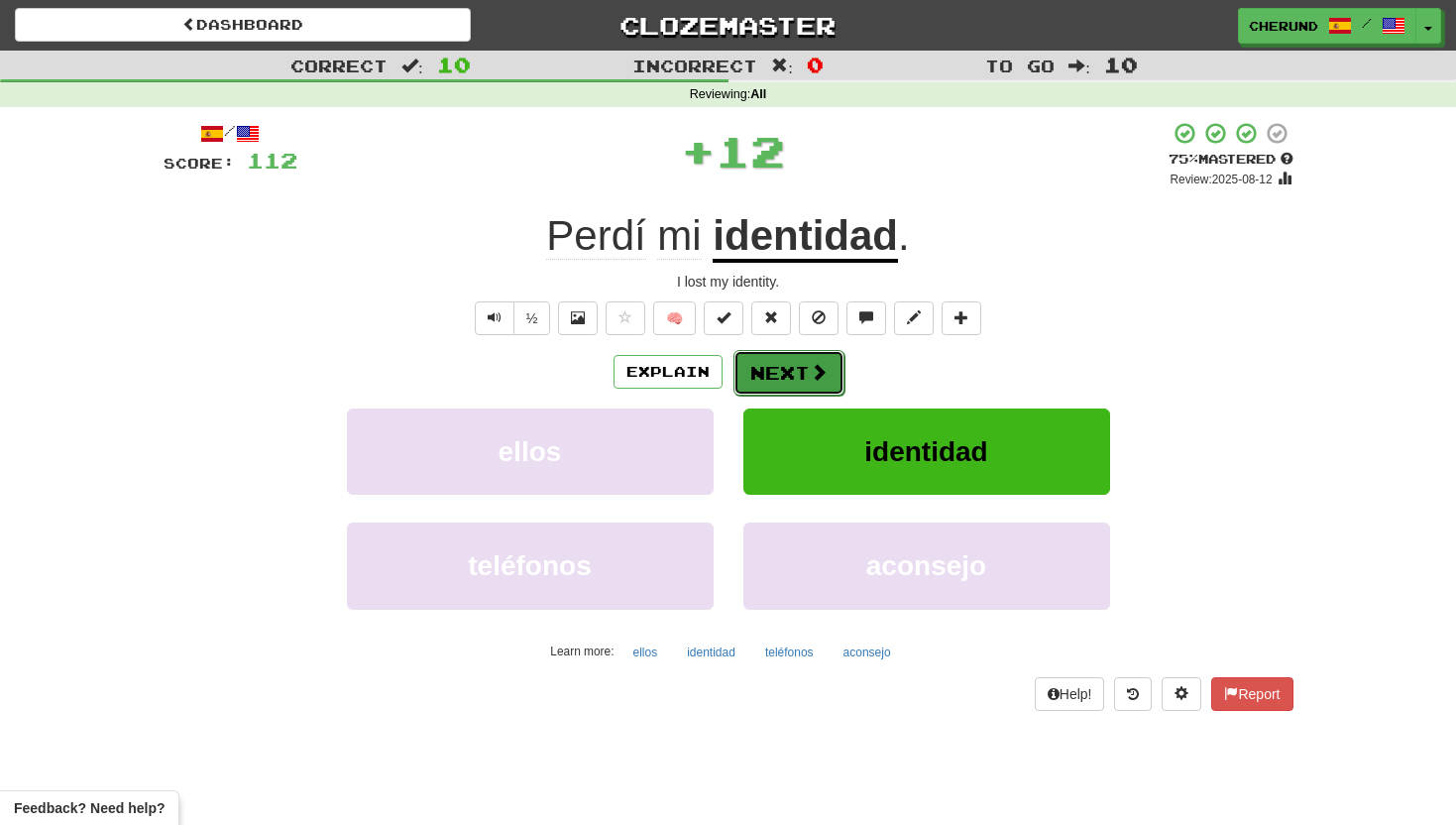 click on "Next" at bounding box center (789, 373) 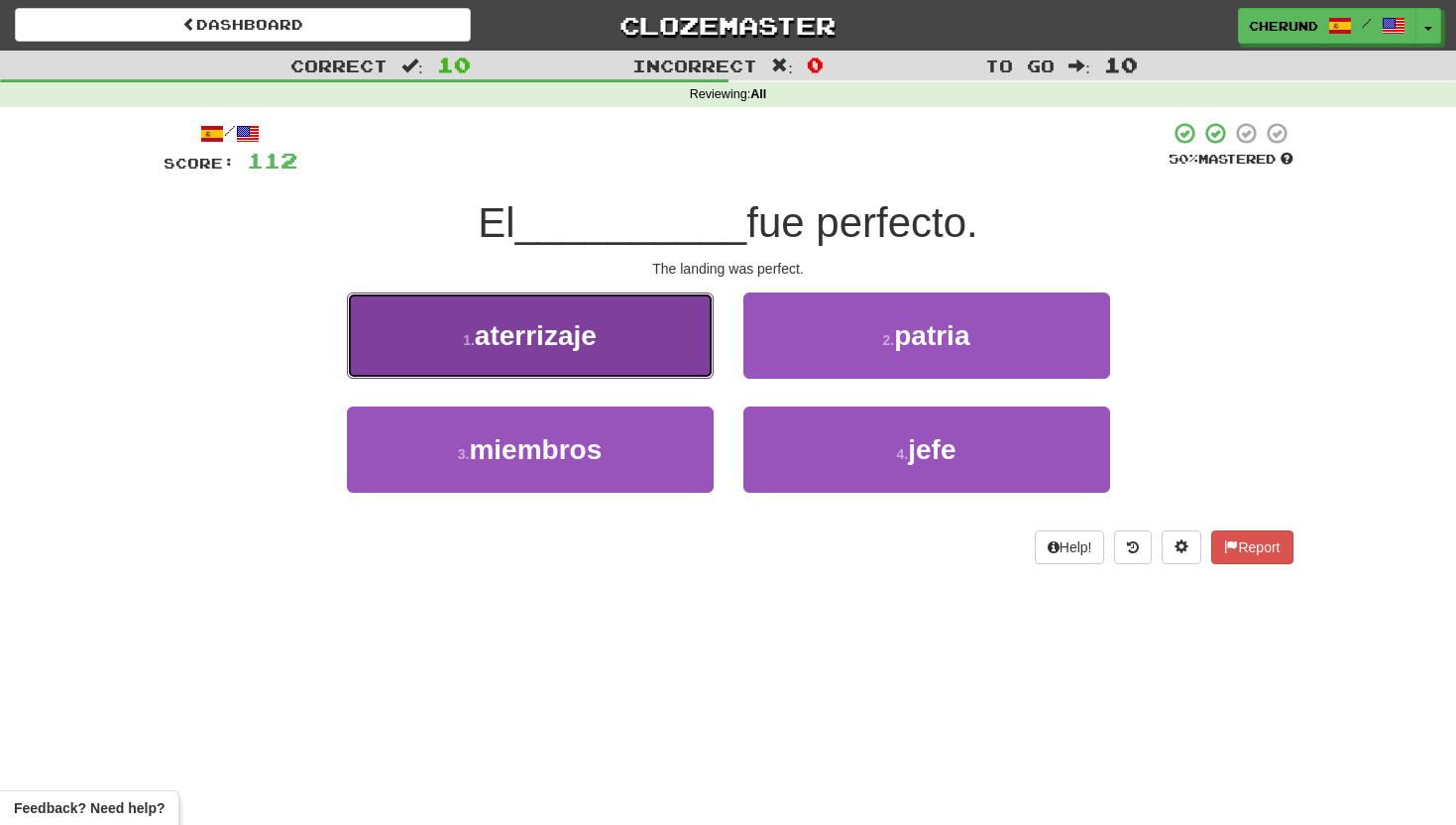 click on "1 .  aterrizaje" at bounding box center (530, 335) 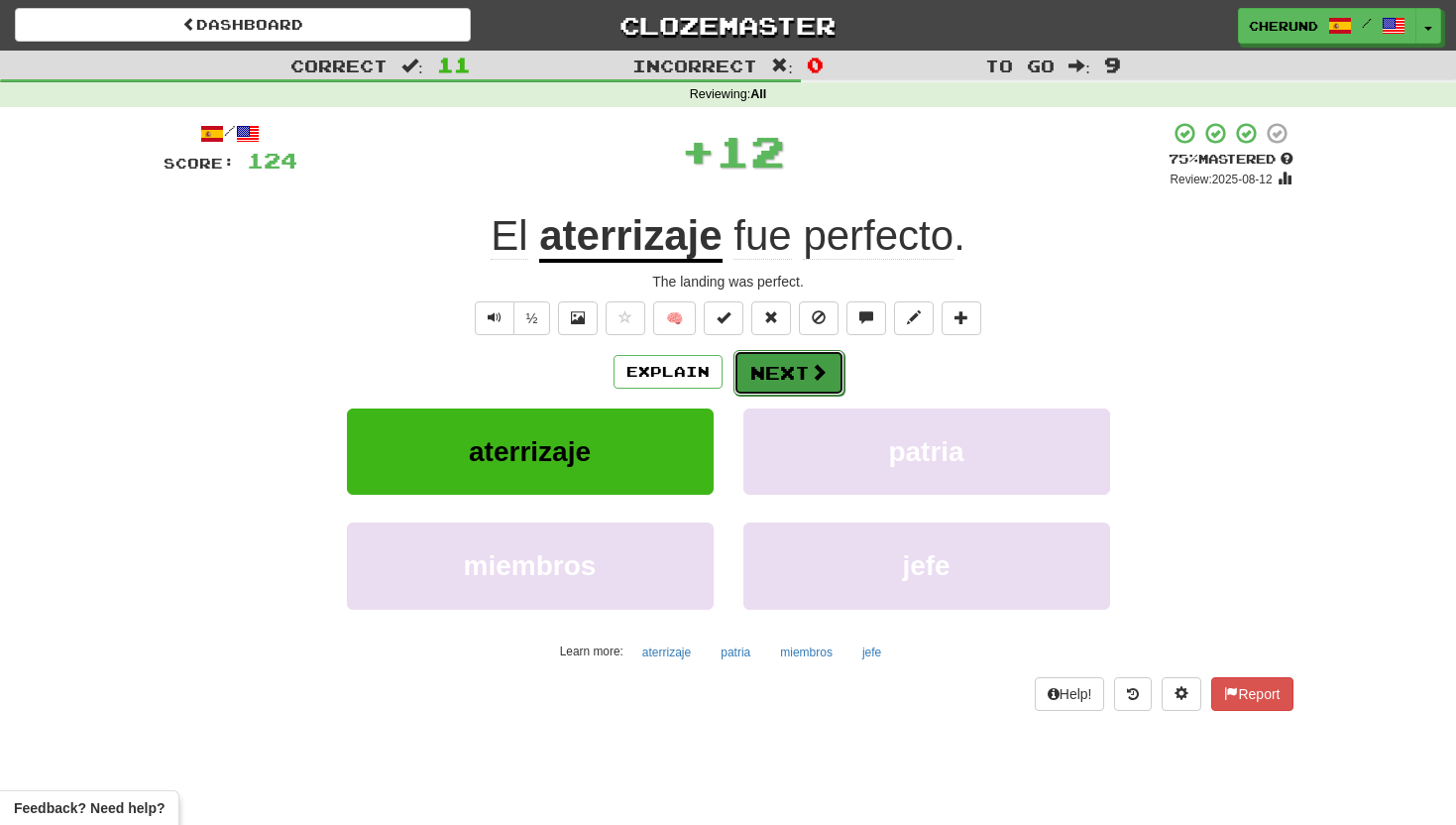 click on "Next" at bounding box center [789, 373] 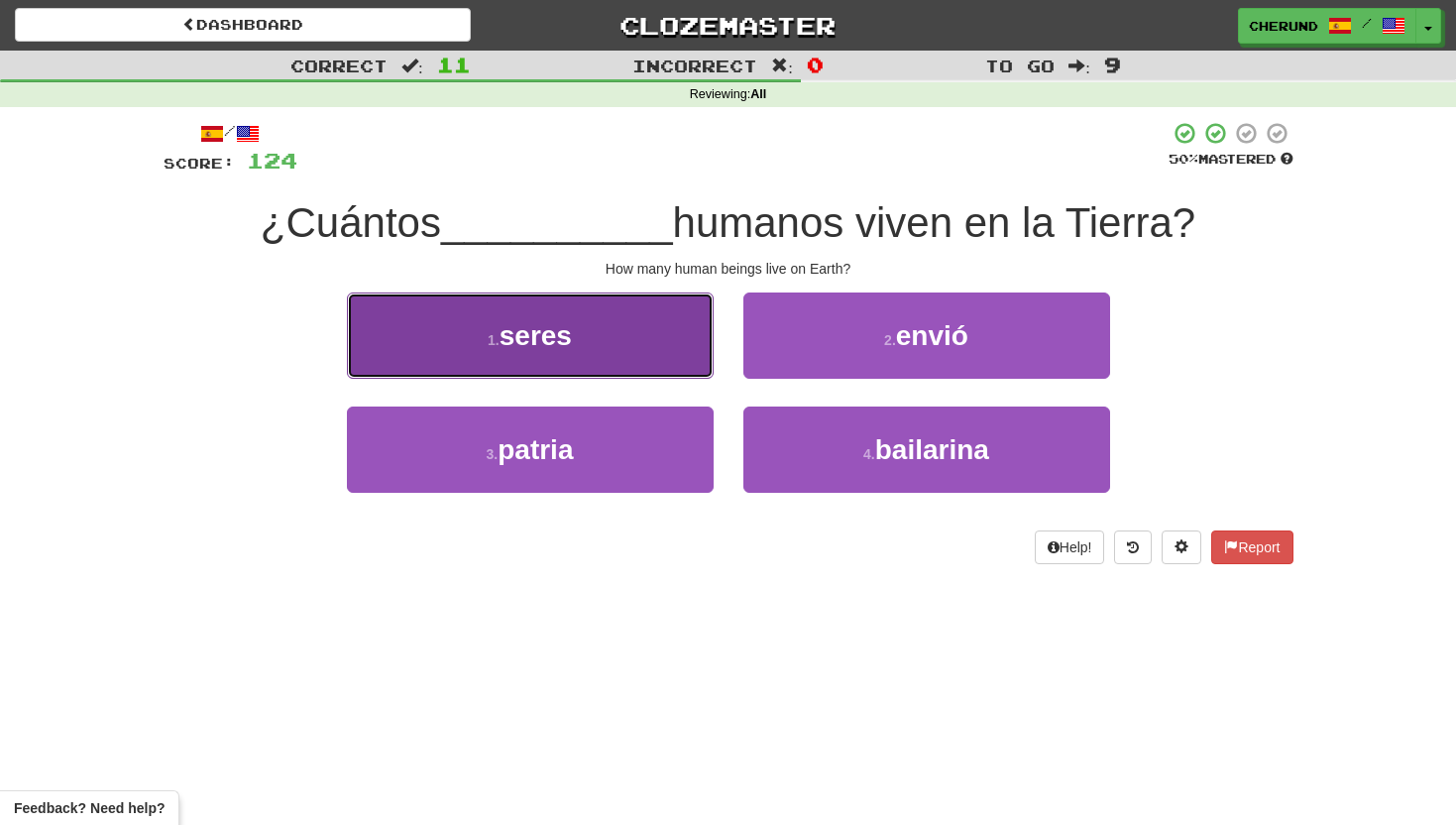 click on "1 .  seres" at bounding box center (530, 335) 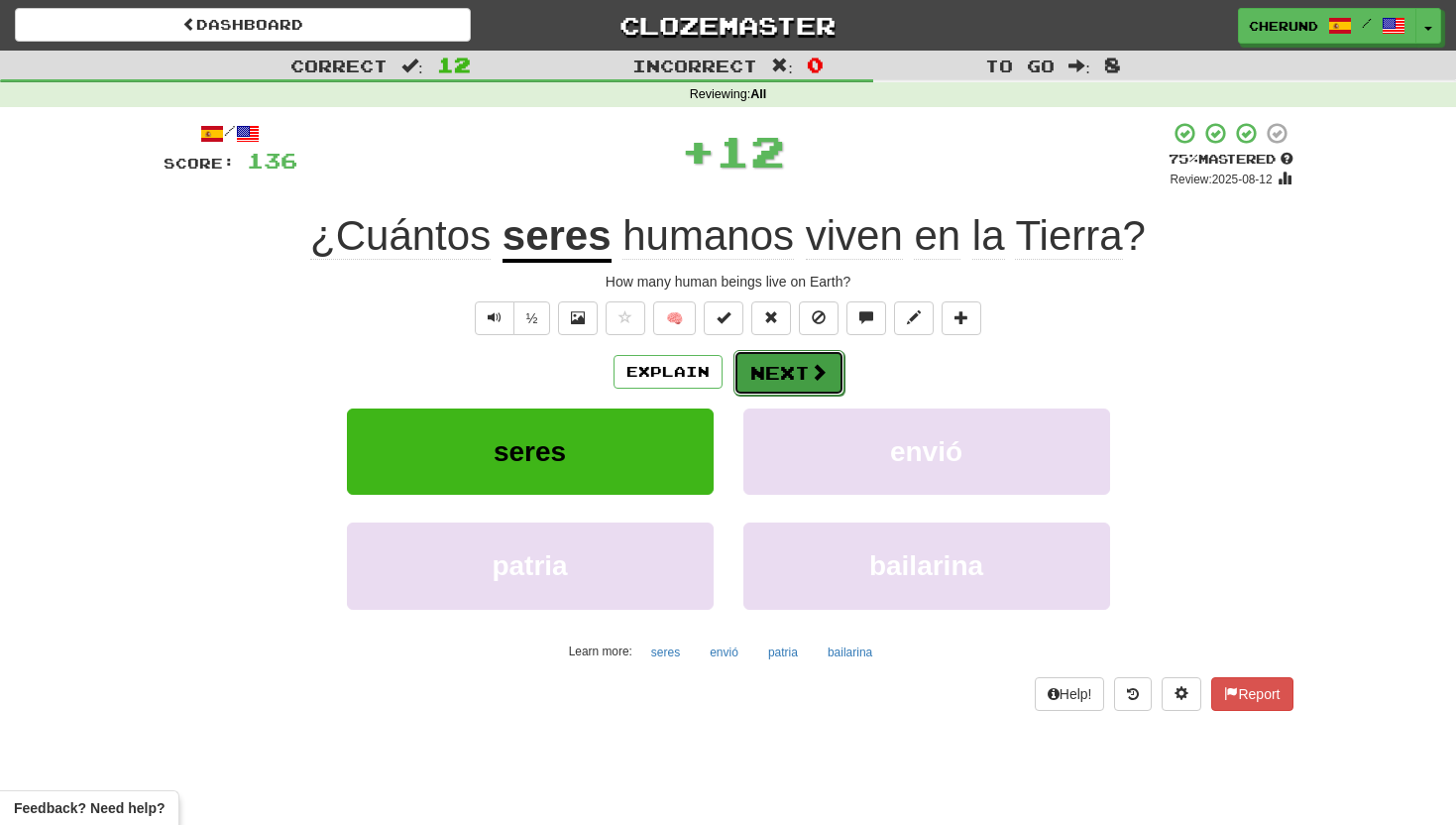 click at bounding box center (819, 372) 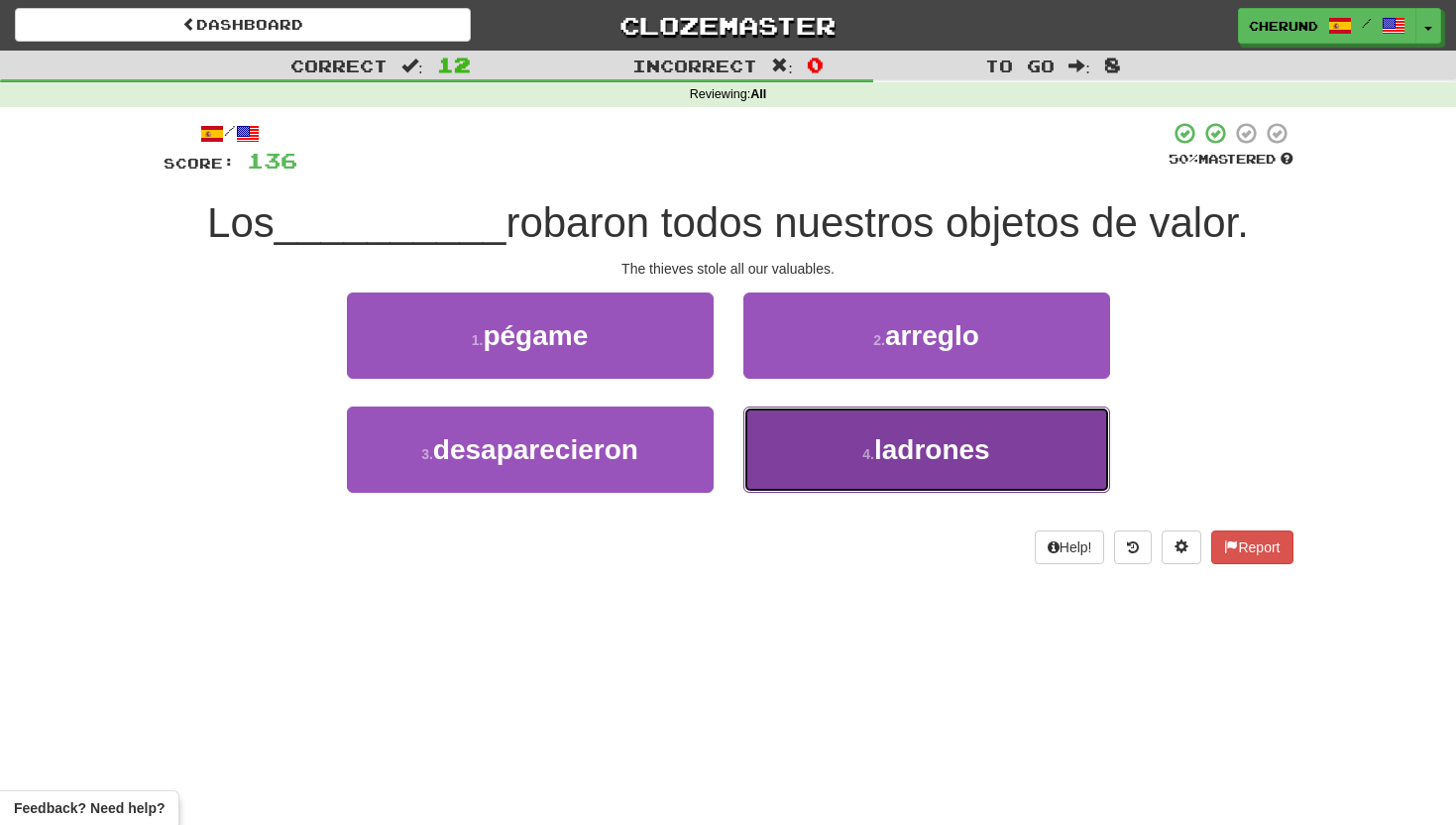 click on "ladrones" at bounding box center [932, 449] 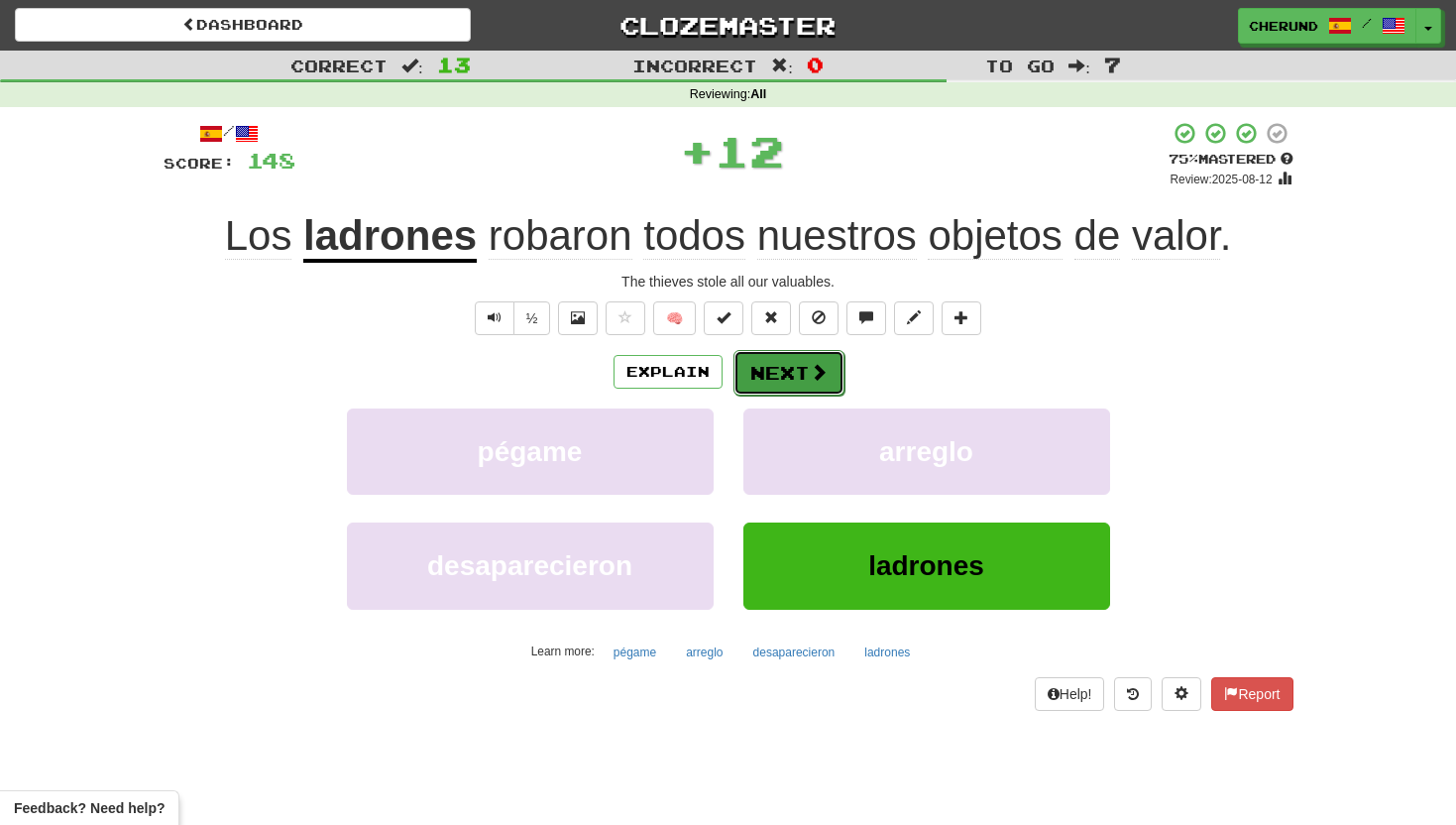 click on "Next" at bounding box center (789, 373) 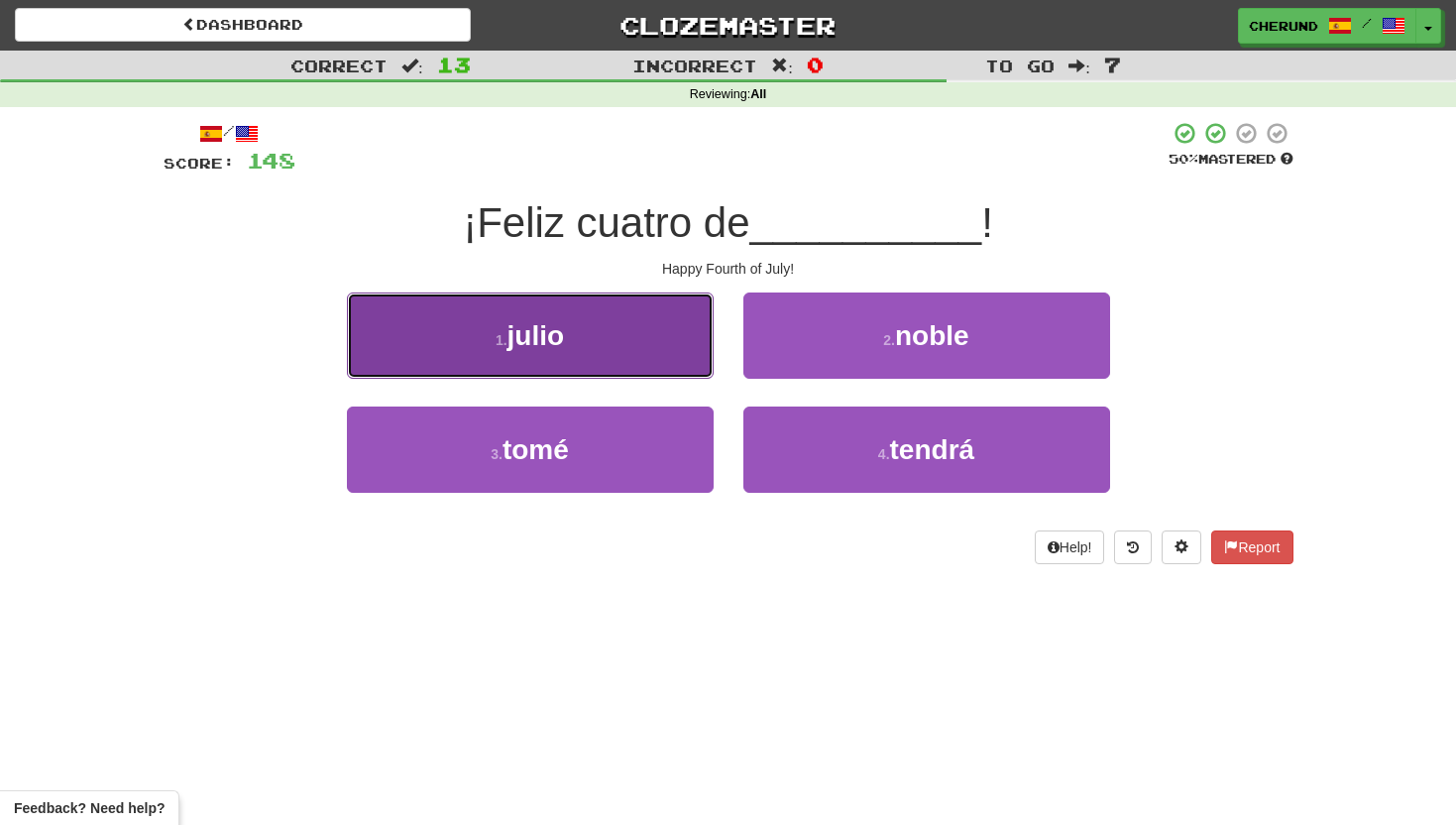 click on "1 .  julio" at bounding box center (530, 335) 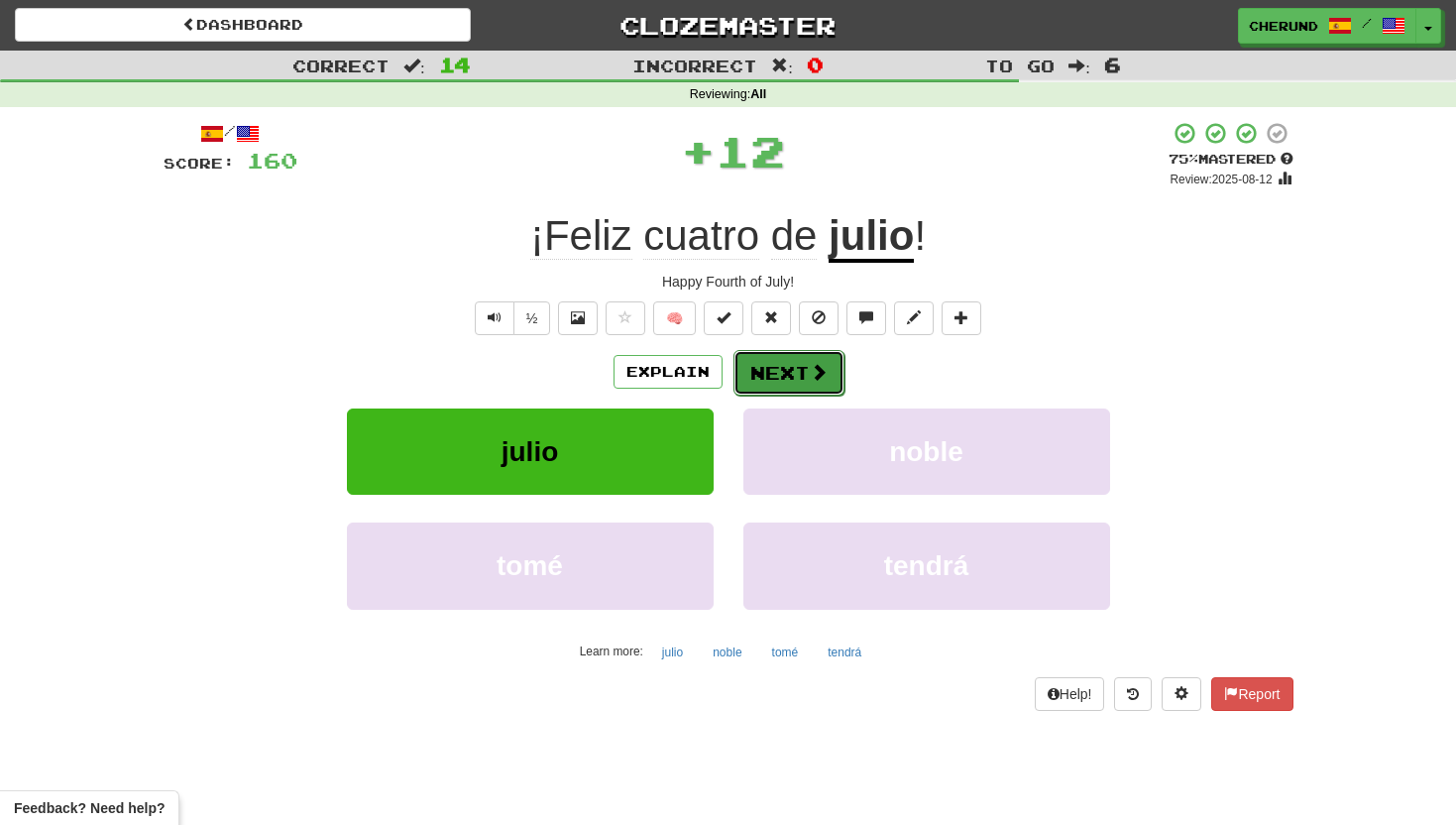 click on "Next" at bounding box center [789, 373] 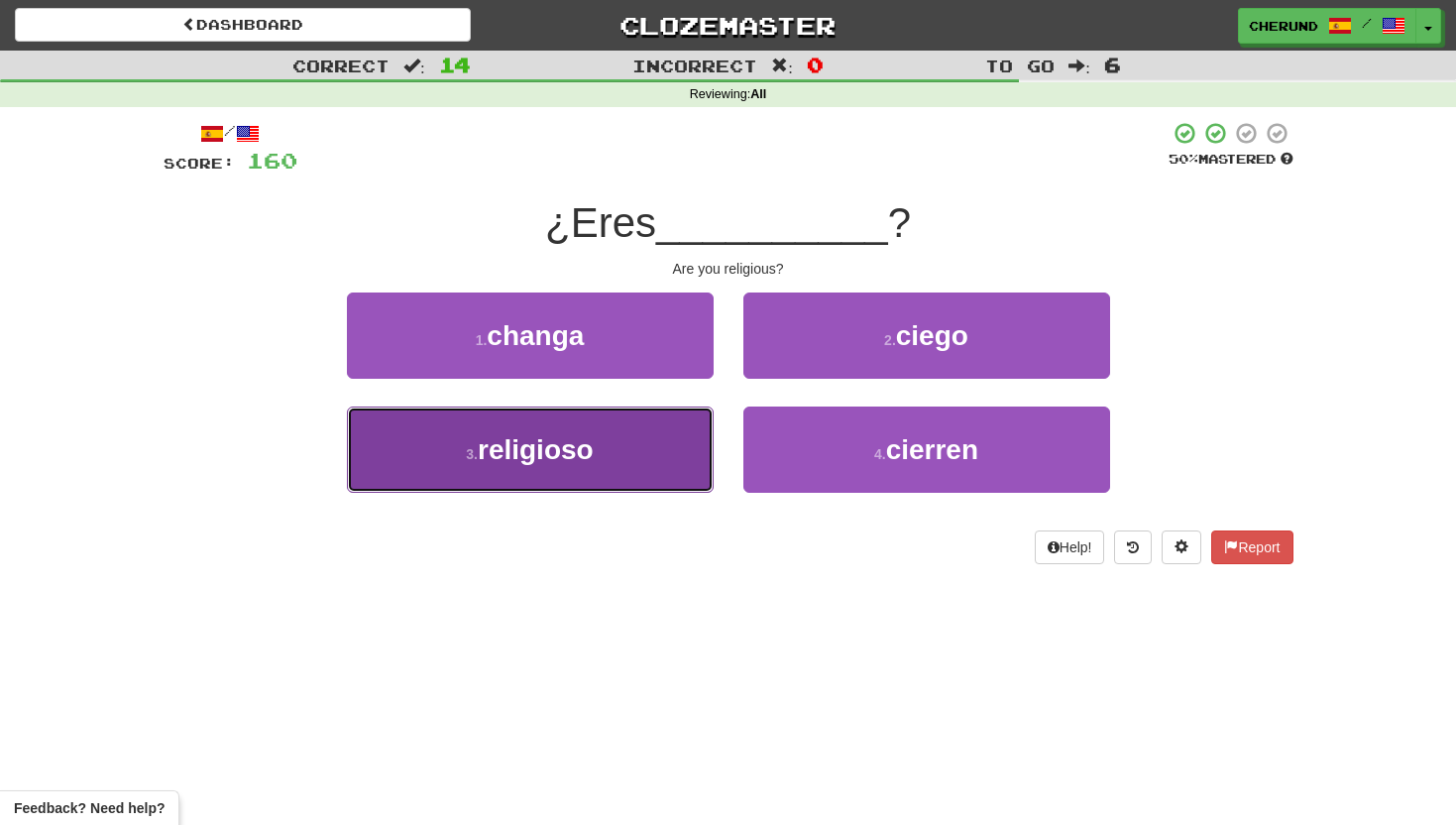 click on "3 .  religioso" at bounding box center [530, 449] 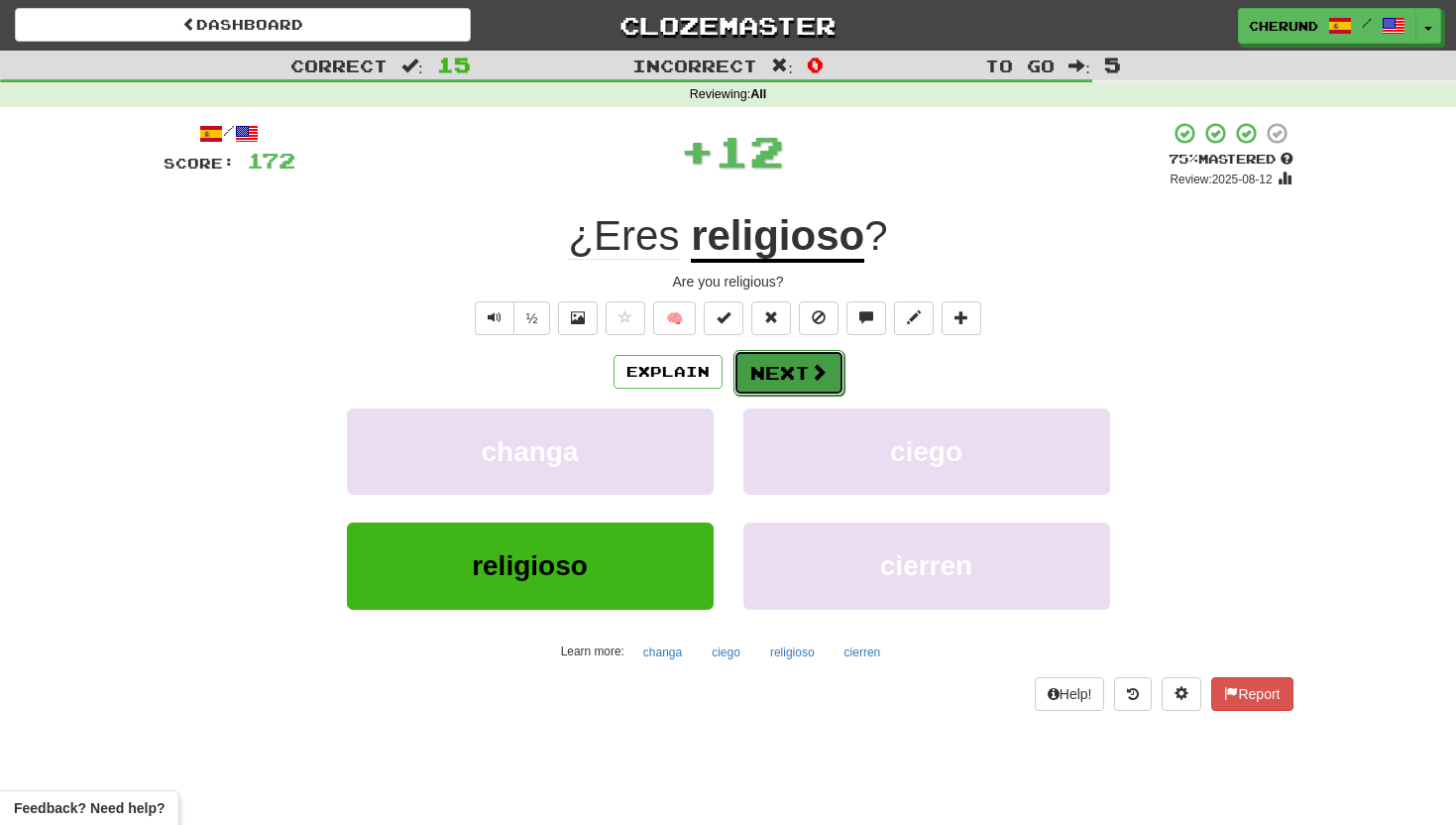 click on "Next" at bounding box center [789, 373] 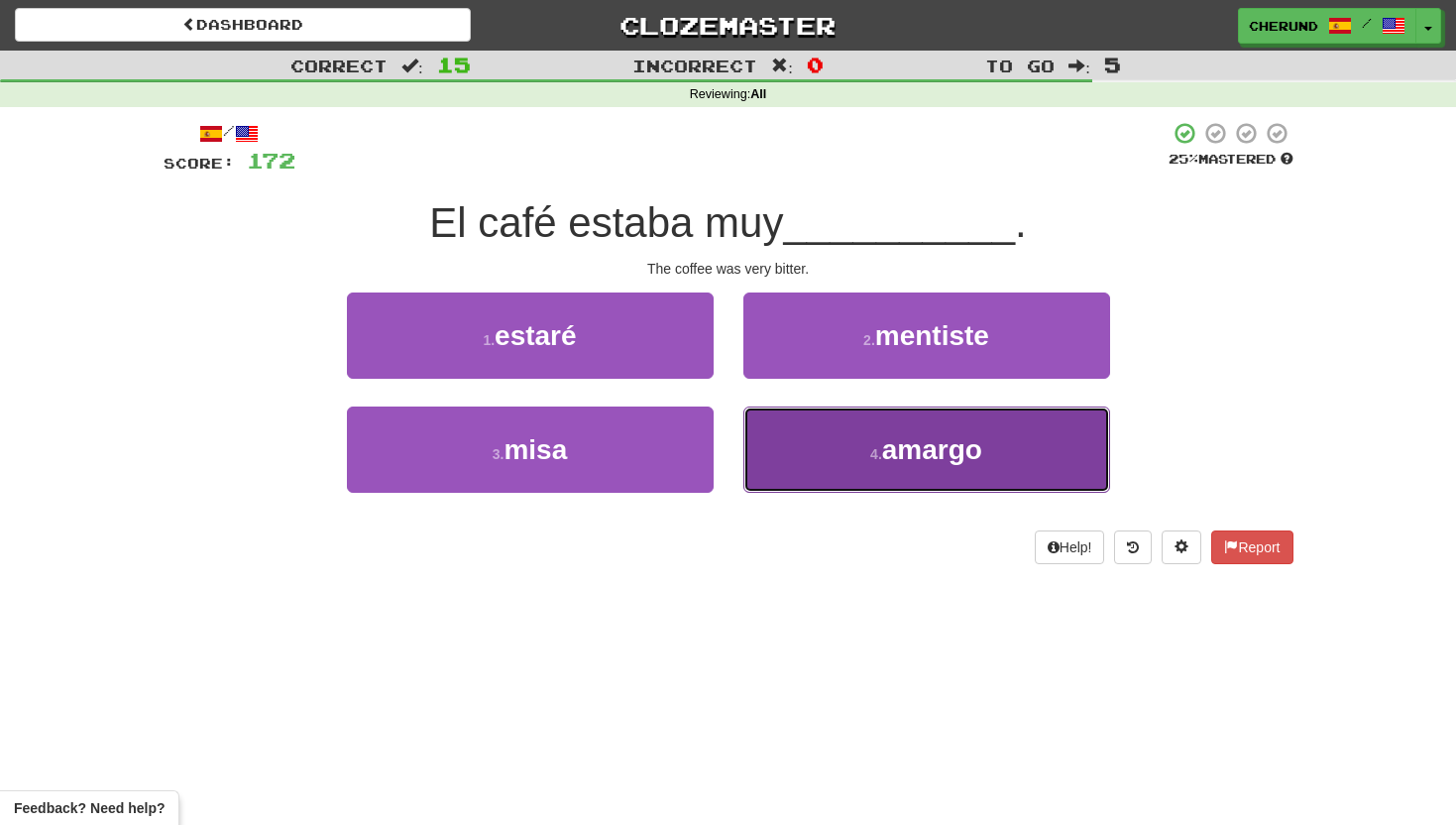 click on "4 .  amargo" at bounding box center [927, 449] 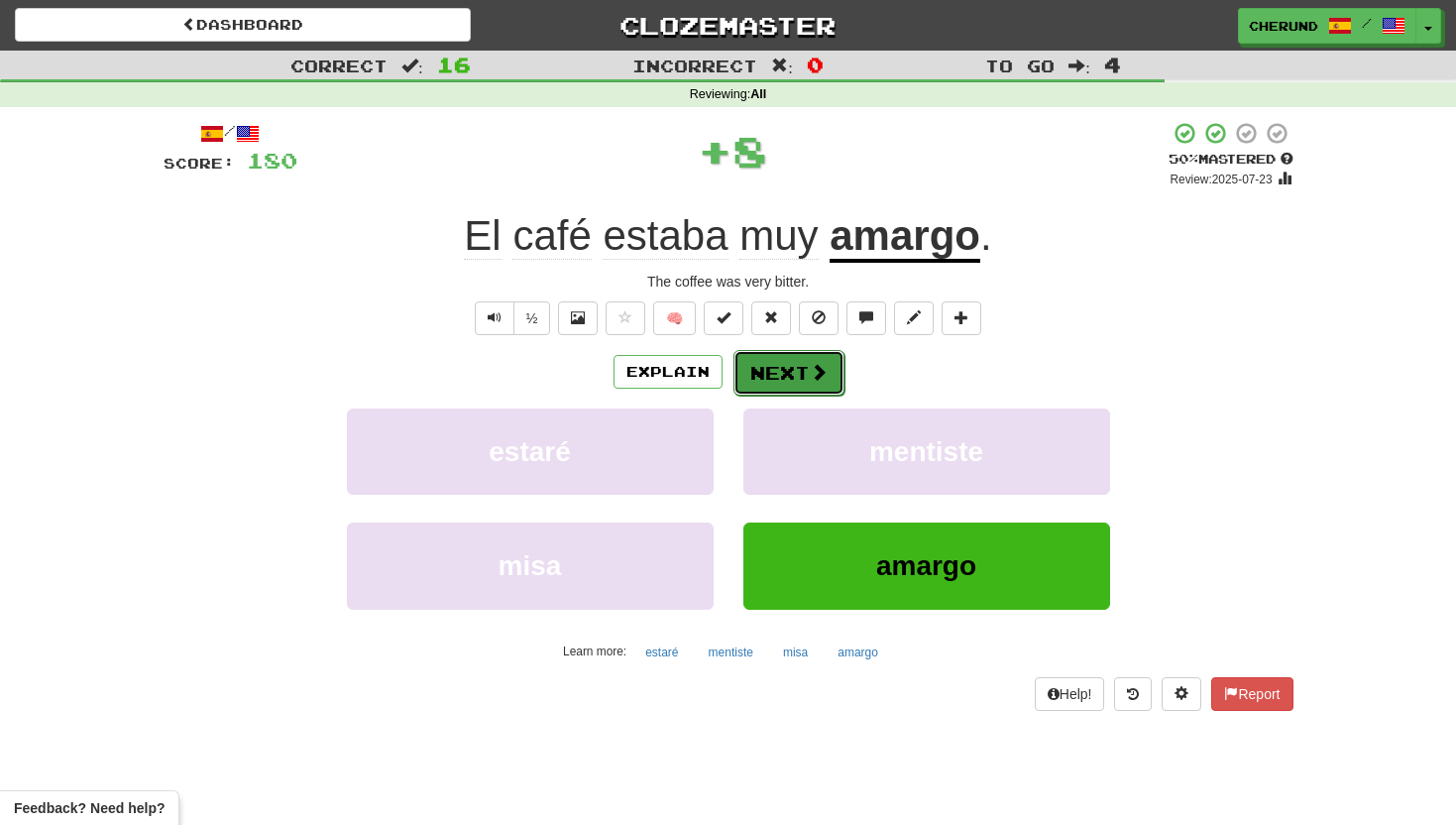 click on "Next" at bounding box center (789, 373) 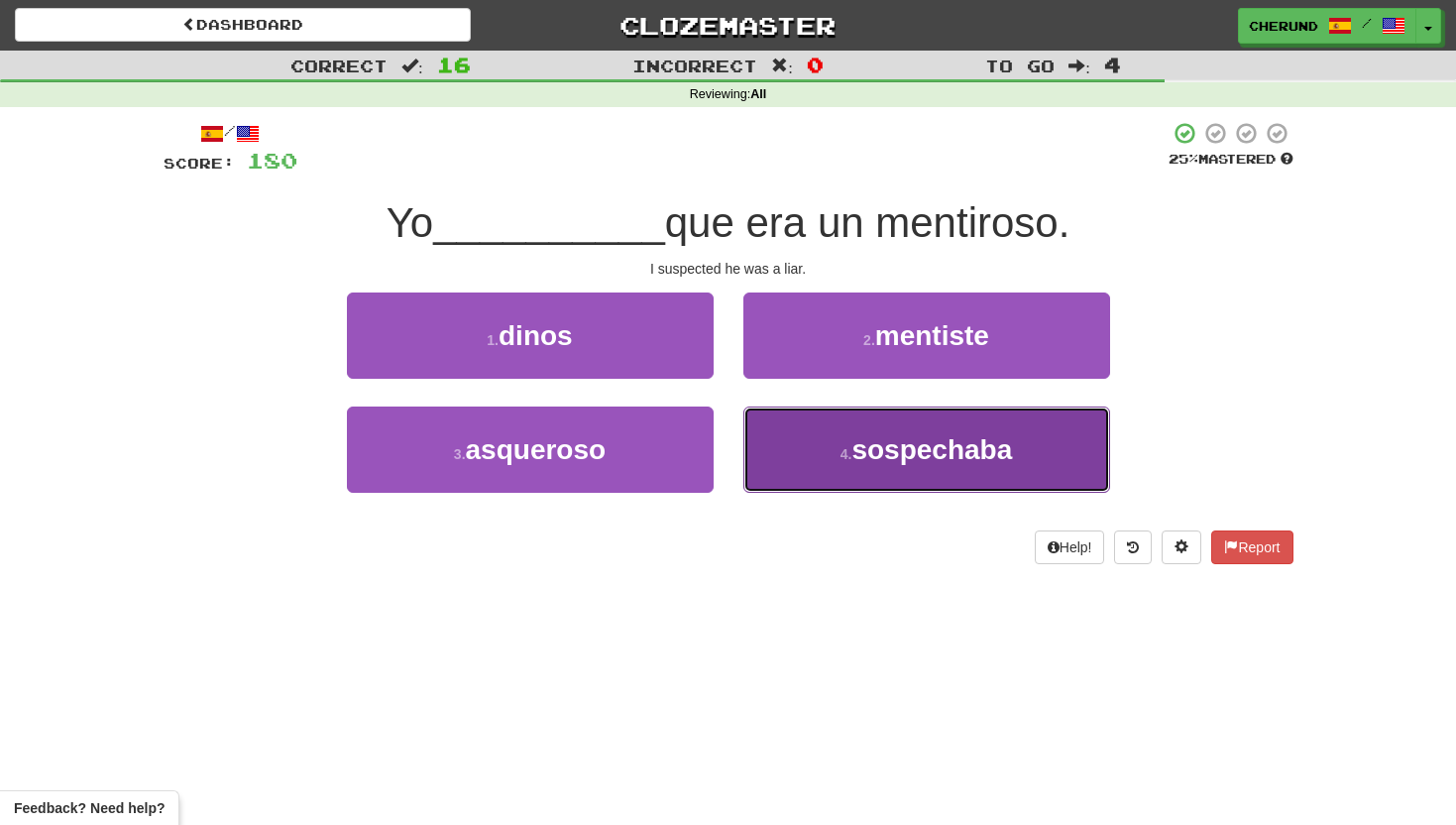 click on "4 .  sospechaba" at bounding box center (927, 449) 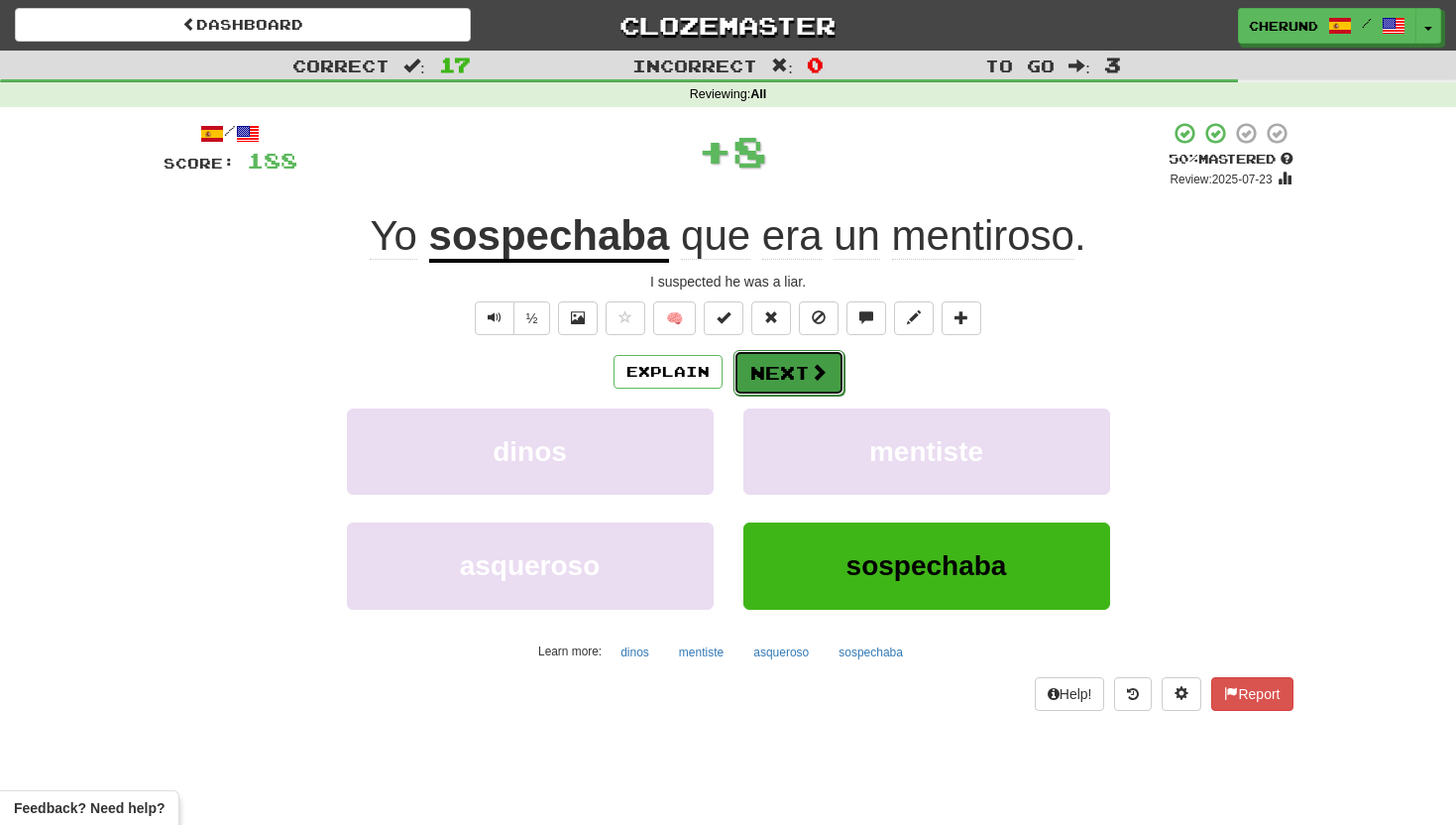 click on "Next" at bounding box center [789, 373] 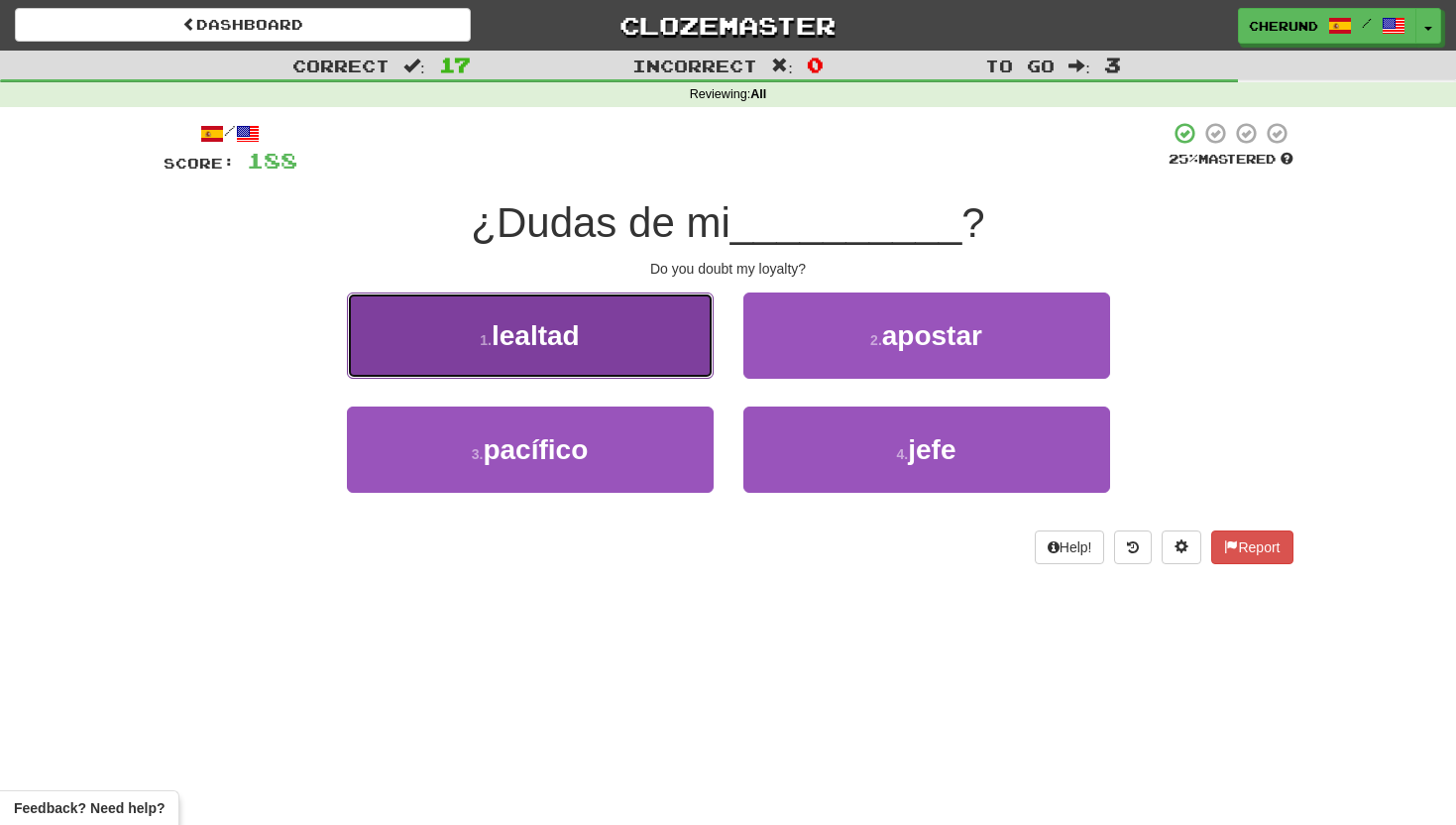 click on "1 .  lealtad" at bounding box center [530, 335] 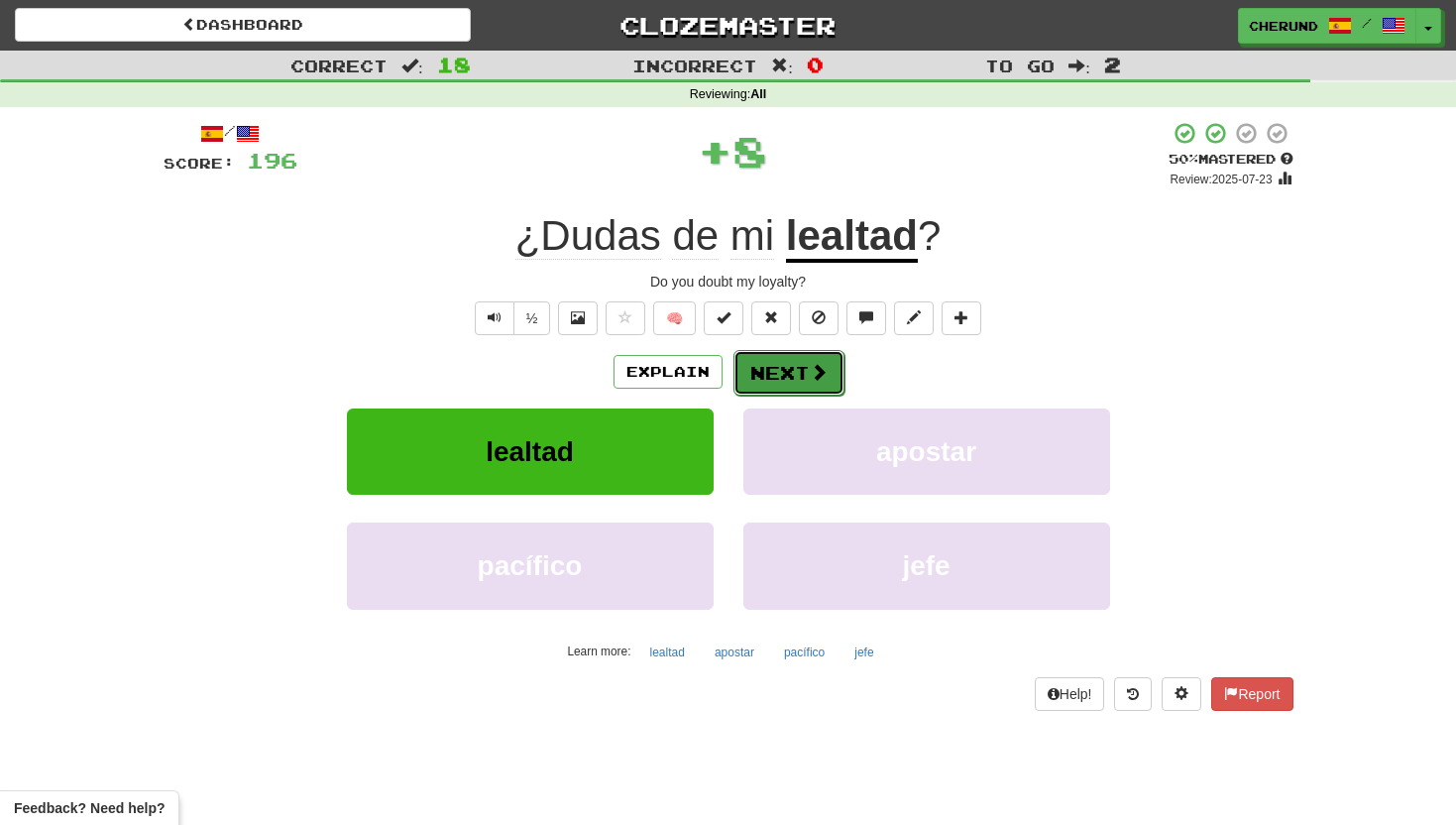 click on "Next" at bounding box center [789, 373] 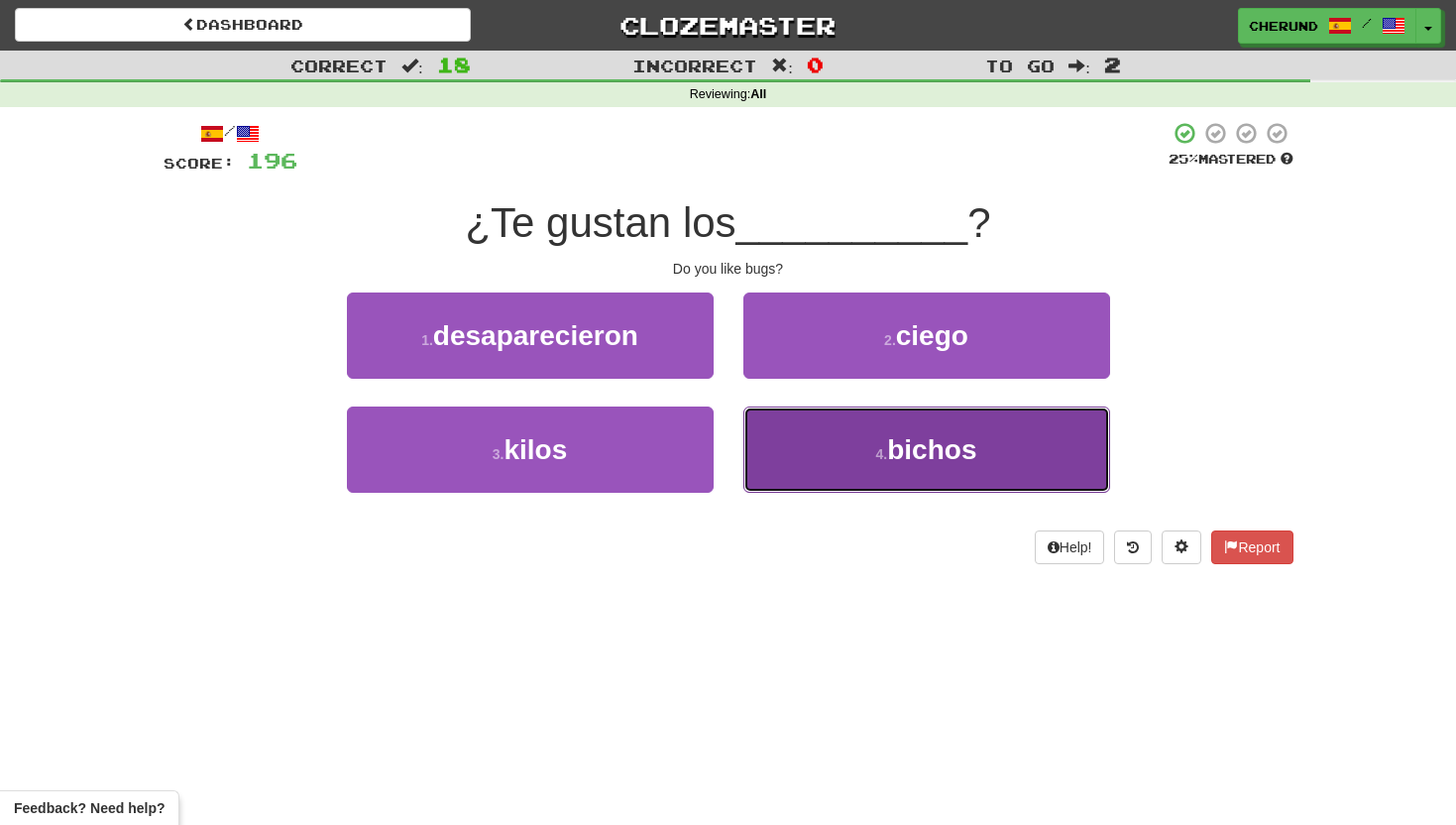 click on "4 .  bichos" at bounding box center [927, 449] 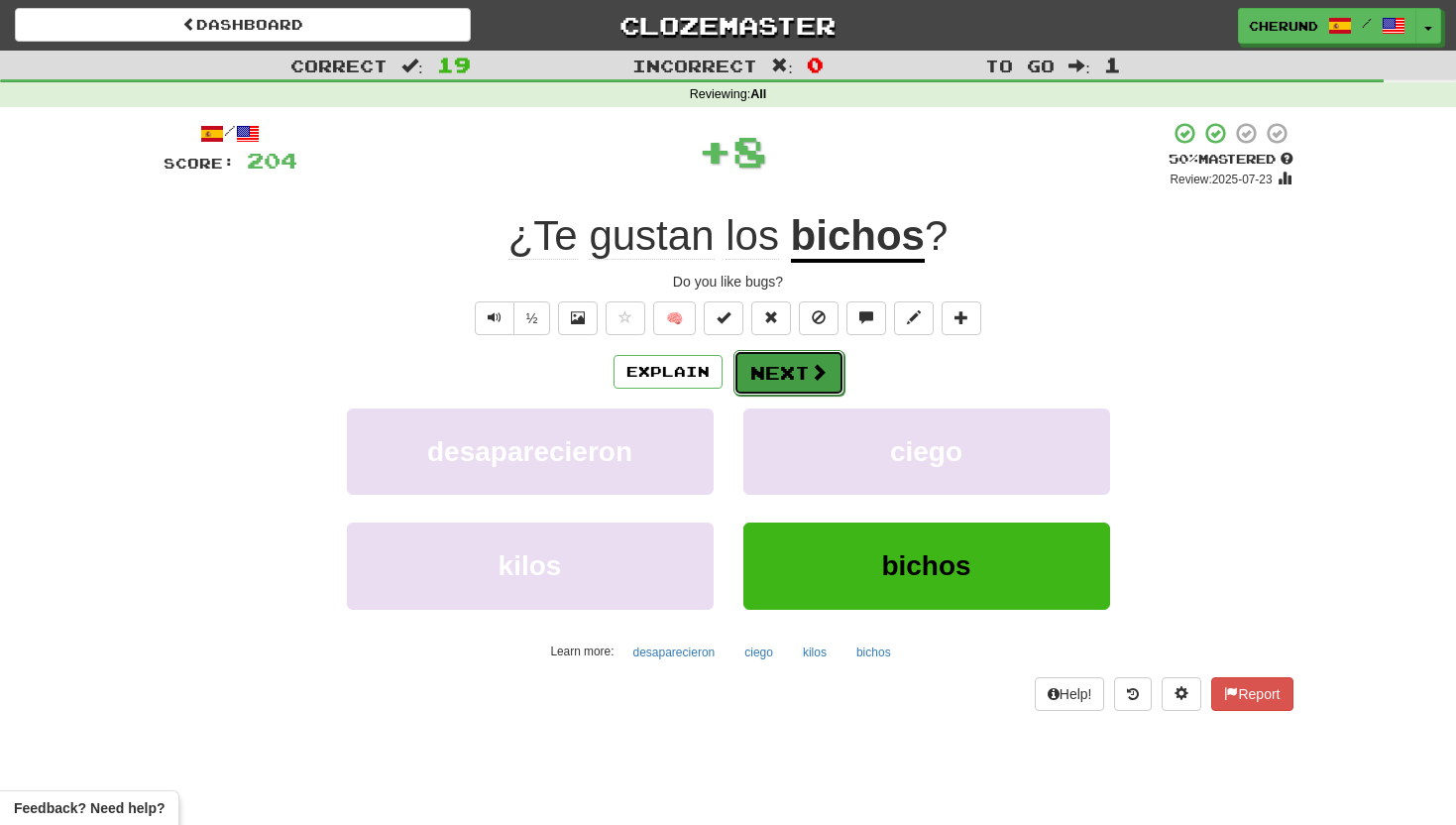 click on "Next" at bounding box center (789, 373) 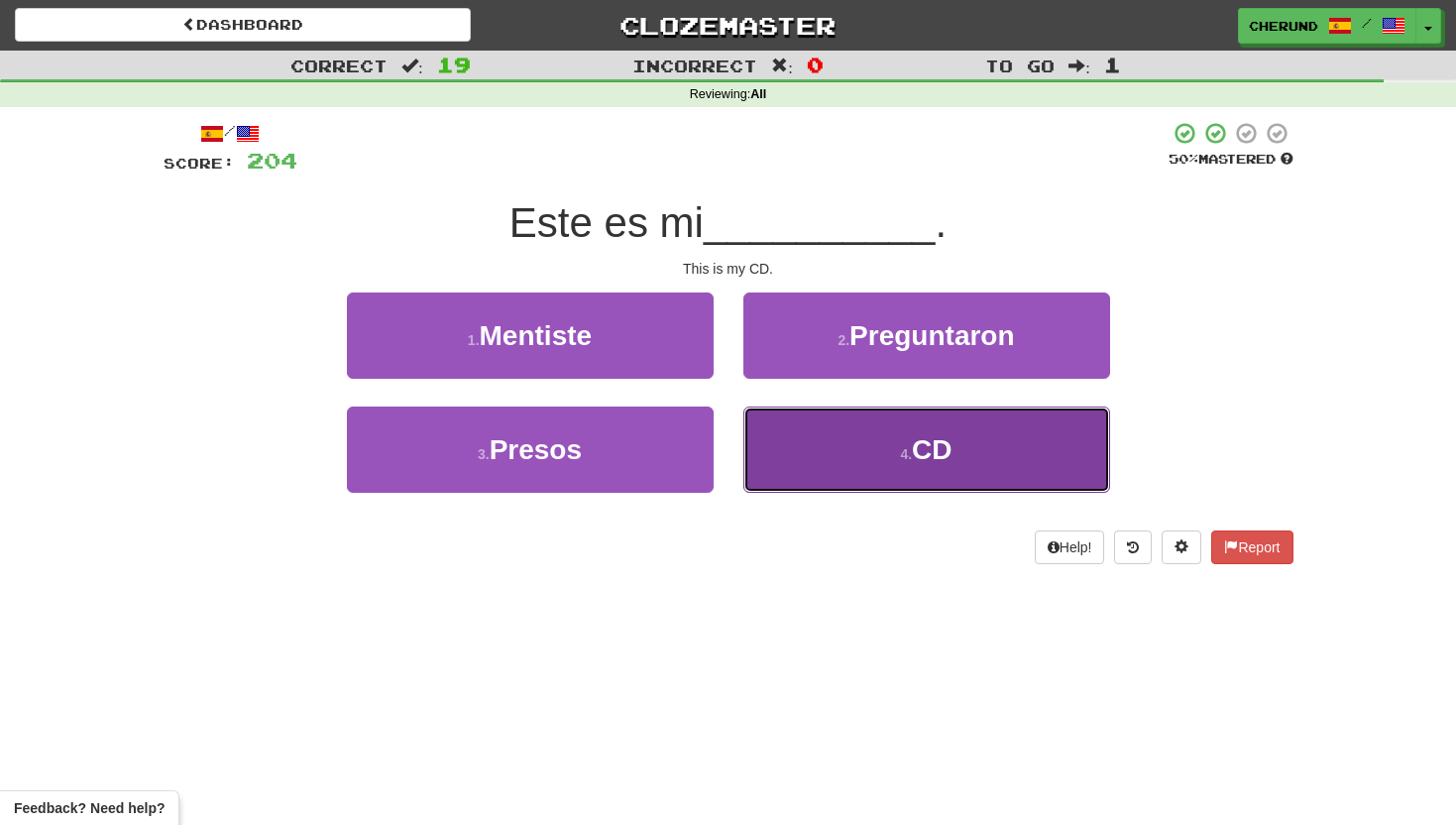 click on "4 .  CD" at bounding box center [927, 449] 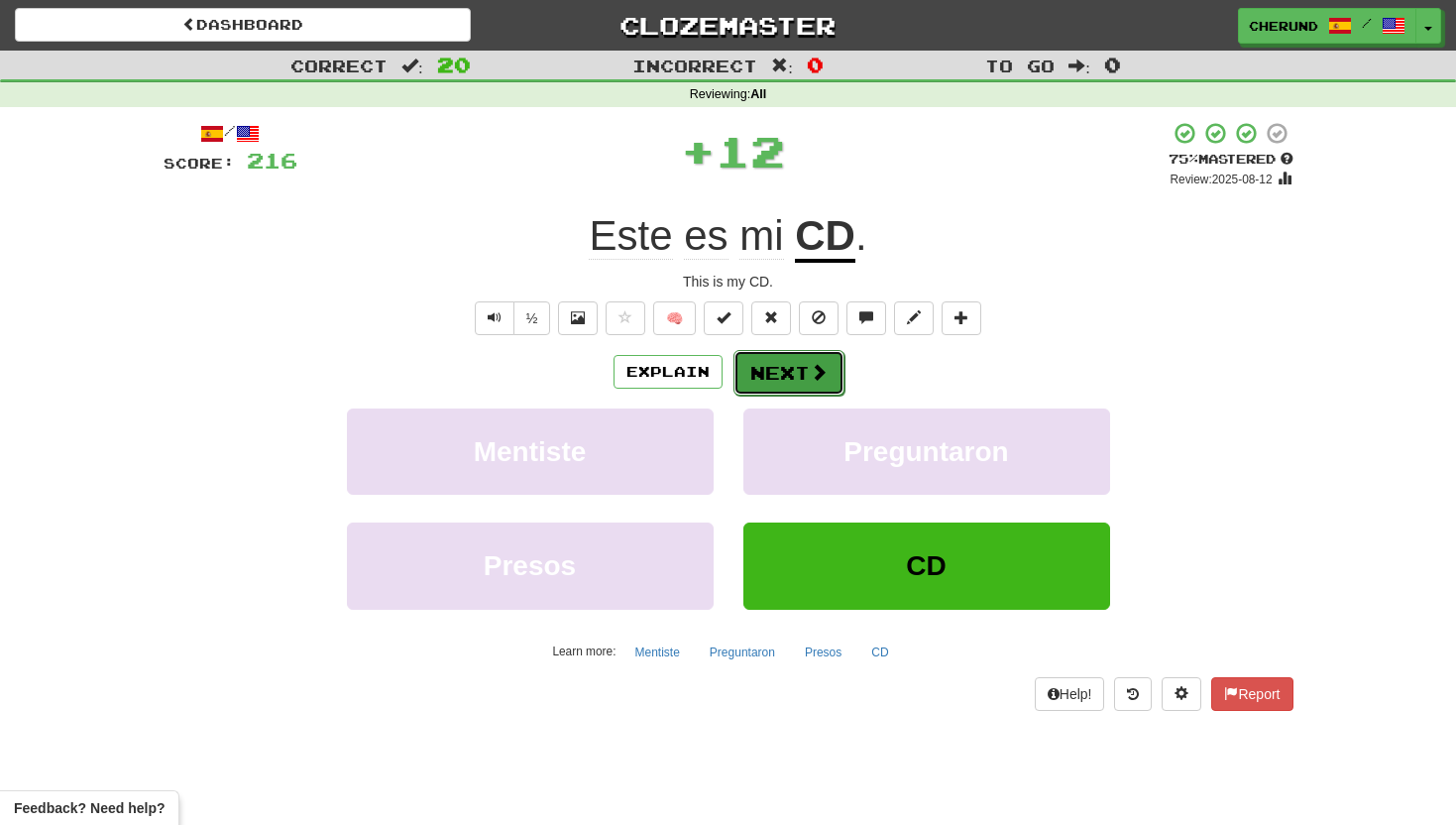 click on "Next" at bounding box center [789, 373] 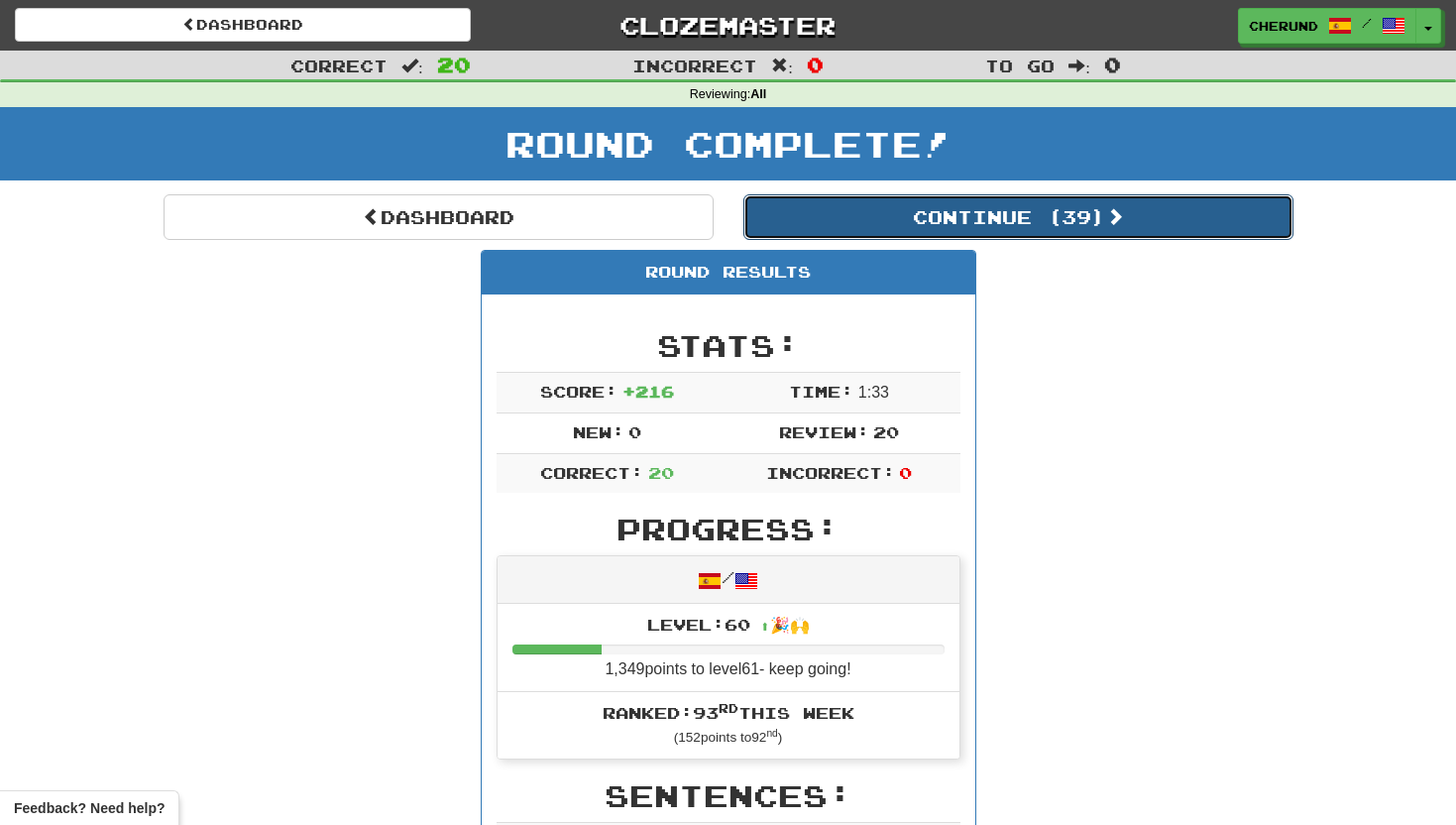 click on "Continue ( 39 )" at bounding box center (1018, 217) 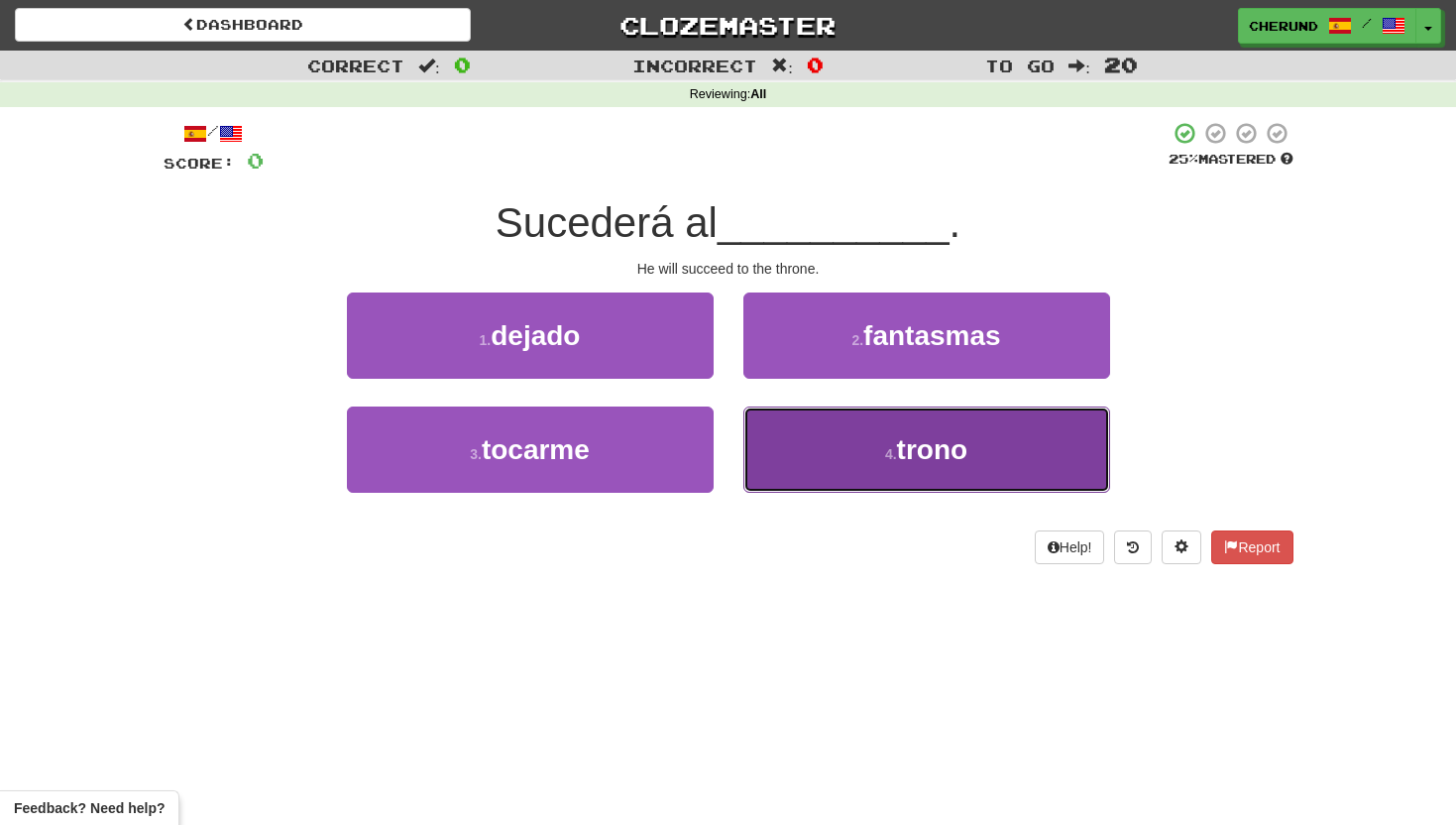 click on "4 .  trono" at bounding box center (927, 449) 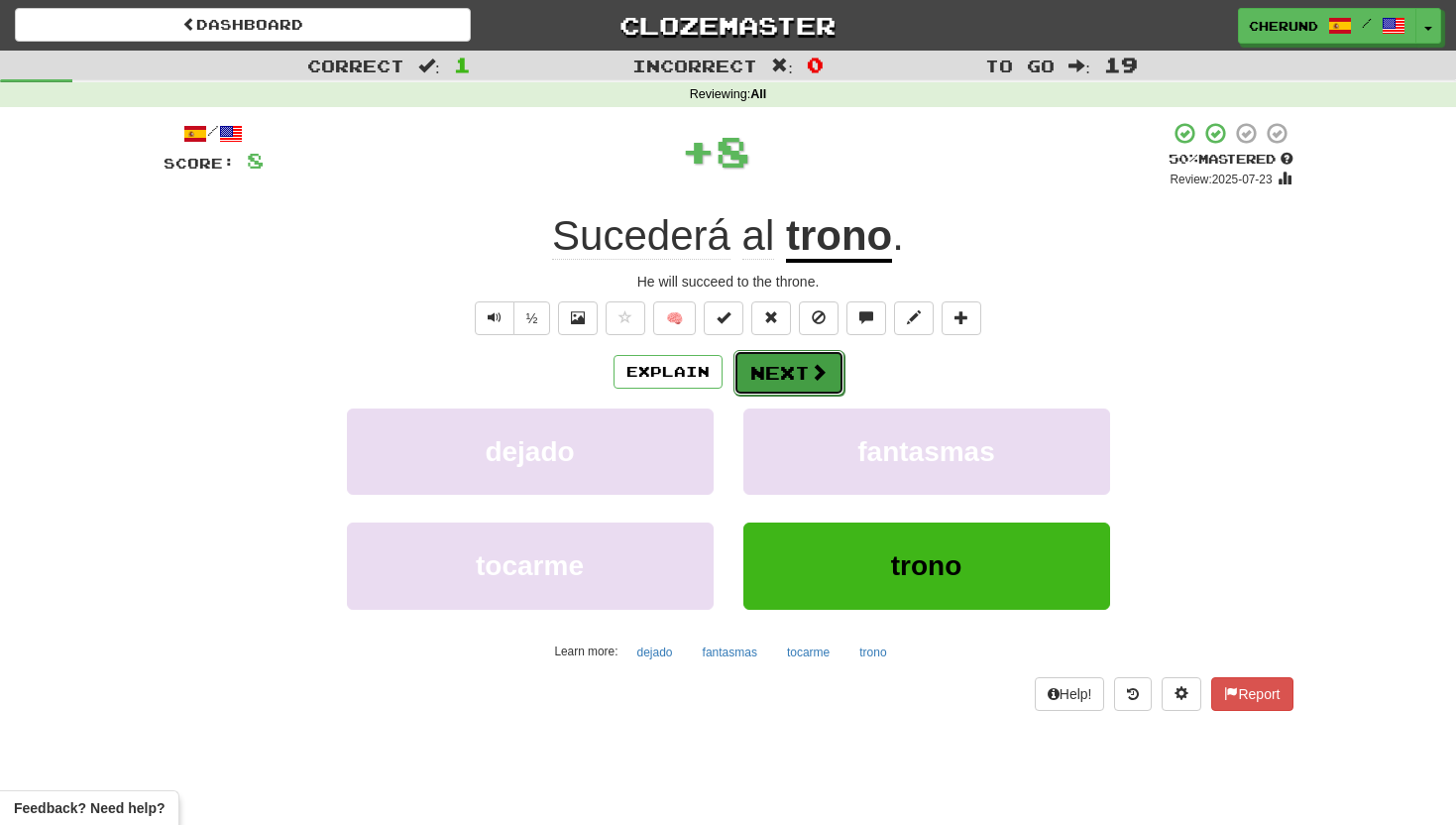 click on "Next" at bounding box center (789, 373) 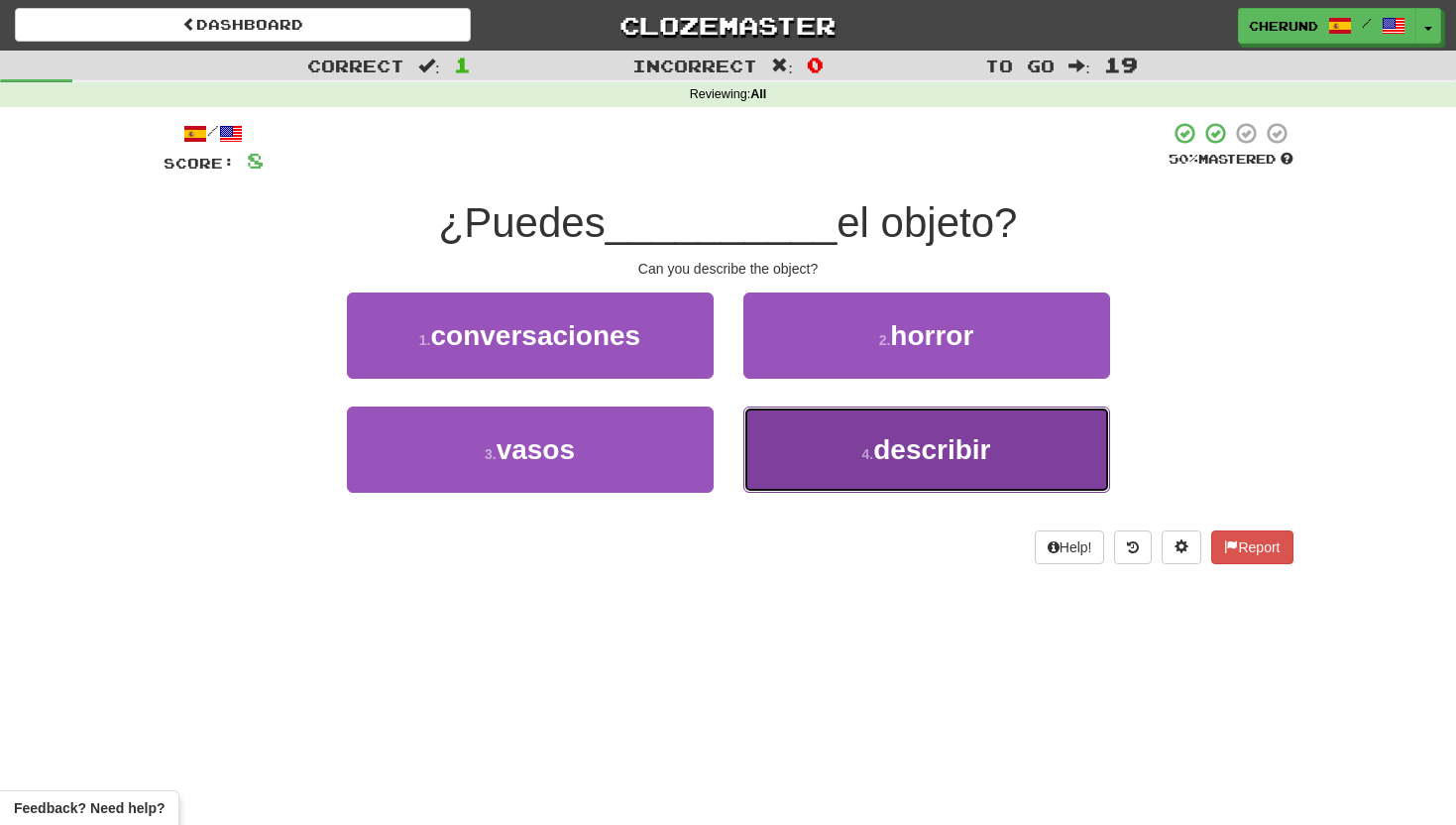 click on "4 ." at bounding box center (868, 454) 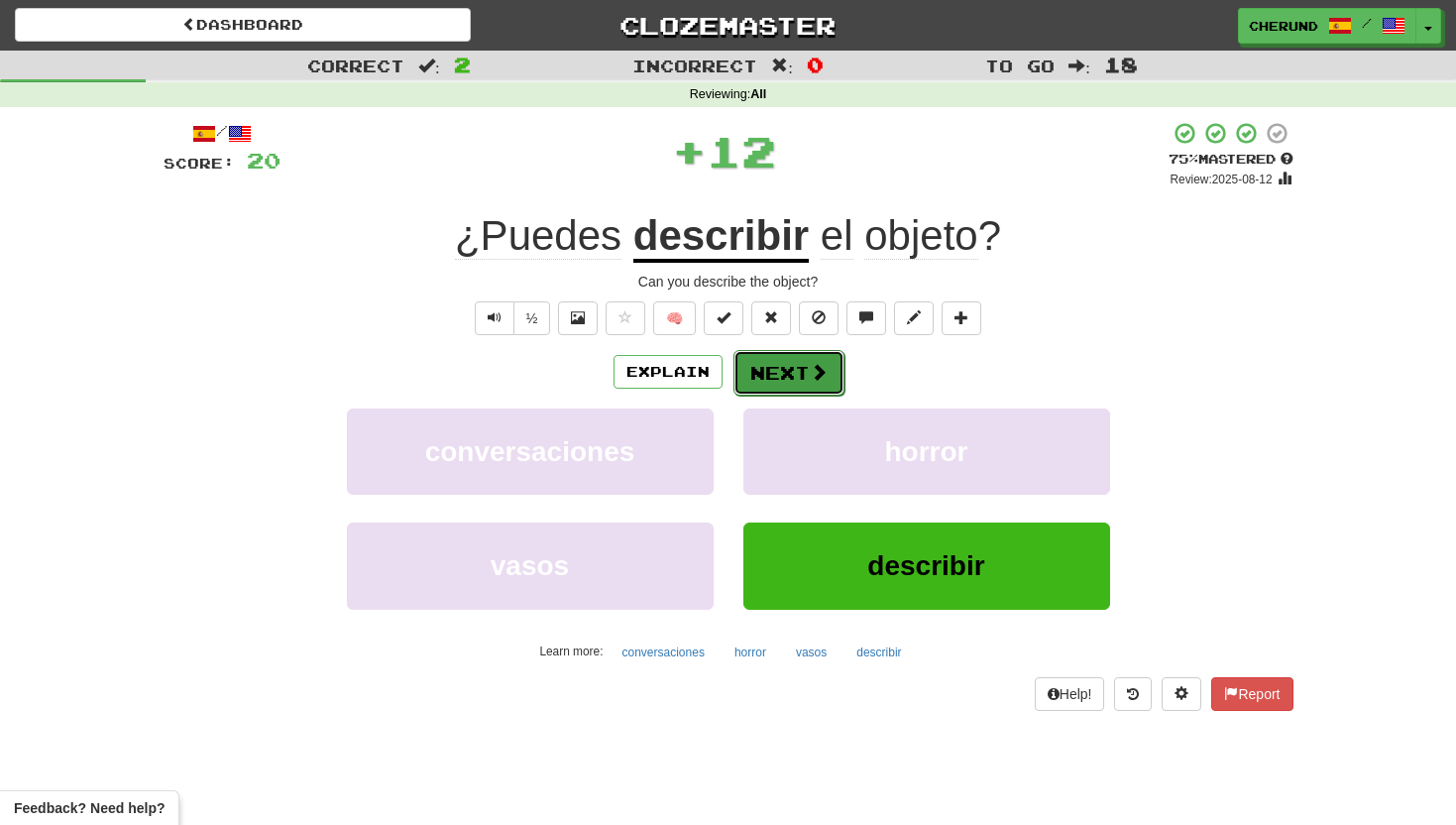 click on "Next" at bounding box center (789, 373) 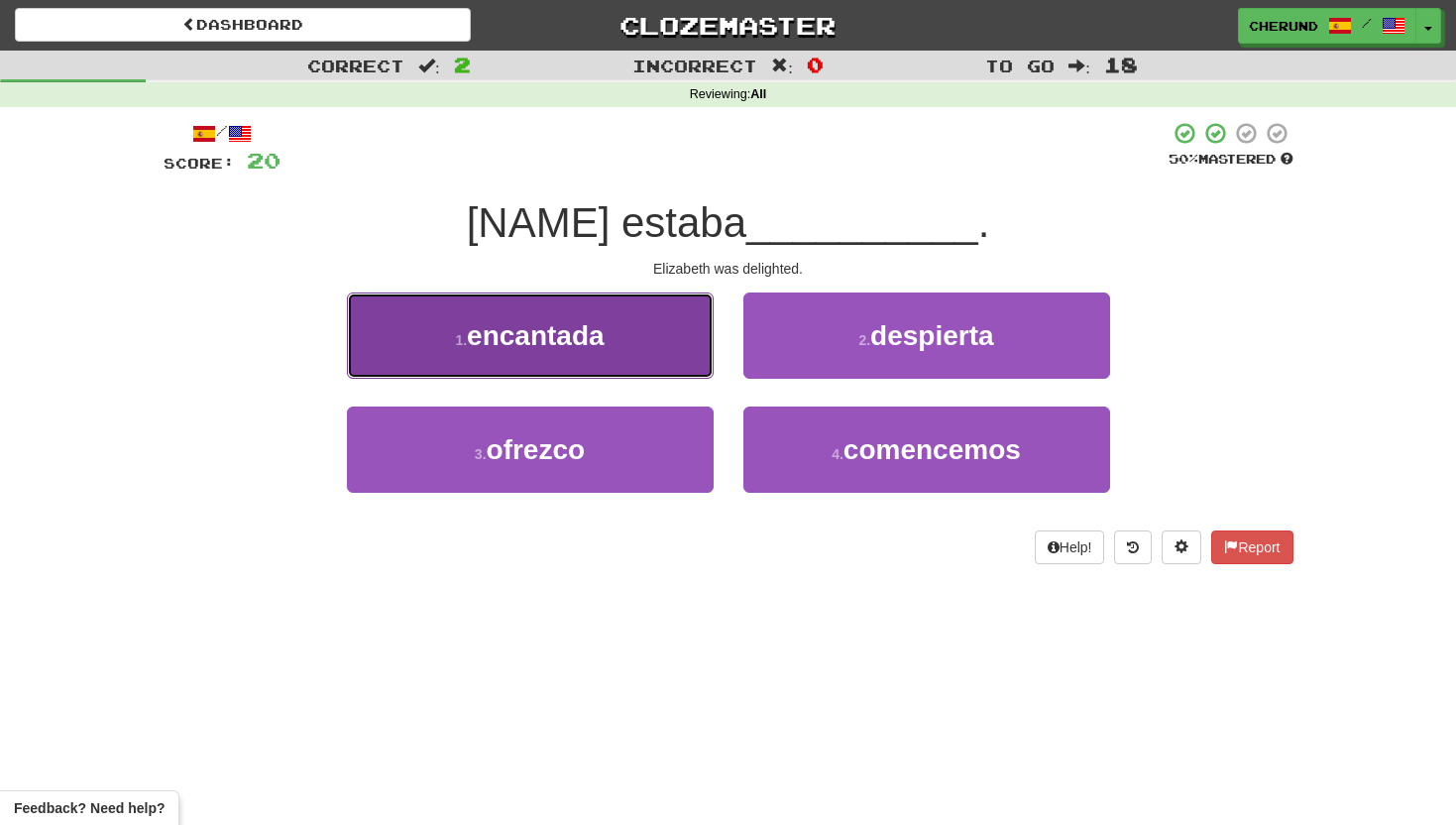 click on "1 .  encantada" at bounding box center (530, 335) 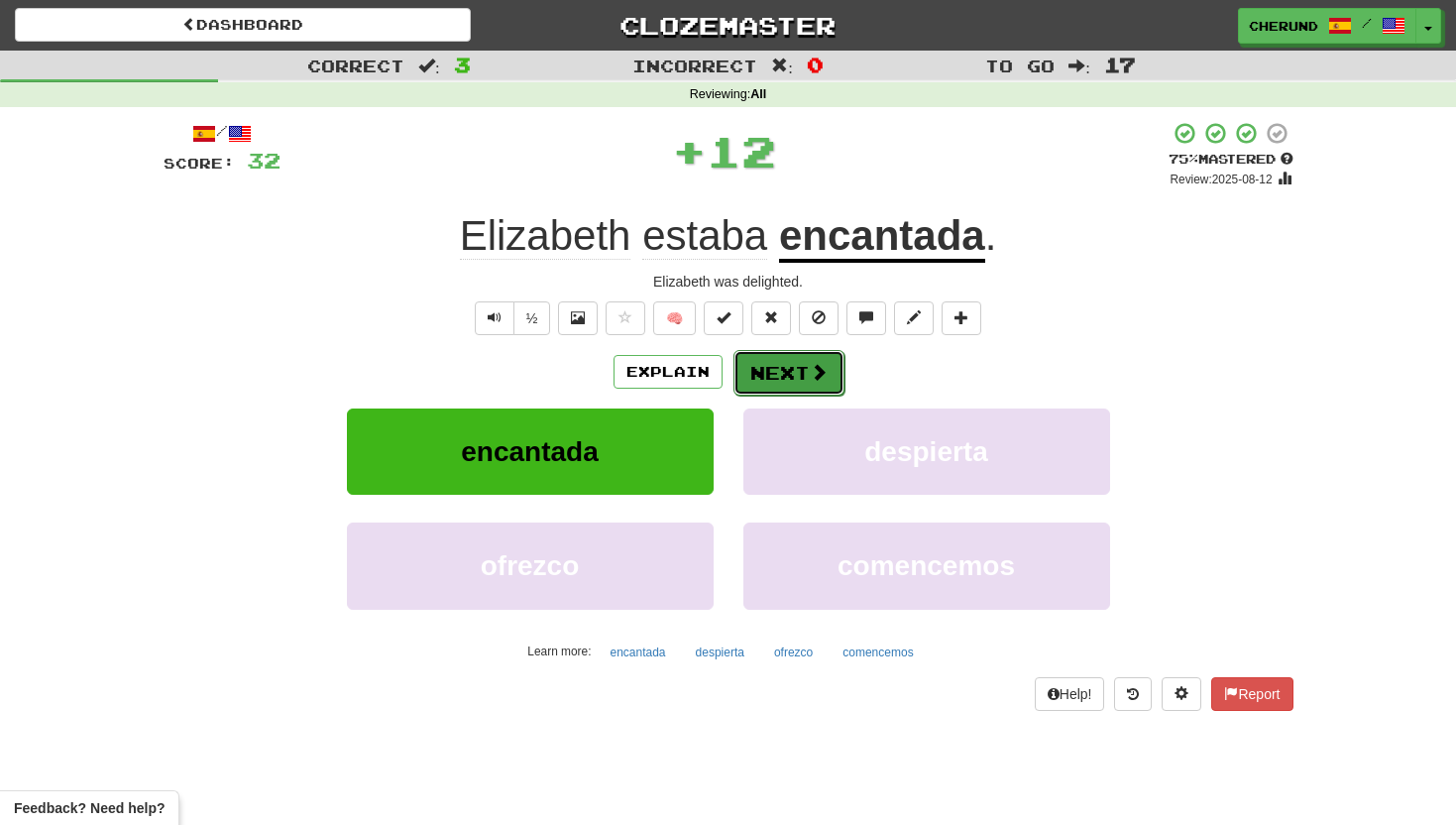 click on "Next" at bounding box center [789, 373] 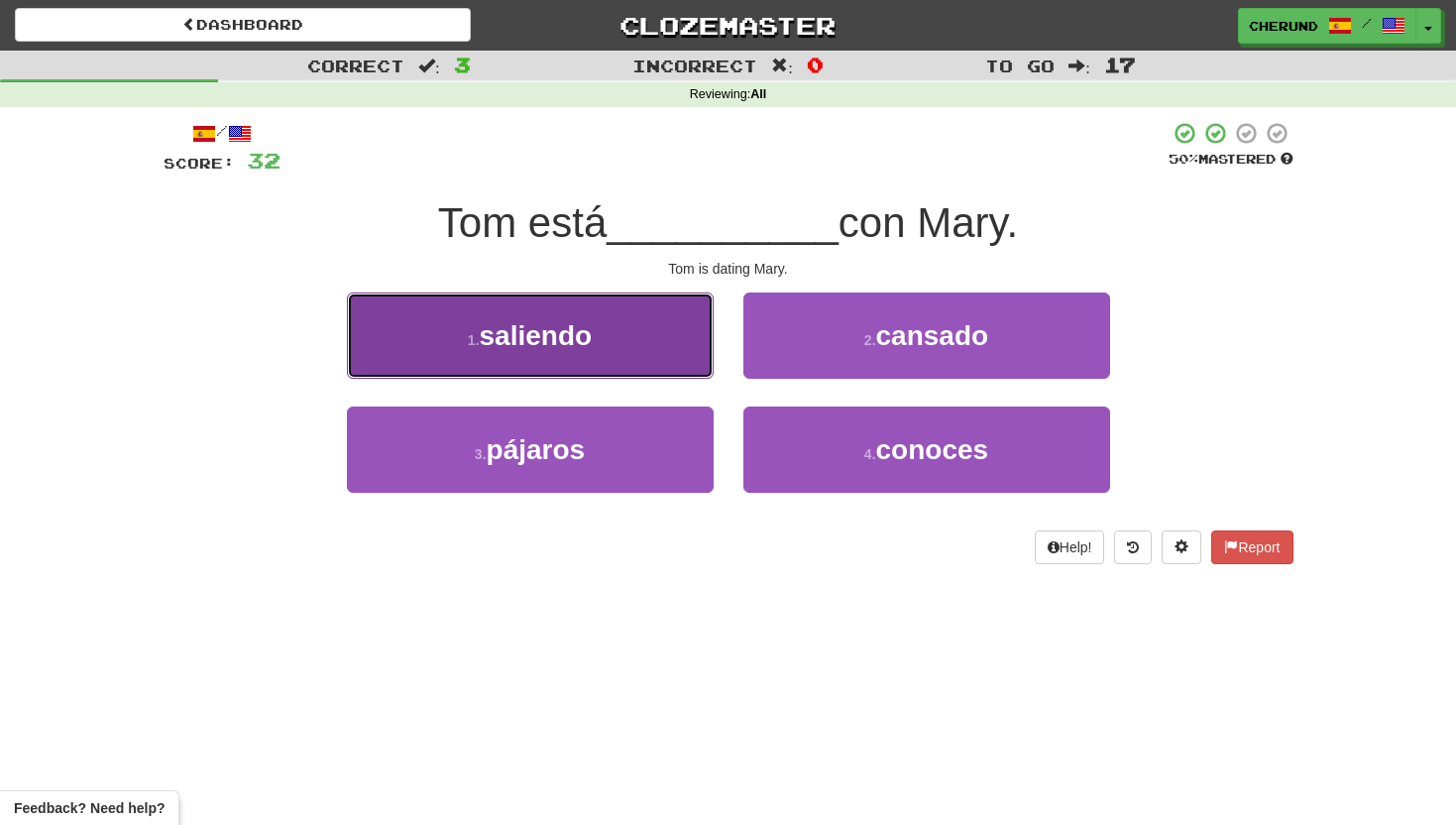 click on "1 .  saliendo" at bounding box center (530, 335) 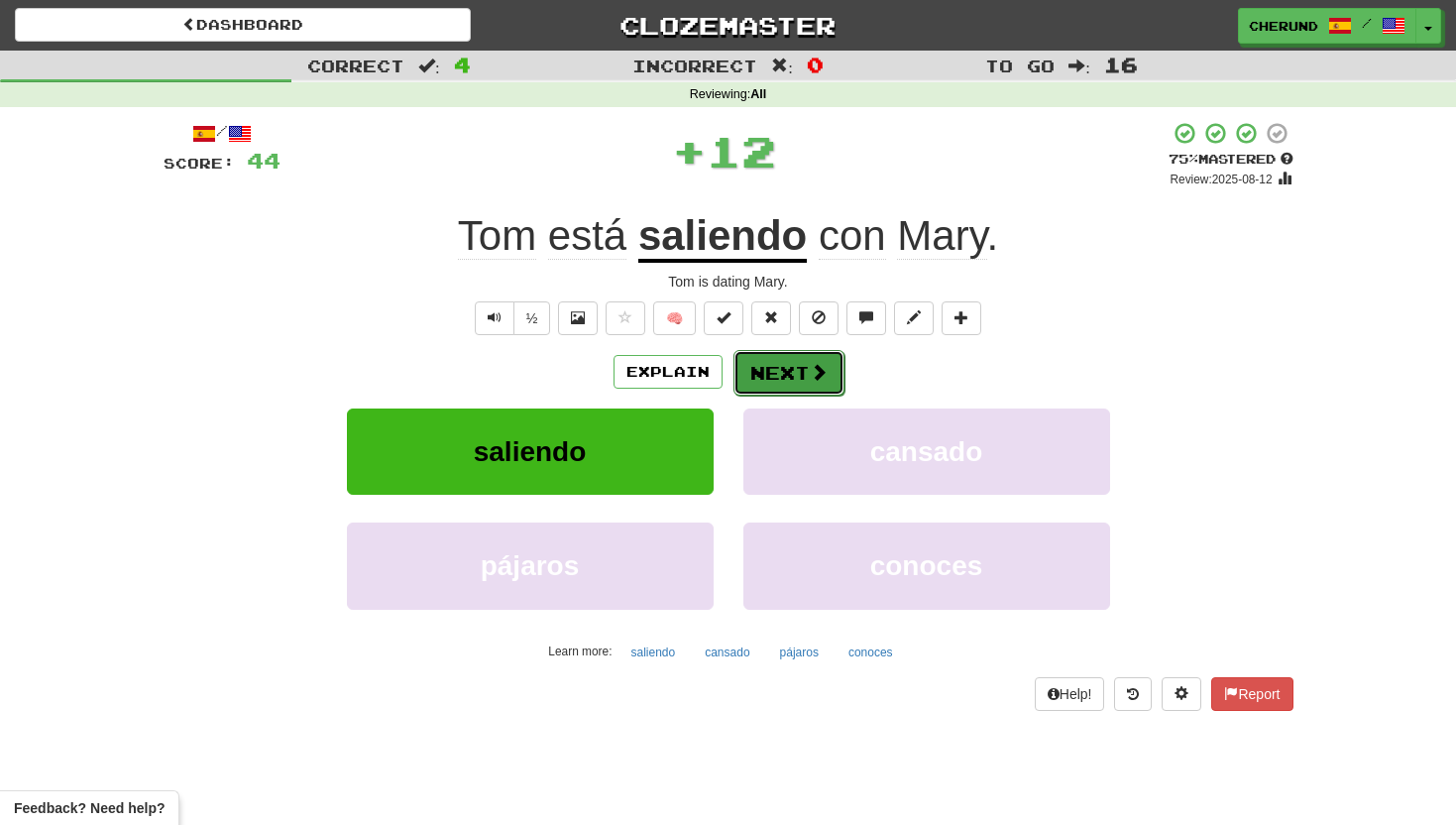 click on "Next" at bounding box center [789, 373] 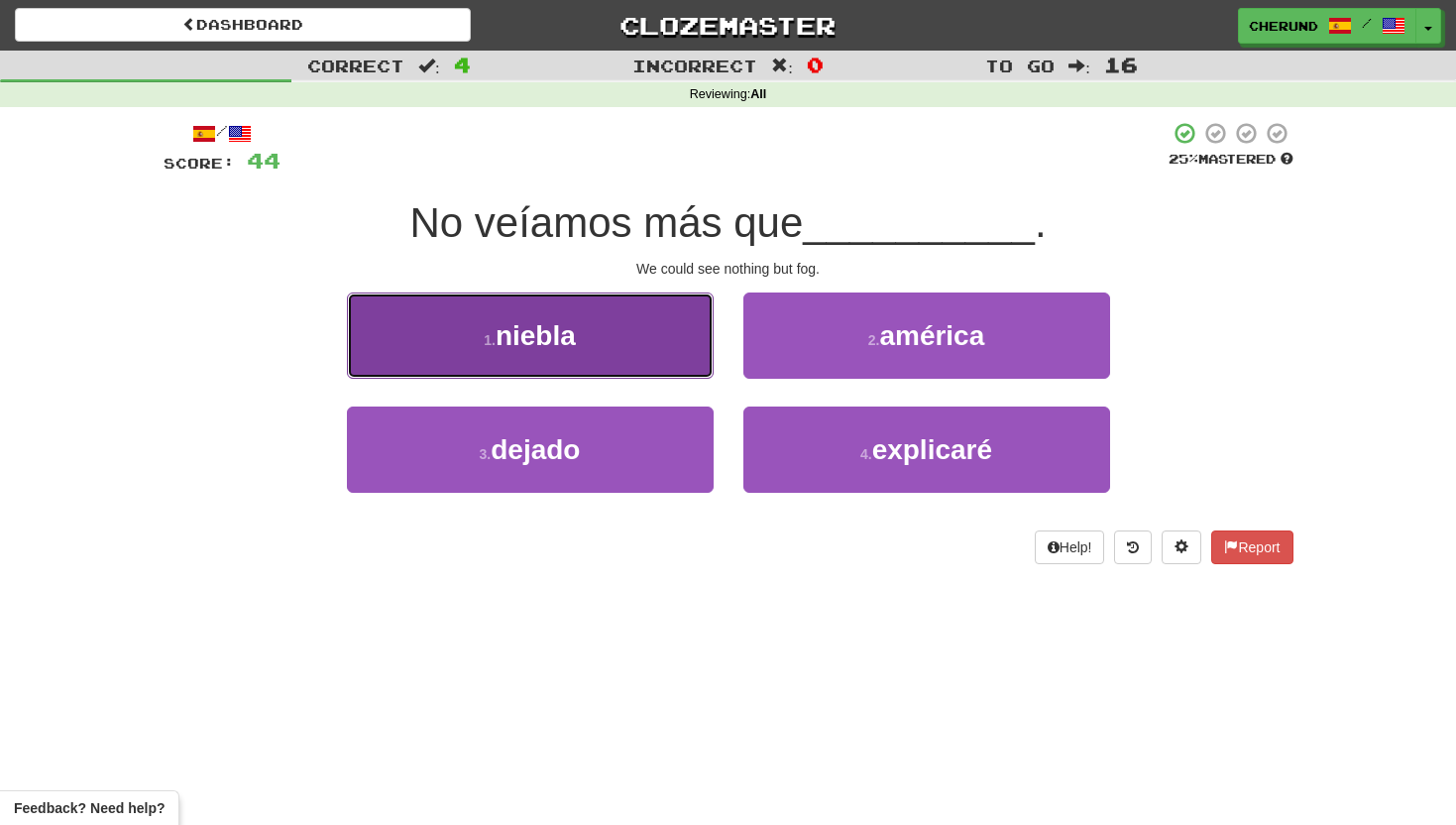 click on "1 .  niebla" at bounding box center (530, 335) 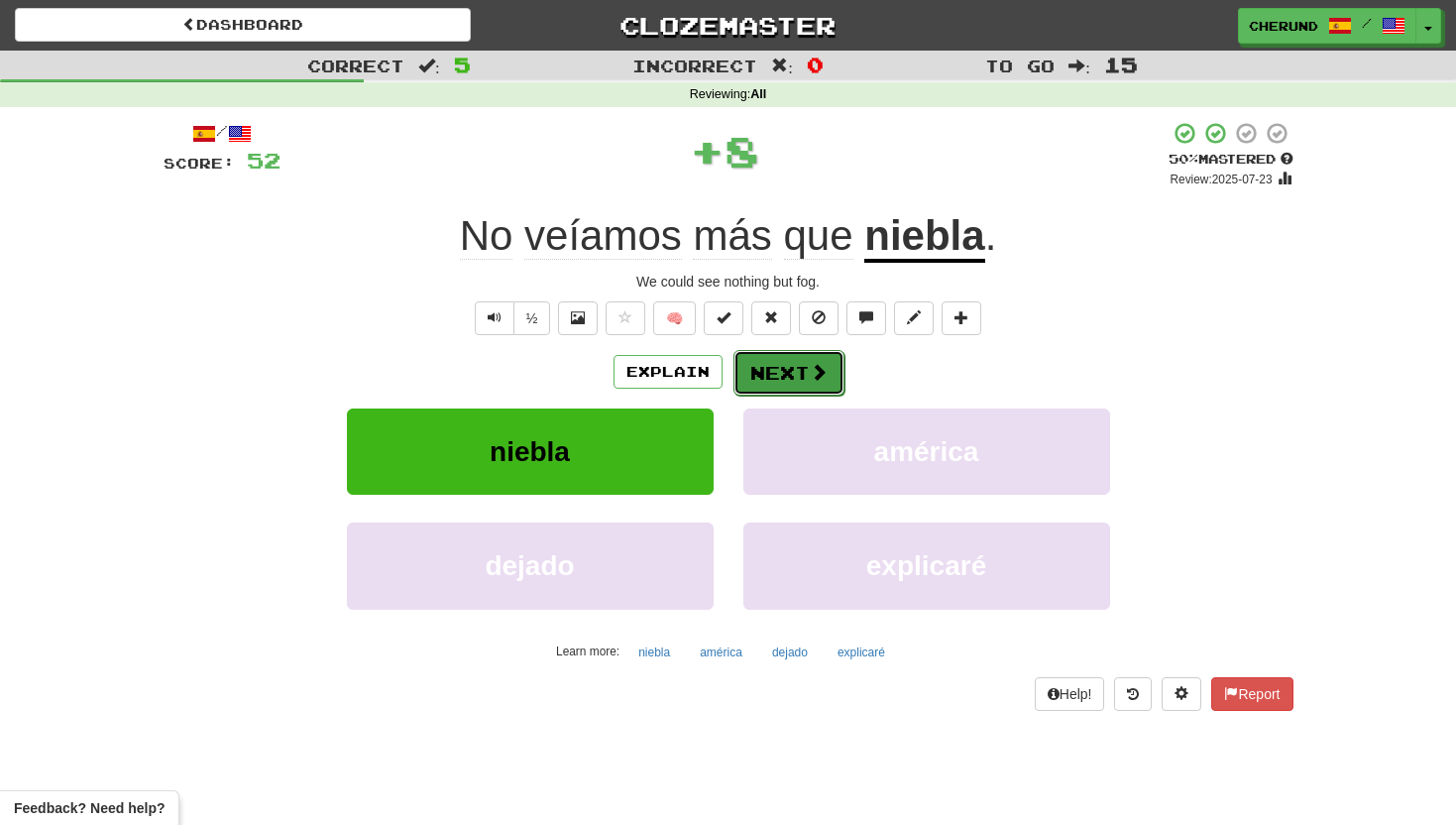 click on "Next" at bounding box center (789, 373) 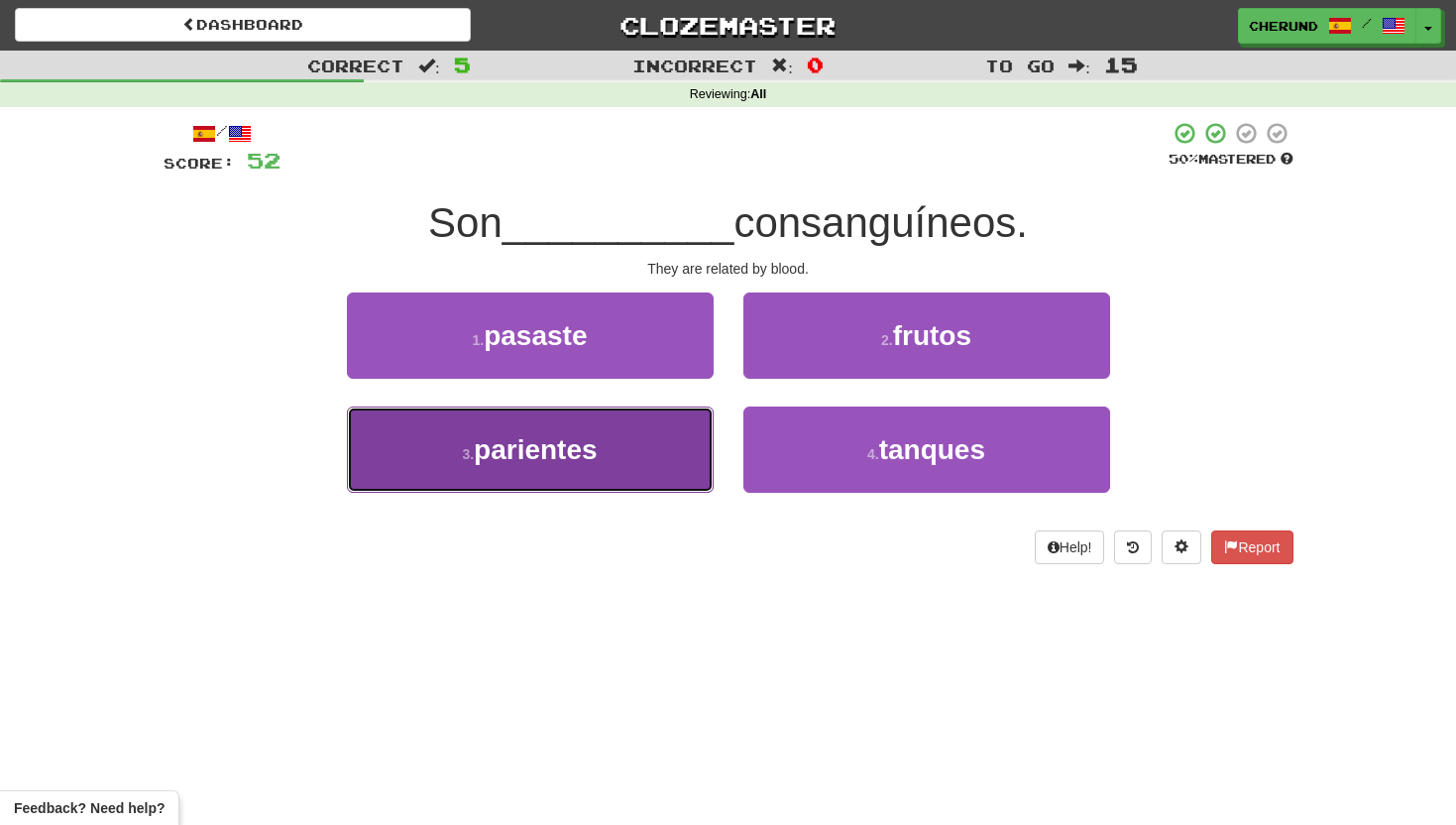 click on "3 .  parientes" at bounding box center (530, 449) 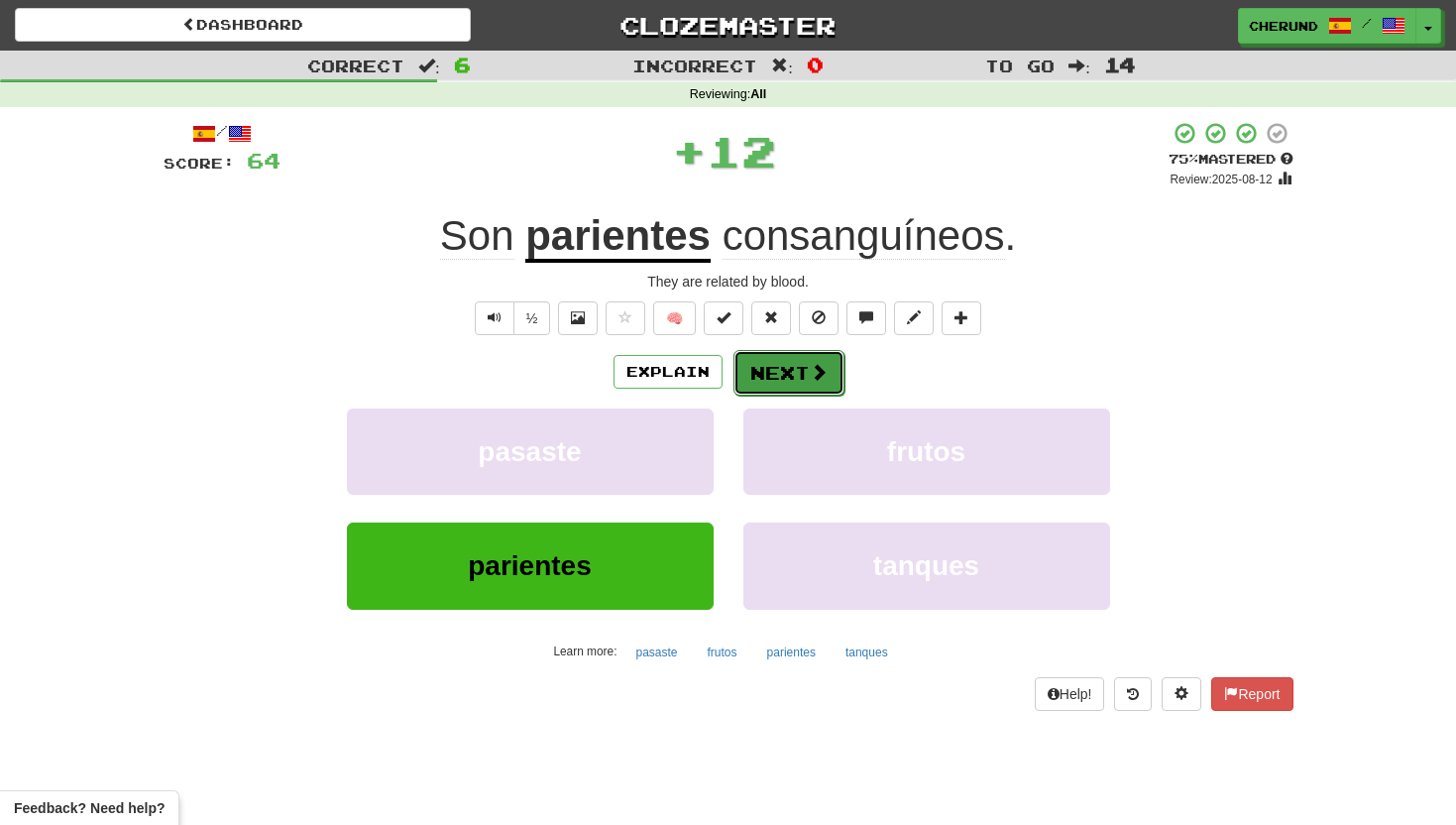 click on "Next" at bounding box center (789, 373) 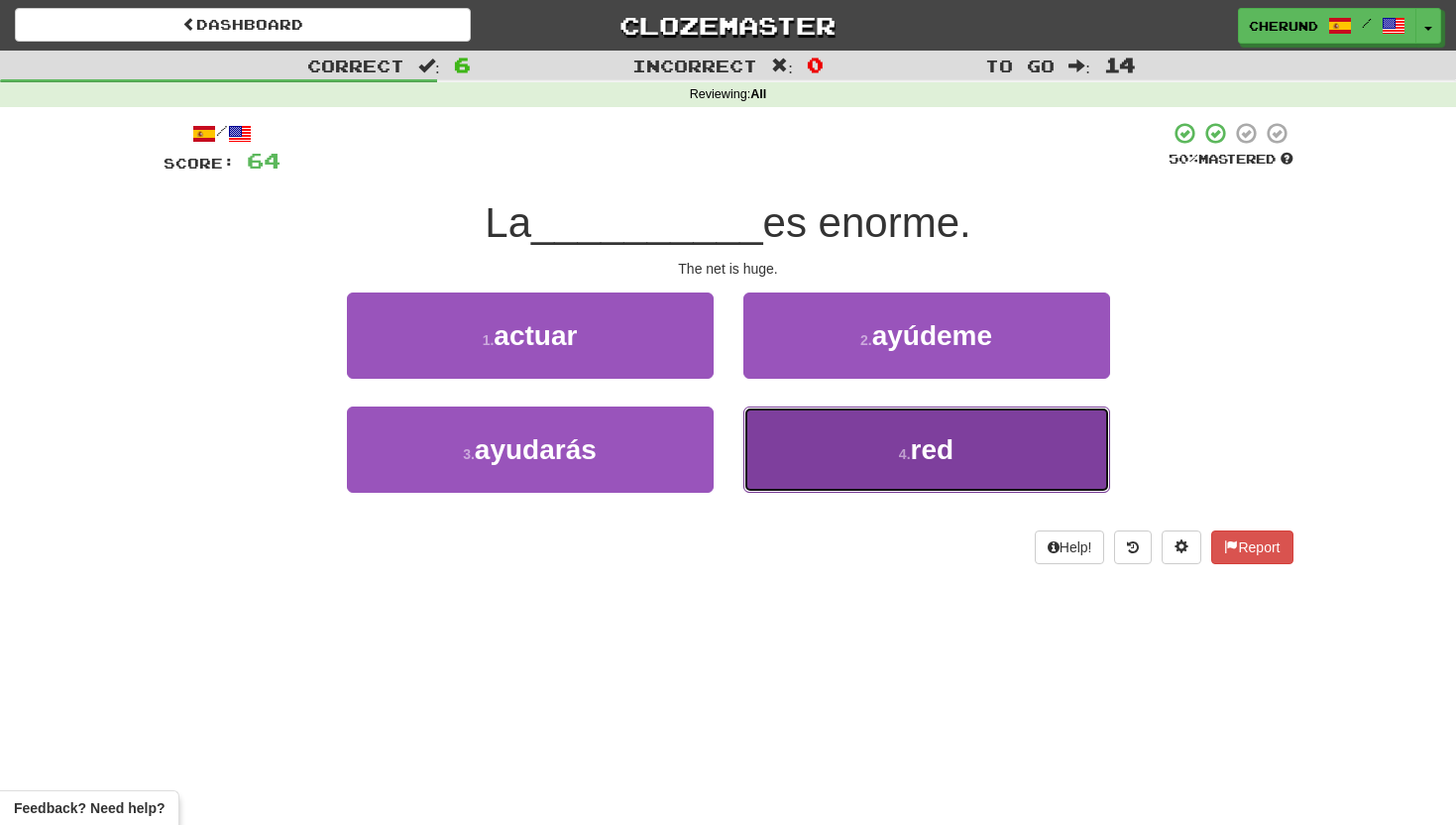 click on "4 .  red" at bounding box center [927, 449] 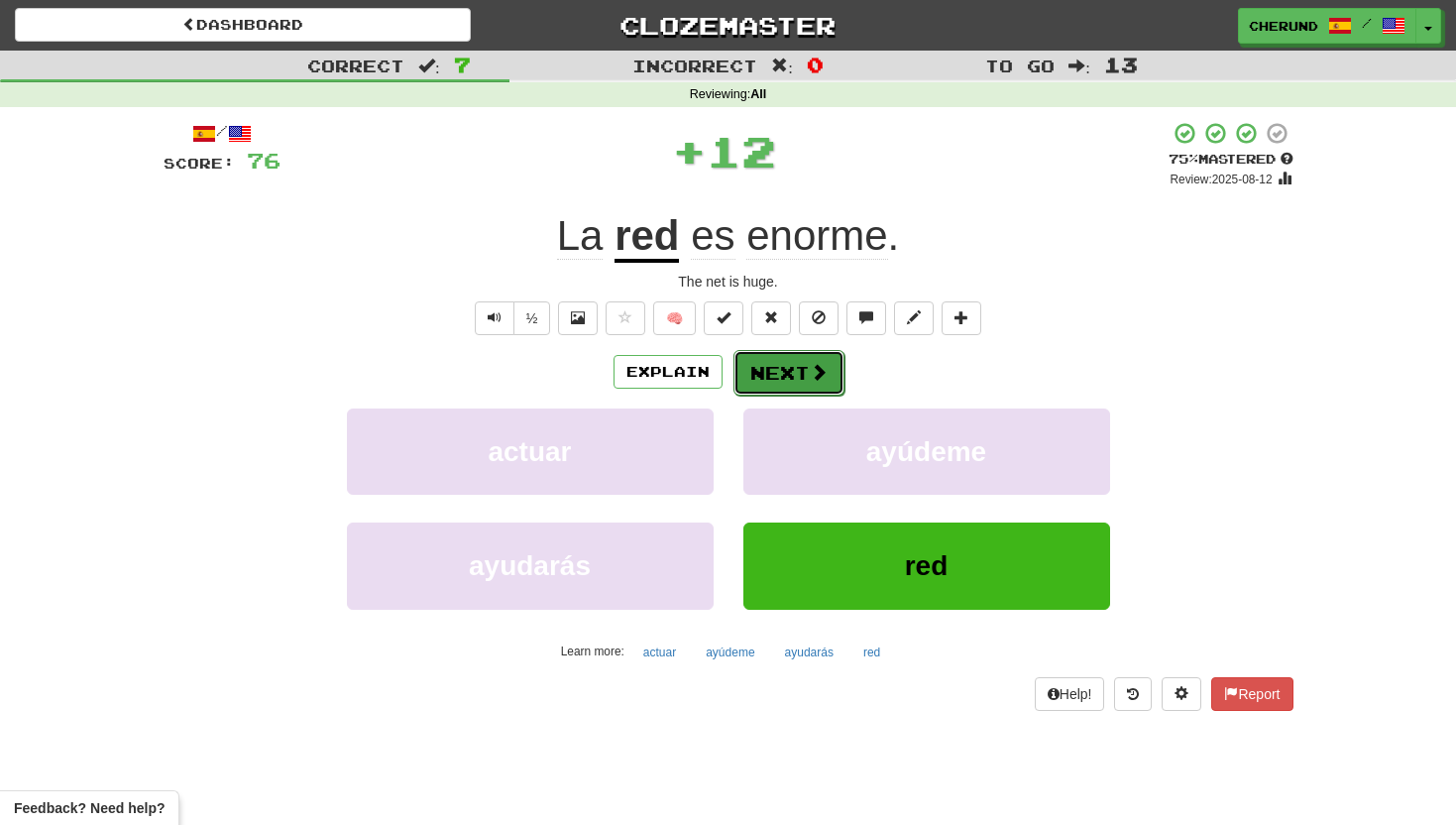 click on "Next" at bounding box center (789, 373) 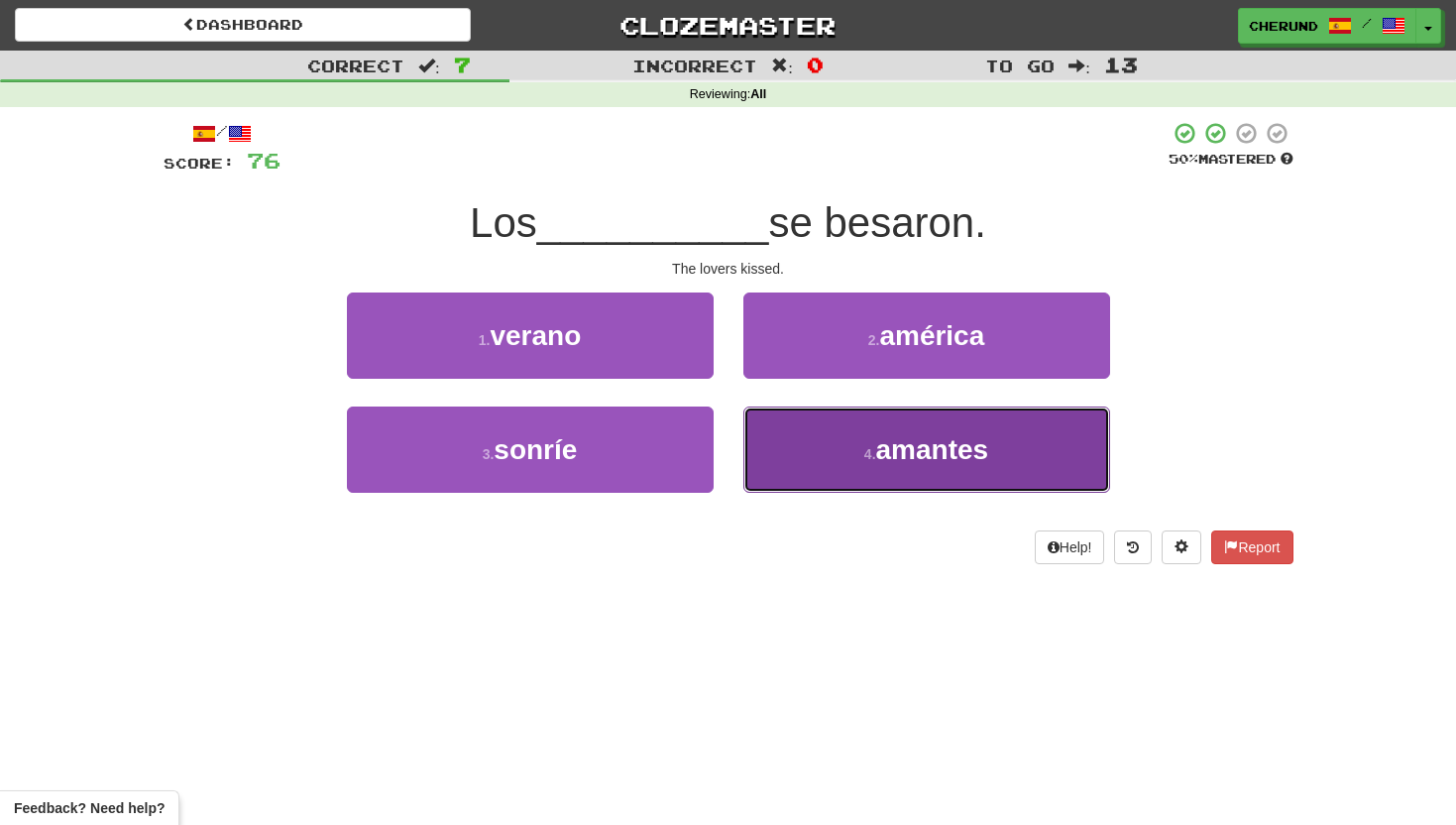 click on "4 .  amantes" at bounding box center (927, 449) 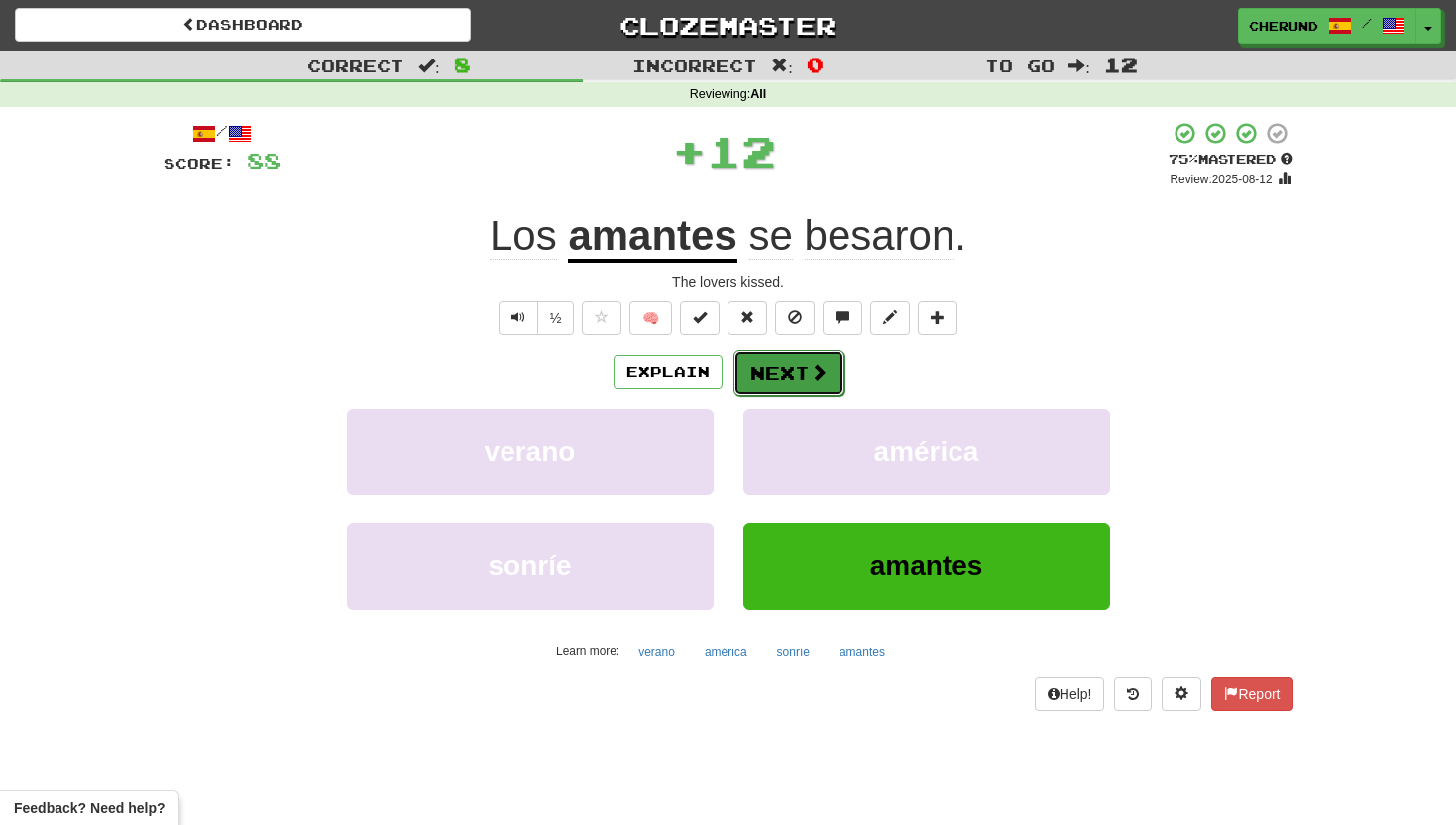 click on "Next" at bounding box center (789, 373) 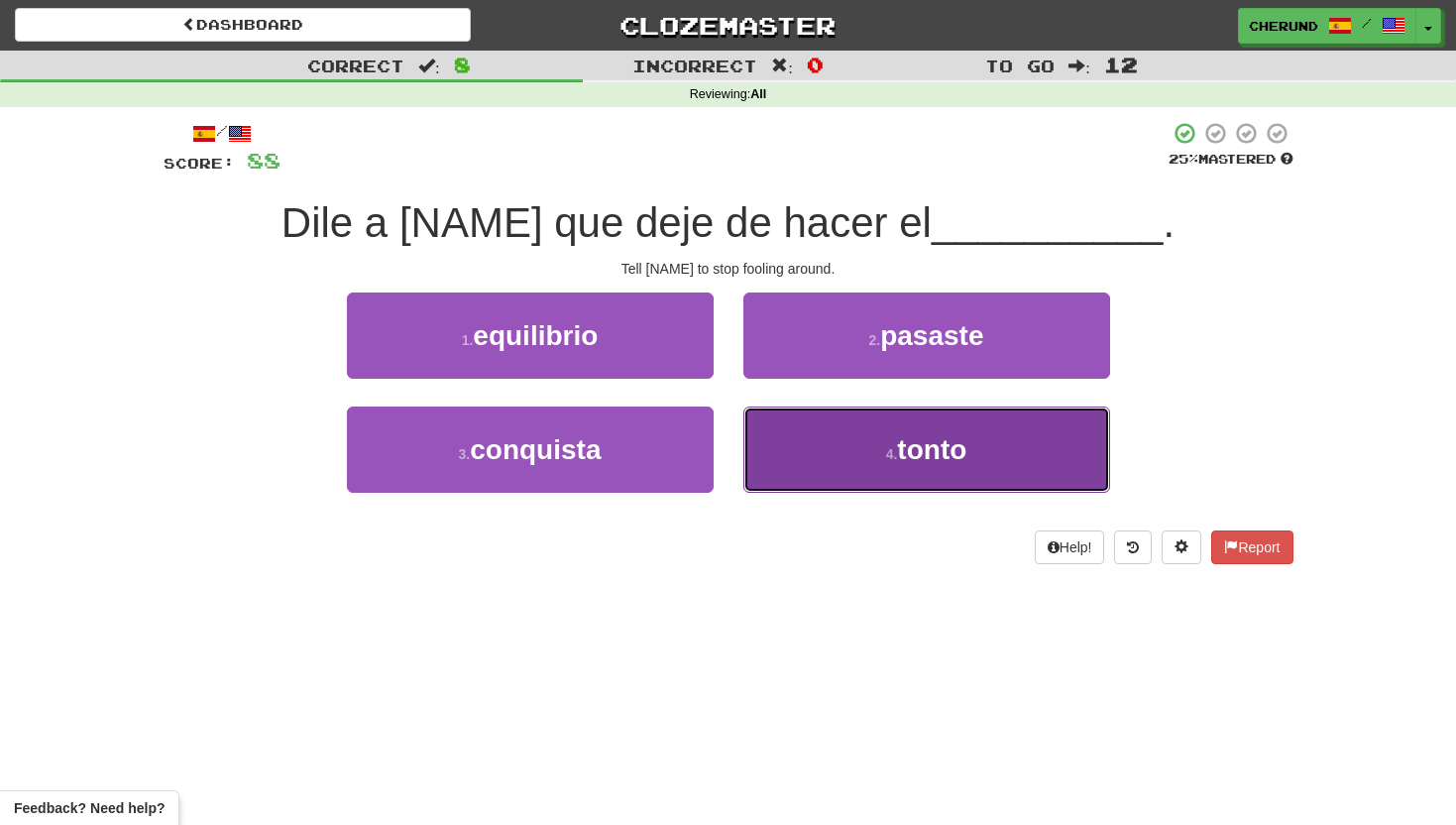 click on "4 .  tonto" at bounding box center (927, 449) 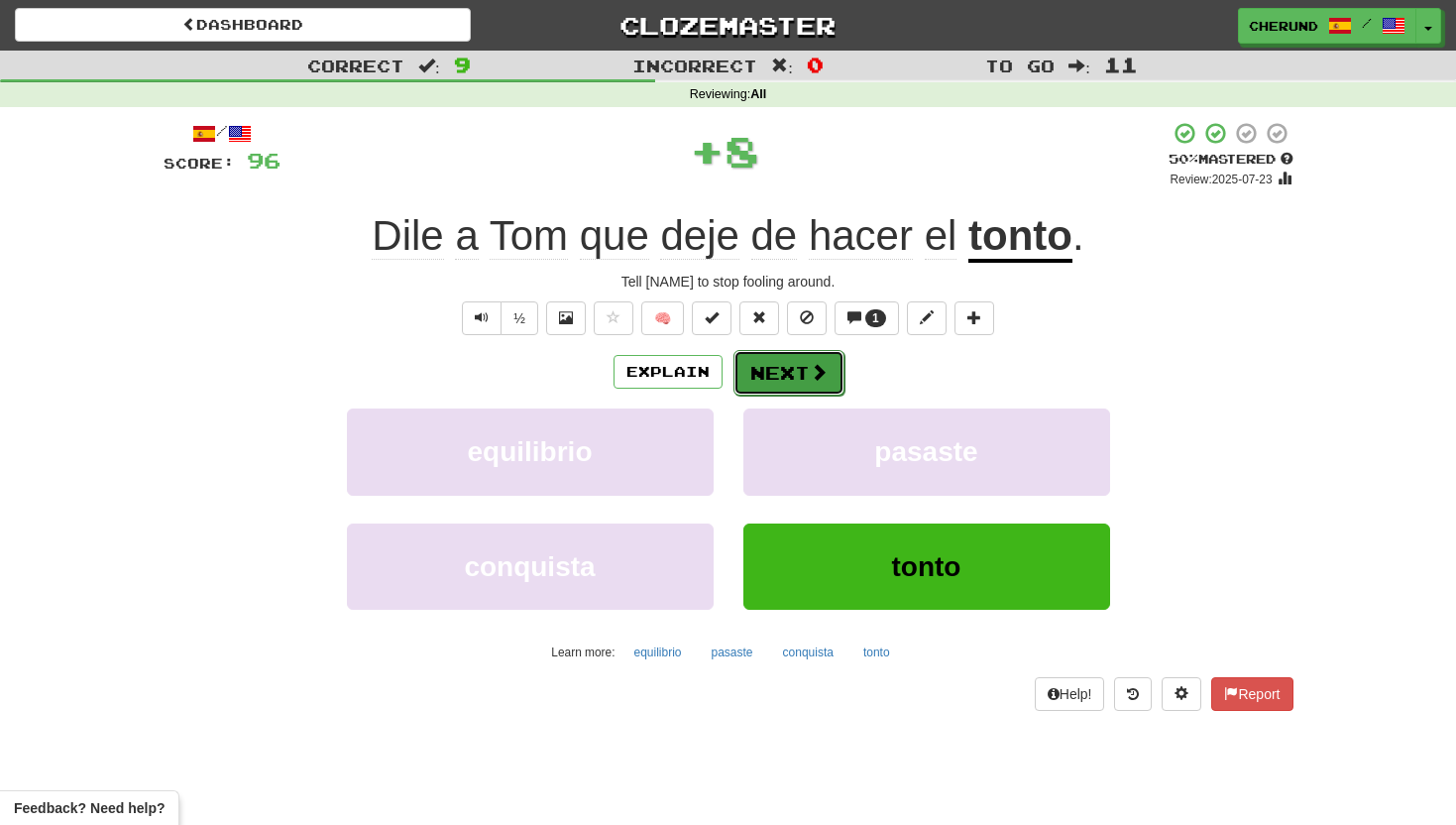 click on "Next" at bounding box center [789, 373] 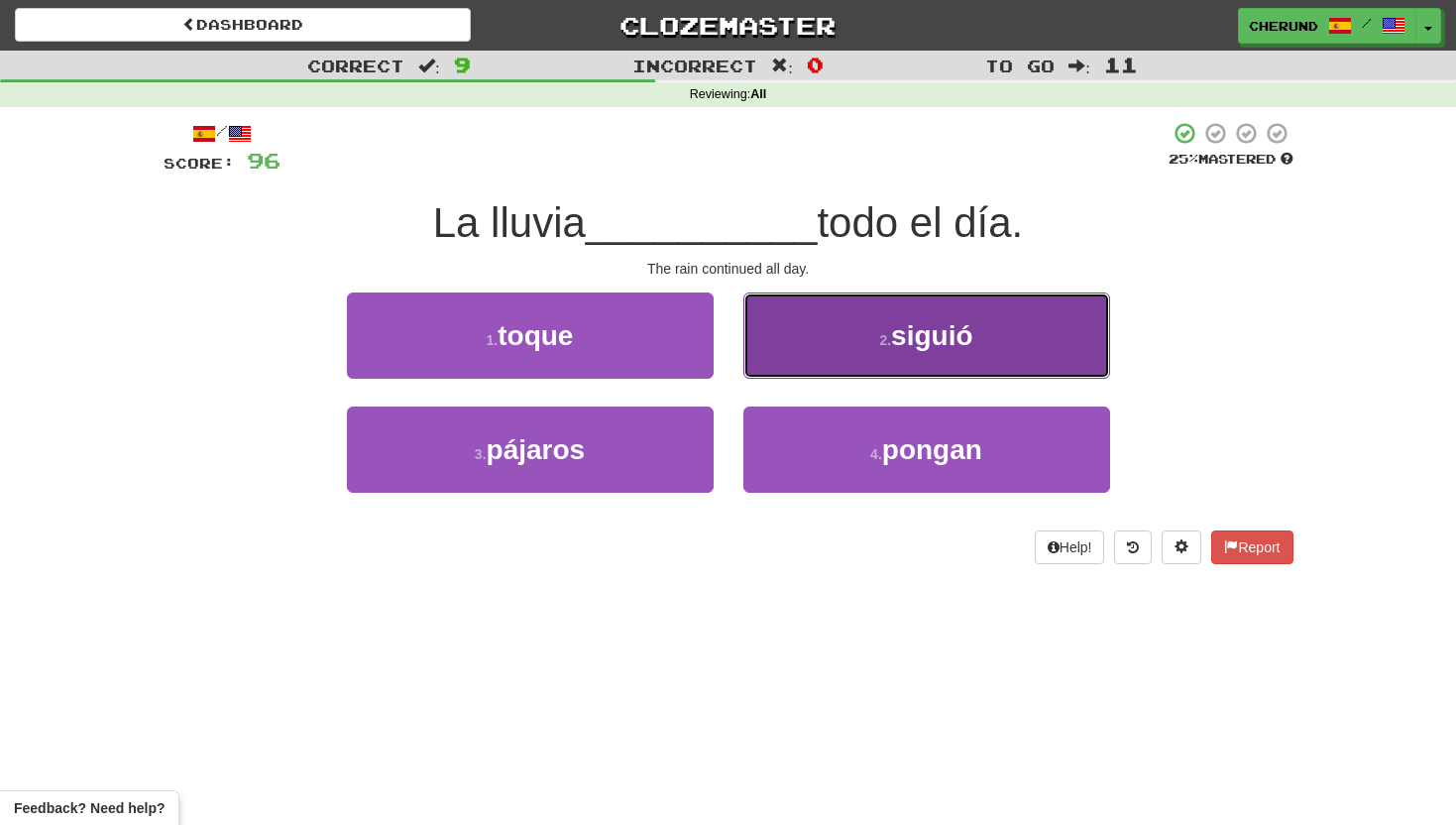 click on "2 .  siguió" at bounding box center [927, 335] 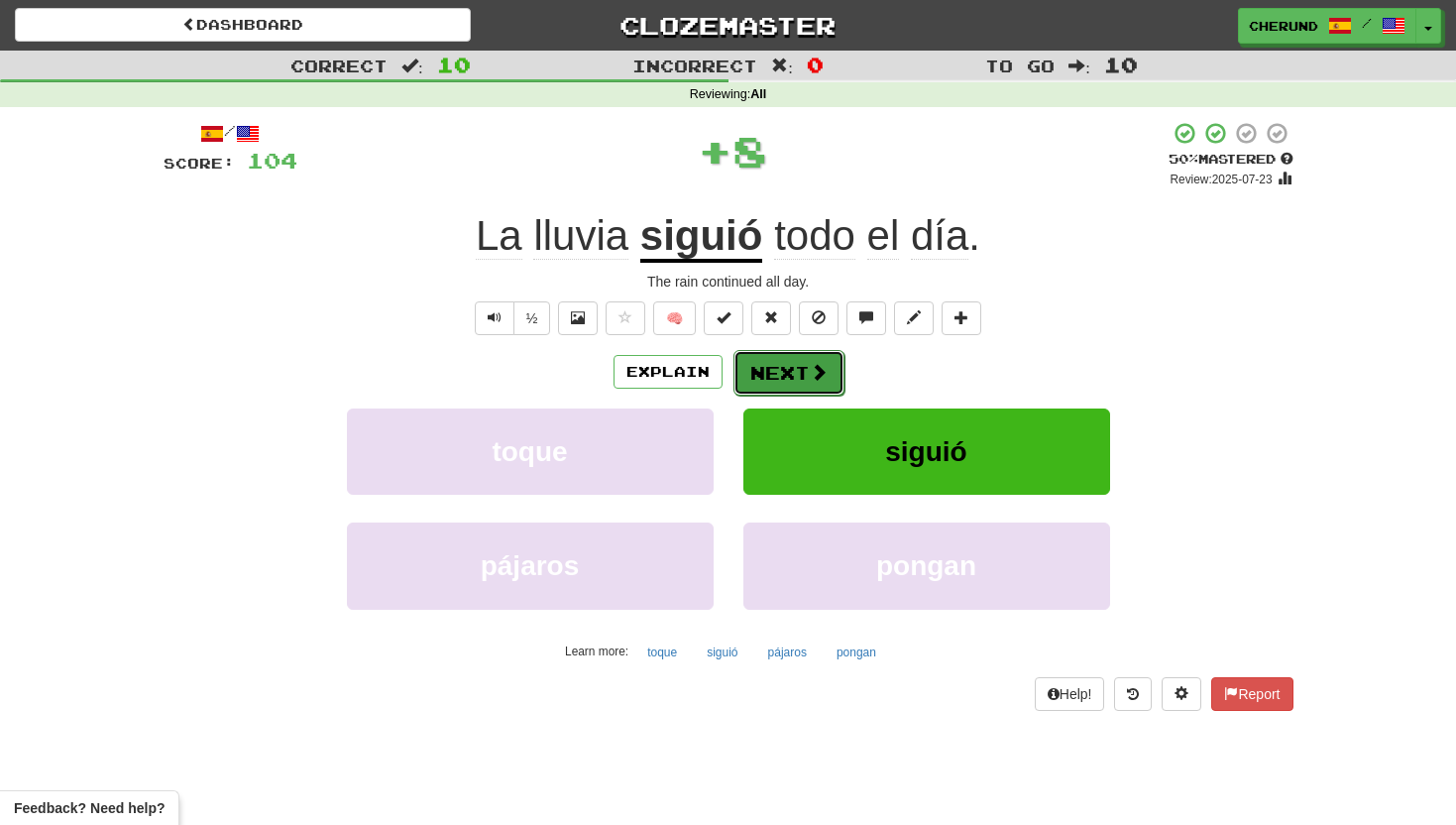 click on "Next" at bounding box center (789, 373) 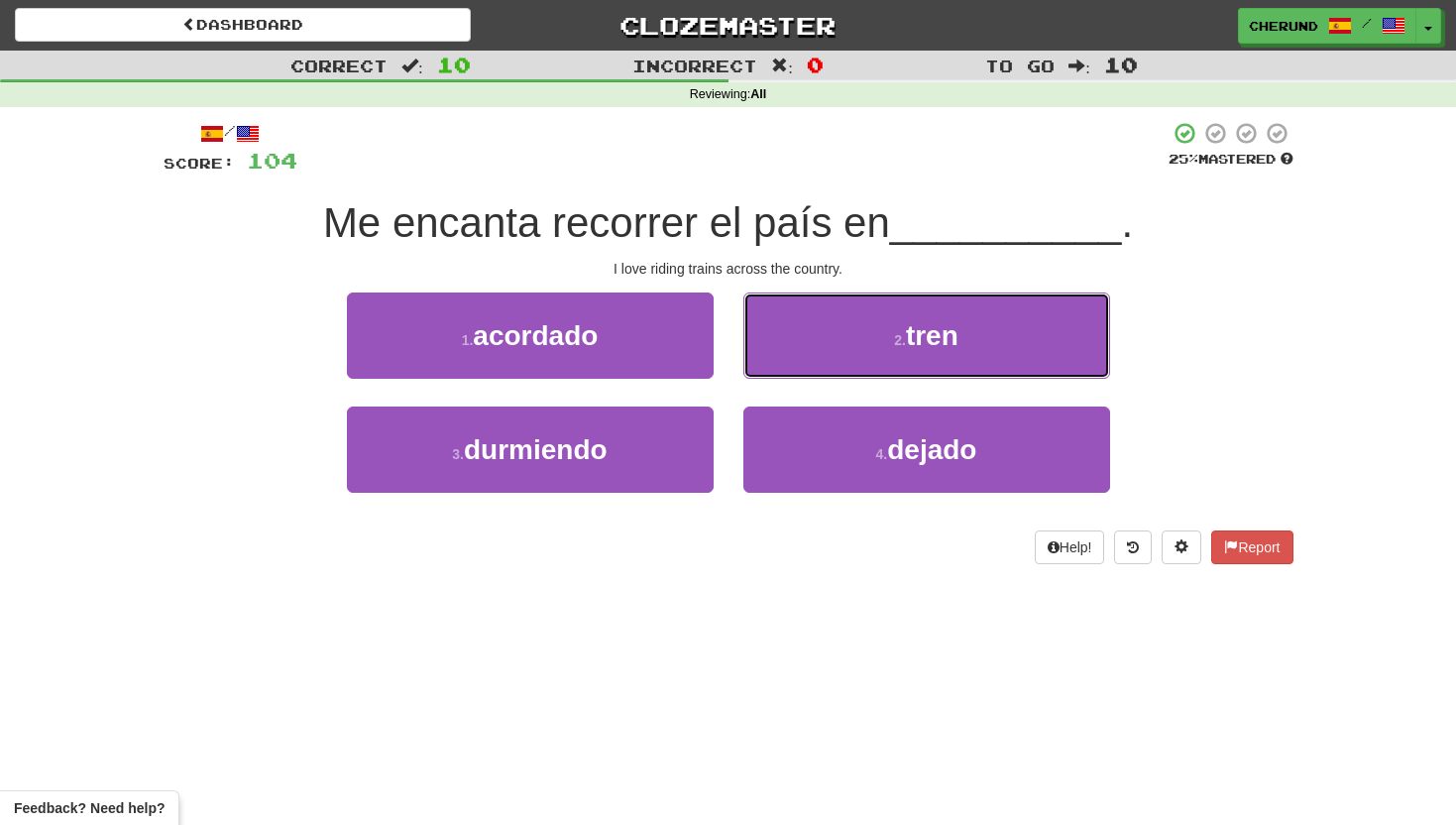 click on "2 .  tren" at bounding box center [927, 335] 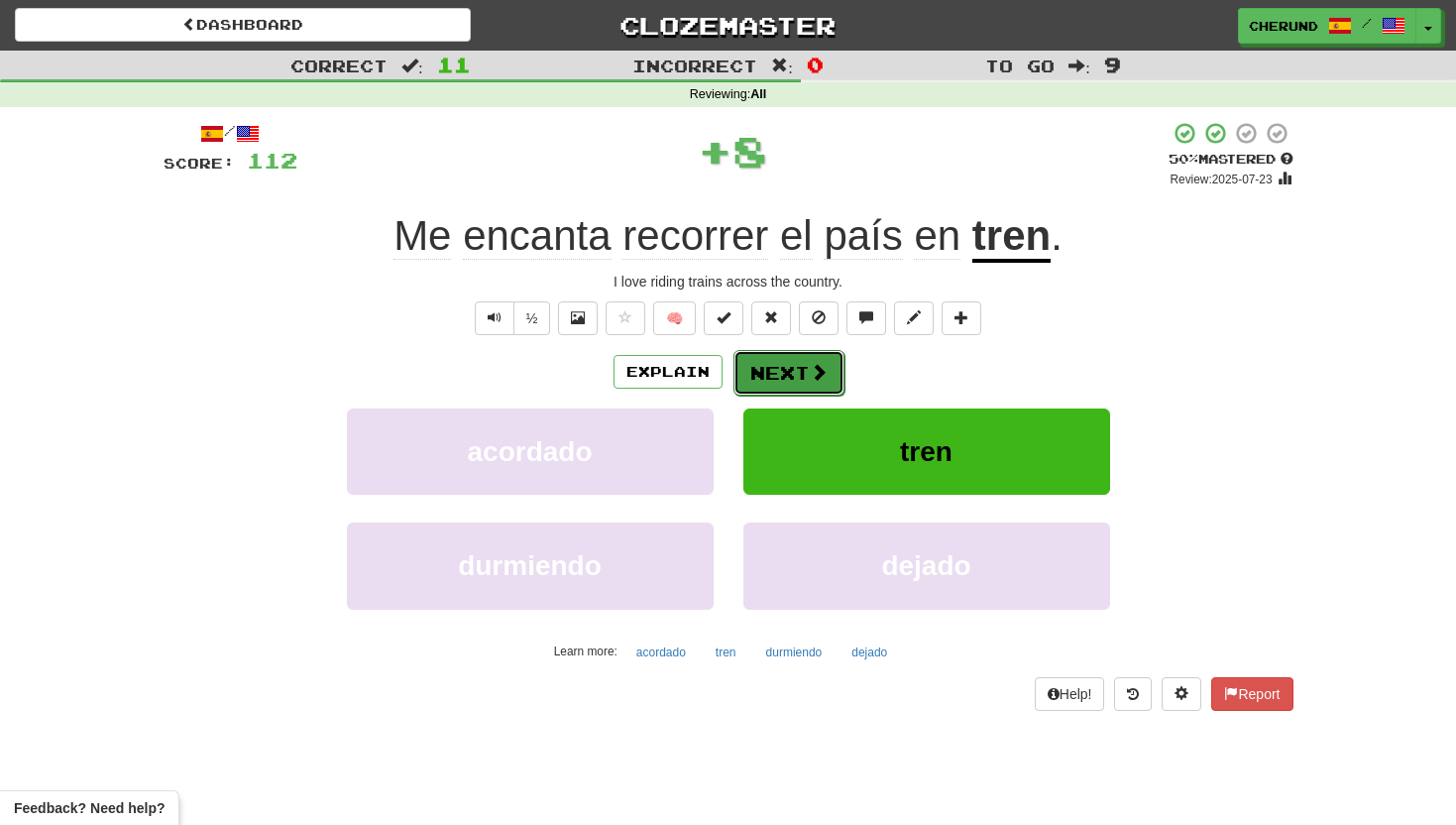 click on "Next" at bounding box center (789, 373) 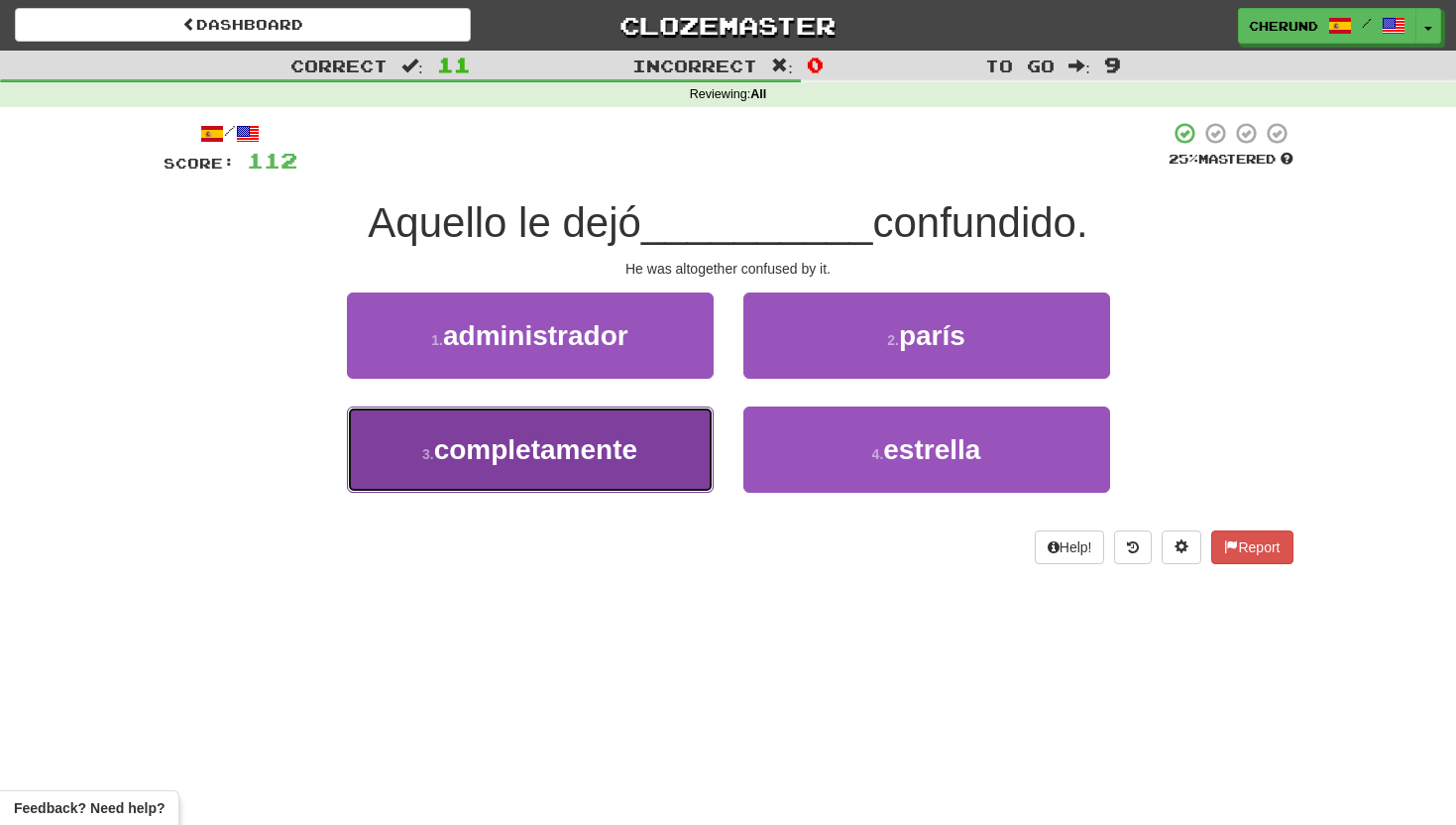 click on "completamente" at bounding box center [535, 449] 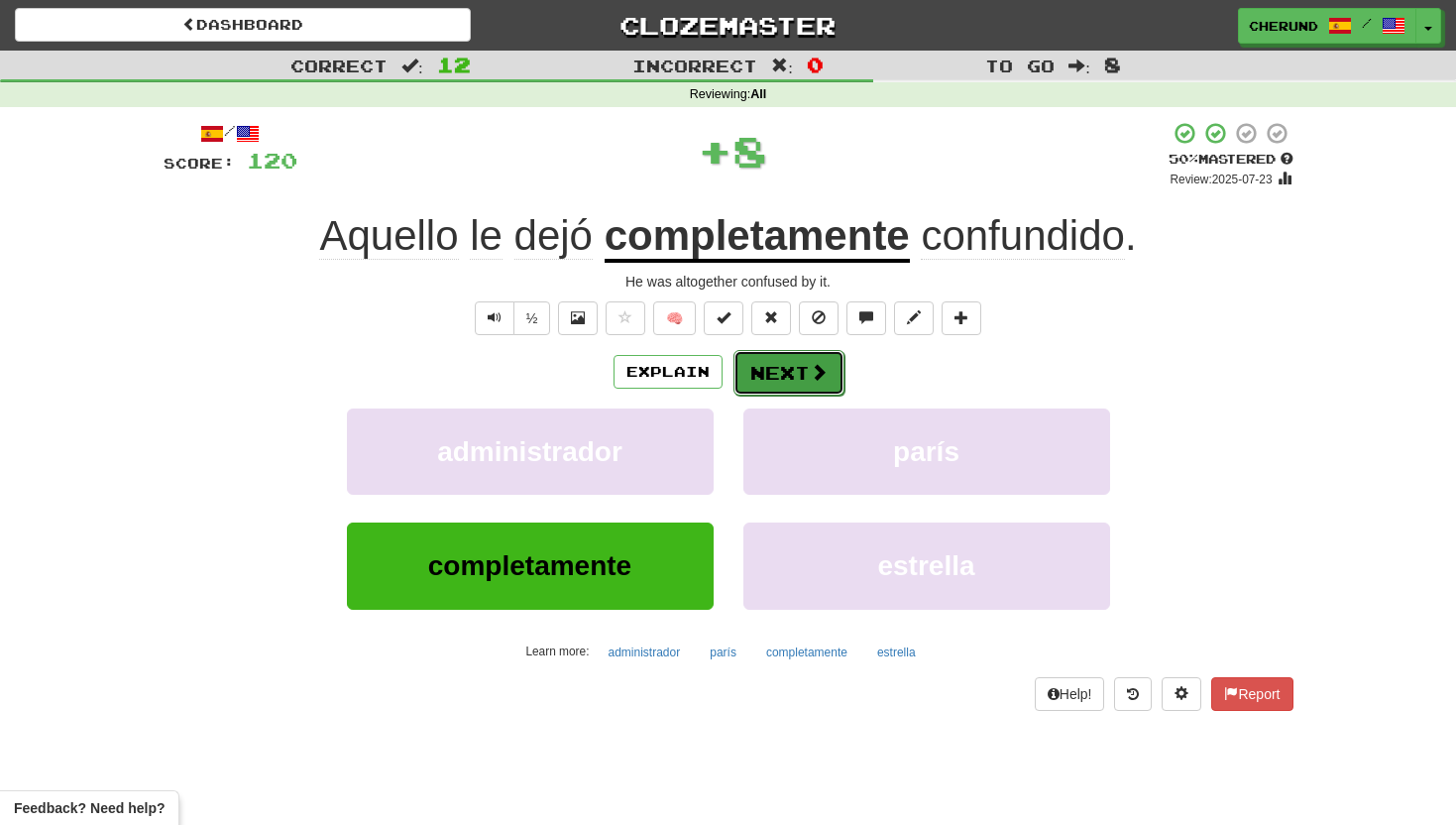 click on "Next" at bounding box center (789, 373) 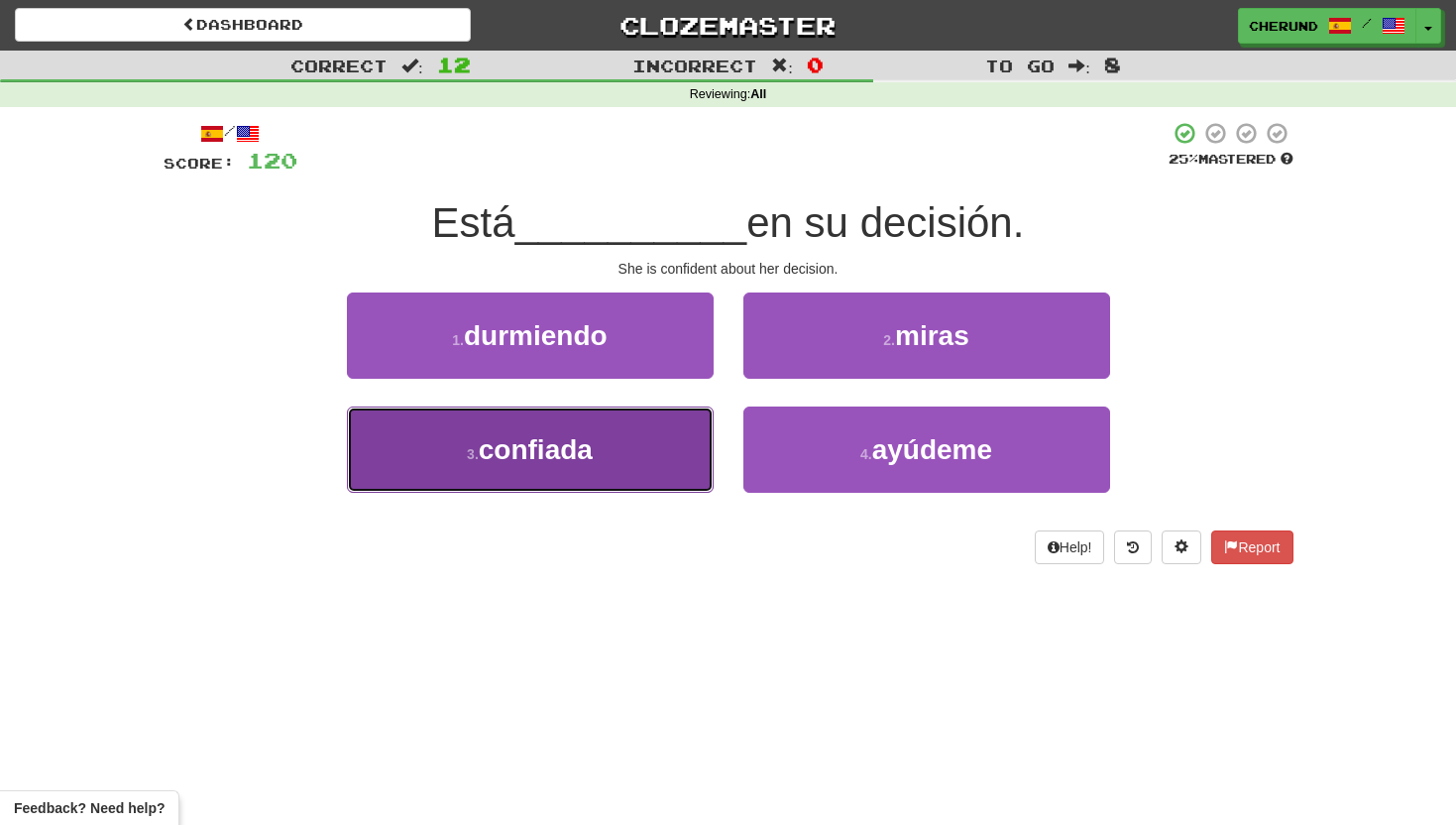 click on "3 .  confiada" at bounding box center [530, 449] 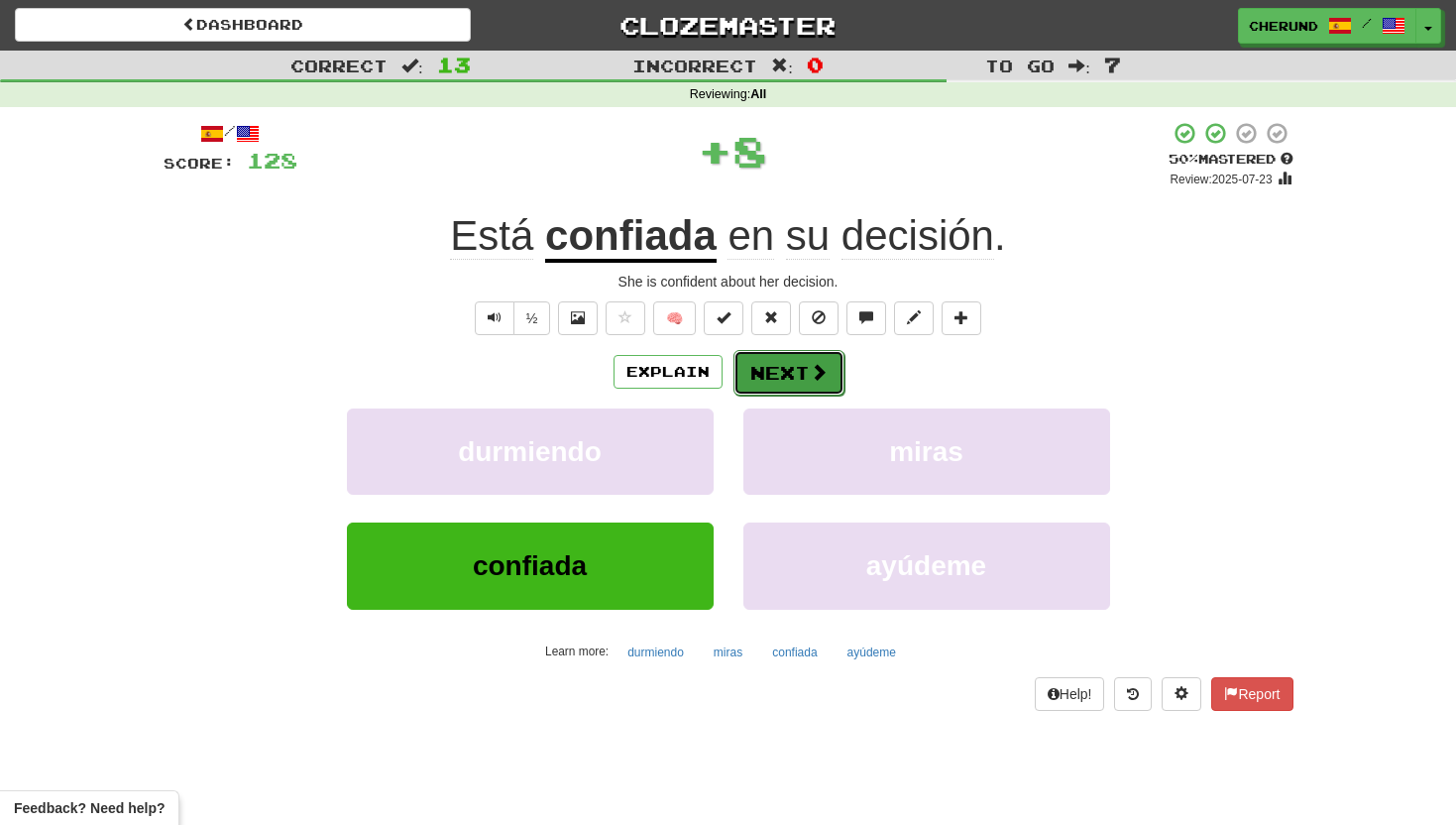 click on "Next" at bounding box center (789, 373) 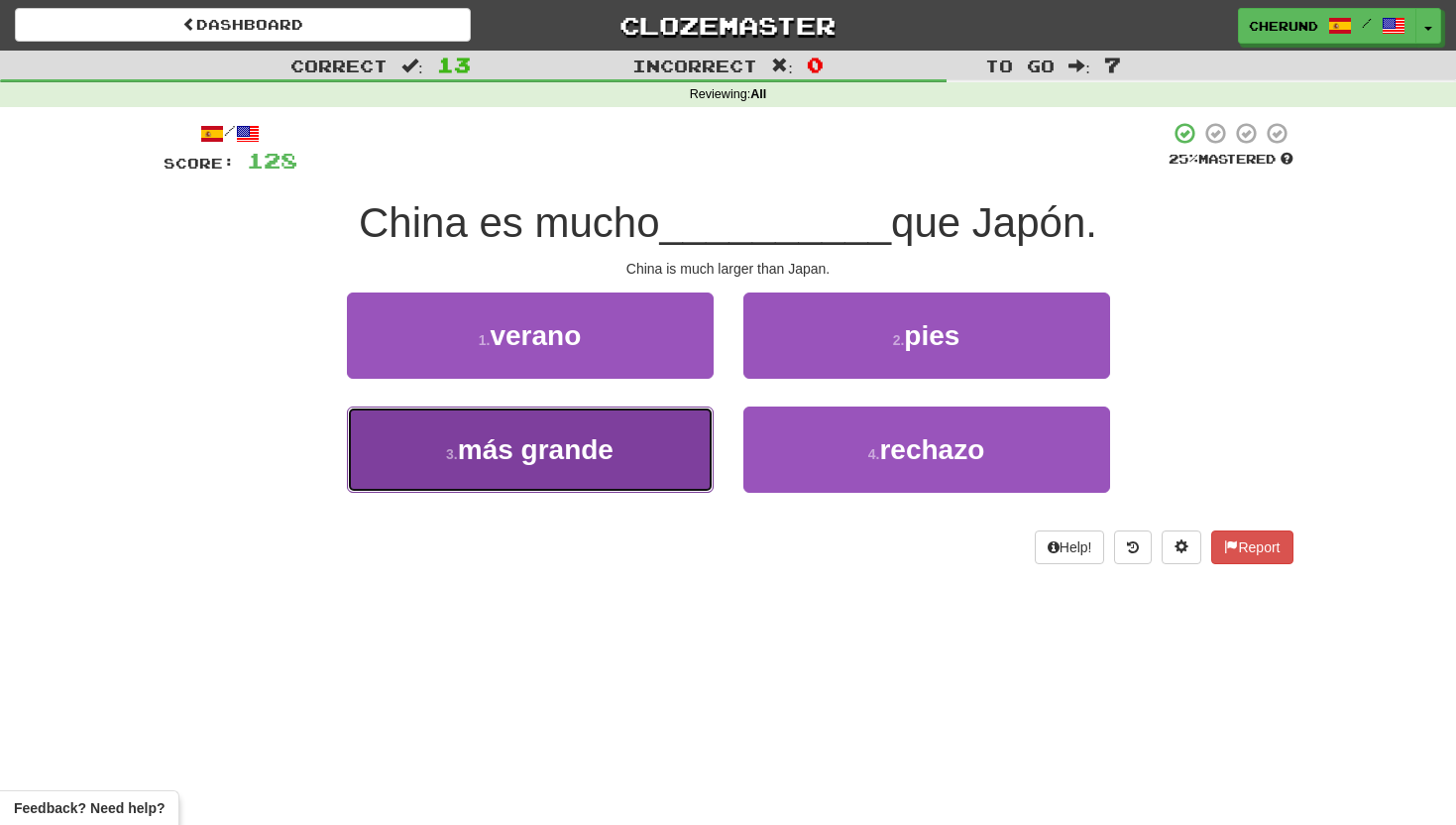 click on "3 .  más grande" at bounding box center [530, 449] 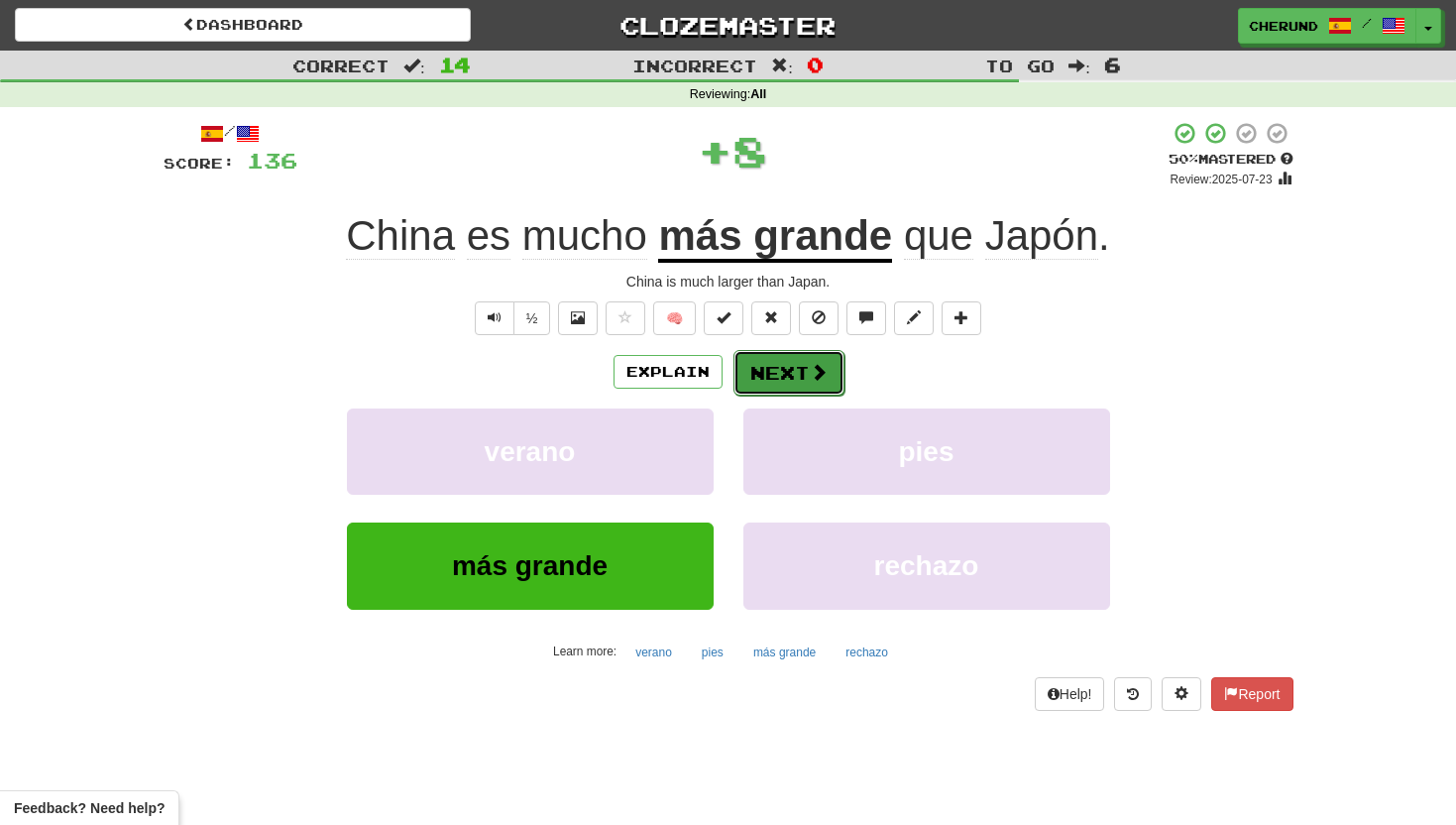 click on "Next" at bounding box center [789, 373] 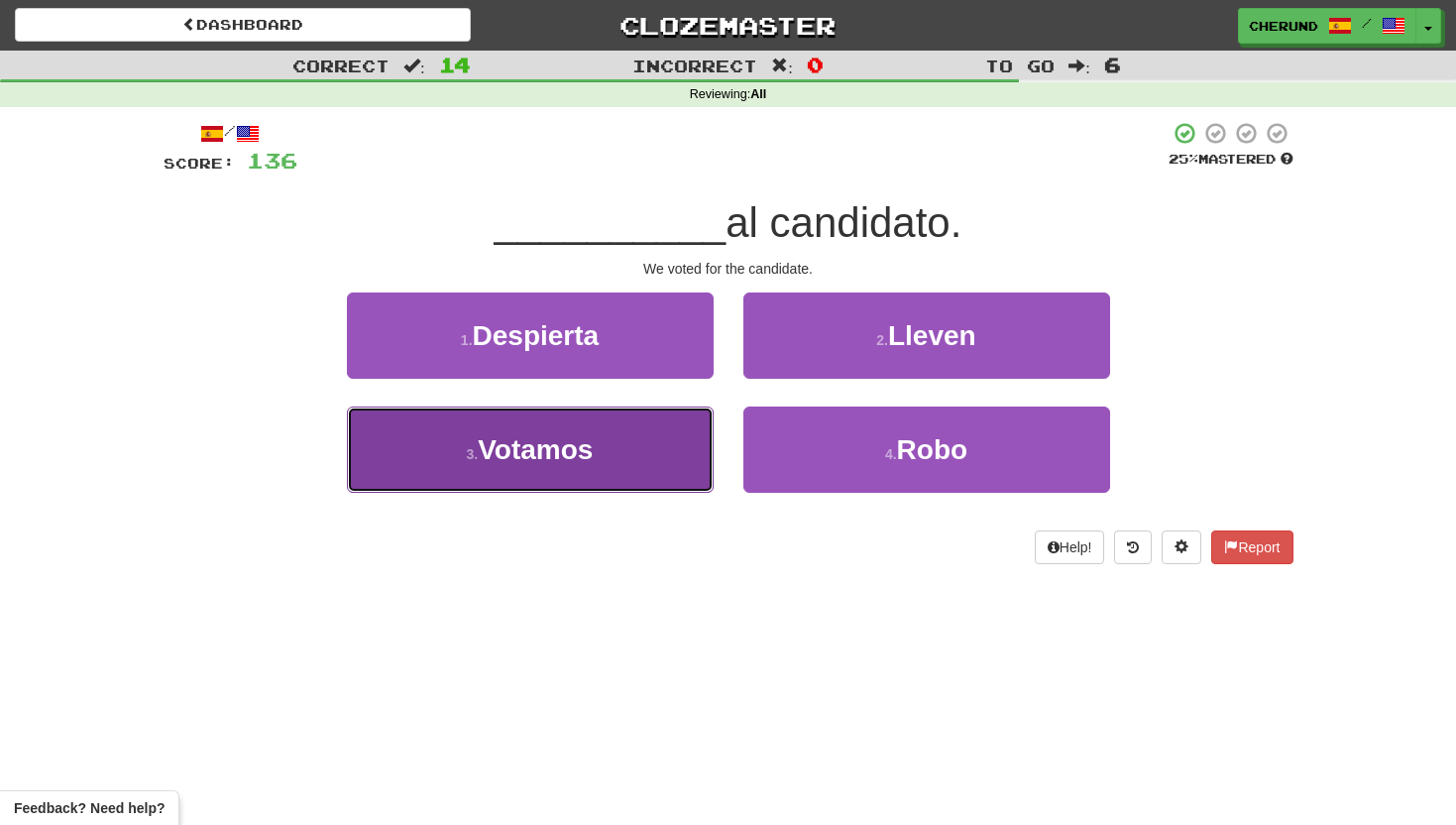 click on "3 .  Votamos" at bounding box center [530, 449] 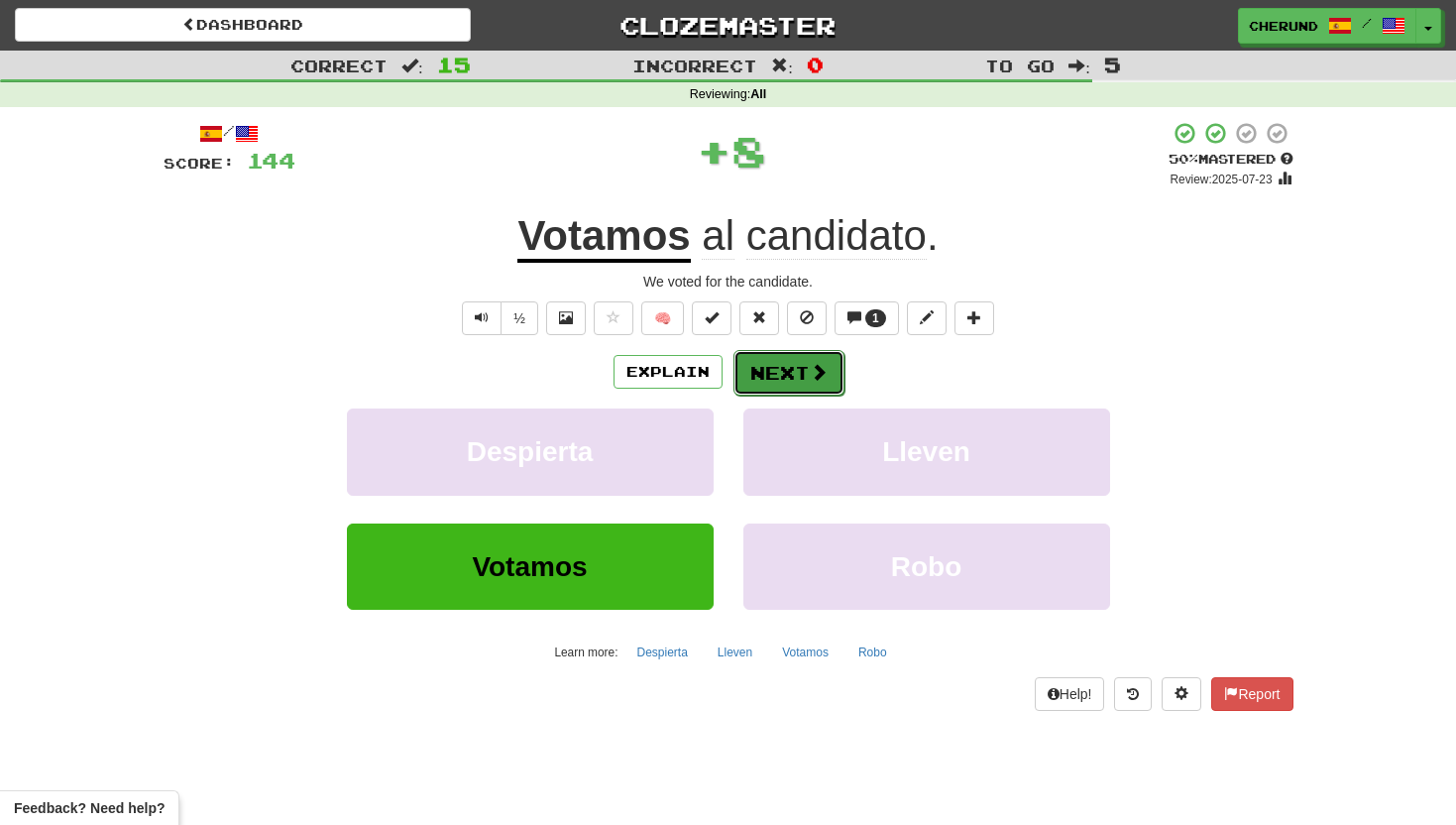 click on "Next" at bounding box center [789, 373] 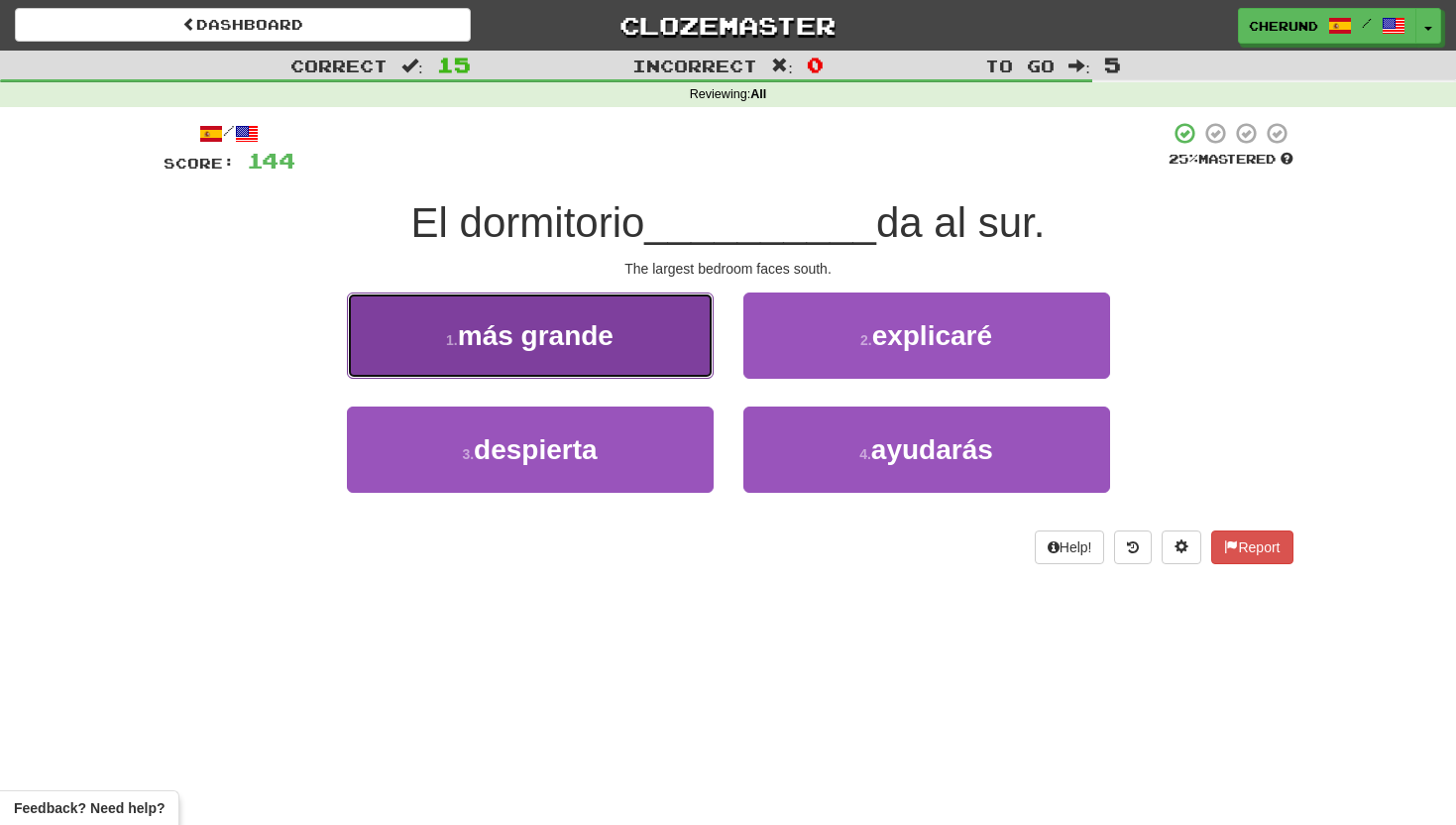 click on "1 .  más grande" at bounding box center [530, 335] 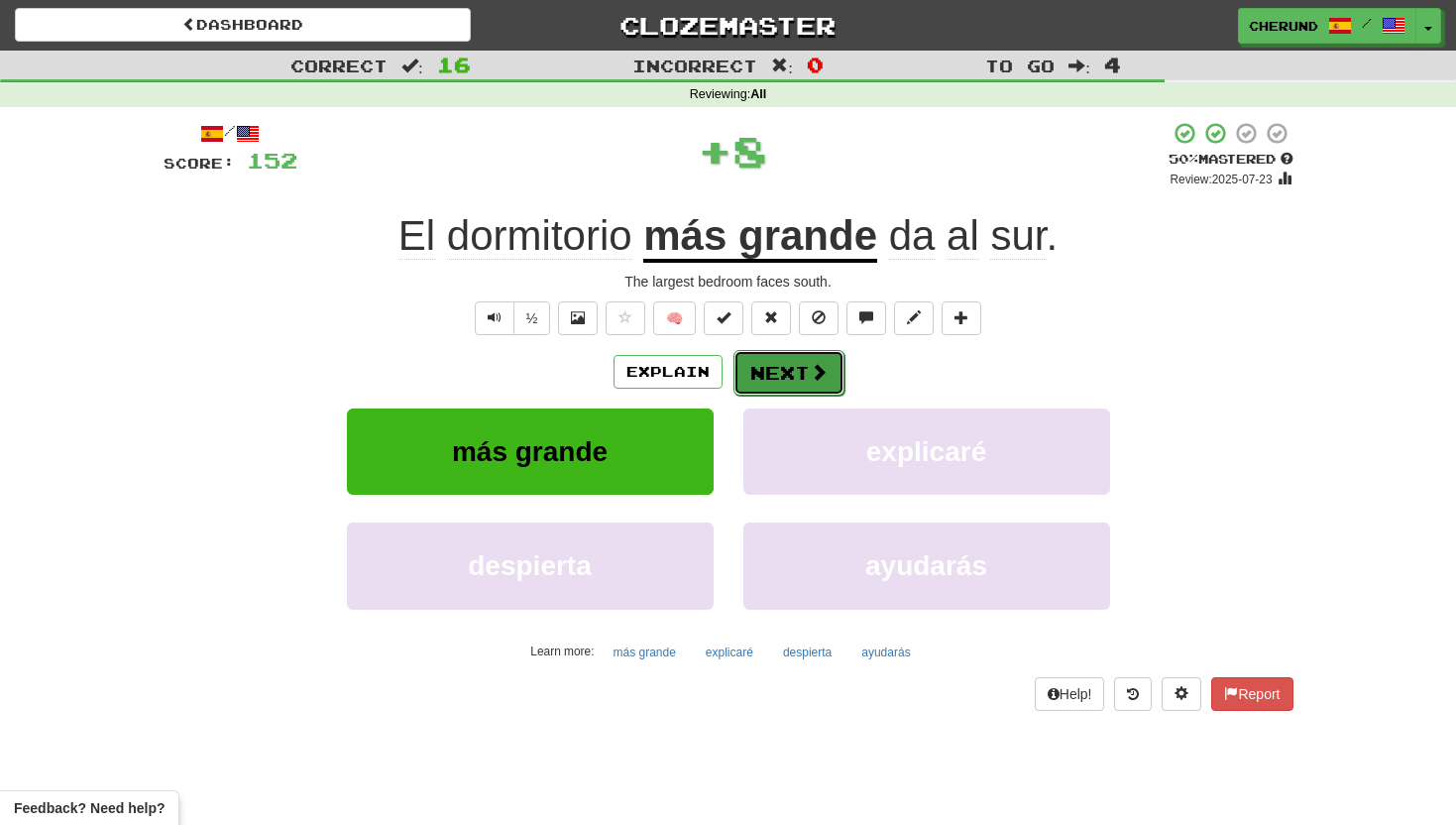 click on "Next" at bounding box center (789, 373) 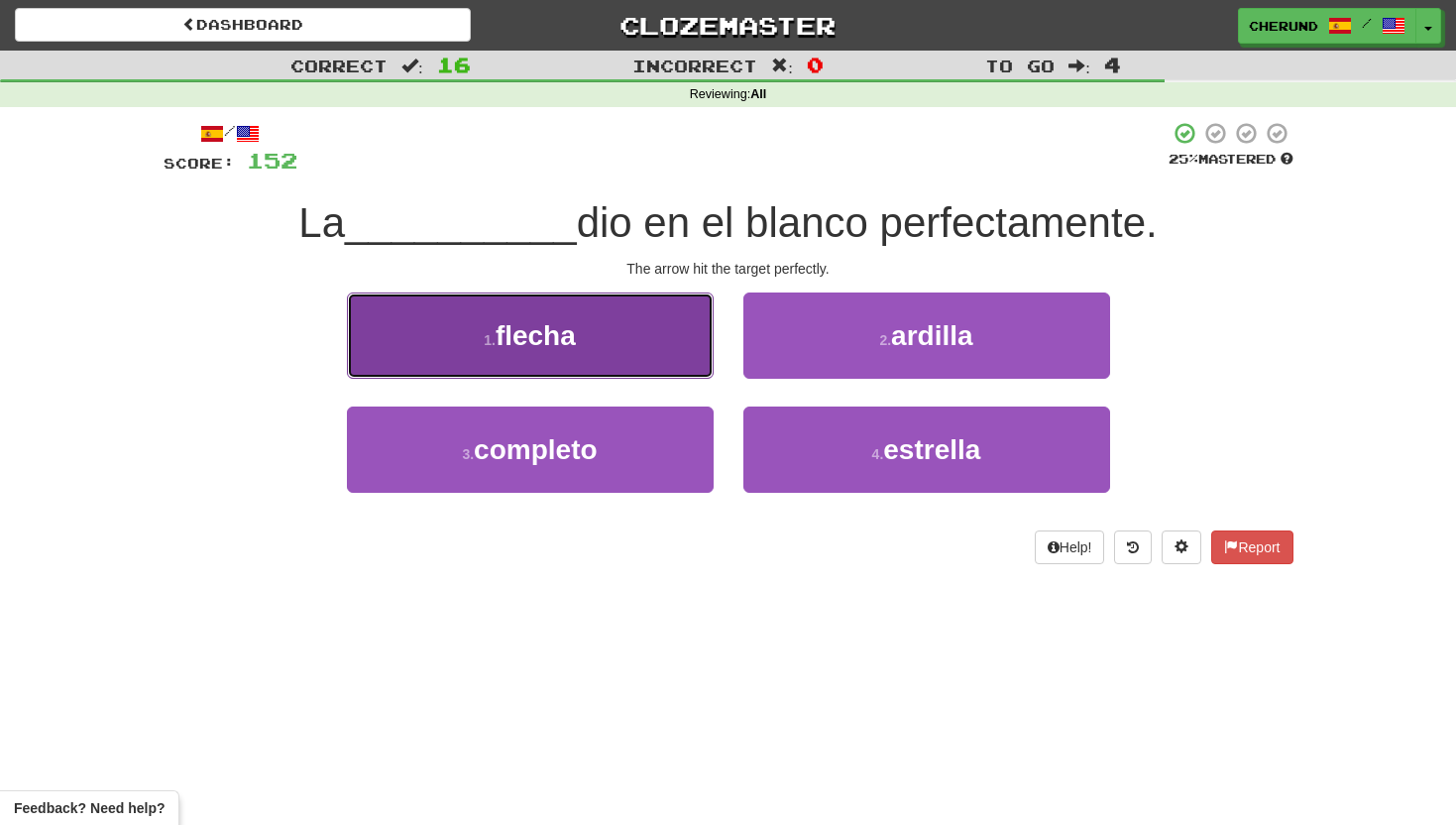 click on "1 .  flecha" at bounding box center (530, 335) 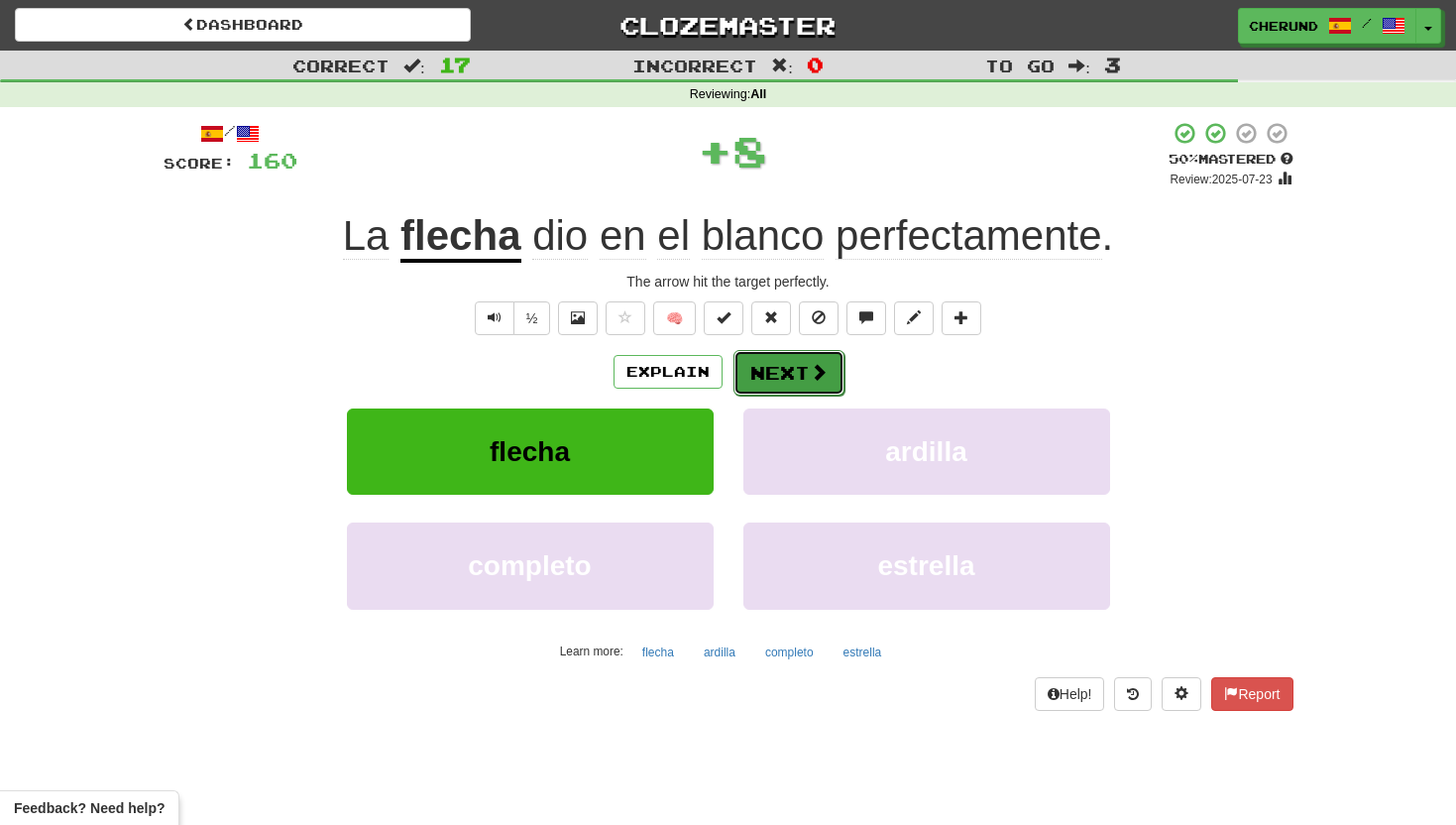 click on "Next" at bounding box center [789, 373] 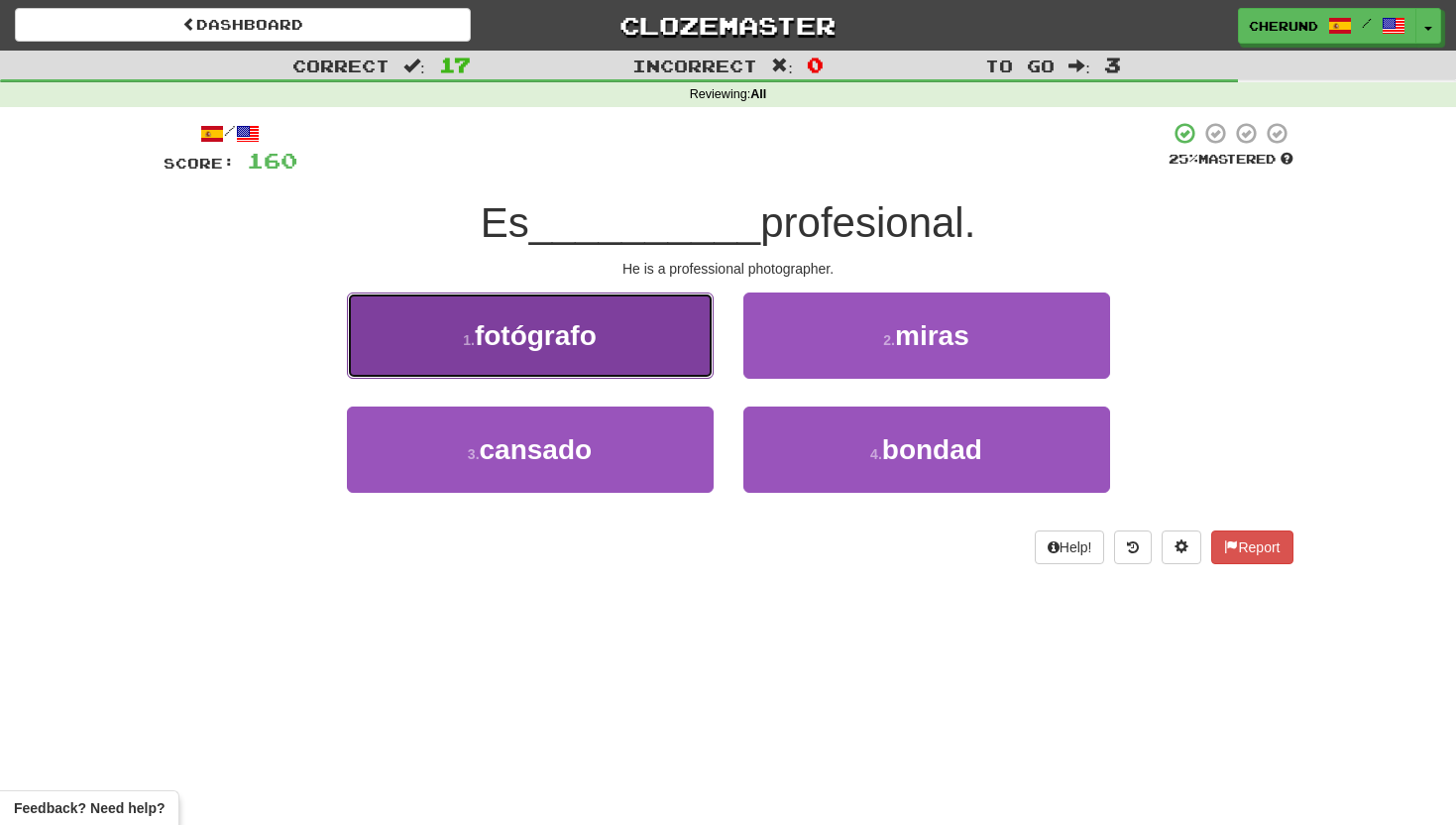 click on "1 .  fotógrafo" at bounding box center [530, 335] 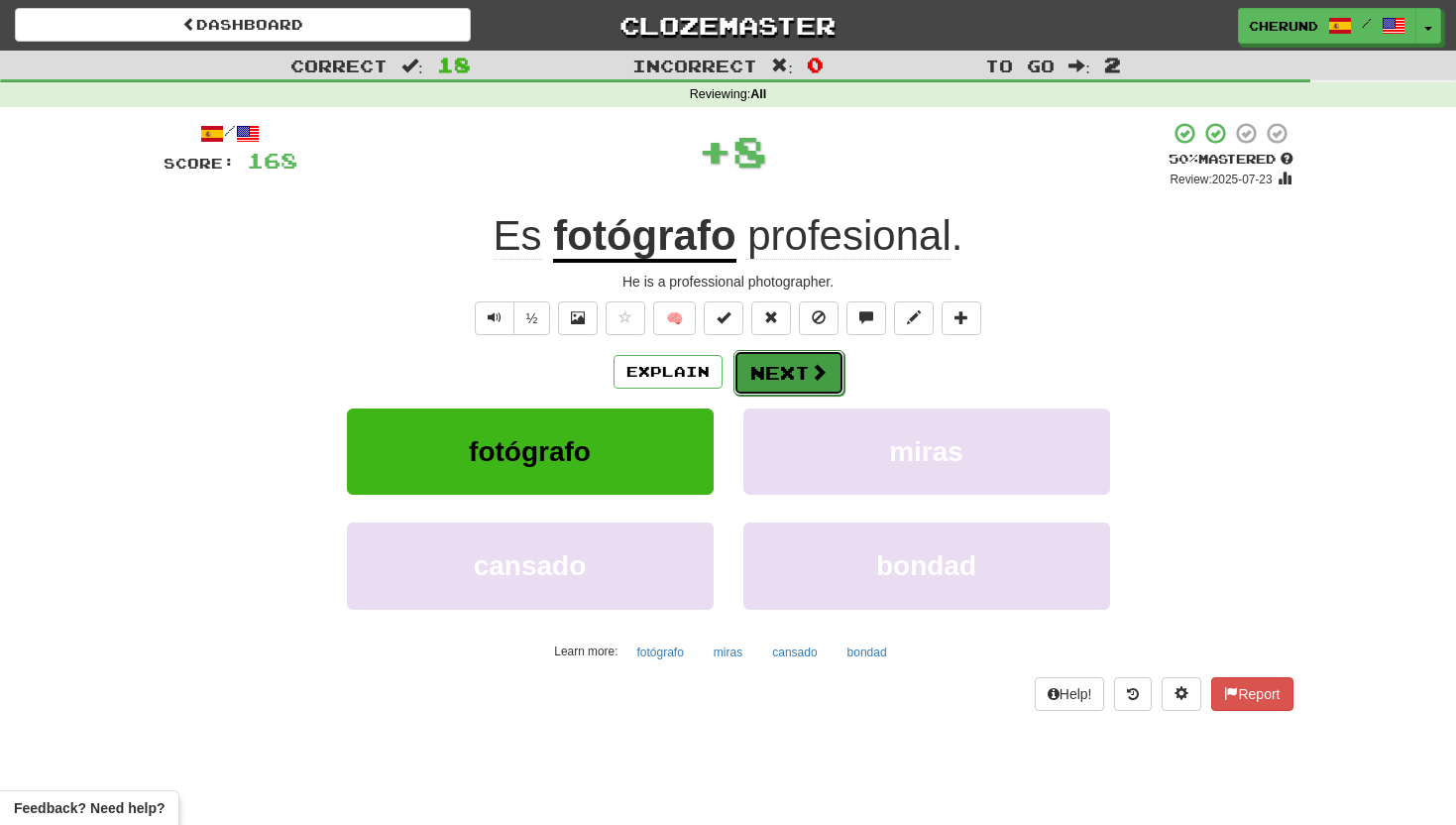 click on "Next" at bounding box center [789, 373] 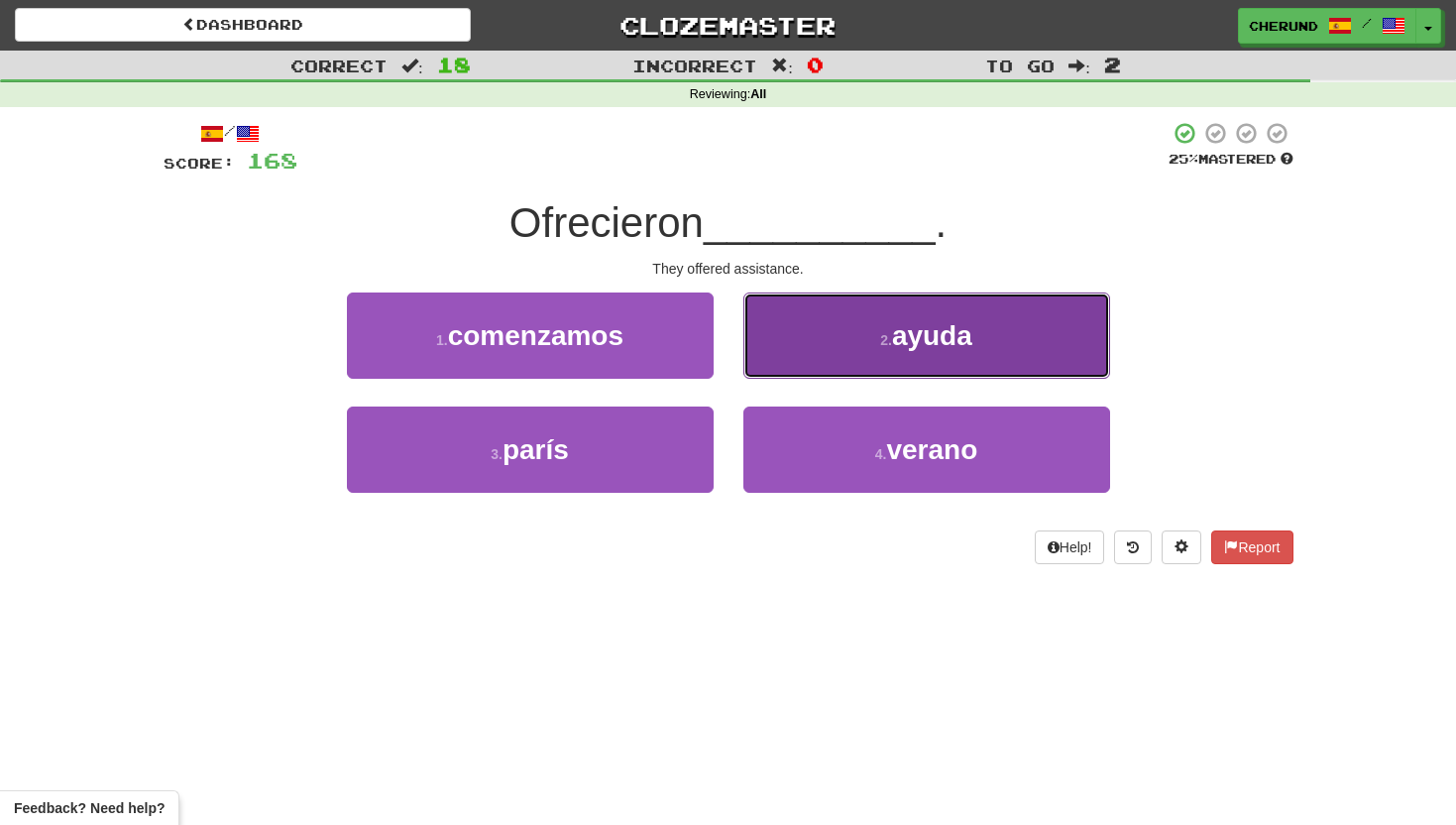click on "2 .  ayuda" at bounding box center [927, 335] 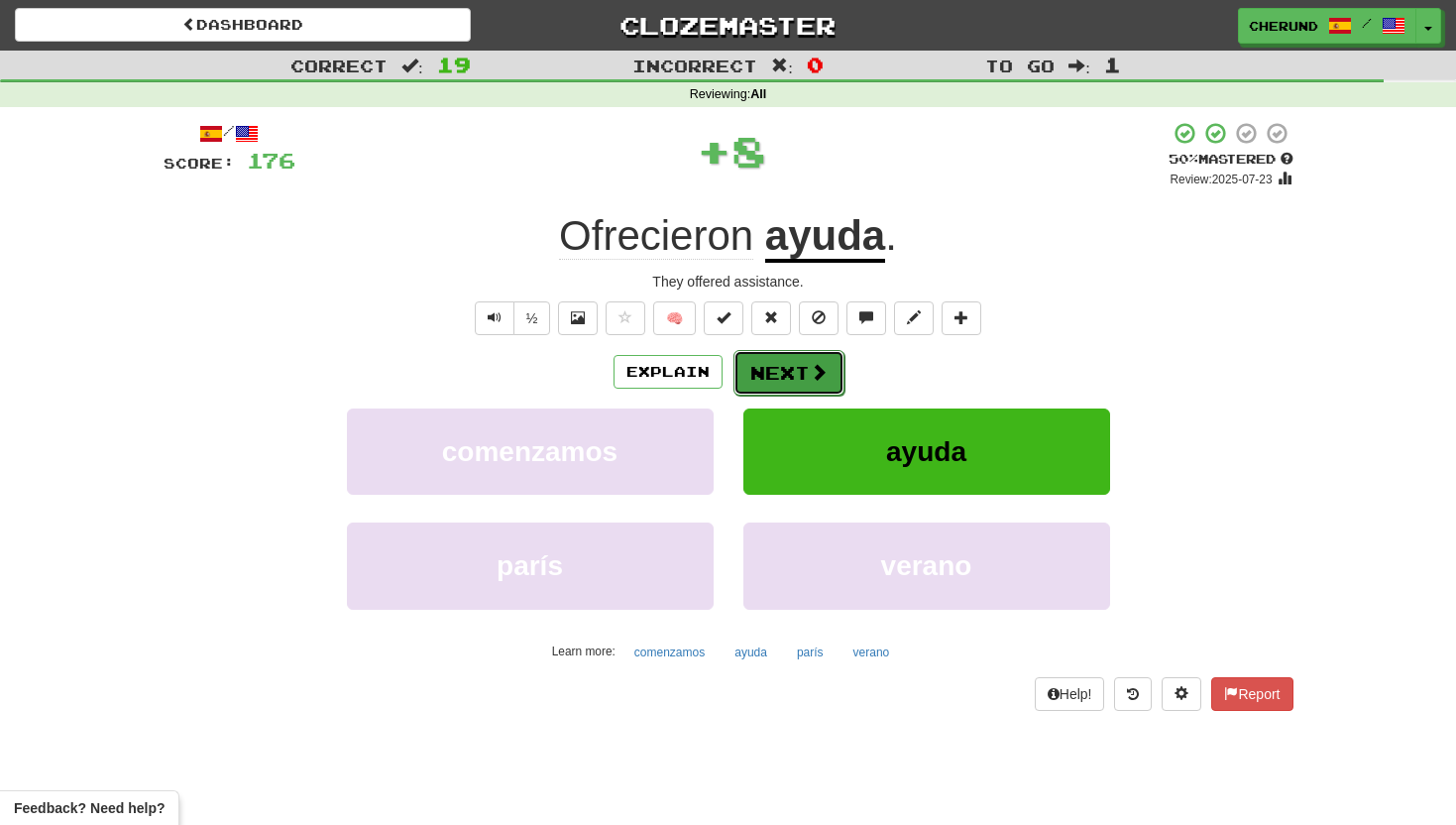 click on "Next" at bounding box center [789, 373] 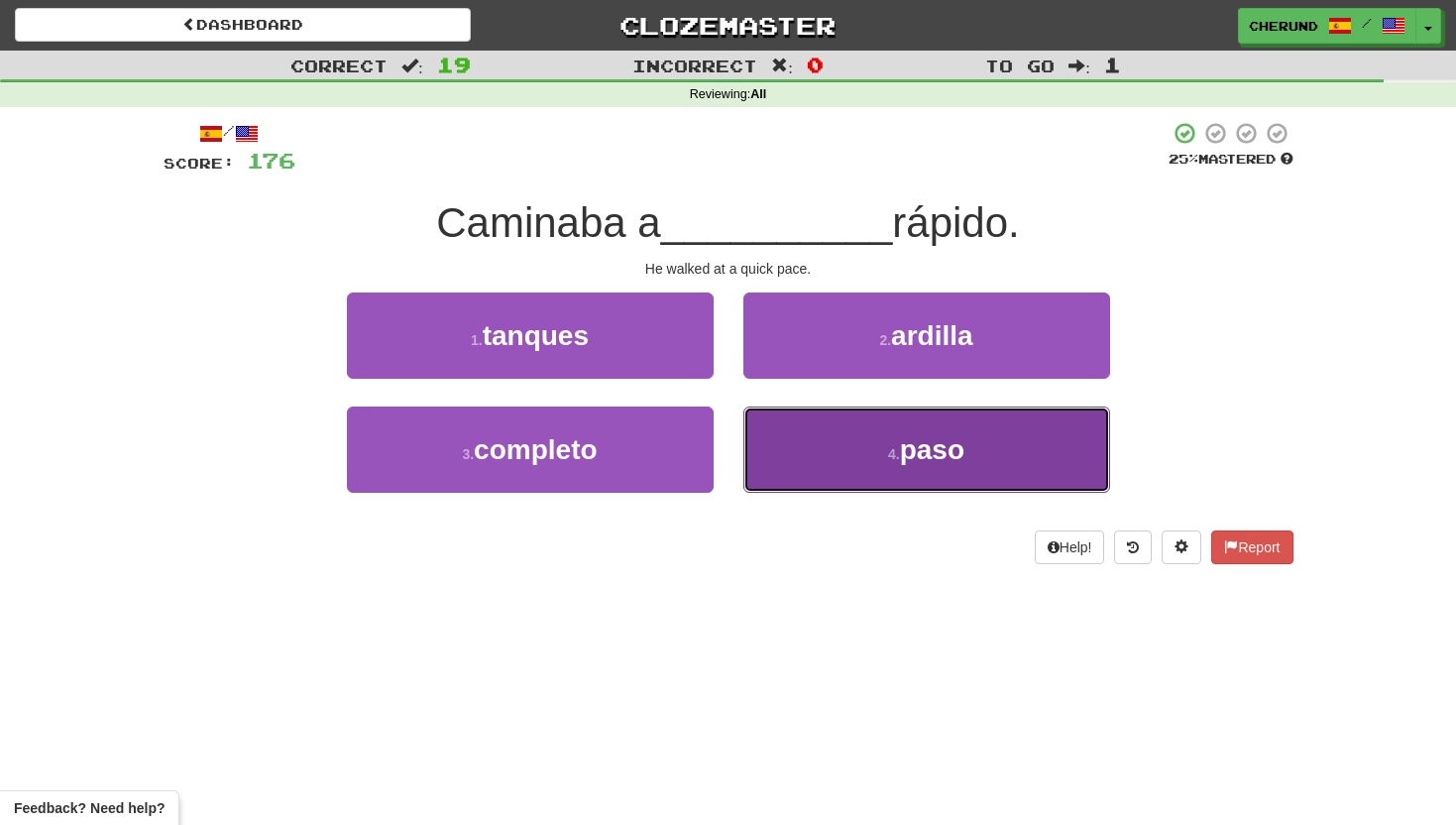 click on "4 .  paso" at bounding box center (927, 449) 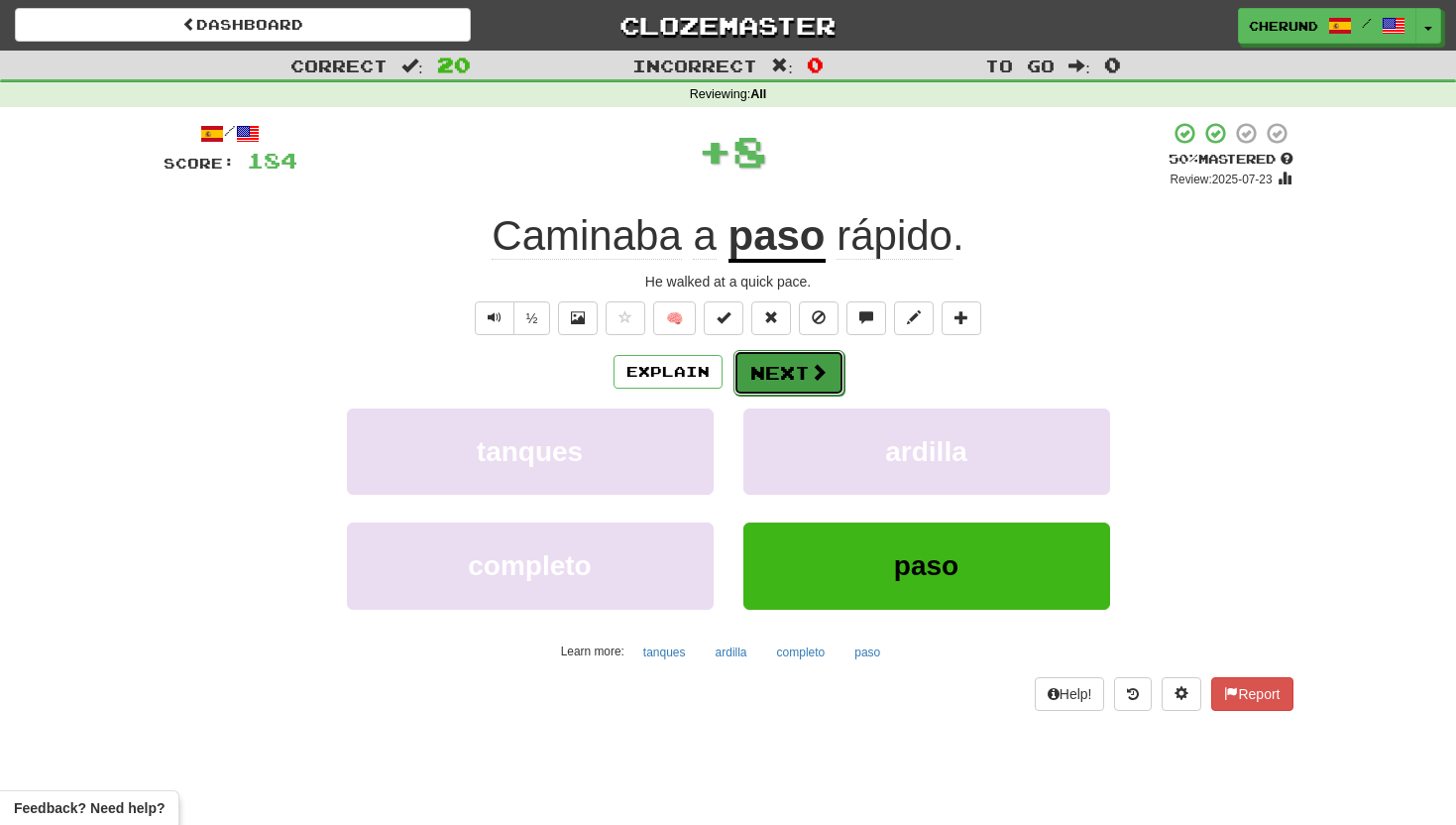 click on "Next" at bounding box center (789, 373) 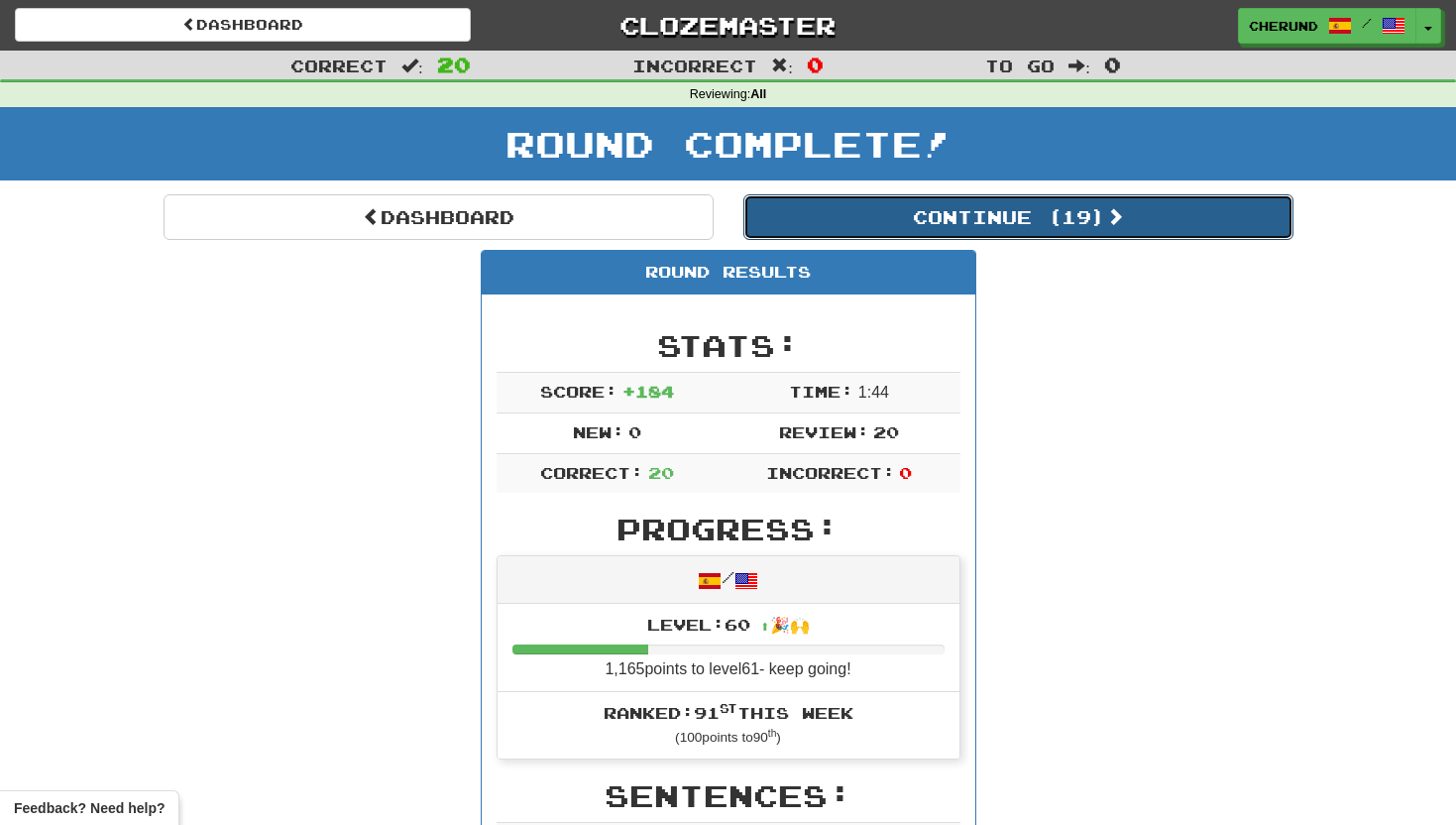 click on "Continue ( 19 )" at bounding box center [1018, 217] 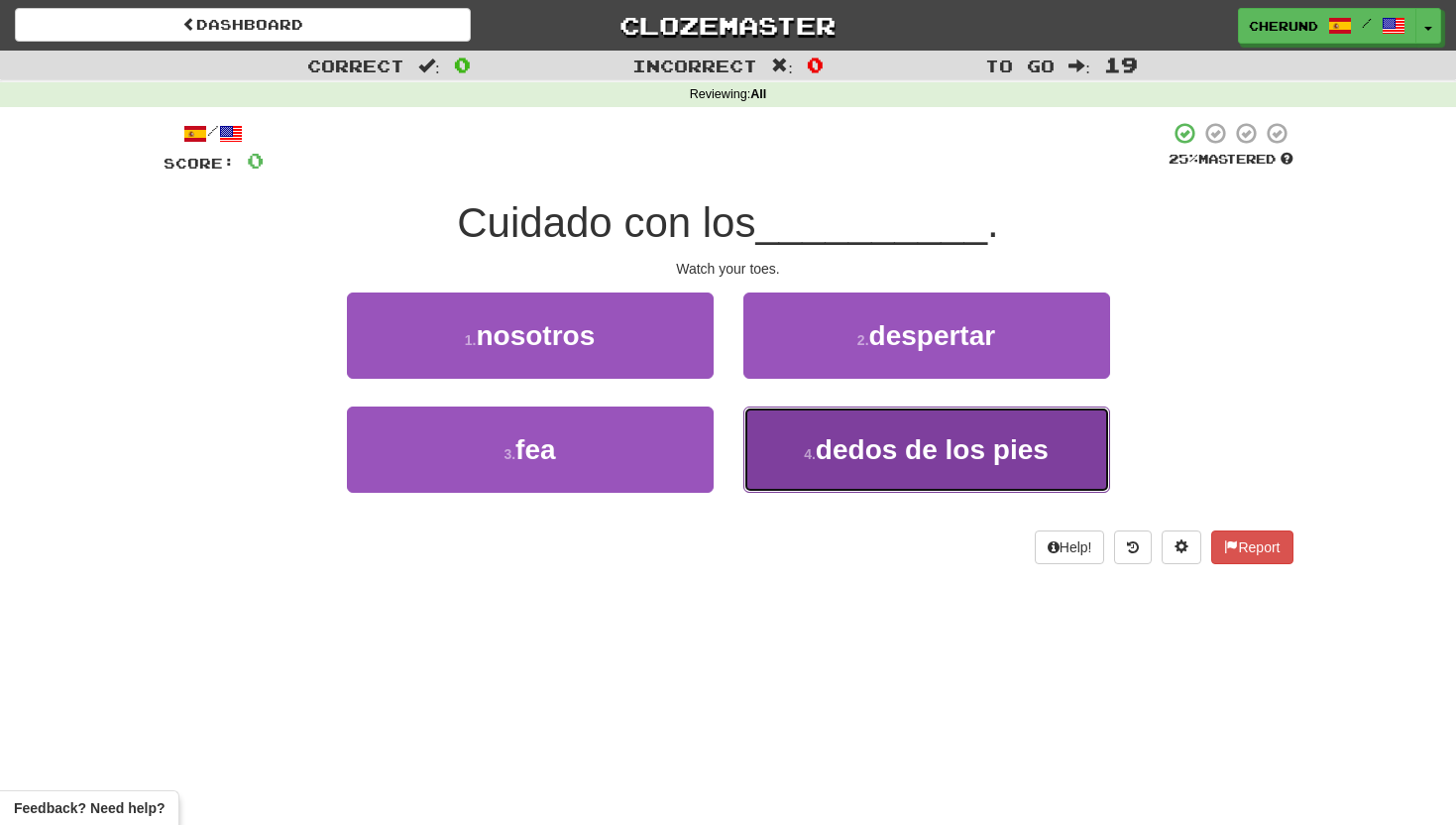 click on "4 .  dedos de los pies" at bounding box center [927, 449] 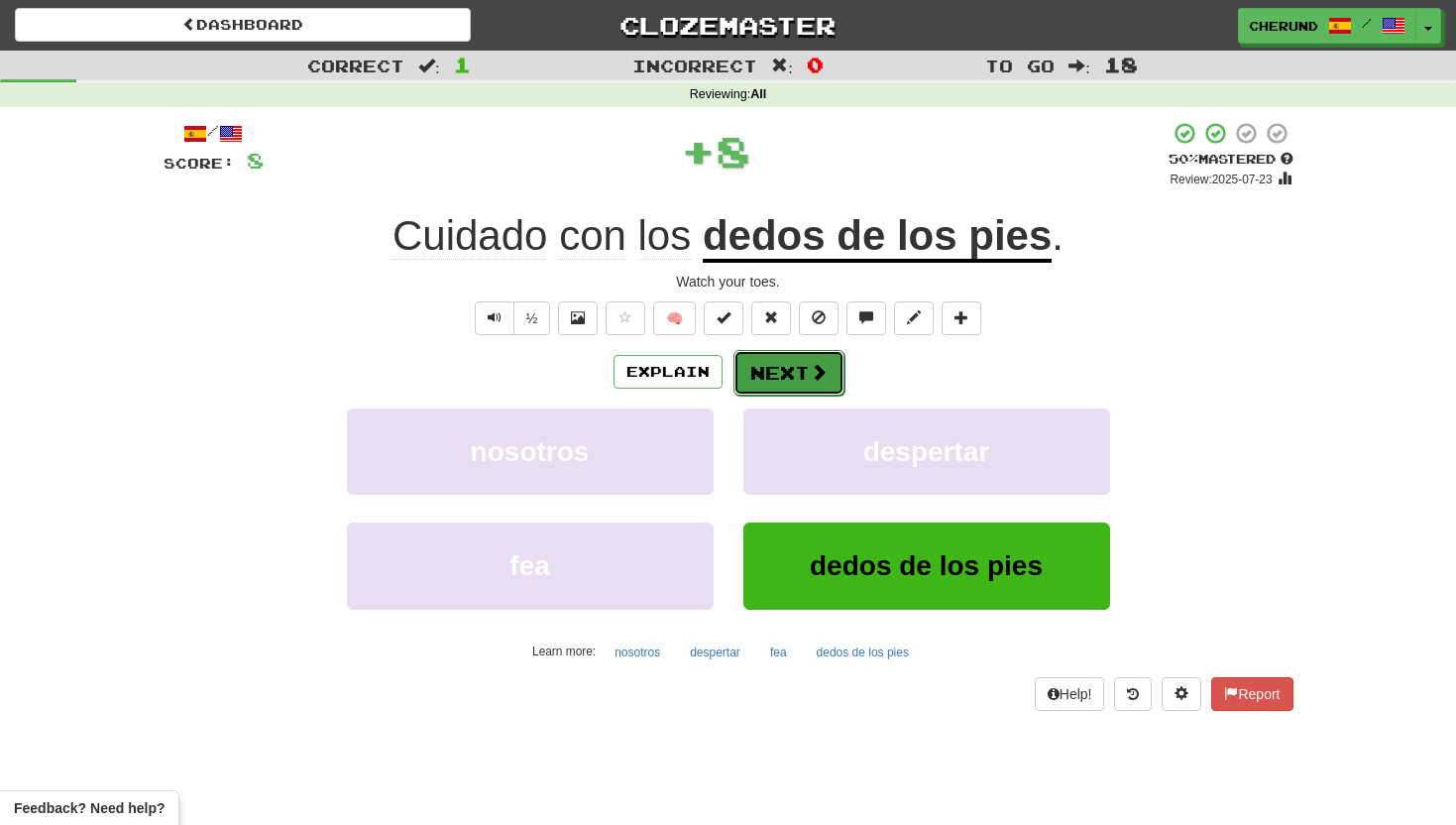 click on "Next" at bounding box center (789, 373) 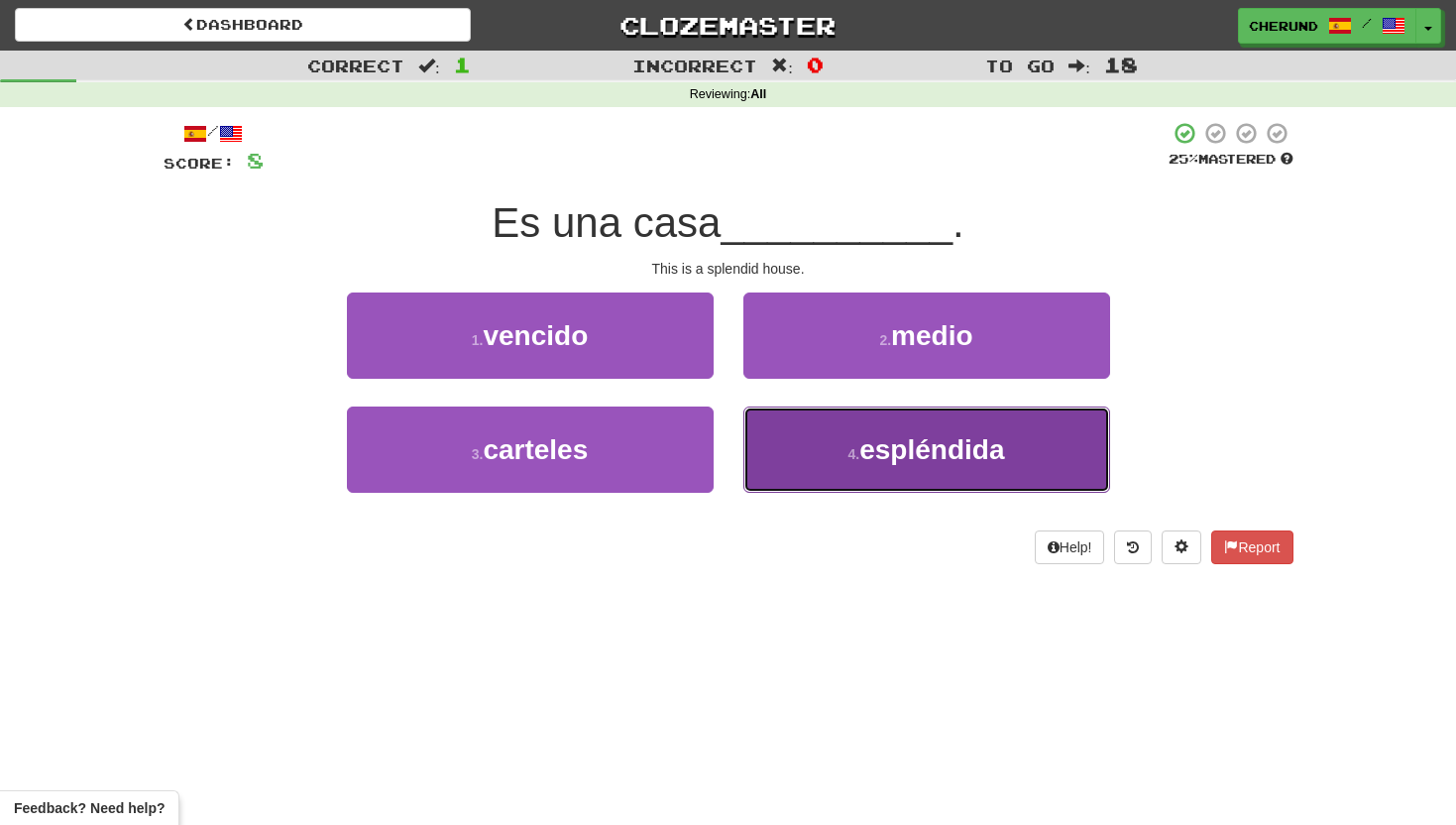 click on "4 .  espléndida" at bounding box center [927, 449] 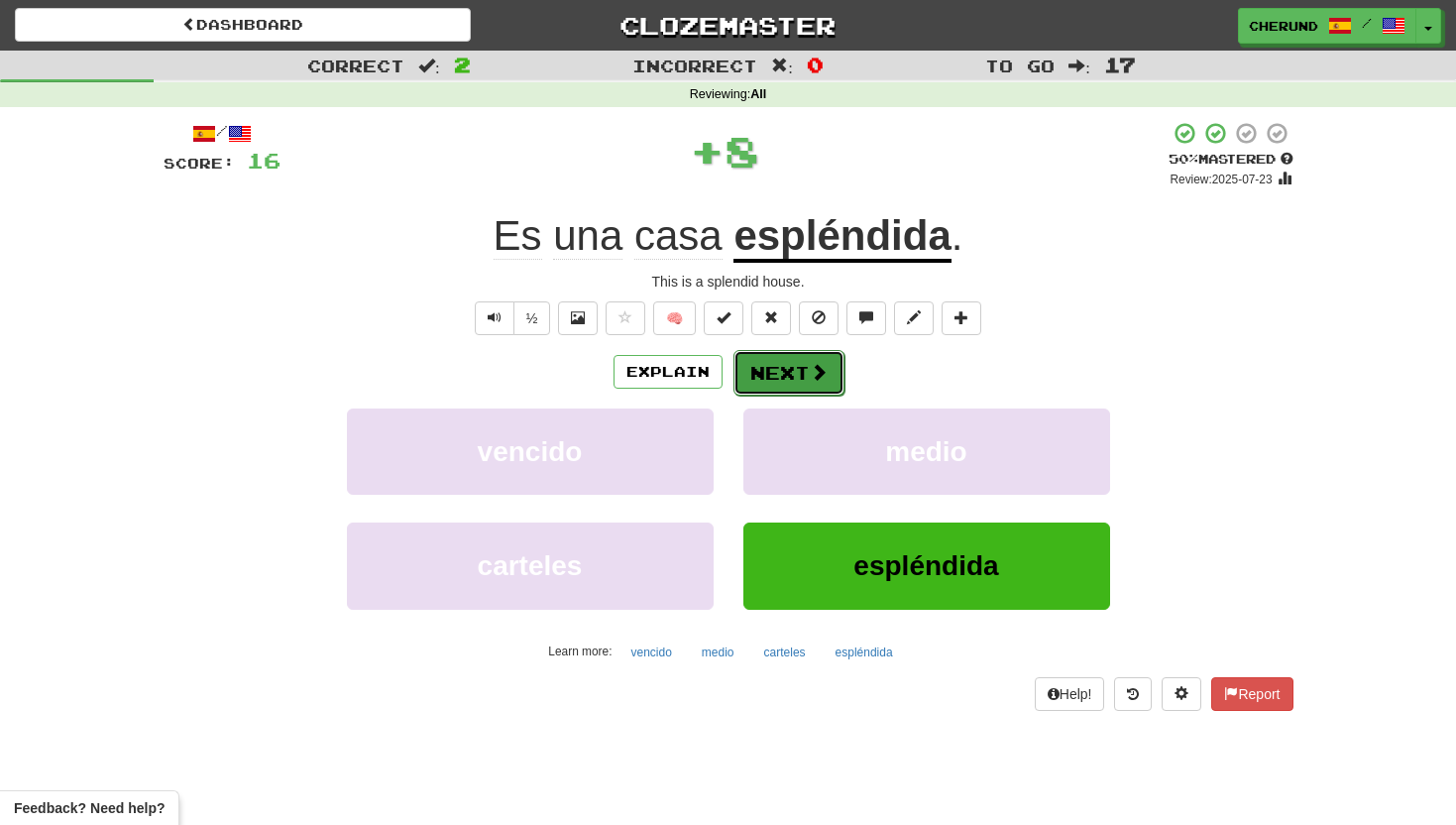 click on "Next" at bounding box center [789, 373] 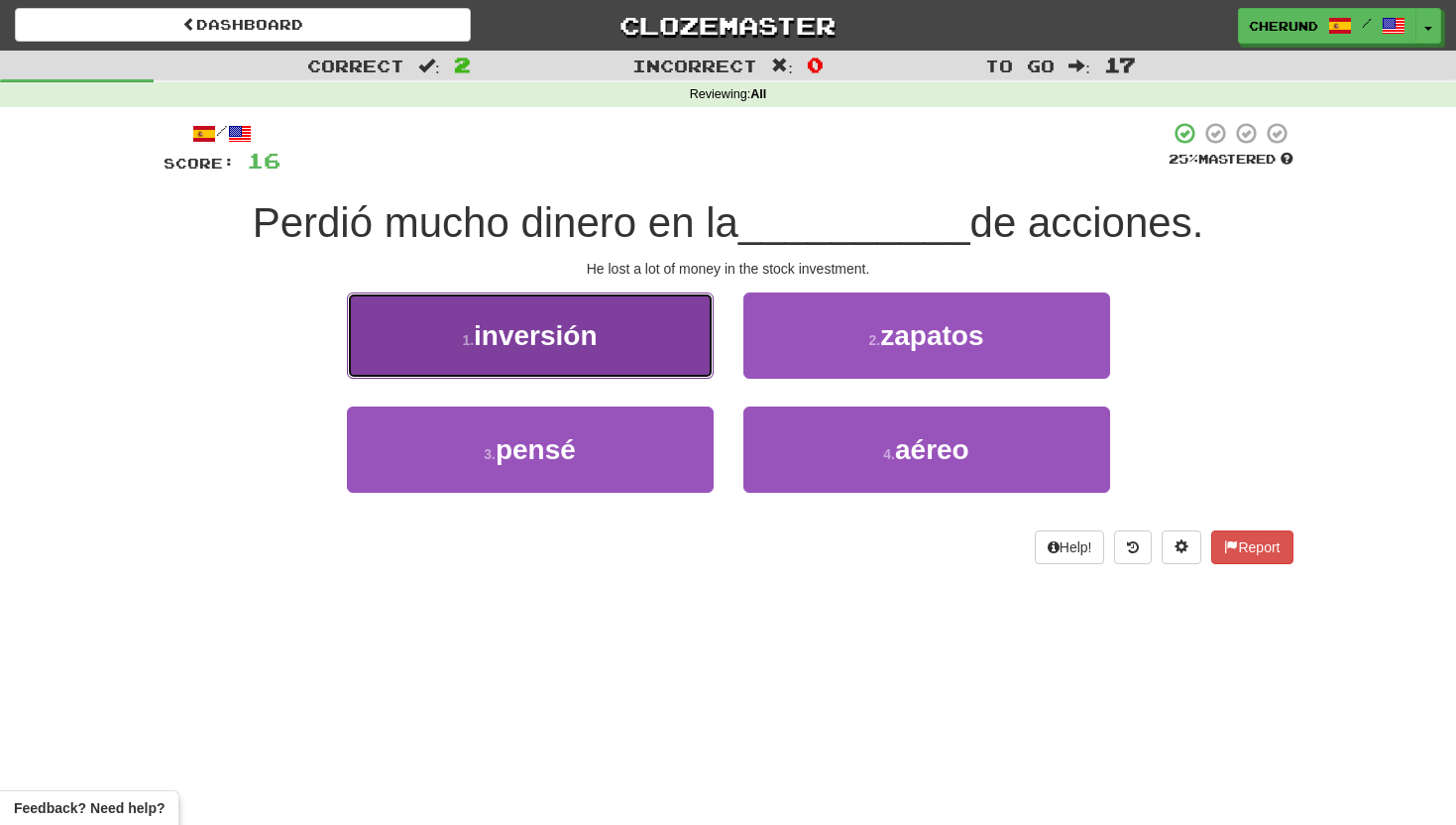 click on "1 .  inversión" at bounding box center [530, 335] 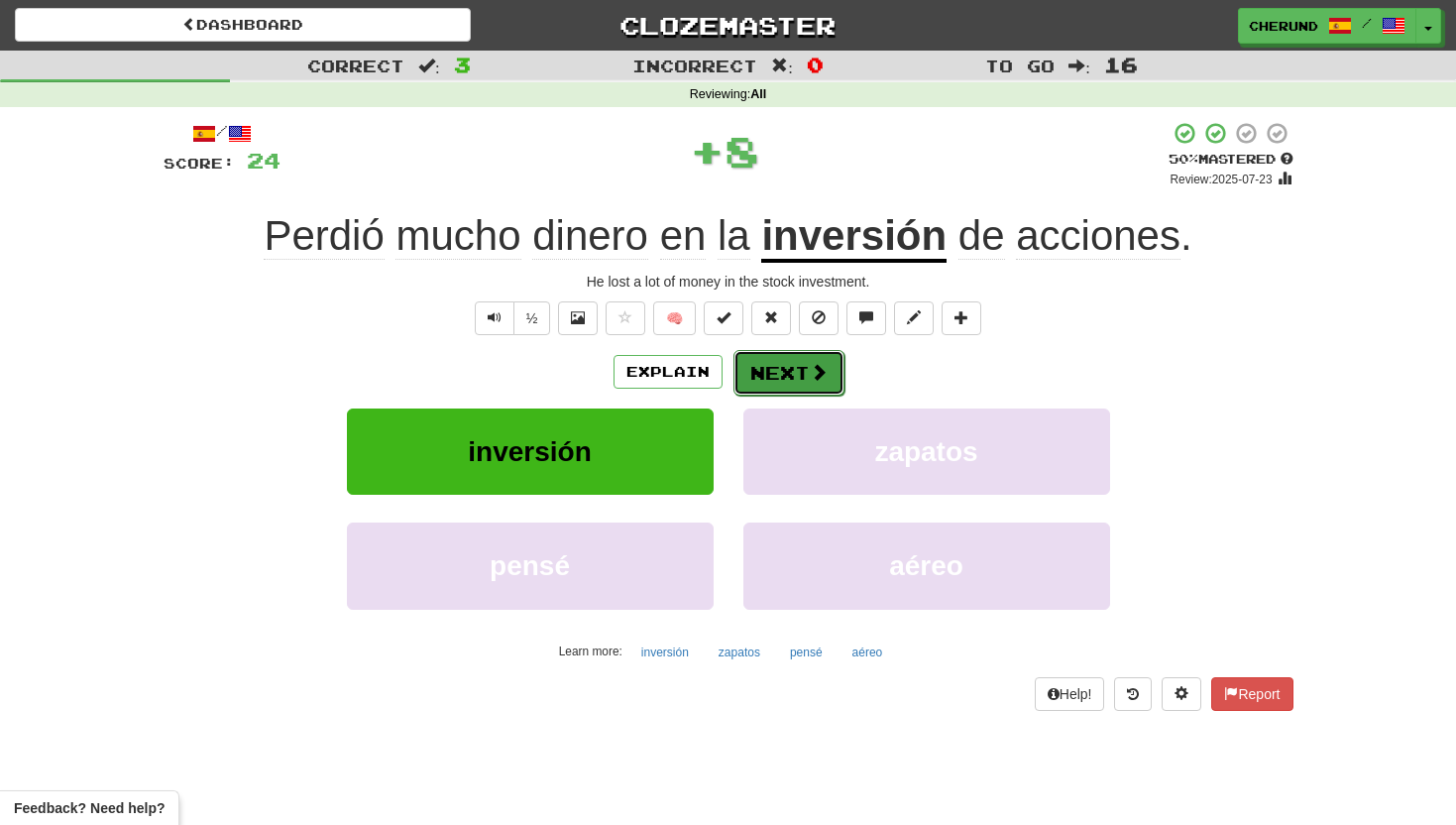 click on "Next" at bounding box center (789, 373) 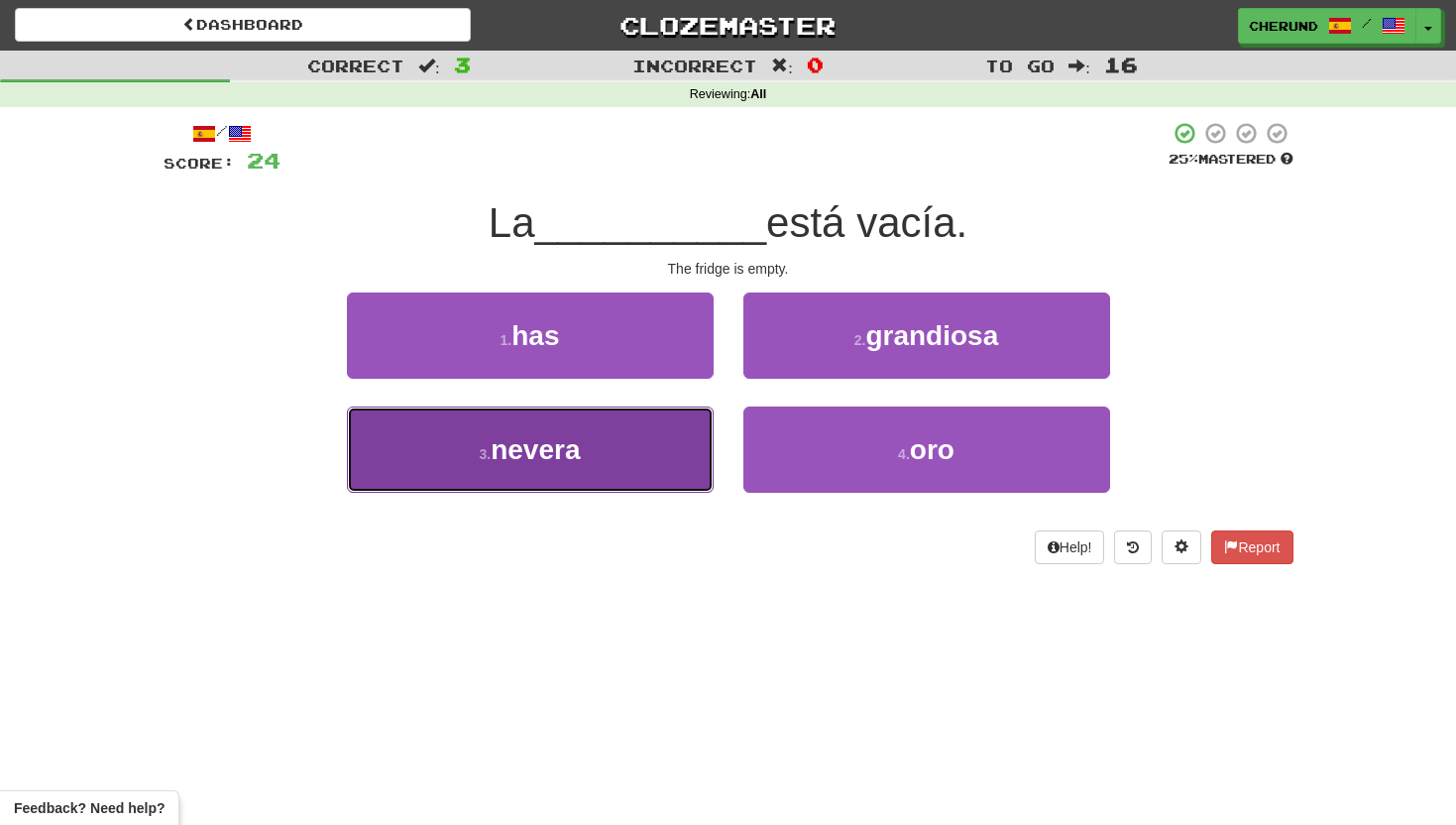 click on "3 .  nevera" at bounding box center [530, 449] 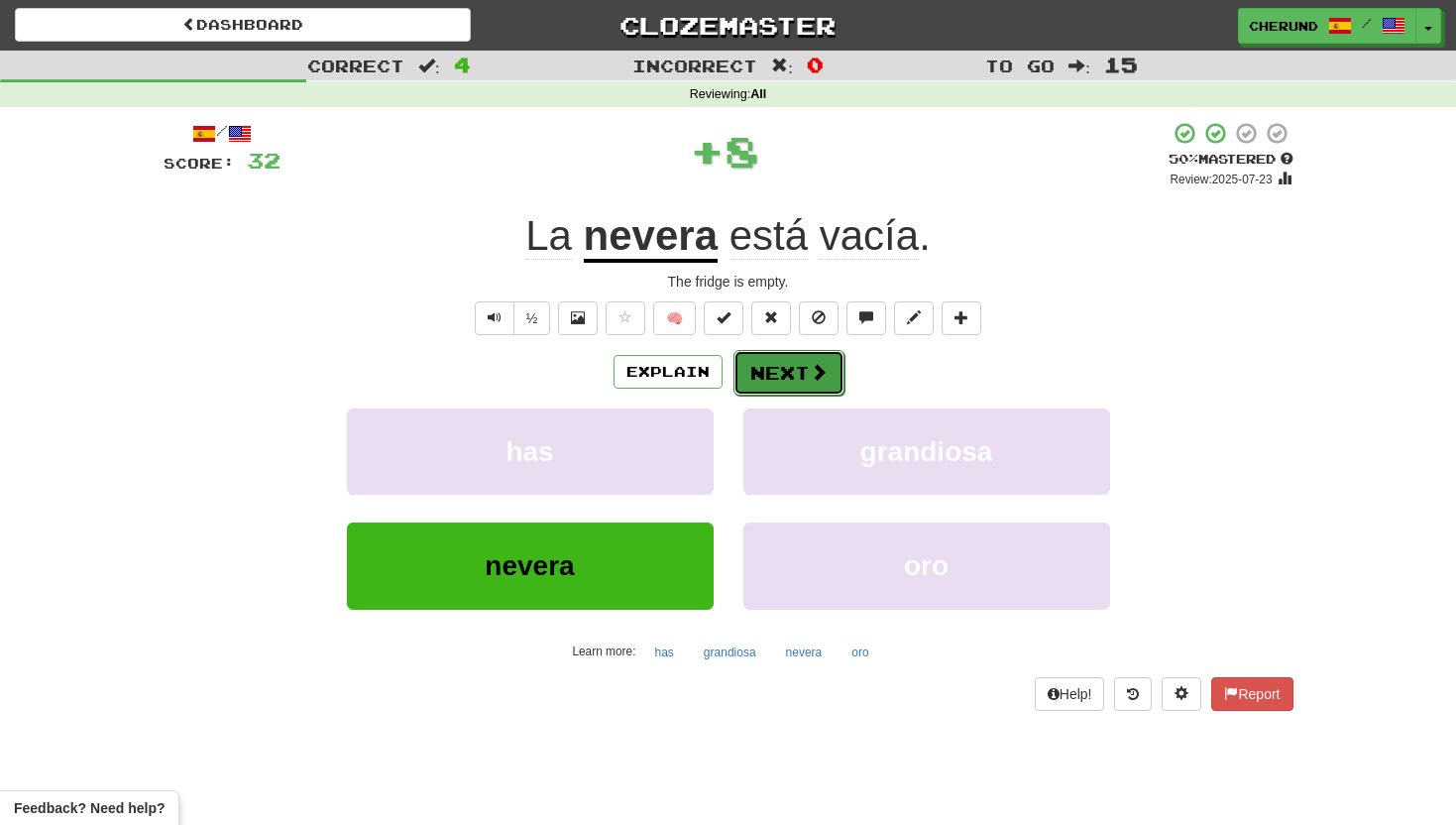 click on "Next" at bounding box center [789, 373] 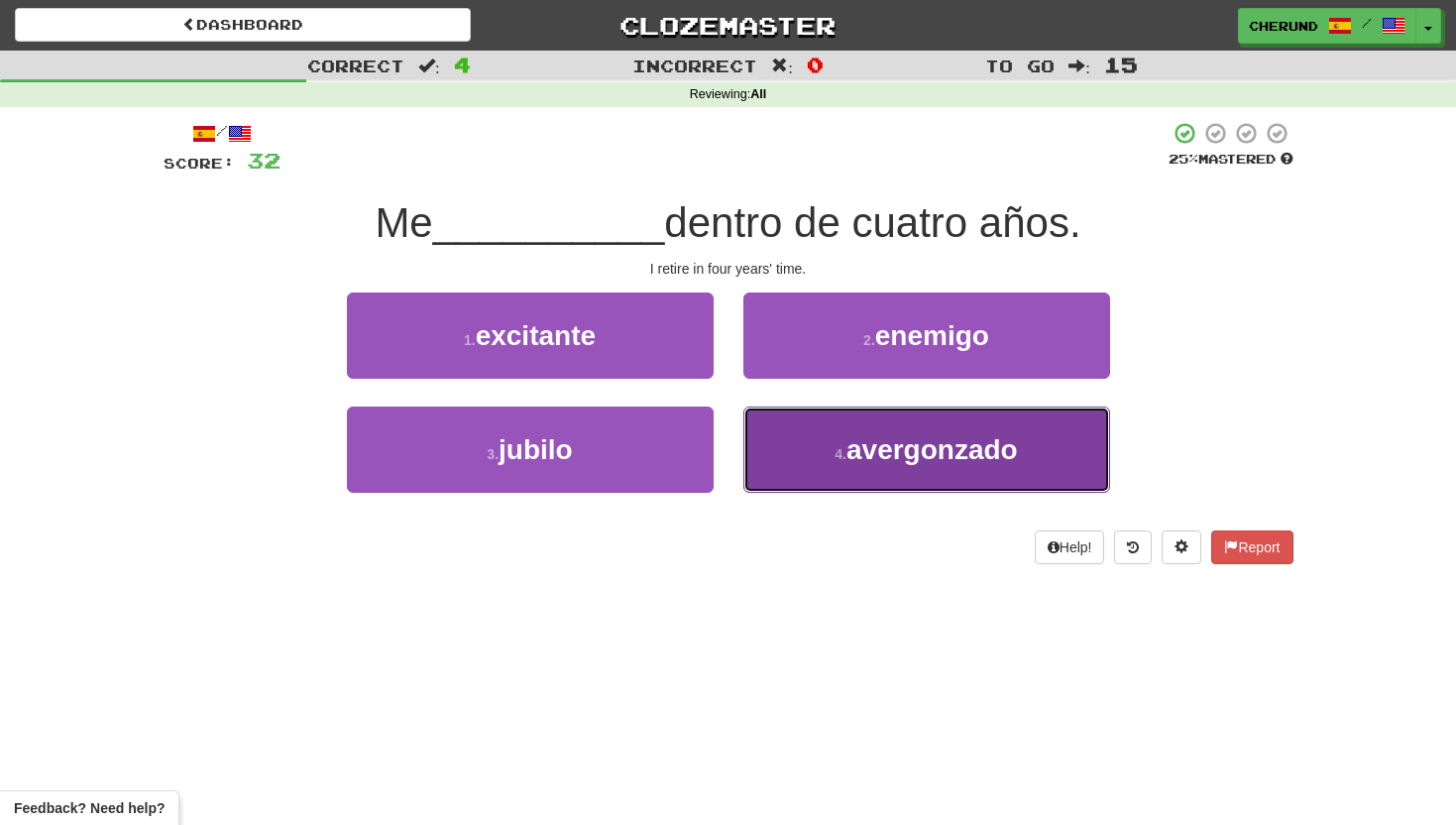click on "4 .  avergonzado" at bounding box center (927, 449) 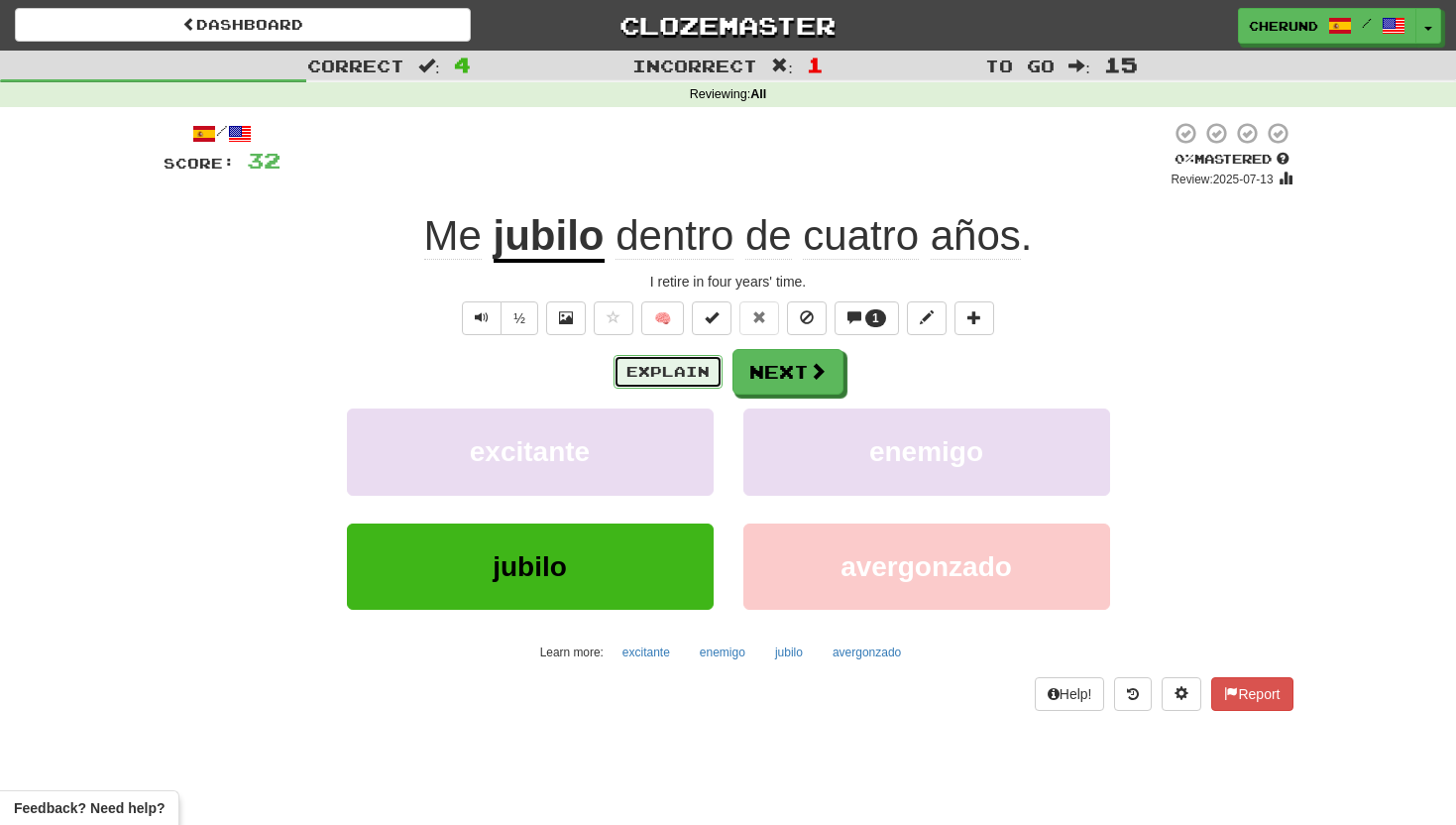click on "Explain" at bounding box center [668, 372] 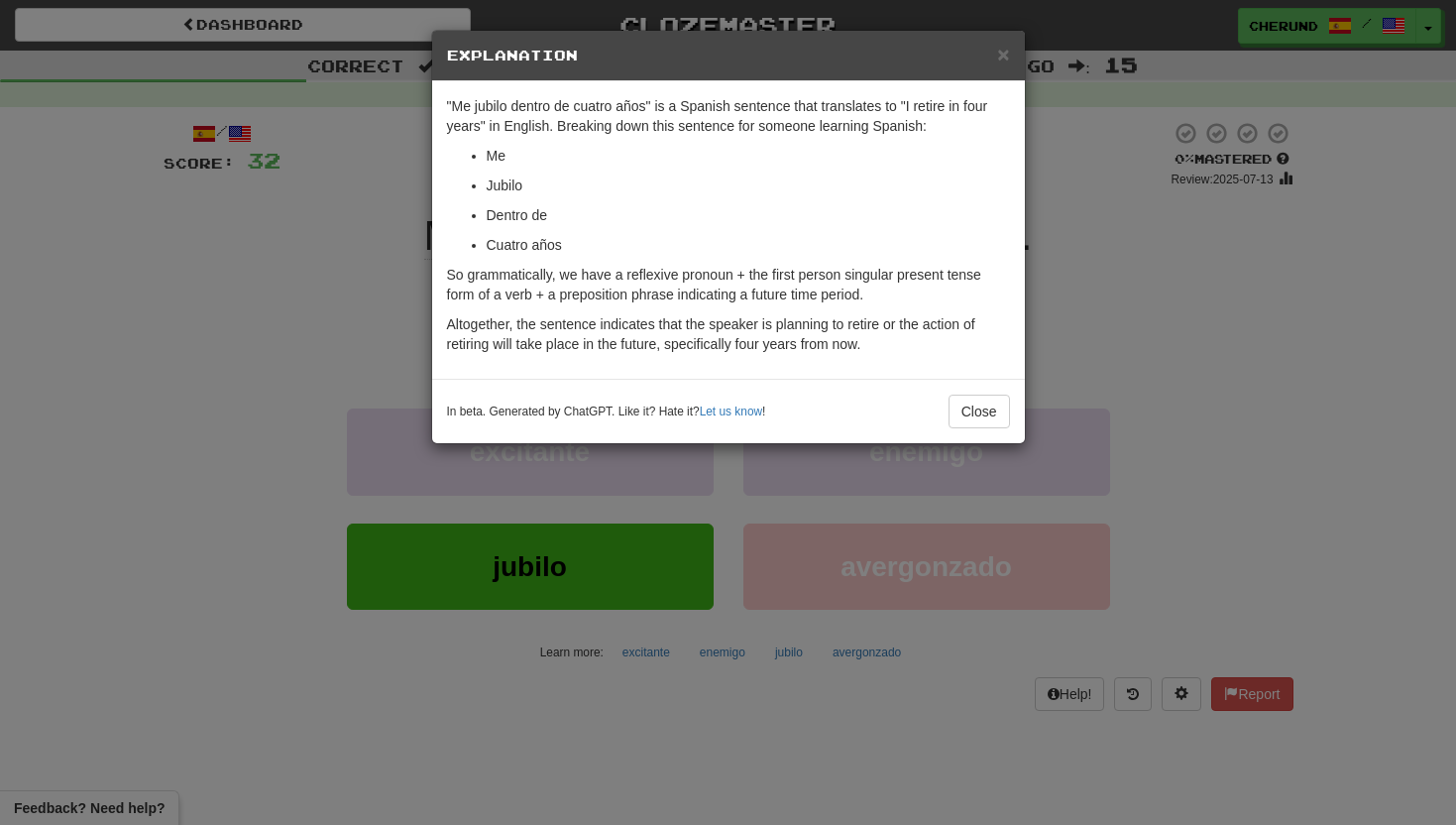click on "× Explanation "Me jubilo dentro de cuatro años" is a Spanish sentence that translates to "I retire in four years" in English. Breaking down this sentence for someone learning Spanish:
"Me" is a reflexive pronoun used here for the first person singular (myself) which indicates that the action of the verb is performed by the speaker on themselves. In English, we don't need a pronoun in this position because "I retire" already implies that the action is done by the speaker on themselves.
"Jubilo" is the first person singular present indicative form of the verb "jubilarse," which means "to retire." Even though the word looks like it's in present tense, in this context, it's a future action. This is common in Spanish for talking about events in the near future, much like how in English one might say "I graduate in May" instead of "I will graduate in May."
"Cuatro años" translates to "four years." "Cuatro" is the number four and "años" means "years."
Let us know ! Close" at bounding box center (728, 412) 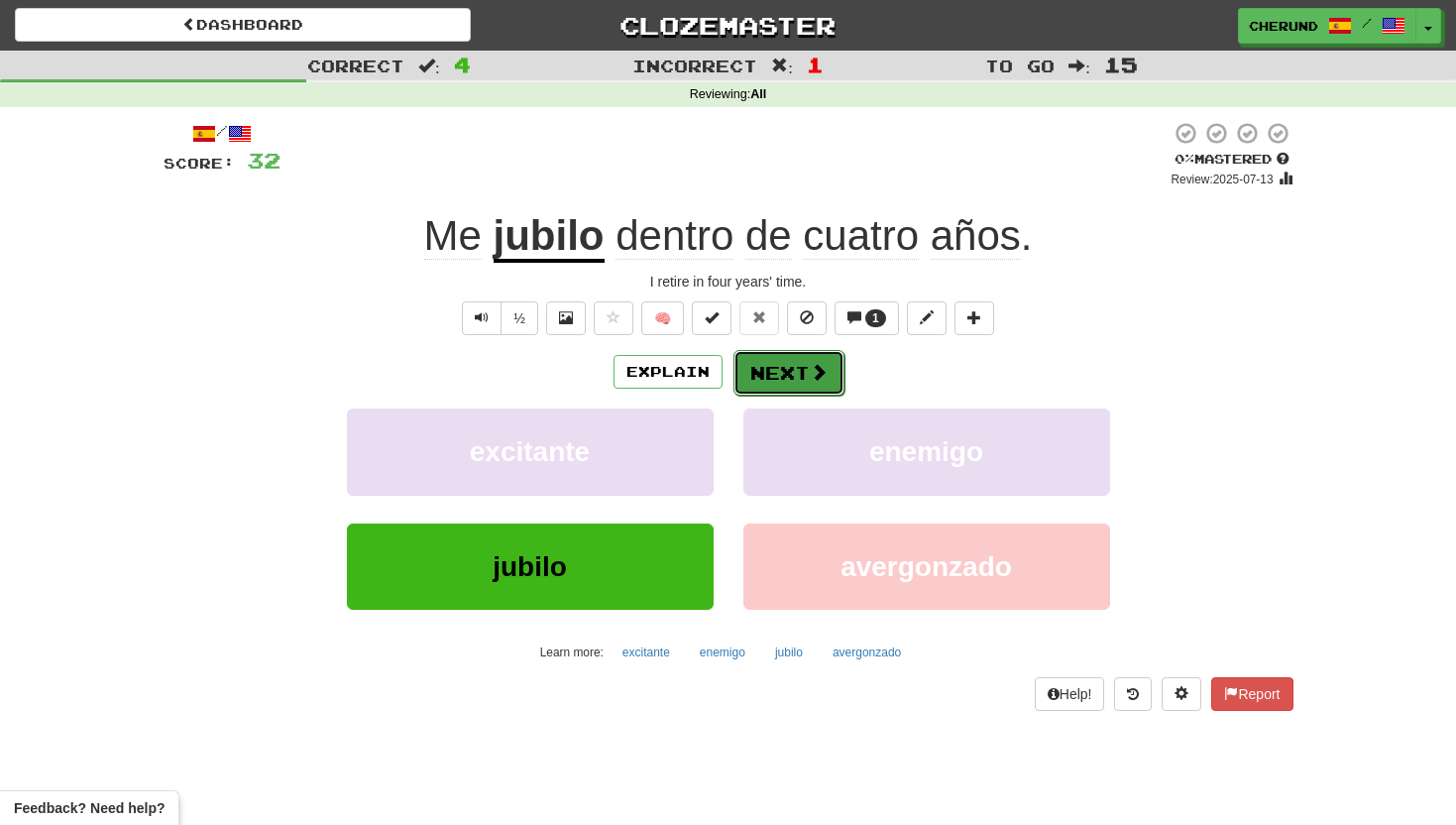 click on "Next" at bounding box center (789, 373) 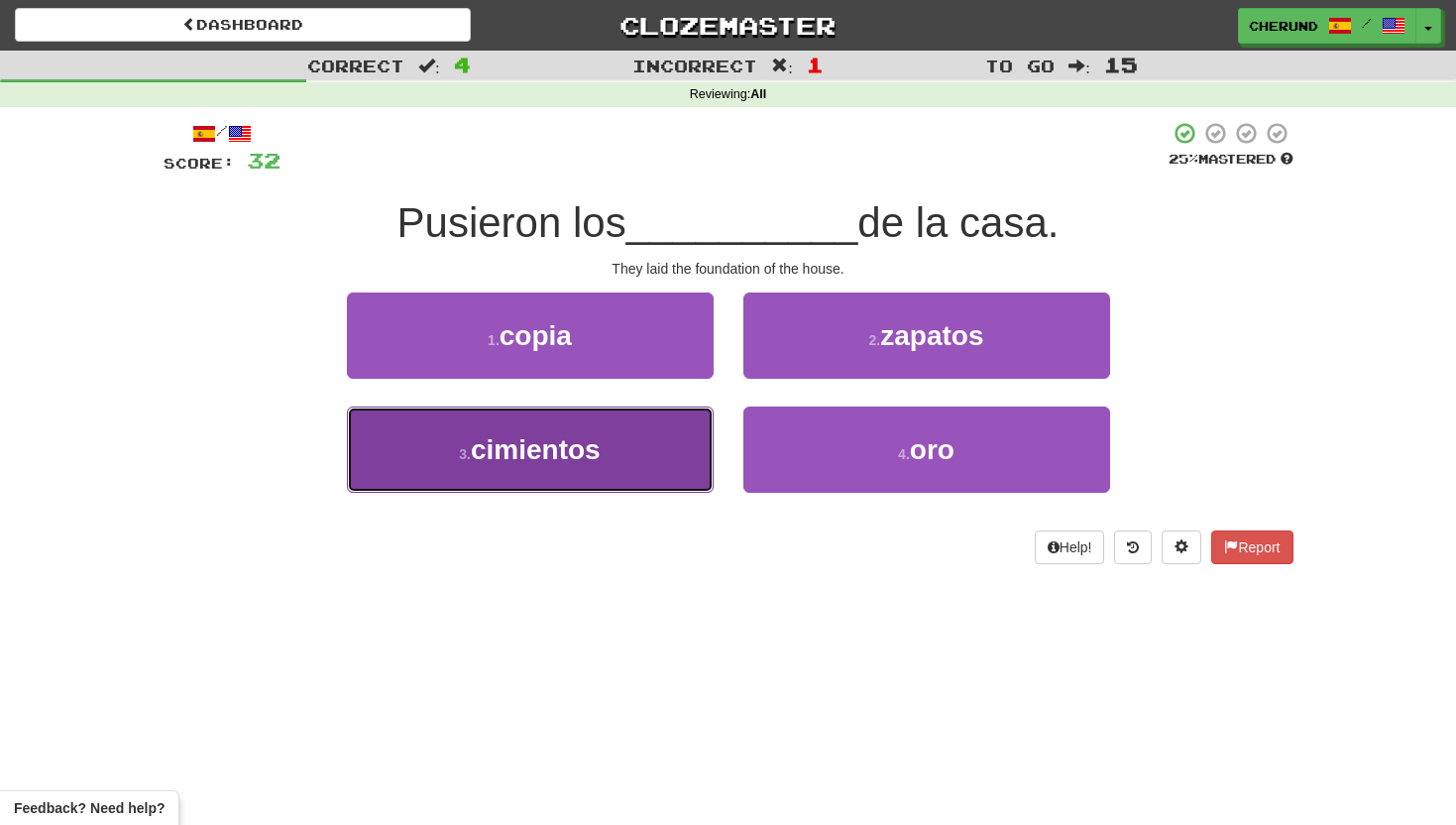 click on "3 .  cimientos" at bounding box center (530, 449) 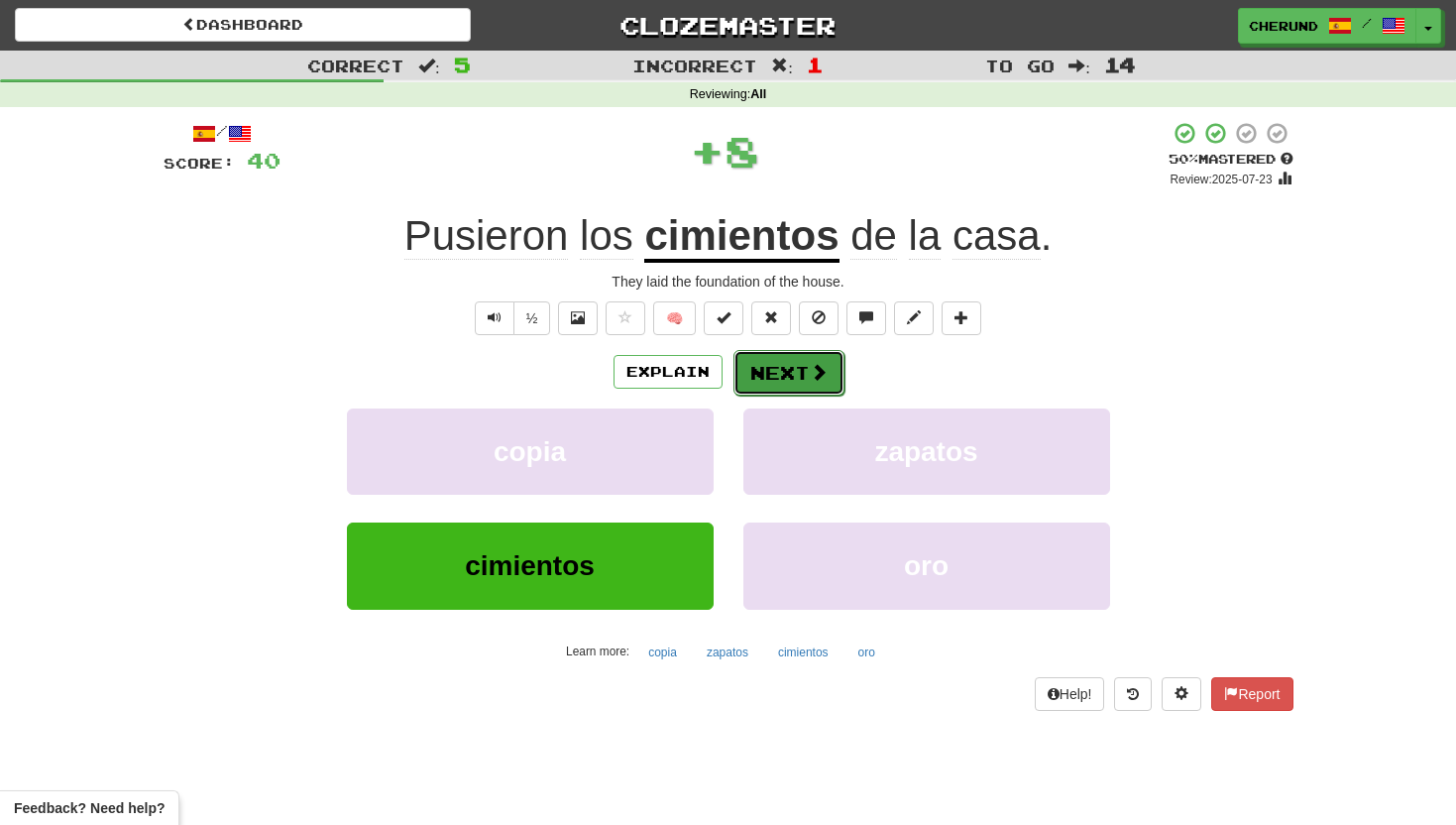 click on "Next" at bounding box center (789, 373) 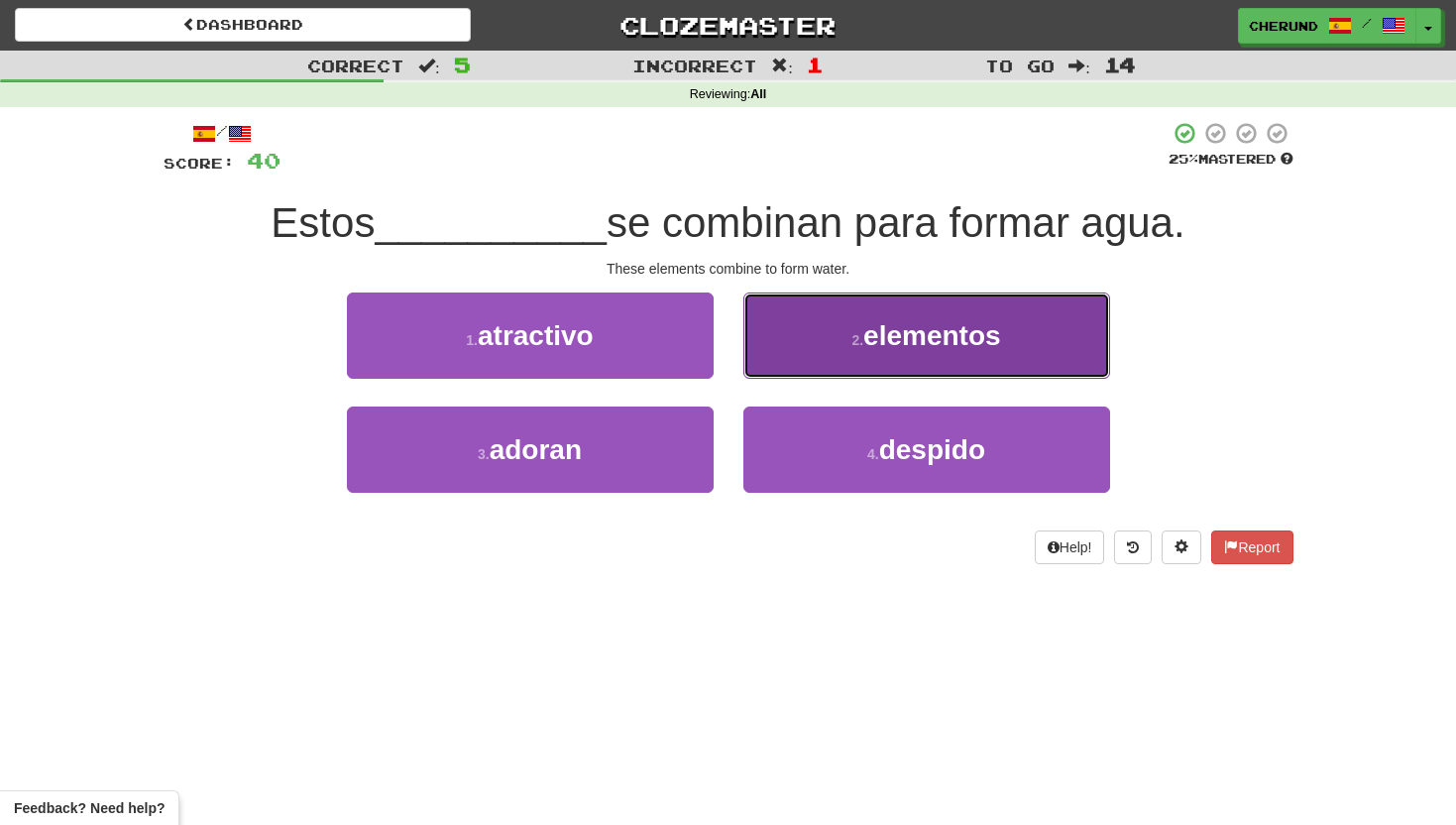 click on "2 .  elementos" at bounding box center [927, 335] 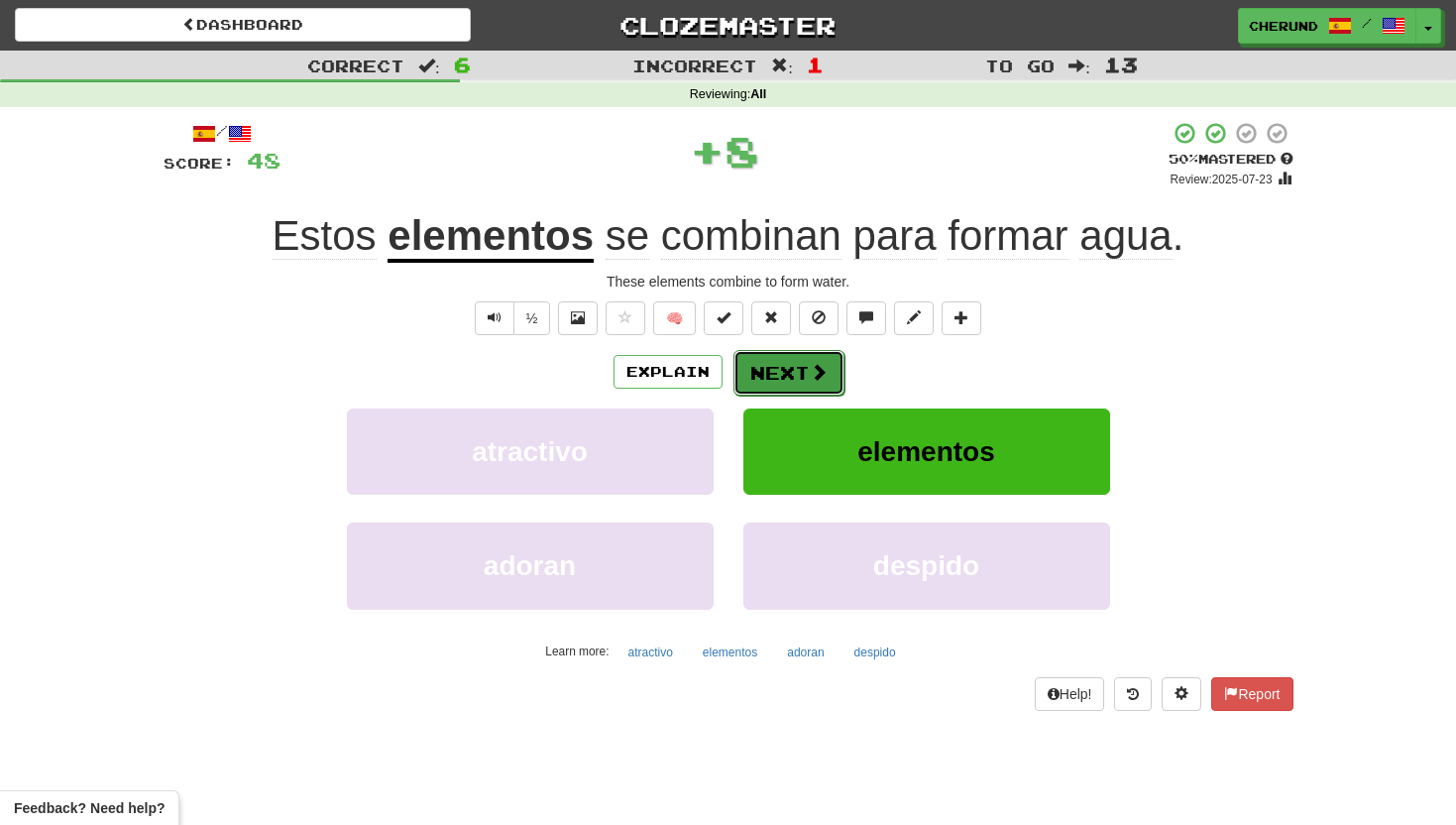 click on "Next" at bounding box center [789, 373] 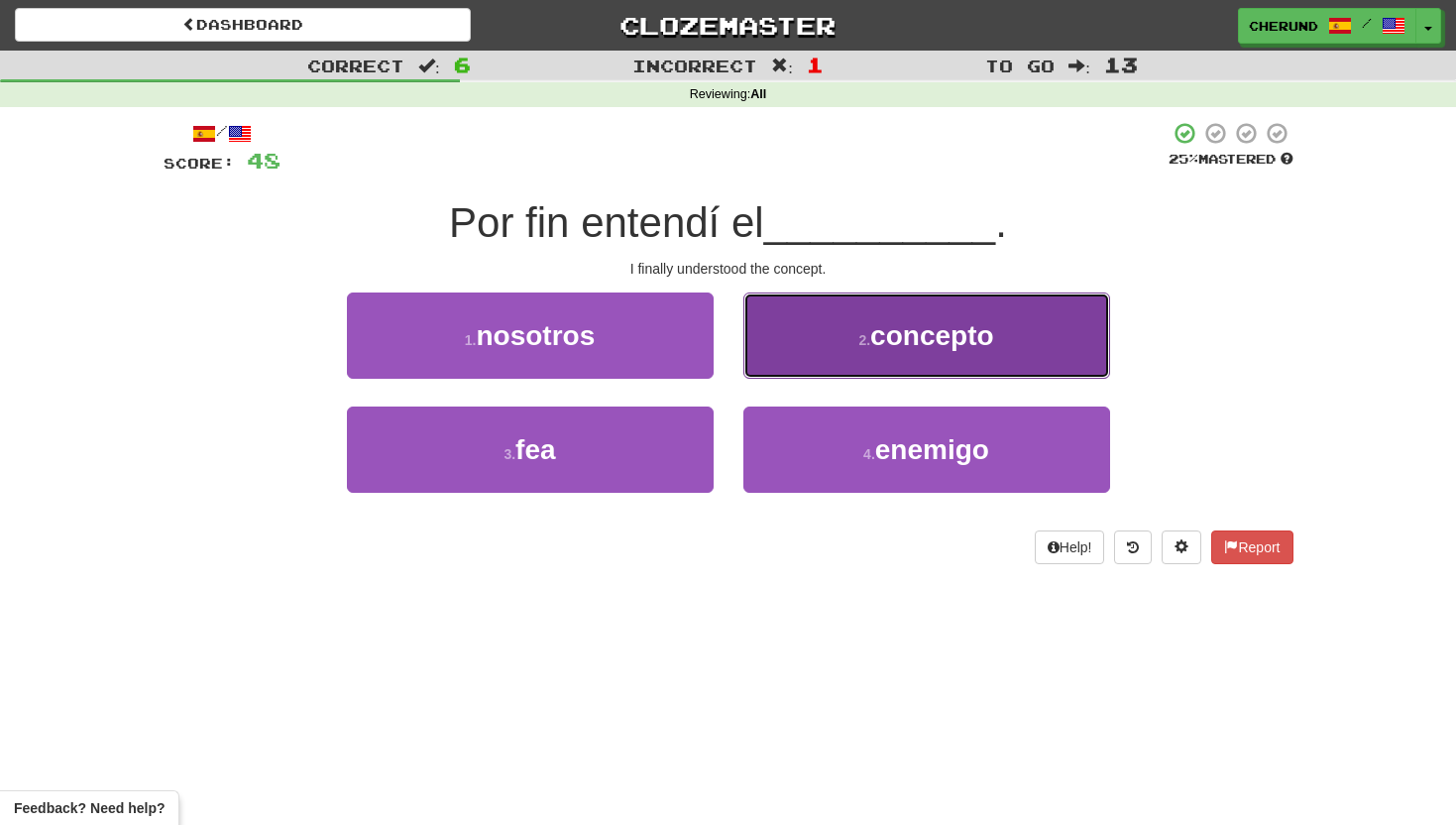 click on "concepto" at bounding box center (932, 335) 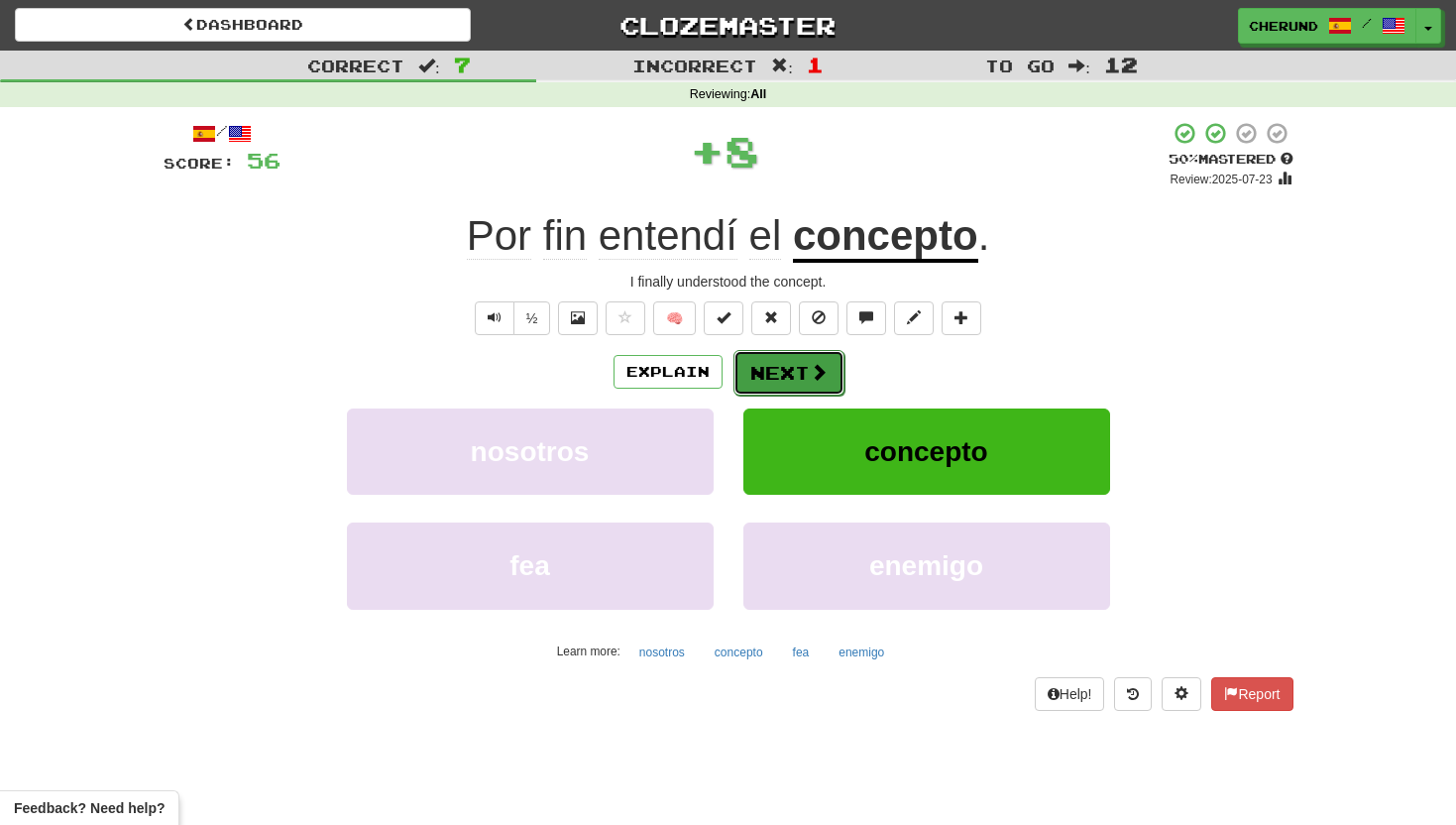 click on "Next" at bounding box center (789, 373) 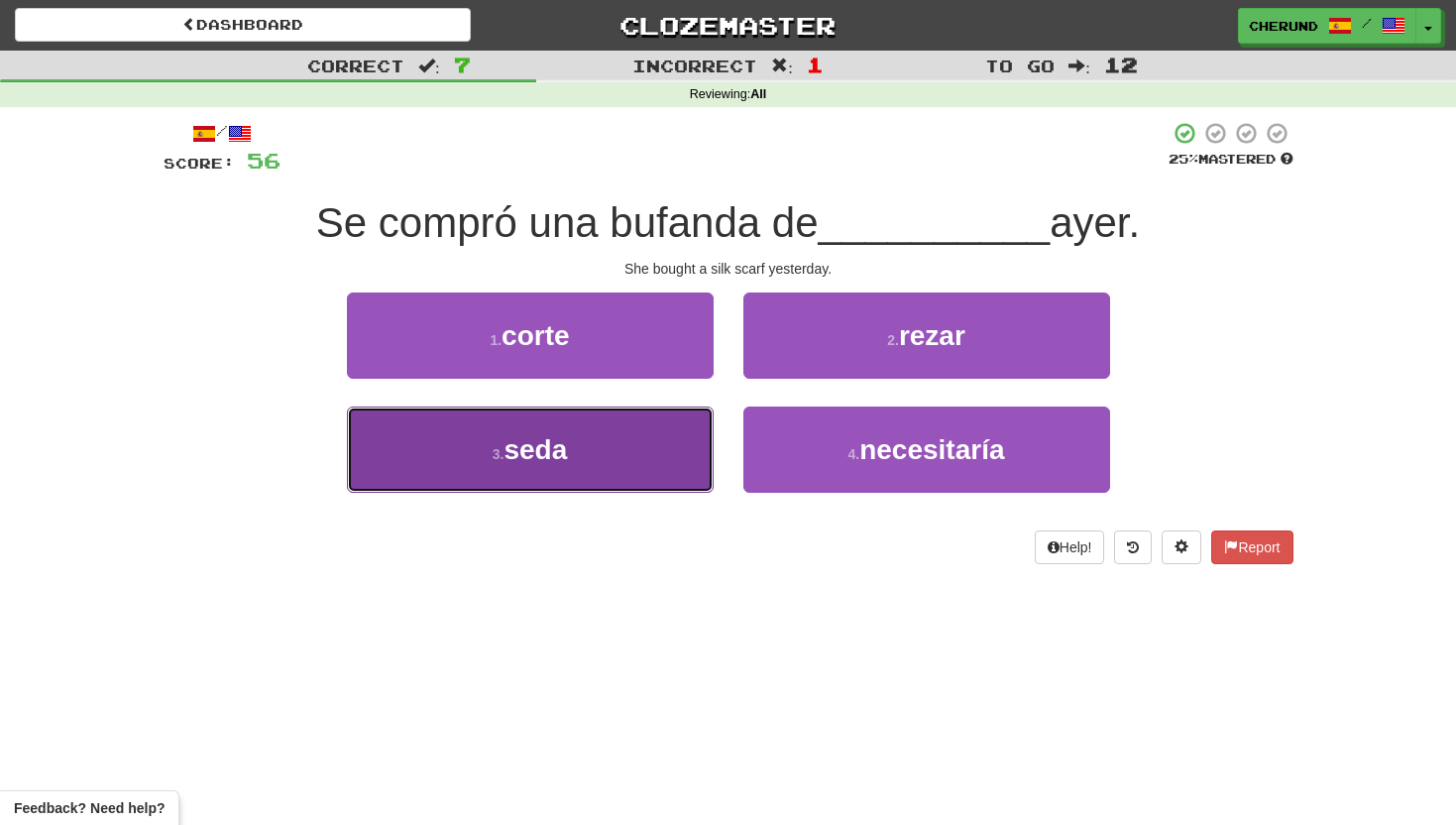 click on "3 .  seda" at bounding box center (530, 449) 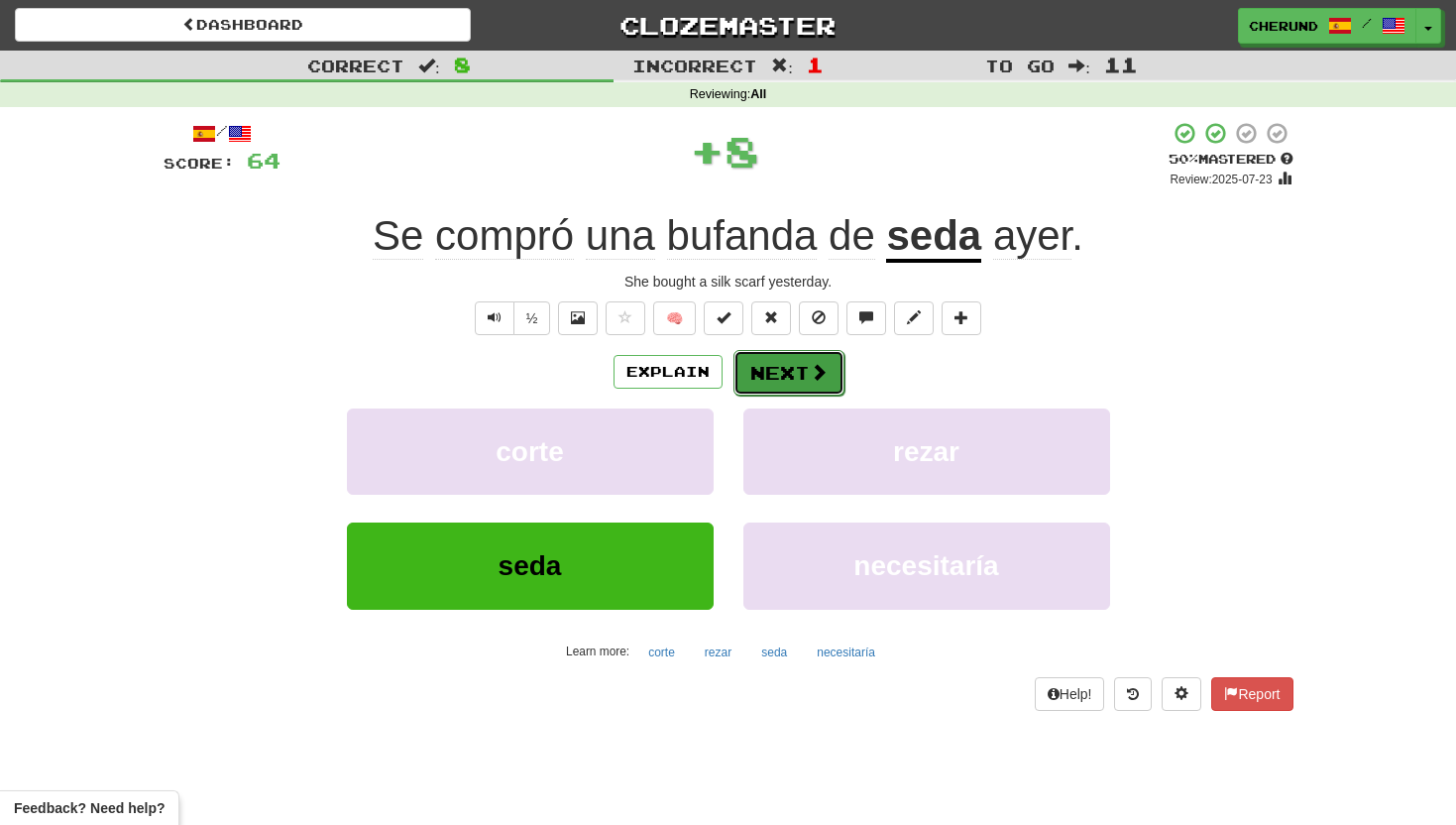 click on "Next" at bounding box center (789, 373) 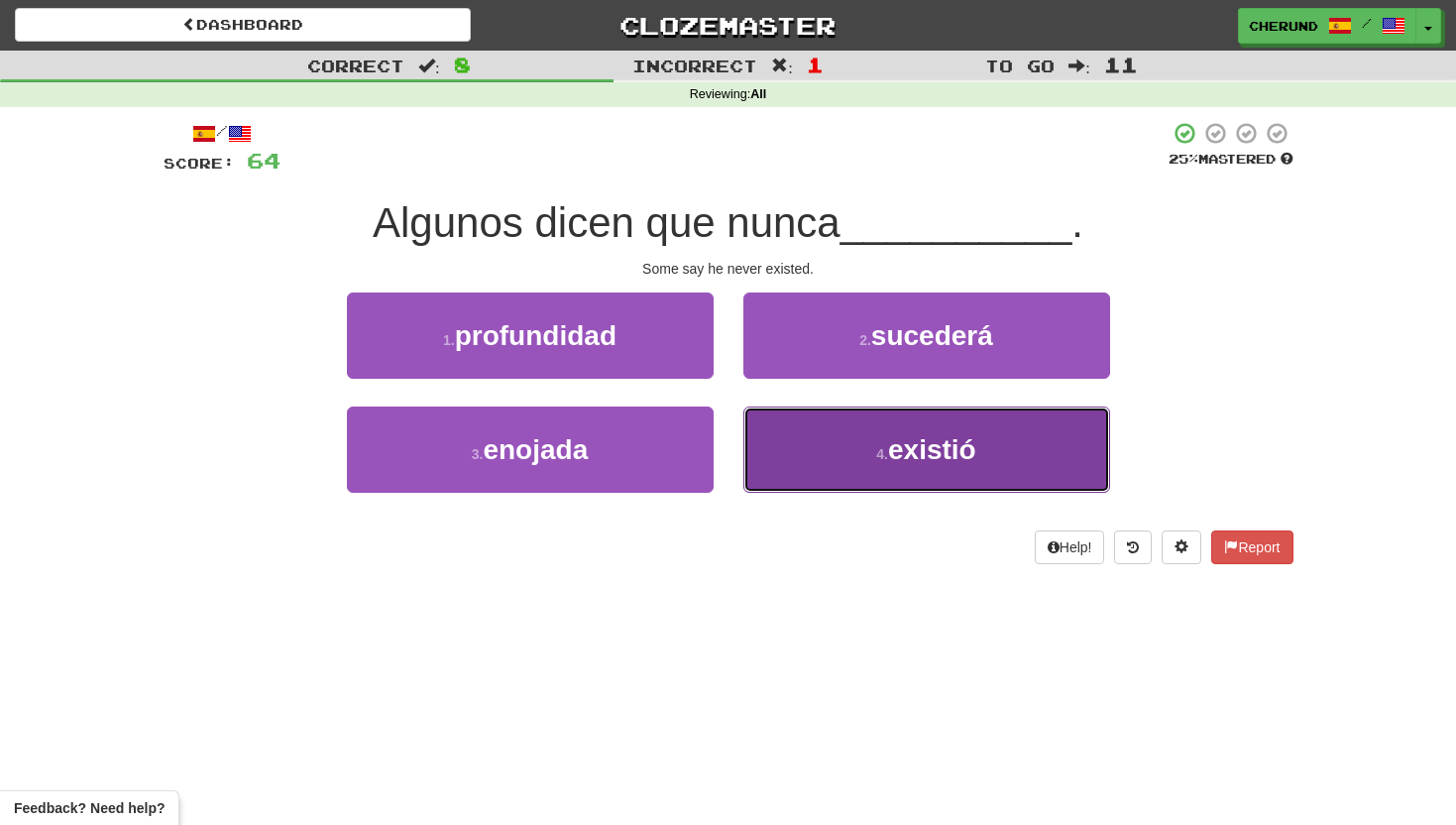 click on "existió" at bounding box center [932, 449] 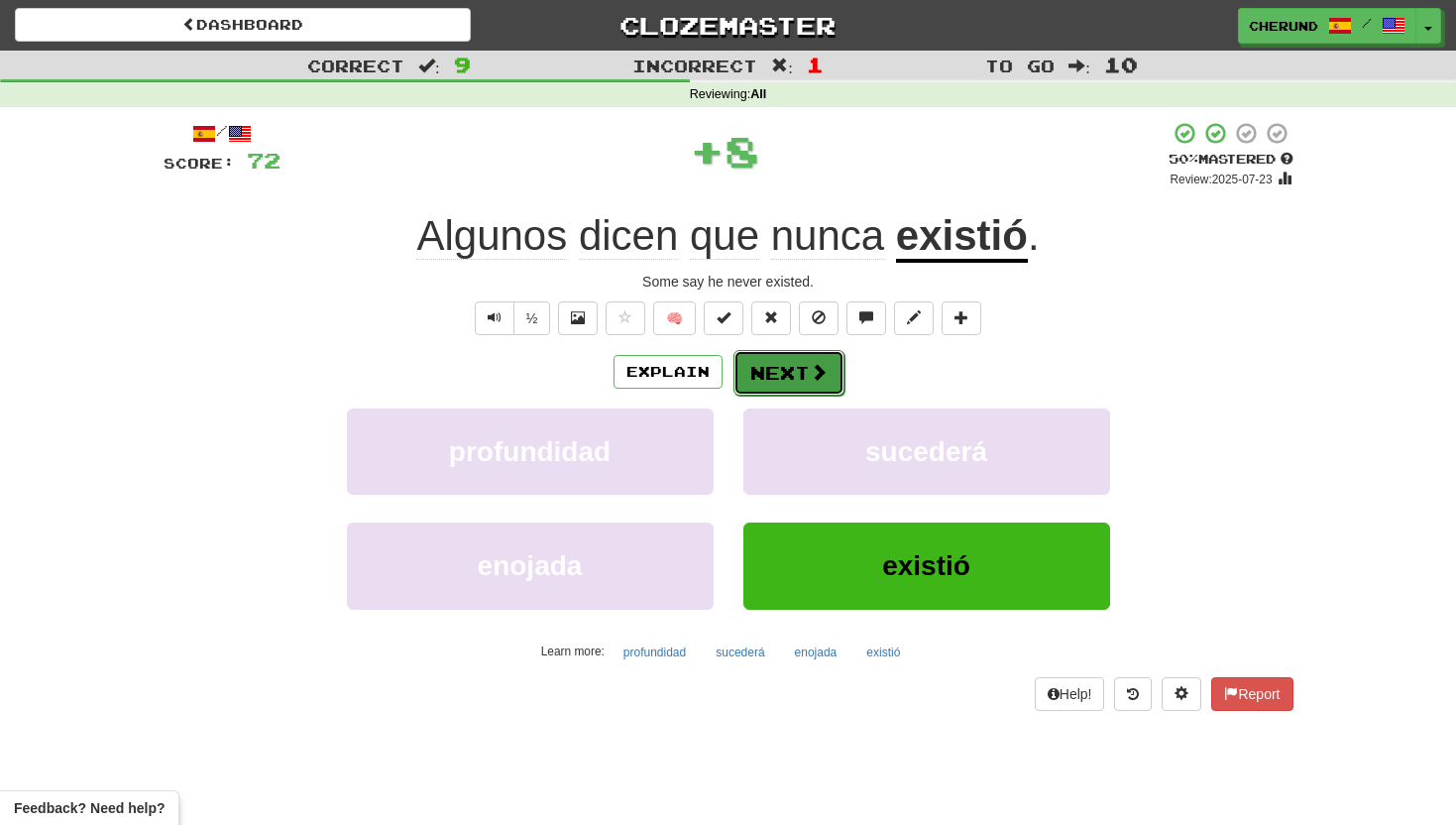 click on "Next" at bounding box center (789, 373) 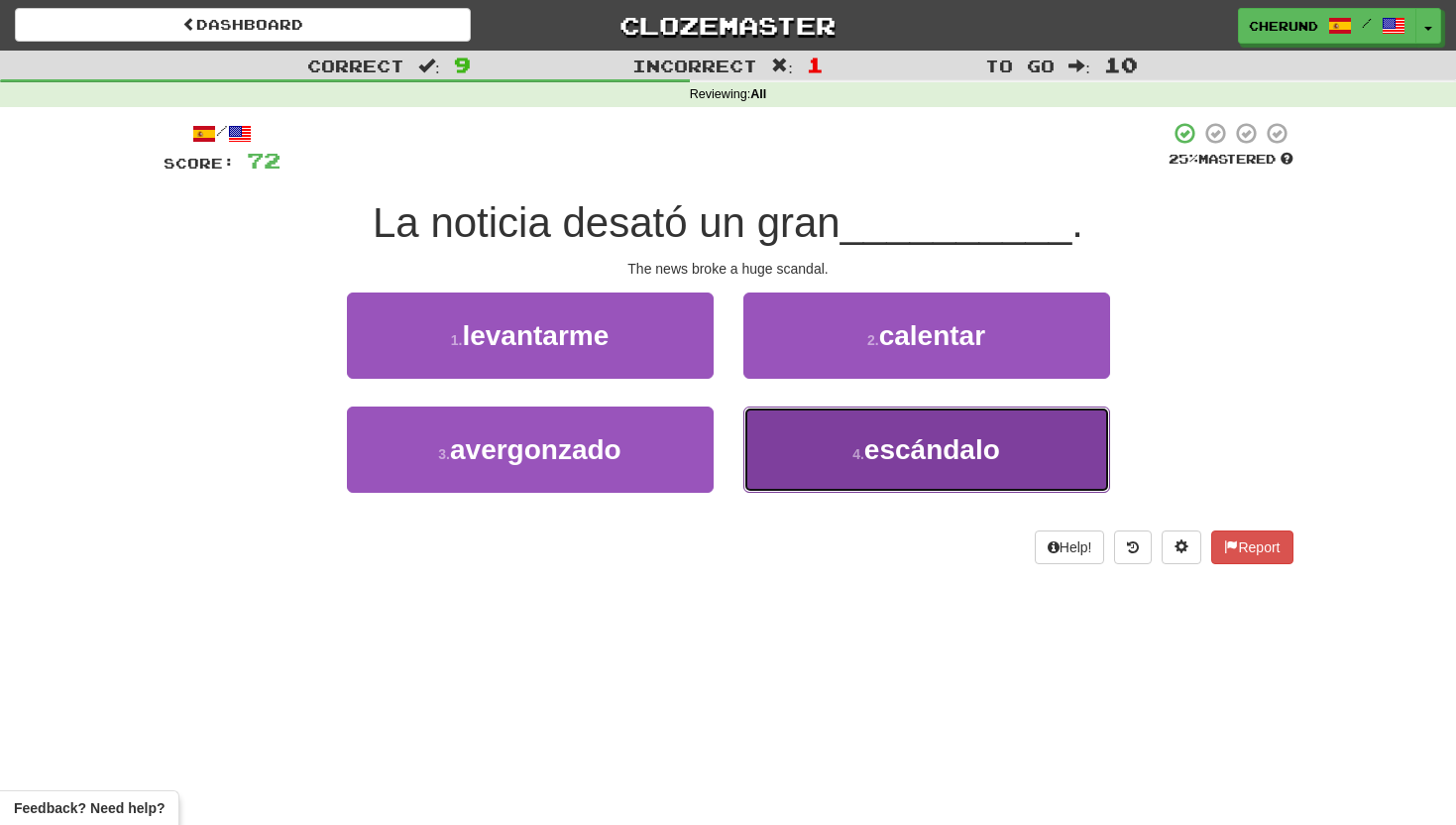 click on "4 .  escándalo" at bounding box center [927, 449] 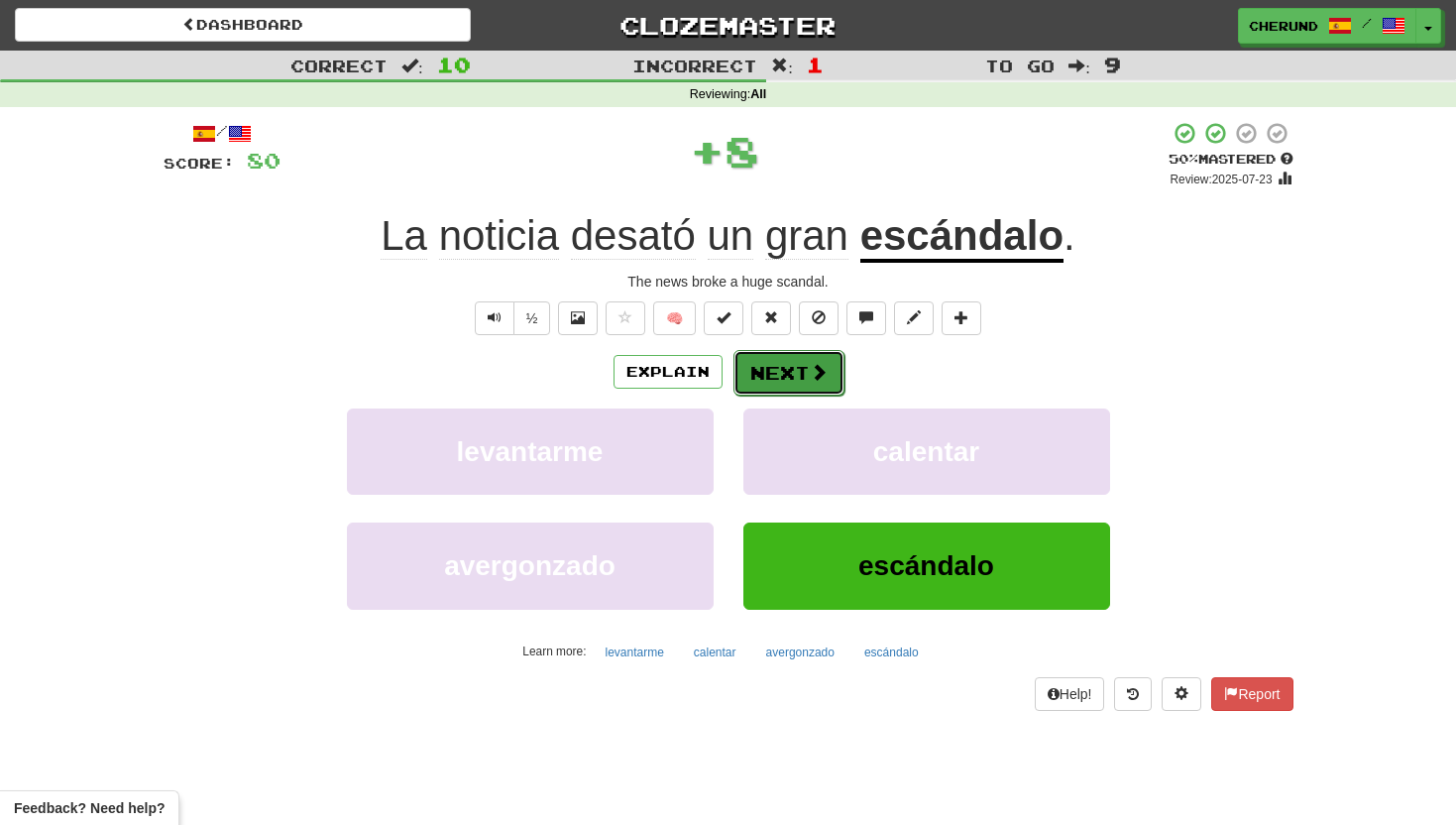 click on "Next" at bounding box center [789, 373] 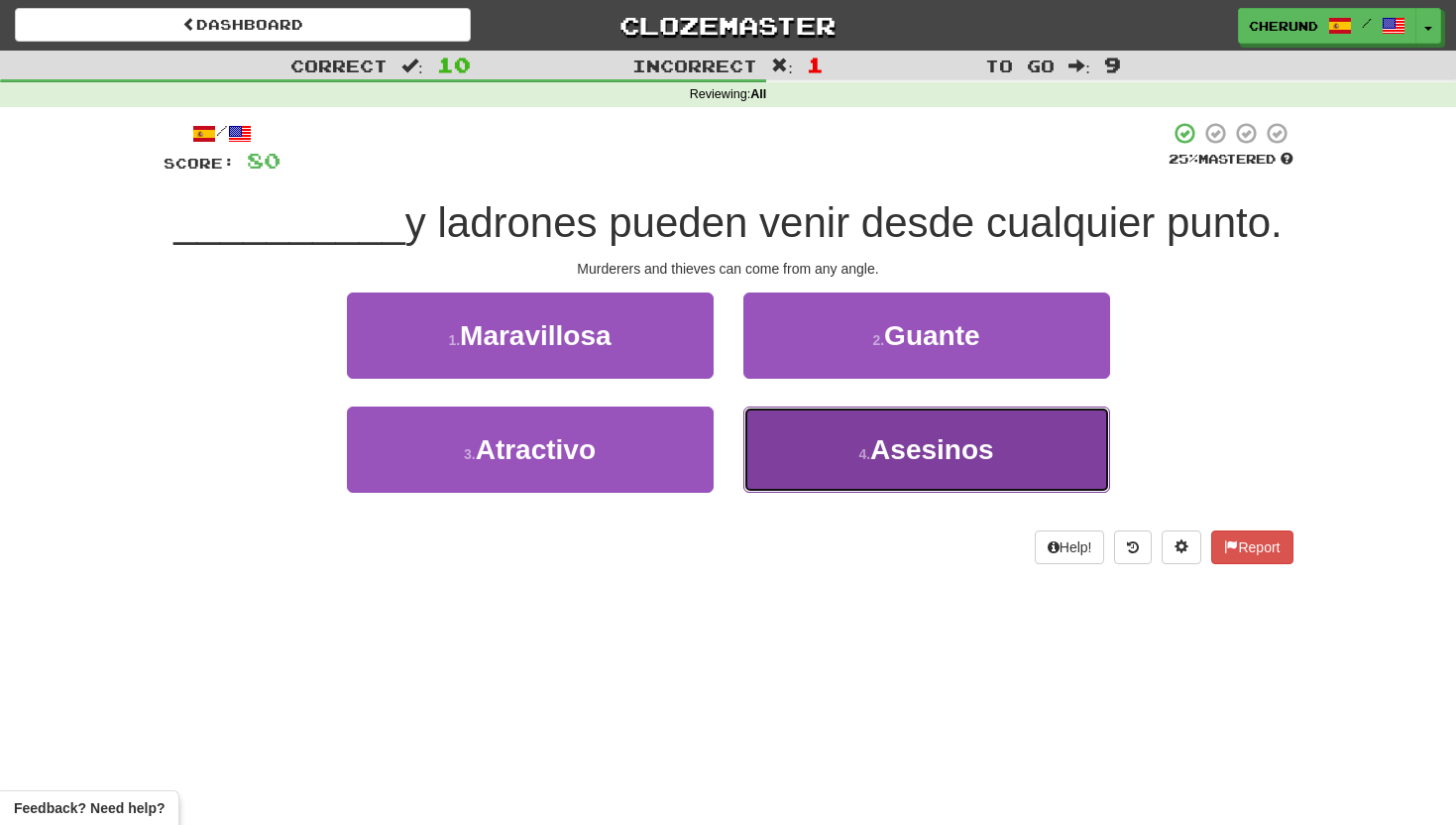 click on "Asesinos" at bounding box center (932, 449) 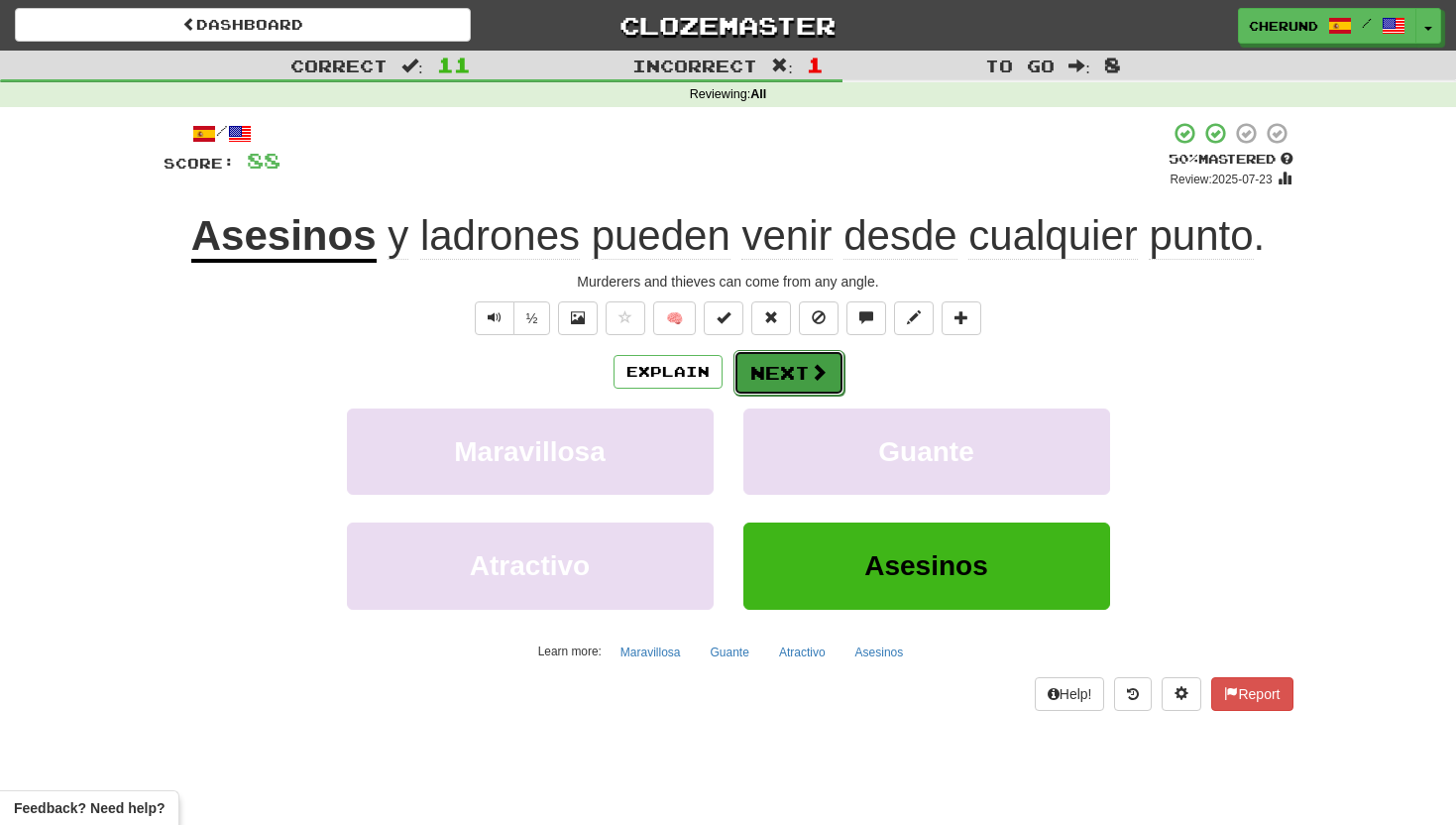 click on "Next" at bounding box center [789, 373] 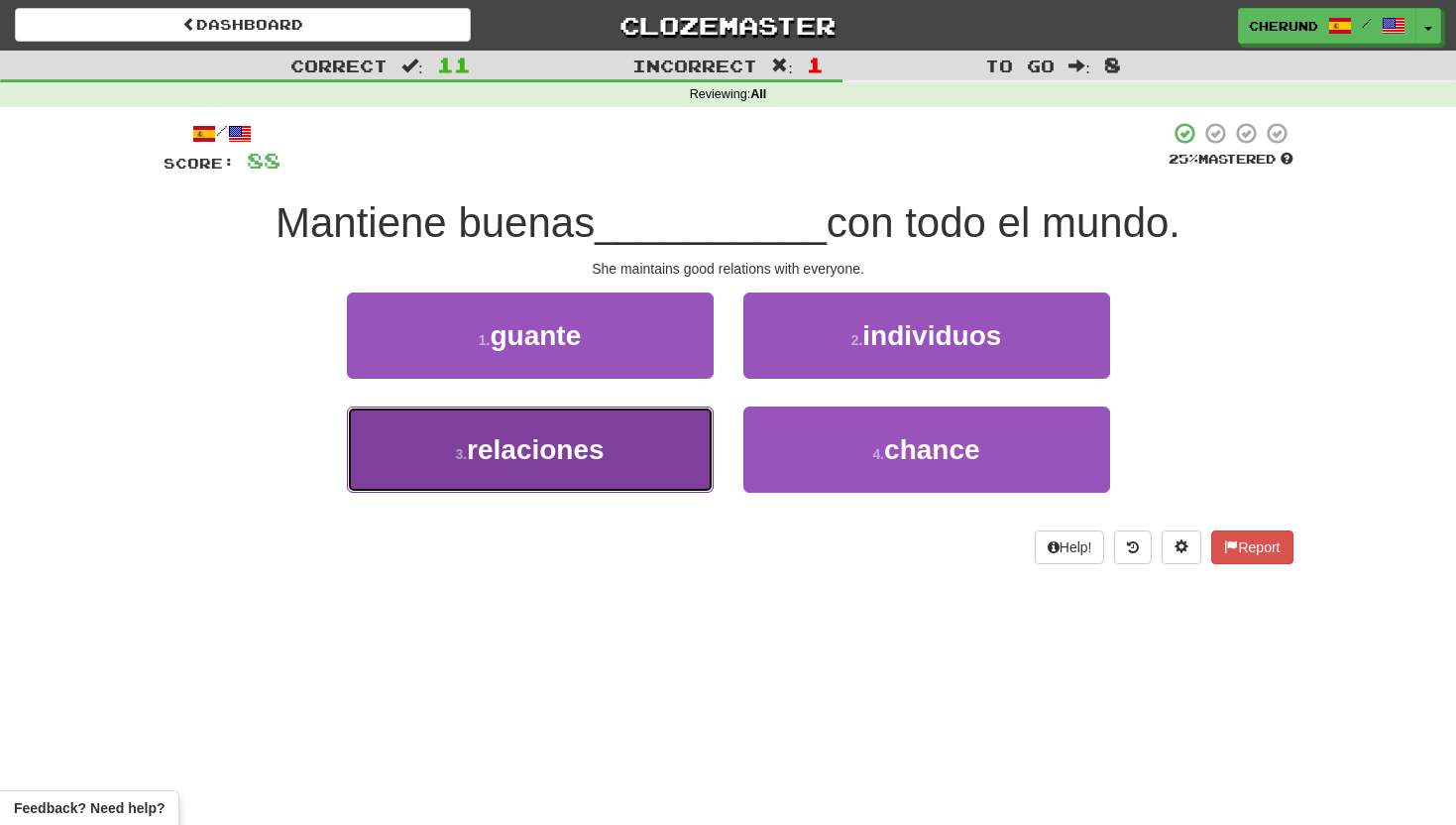 click on "3 .  relaciones" at bounding box center [530, 449] 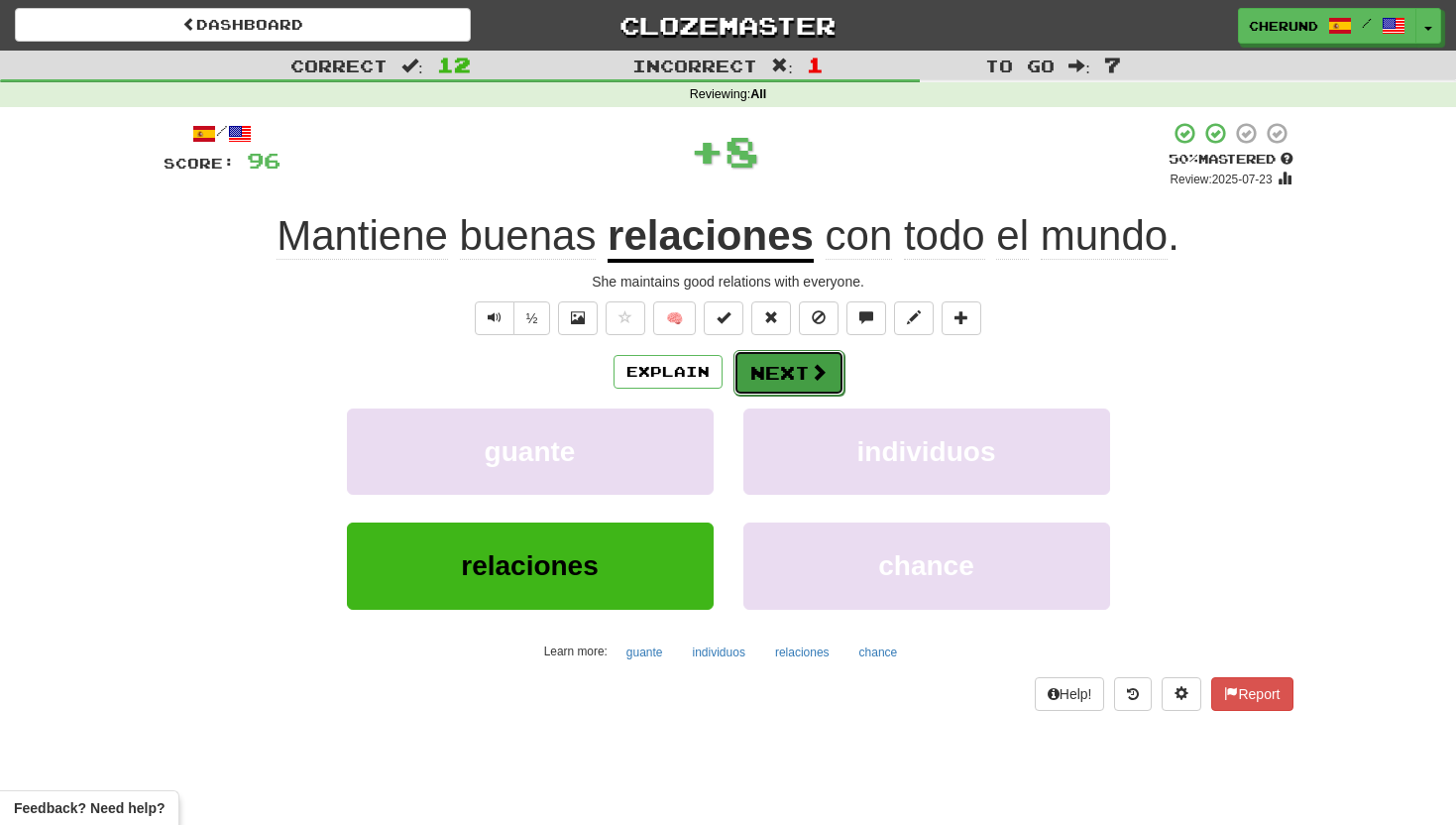 click on "Next" at bounding box center [789, 373] 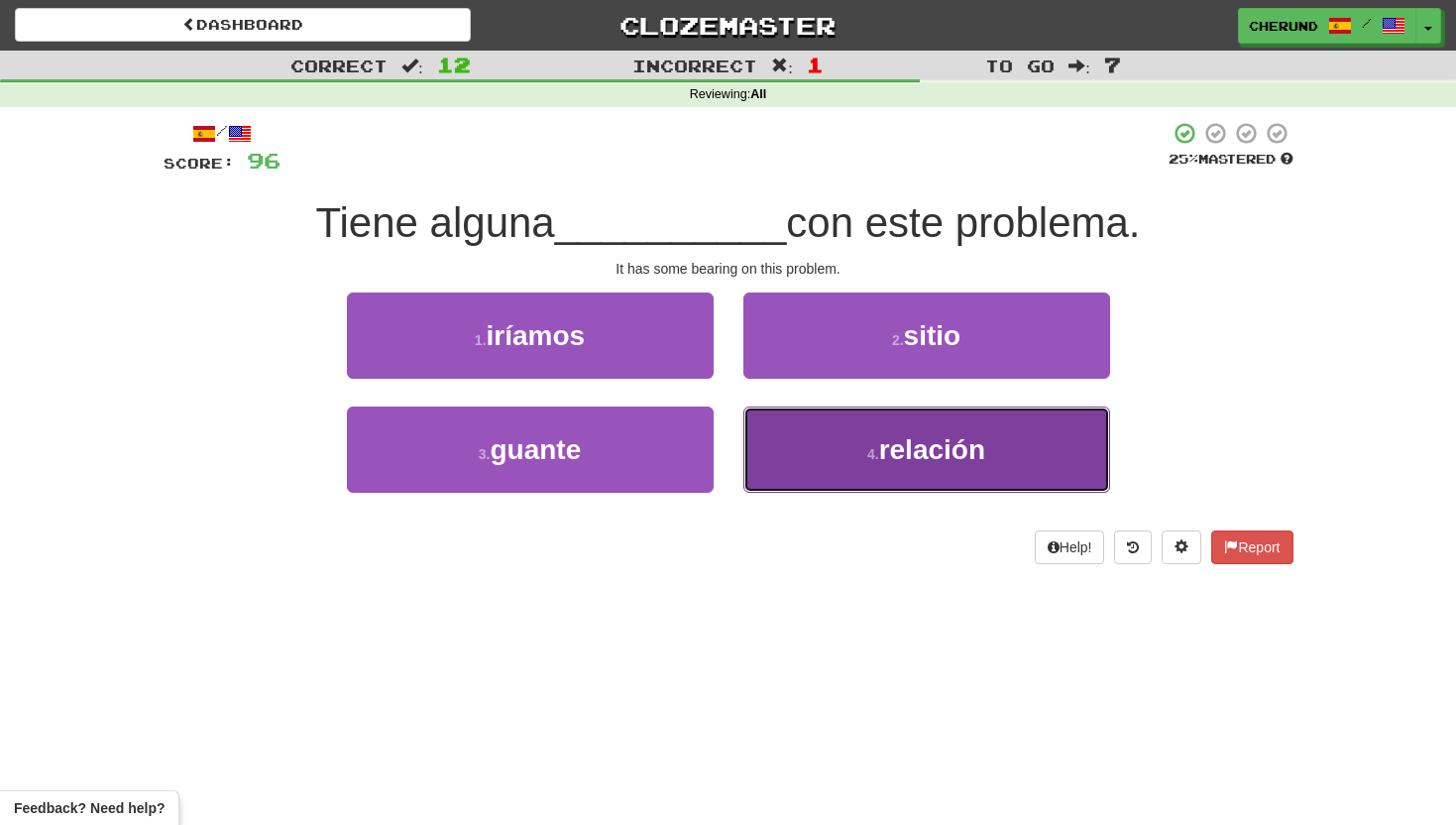 click on "4 ." at bounding box center (873, 454) 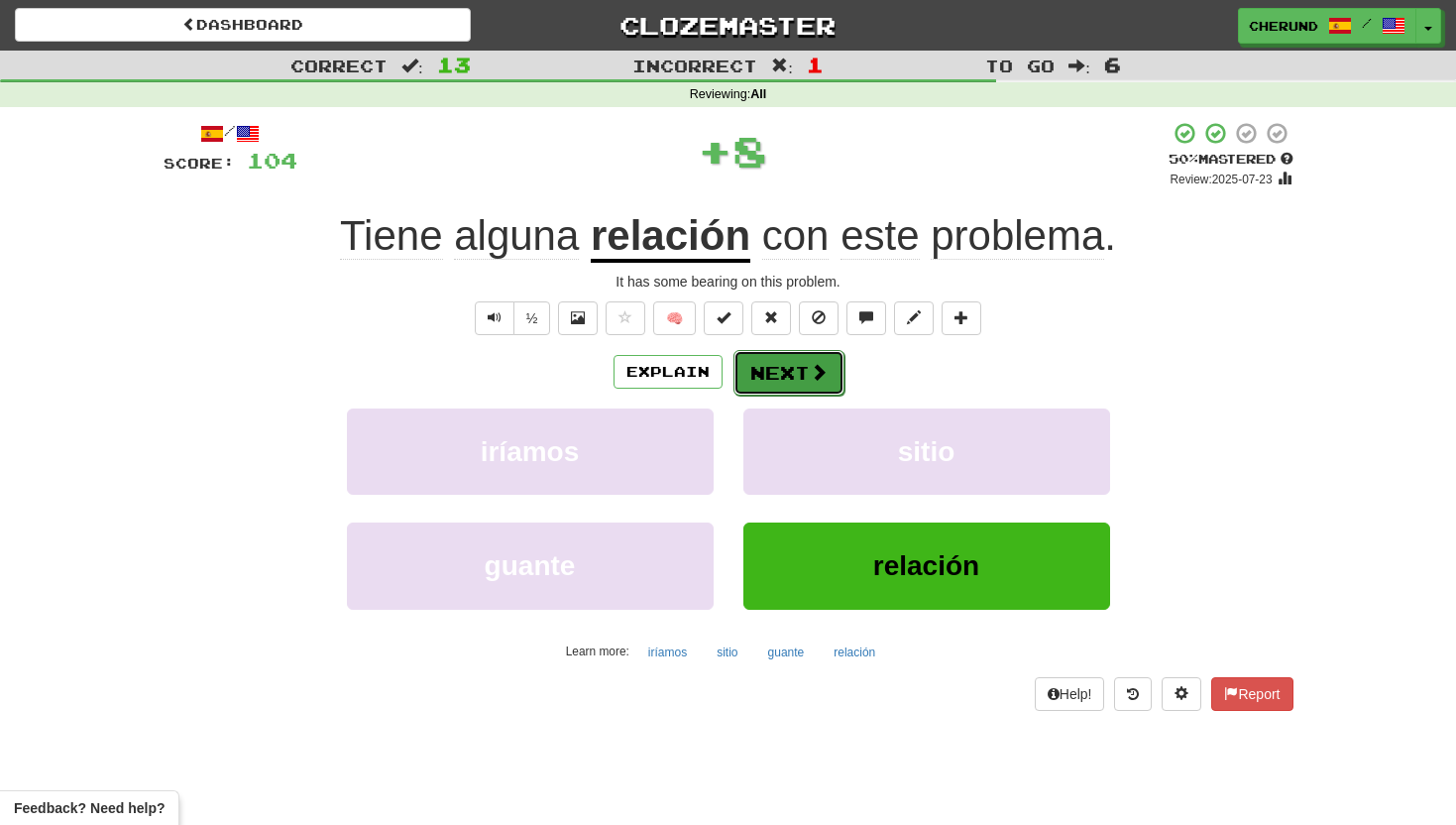click on "Next" at bounding box center (789, 373) 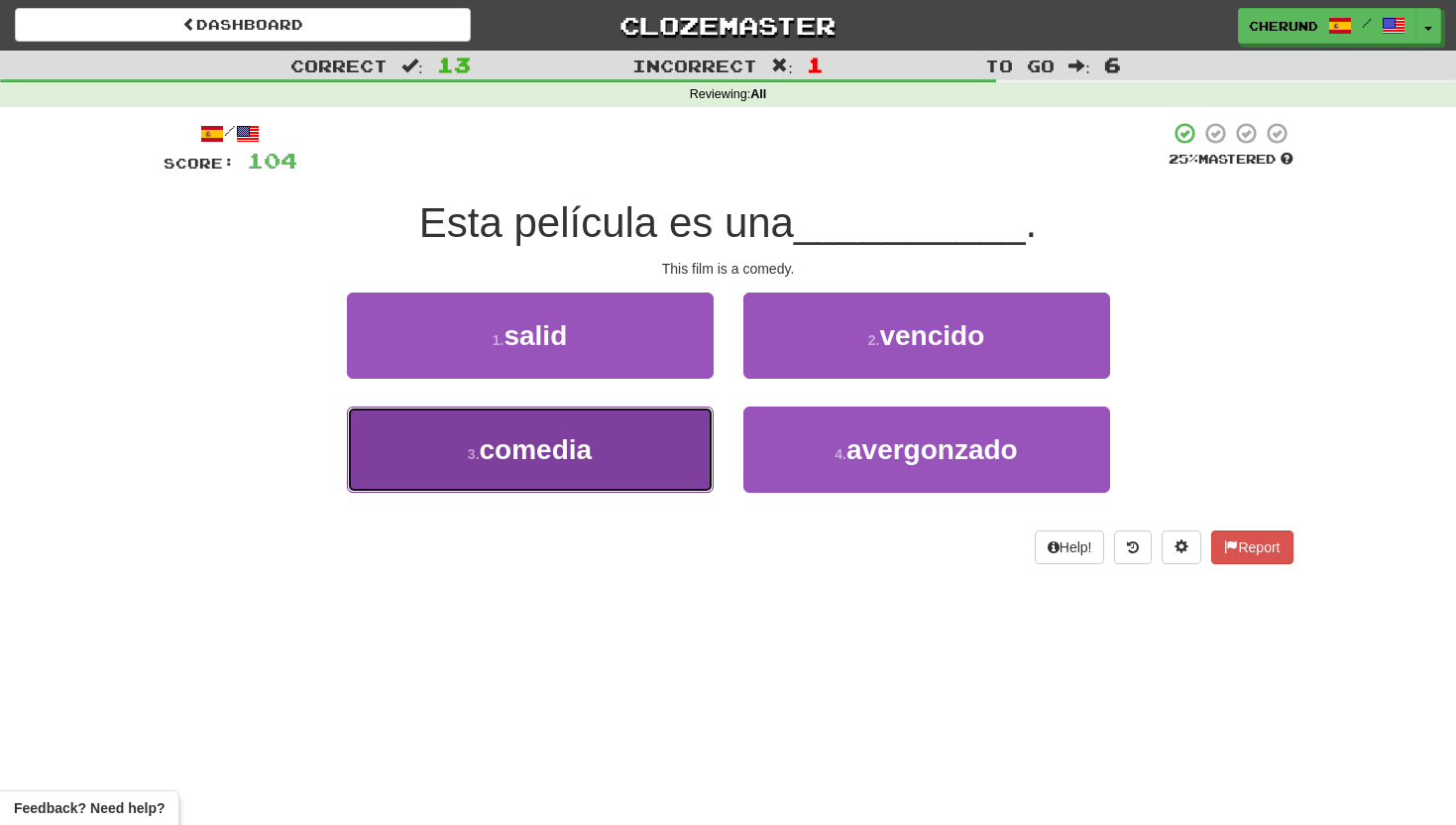 click on "3 .  comedia" at bounding box center [530, 449] 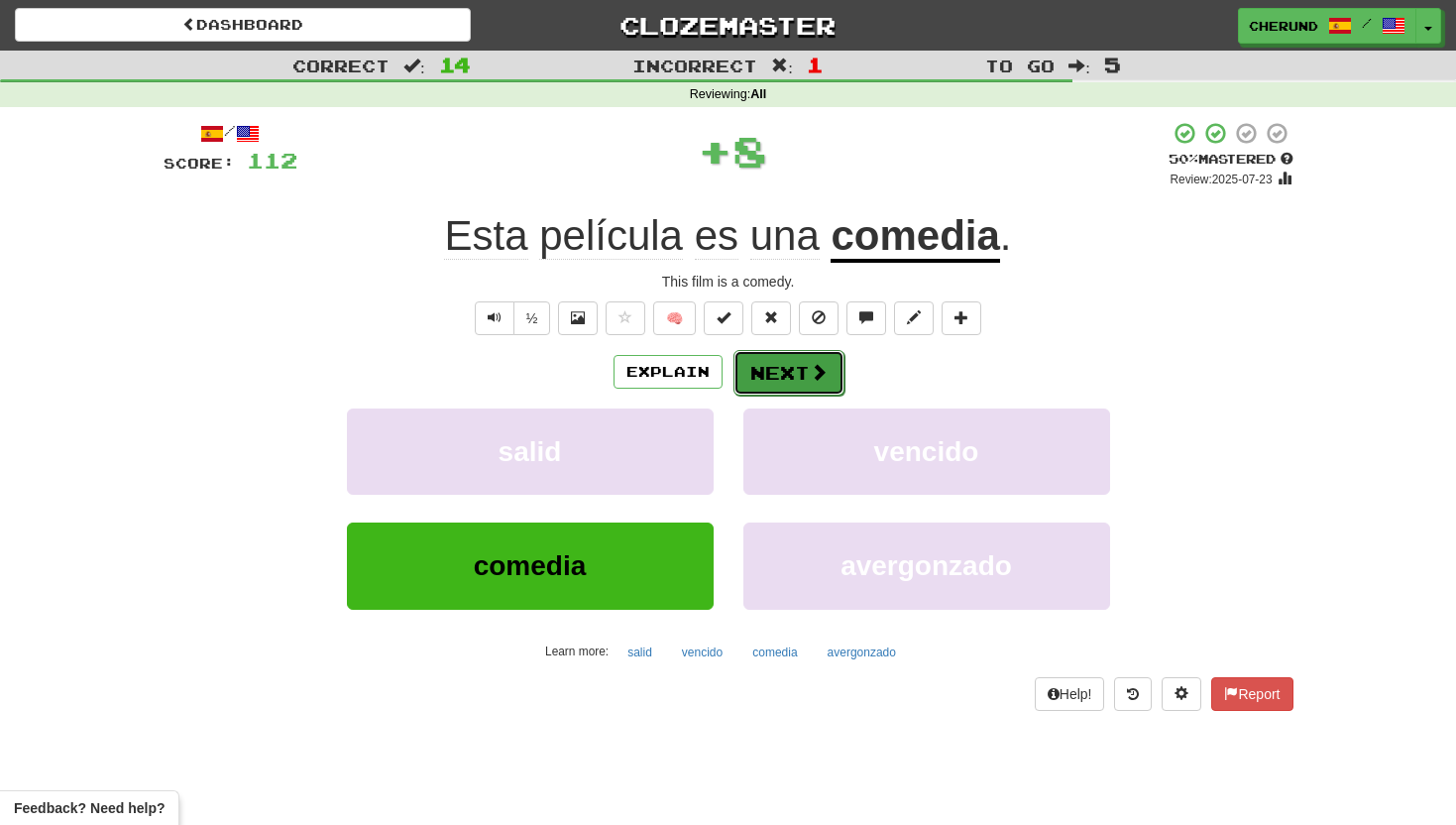 click on "Next" at bounding box center (789, 373) 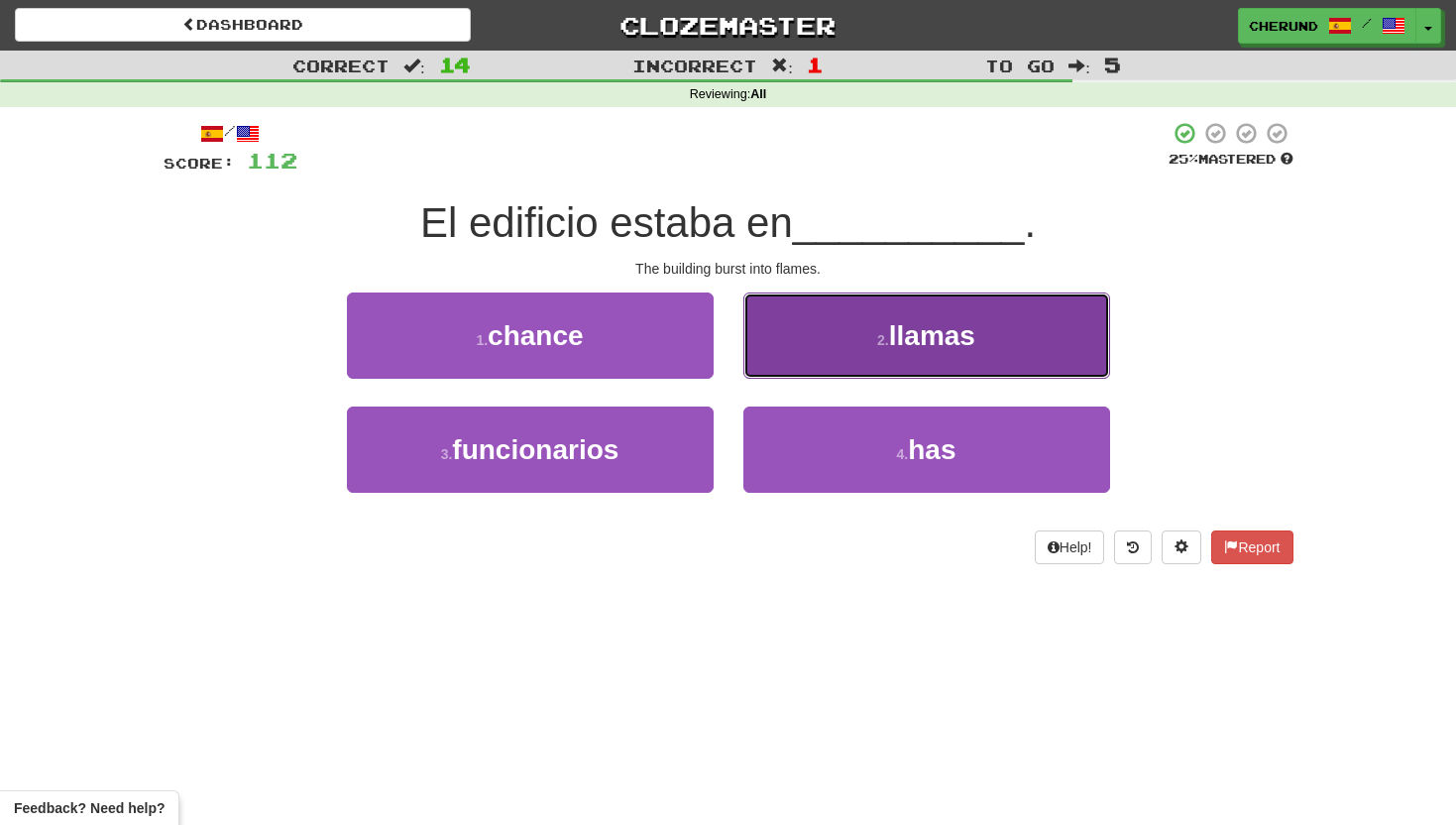 click on "2 .  llamas" at bounding box center (927, 335) 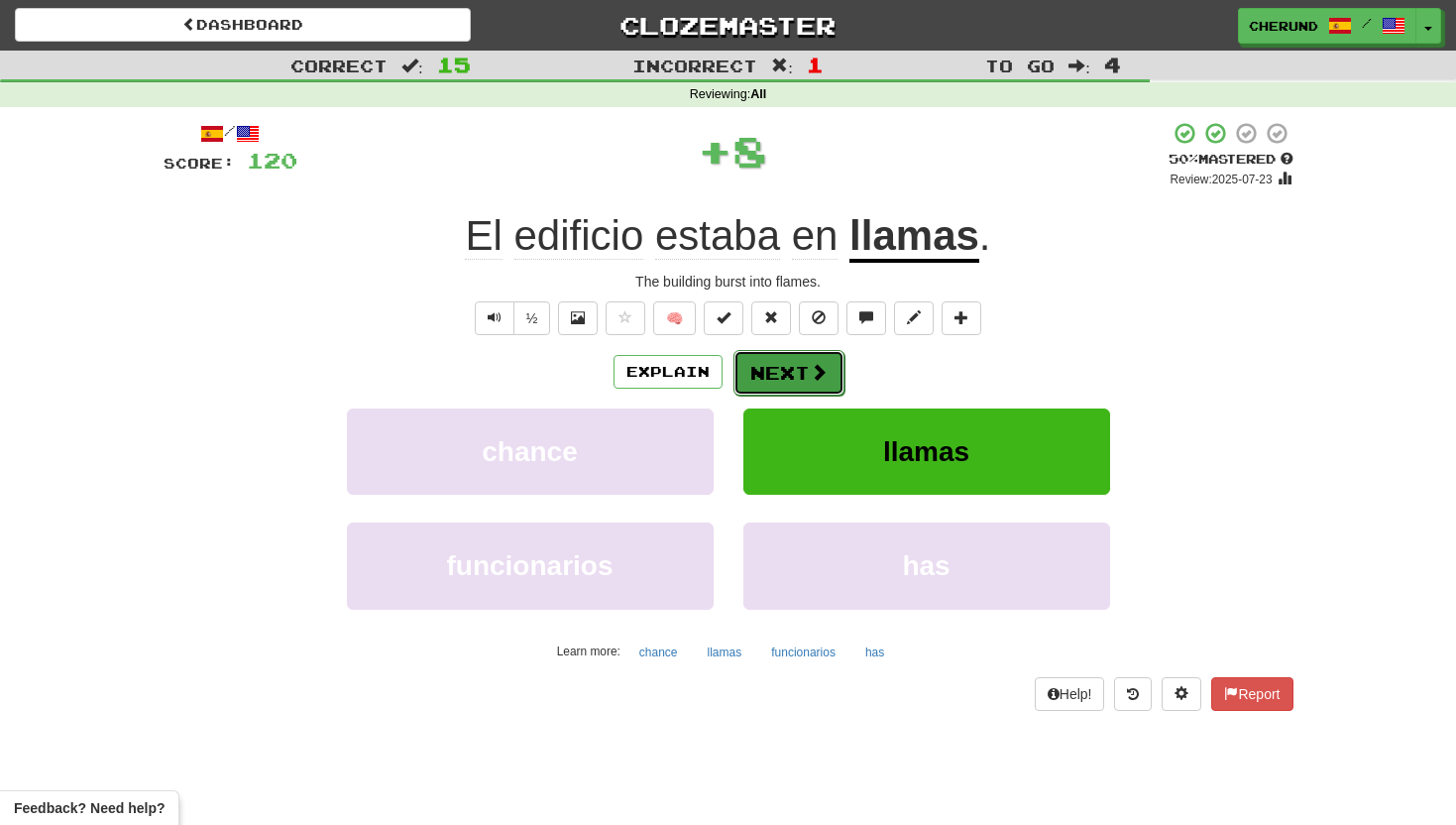 click on "Next" at bounding box center [789, 373] 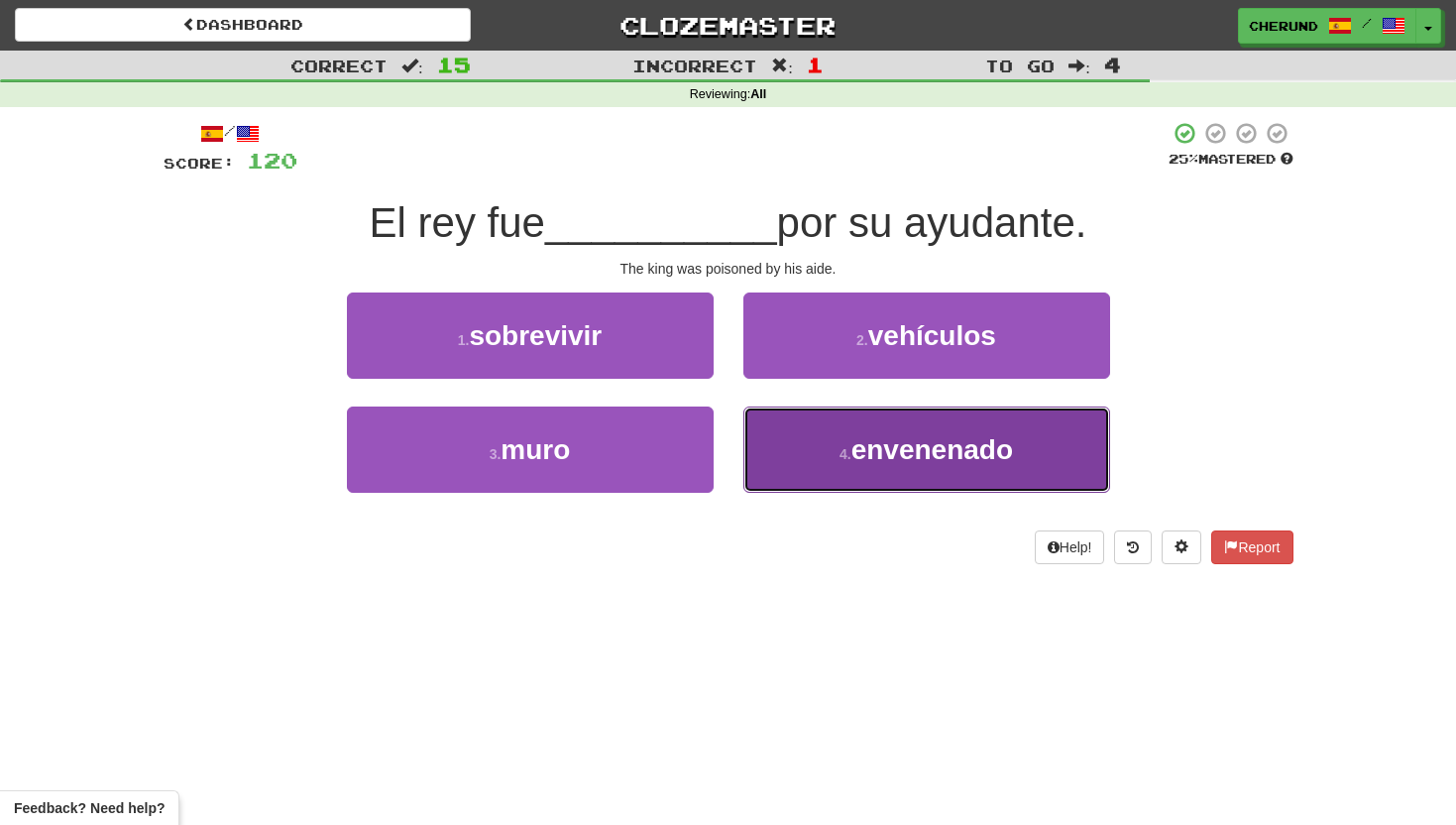 click on "envenenado" at bounding box center (932, 449) 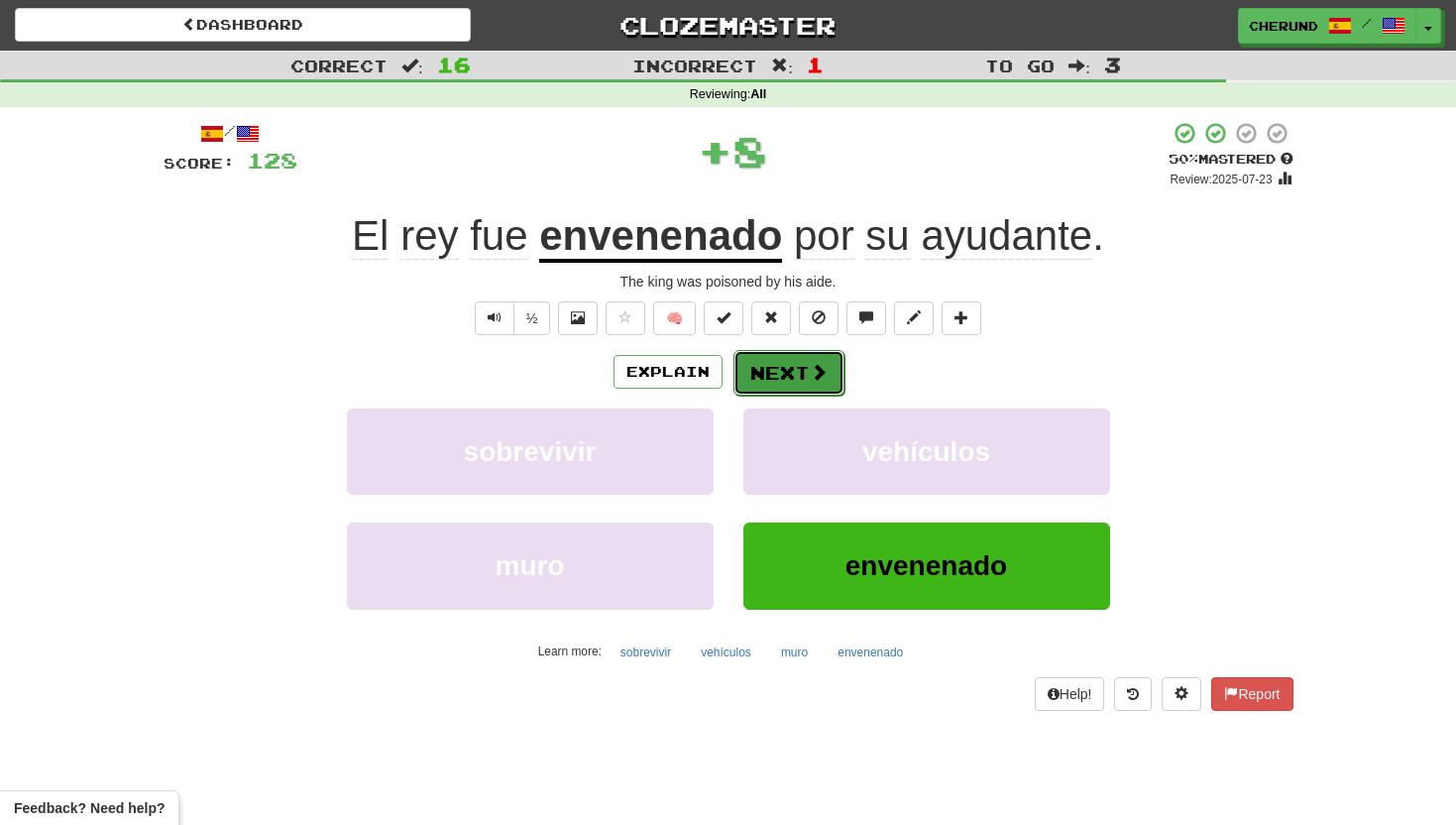 click at bounding box center (819, 372) 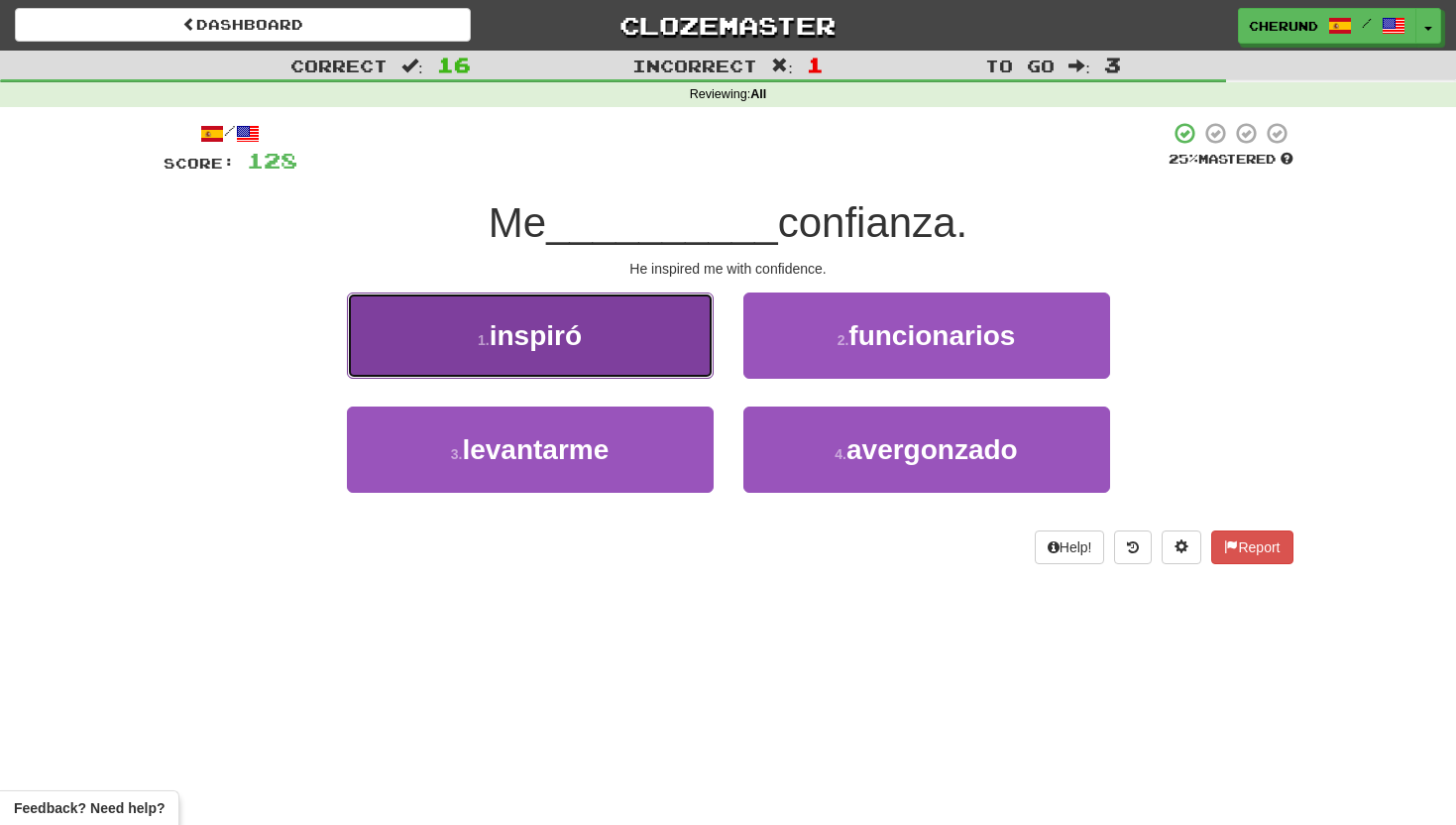 click on "1 .  inspiró" at bounding box center (530, 335) 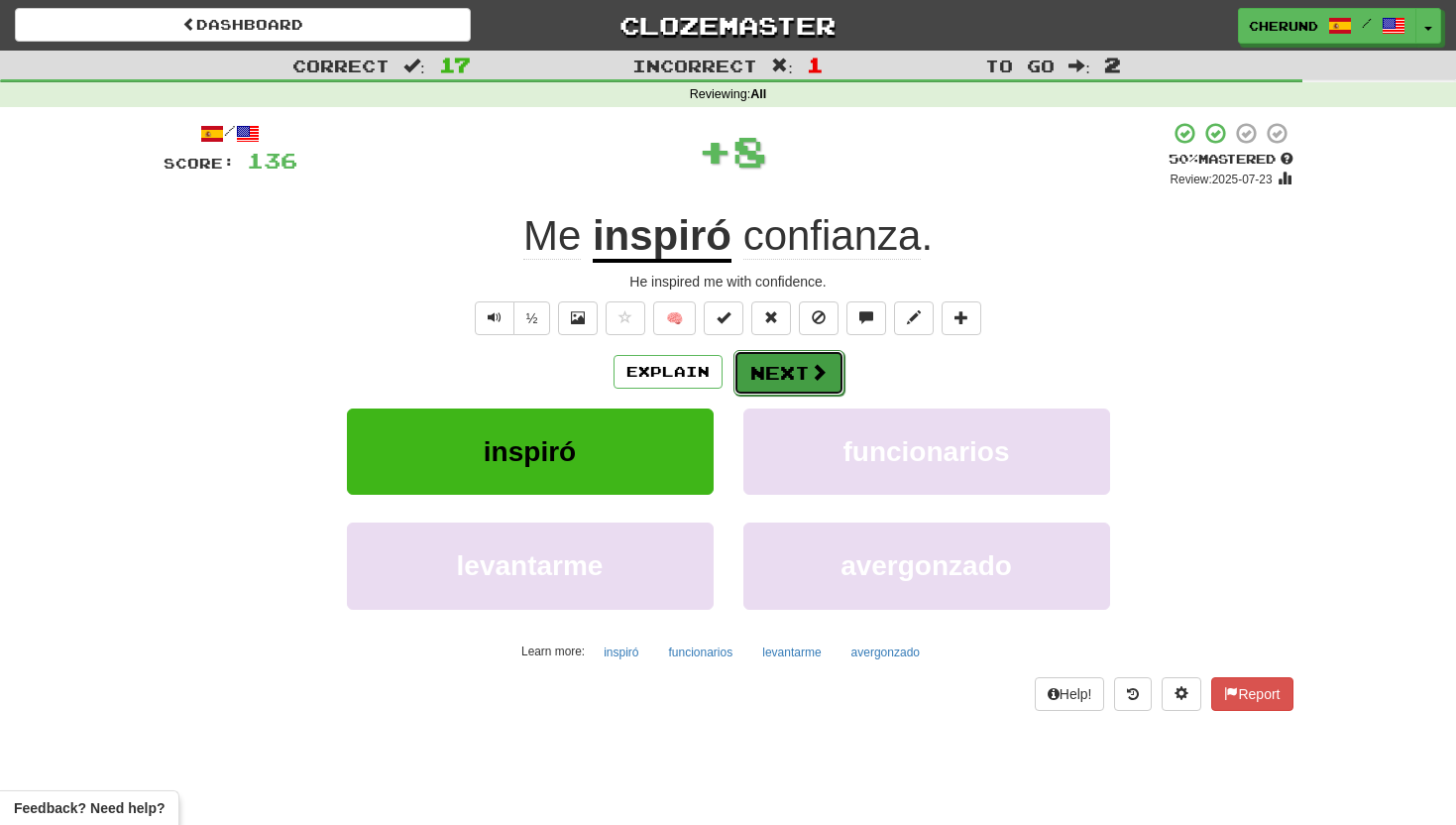 click on "Next" at bounding box center (789, 373) 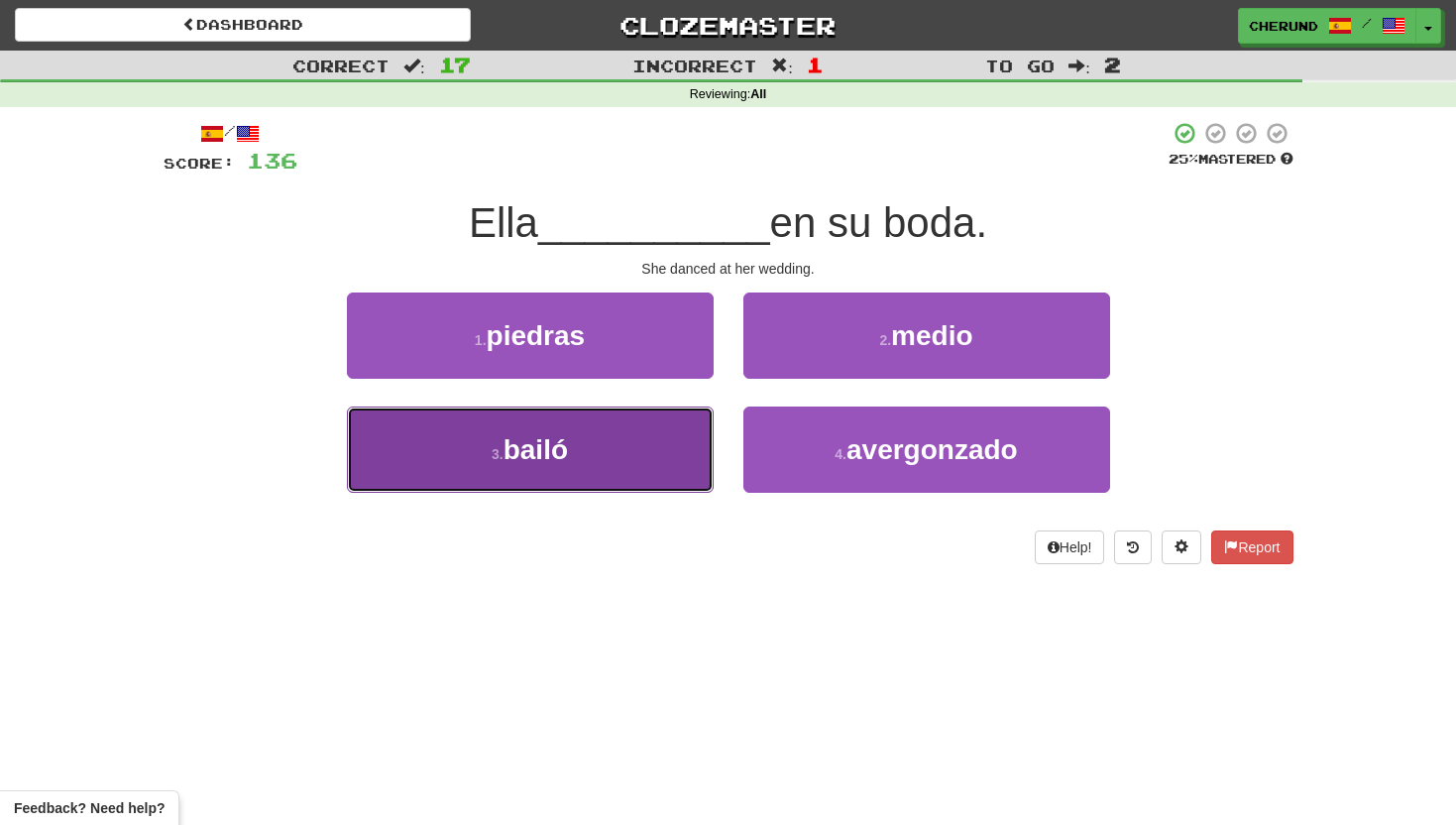 click on "3 .  bailó" at bounding box center (530, 449) 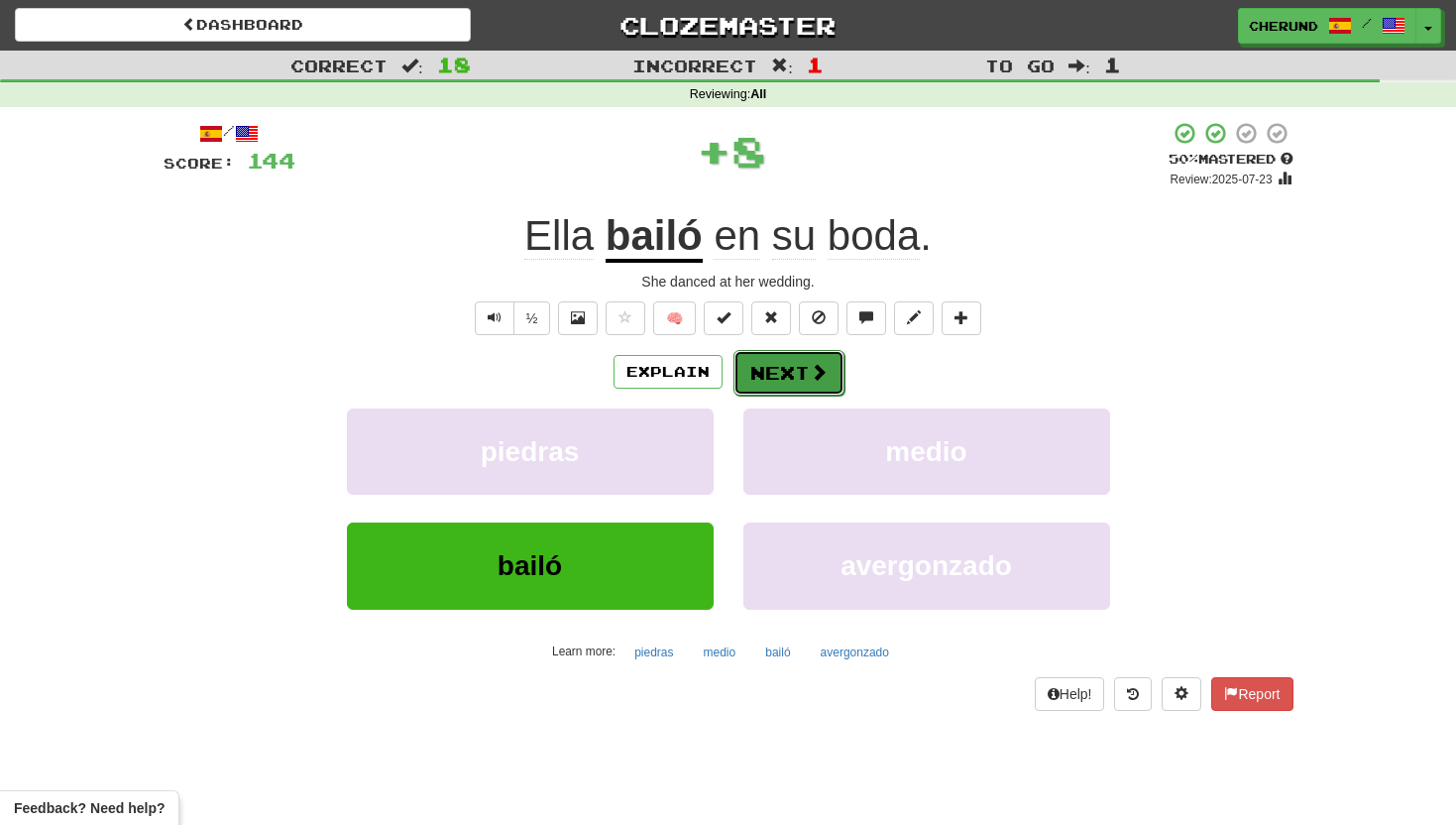 click at bounding box center [819, 372] 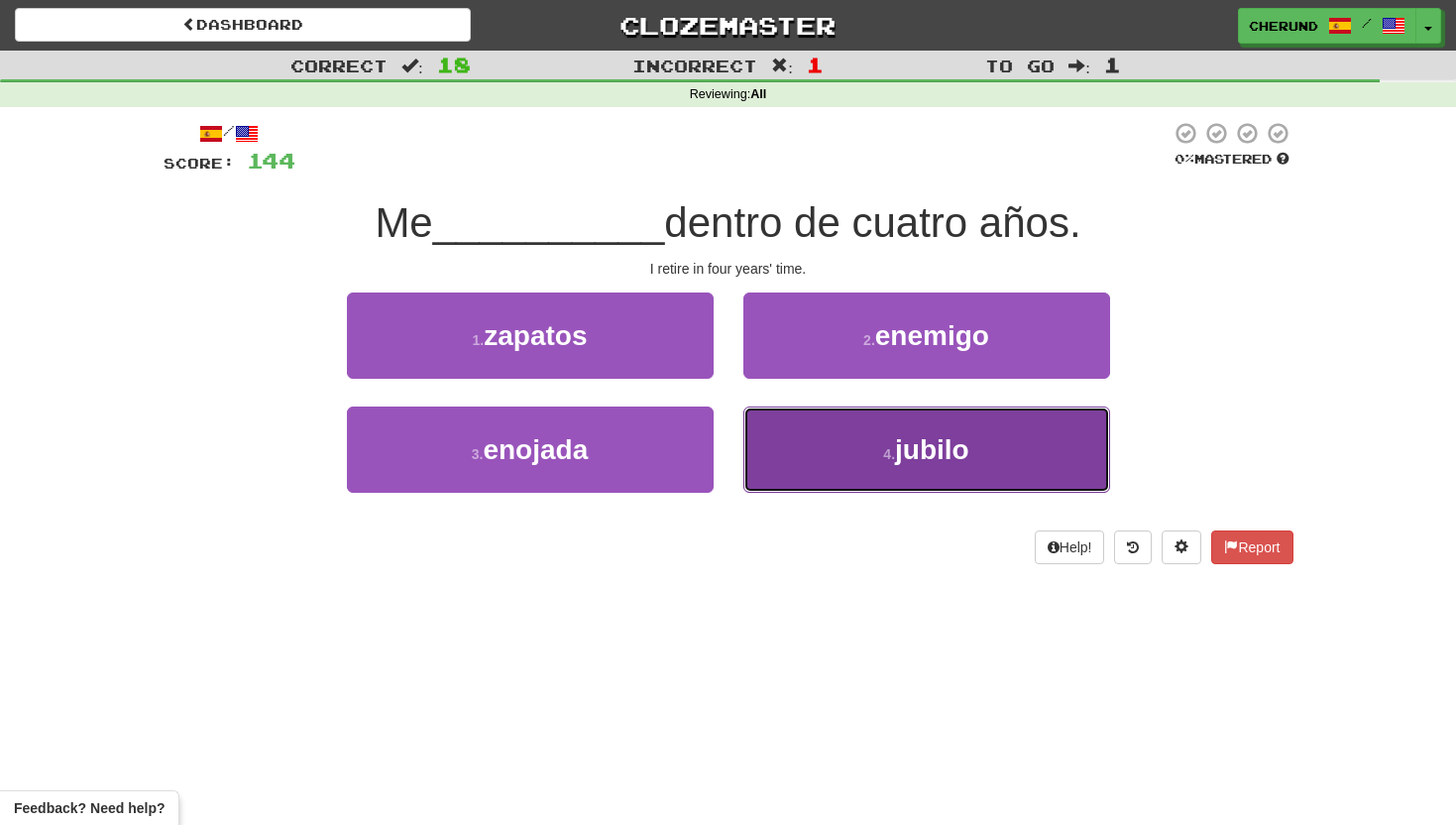 click on "4 .  jubilo" at bounding box center [927, 449] 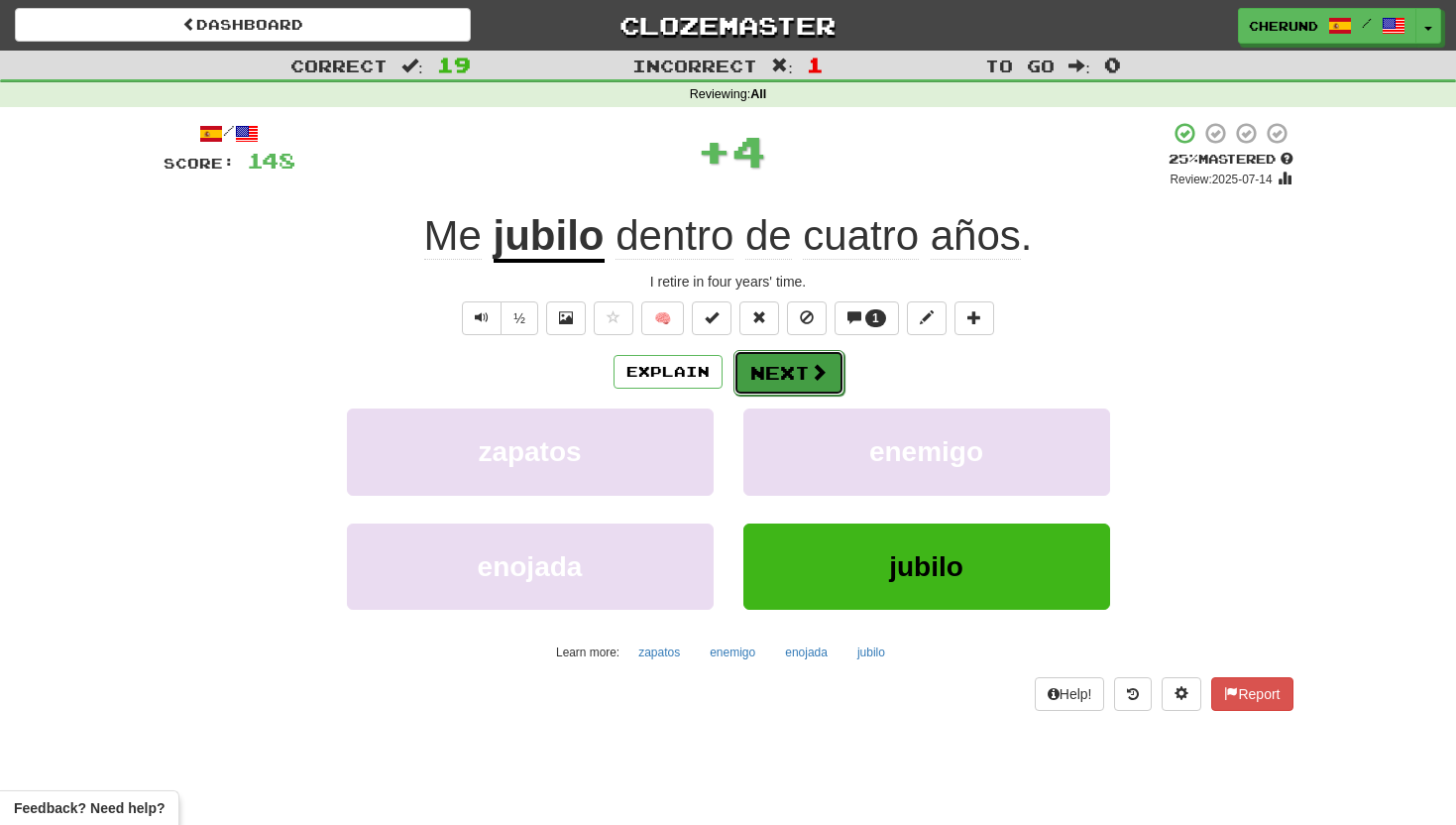 click on "Next" at bounding box center (789, 373) 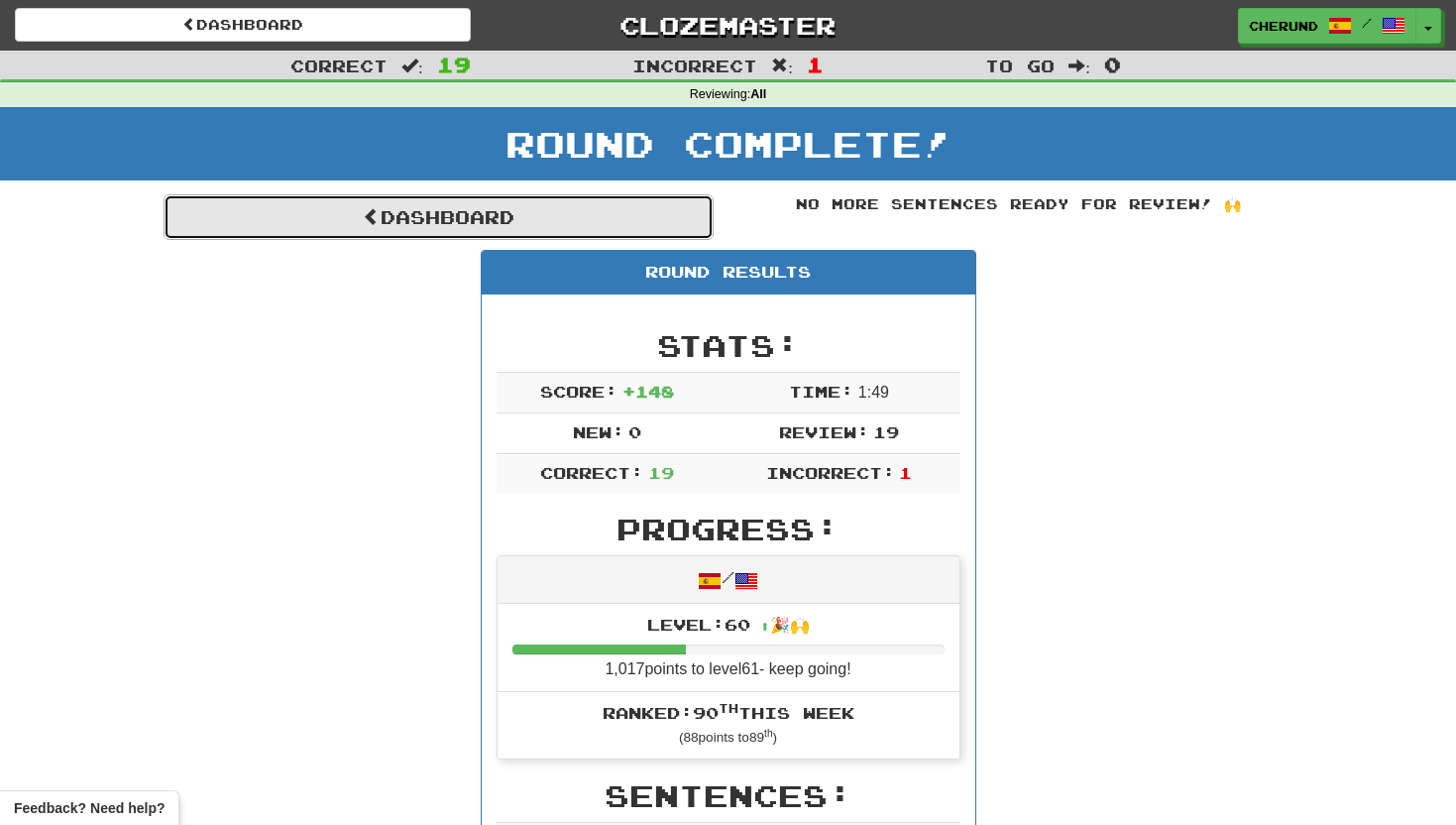 click on "Dashboard" at bounding box center [438, 217] 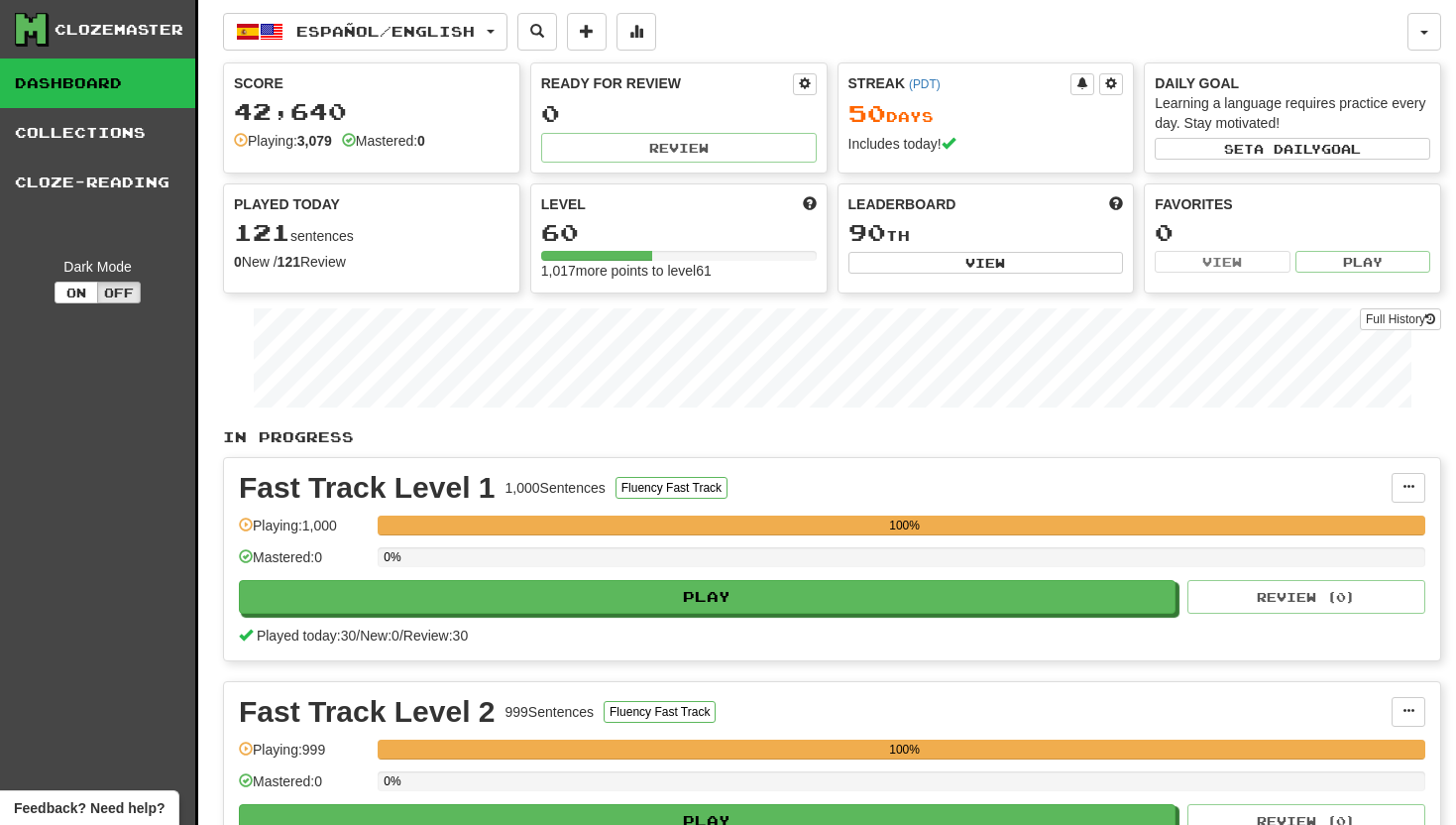 scroll, scrollTop: 0, scrollLeft: 0, axis: both 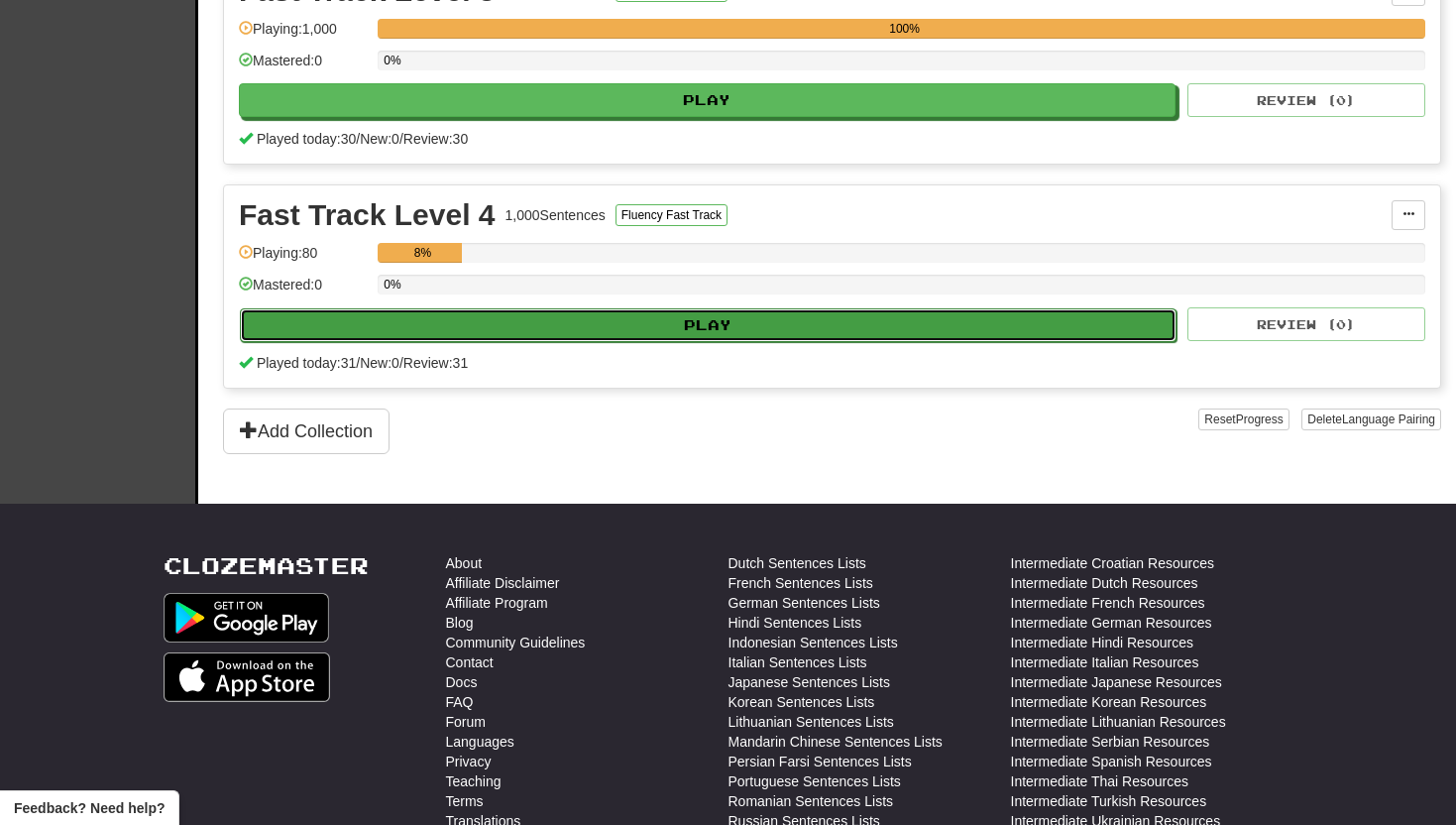 click on "Play" at bounding box center [708, 325] 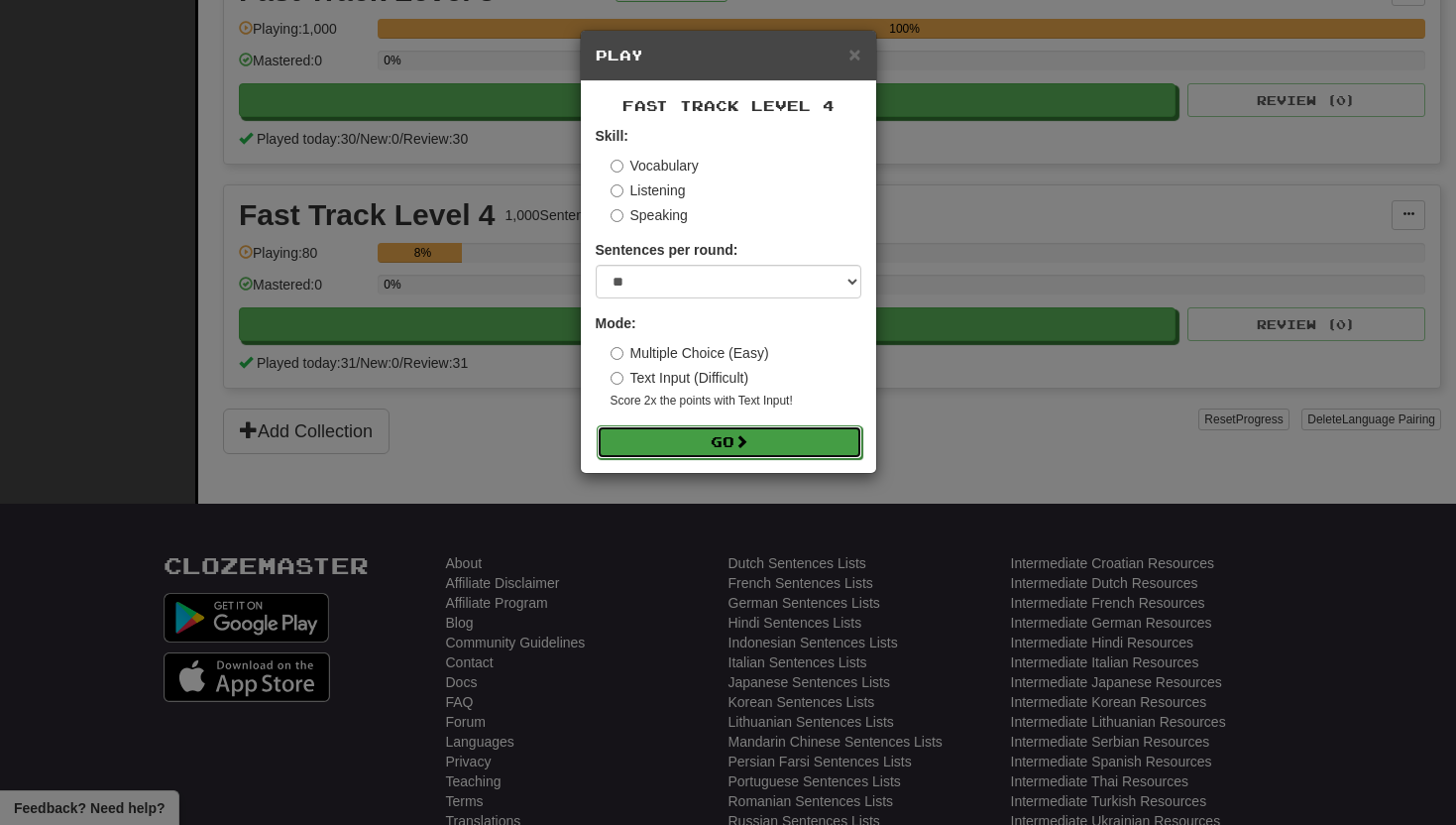 click on "Go" at bounding box center (729, 442) 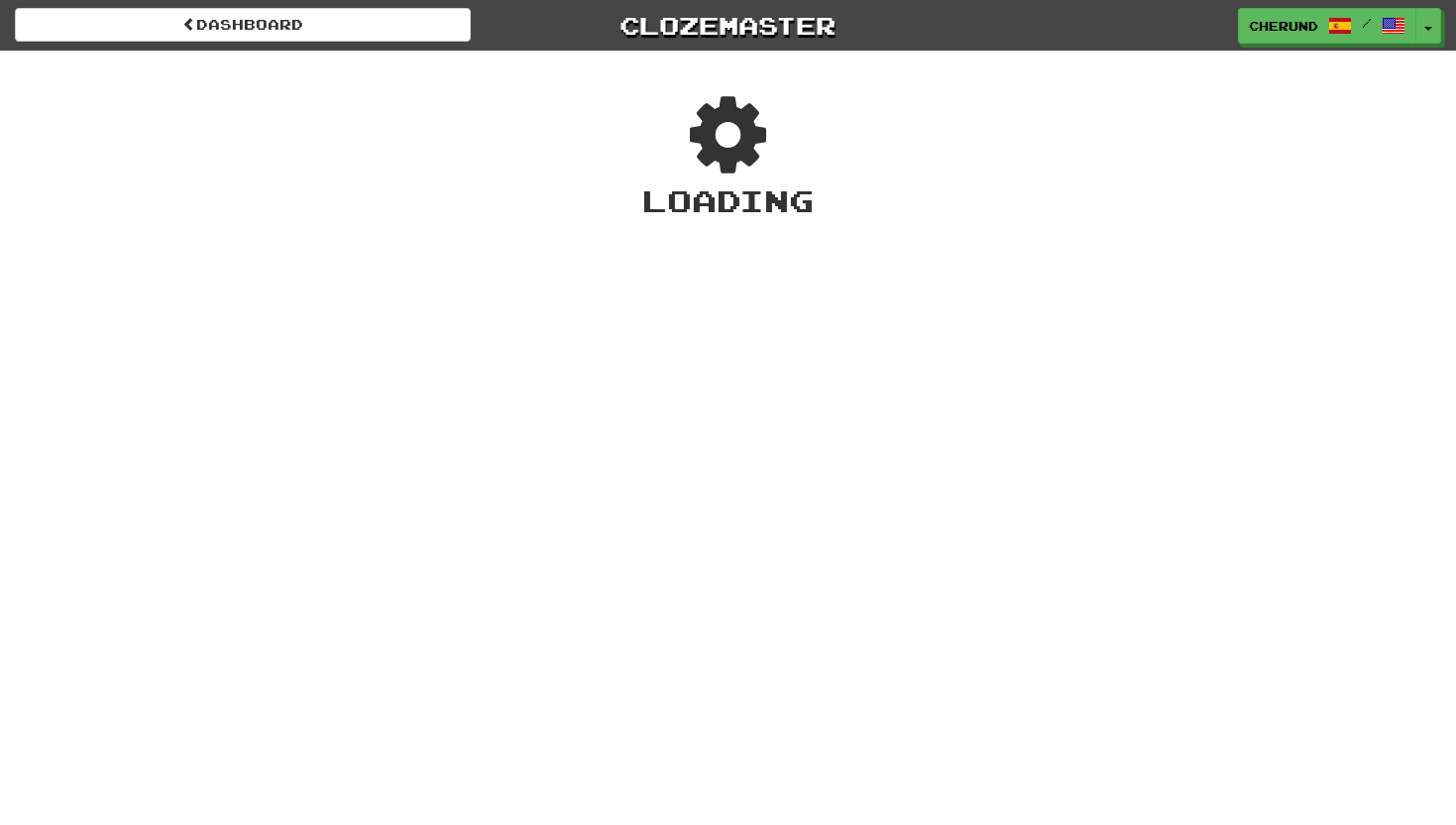 scroll, scrollTop: 0, scrollLeft: 0, axis: both 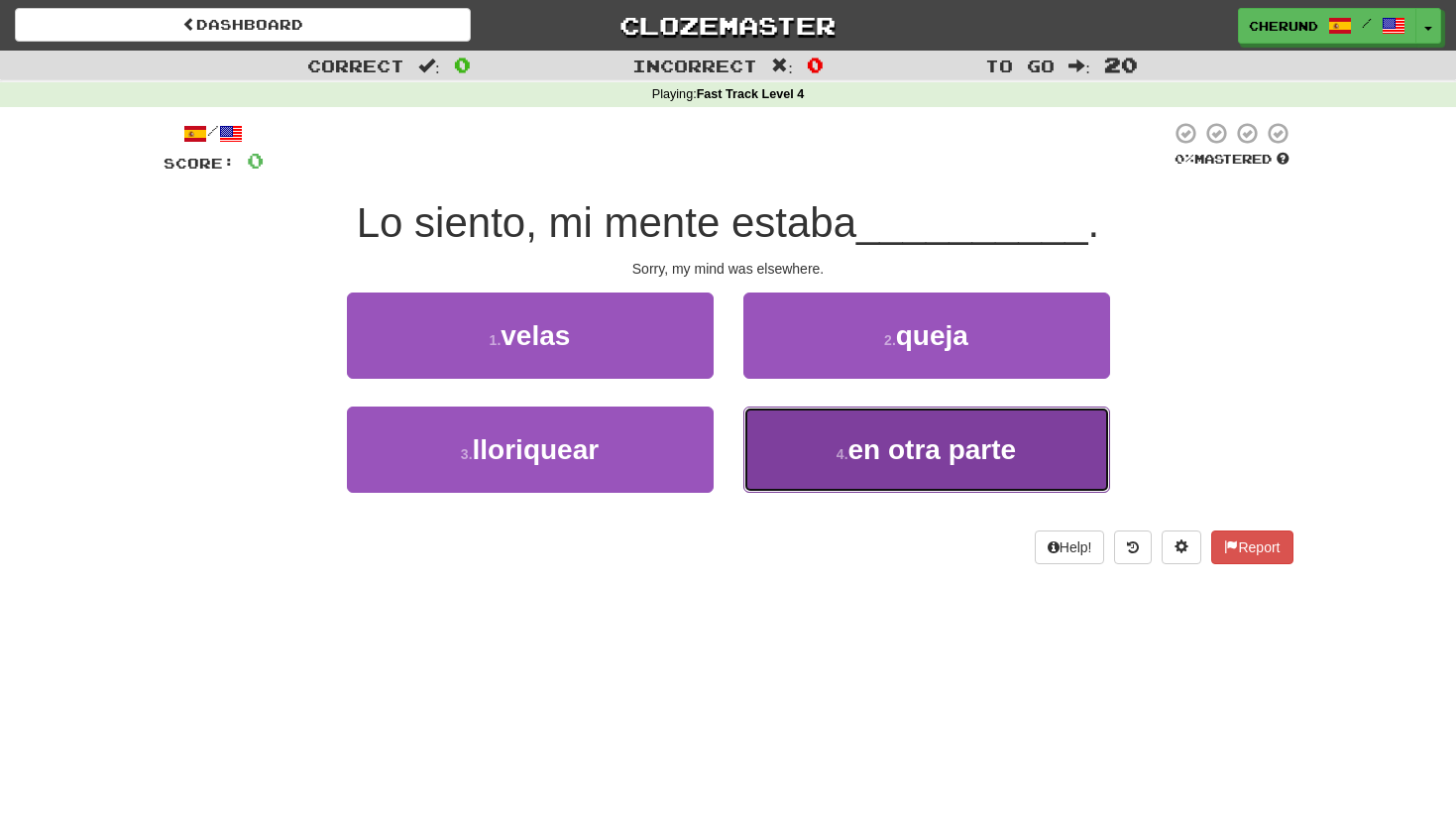 click on "en otra parte" at bounding box center (933, 449) 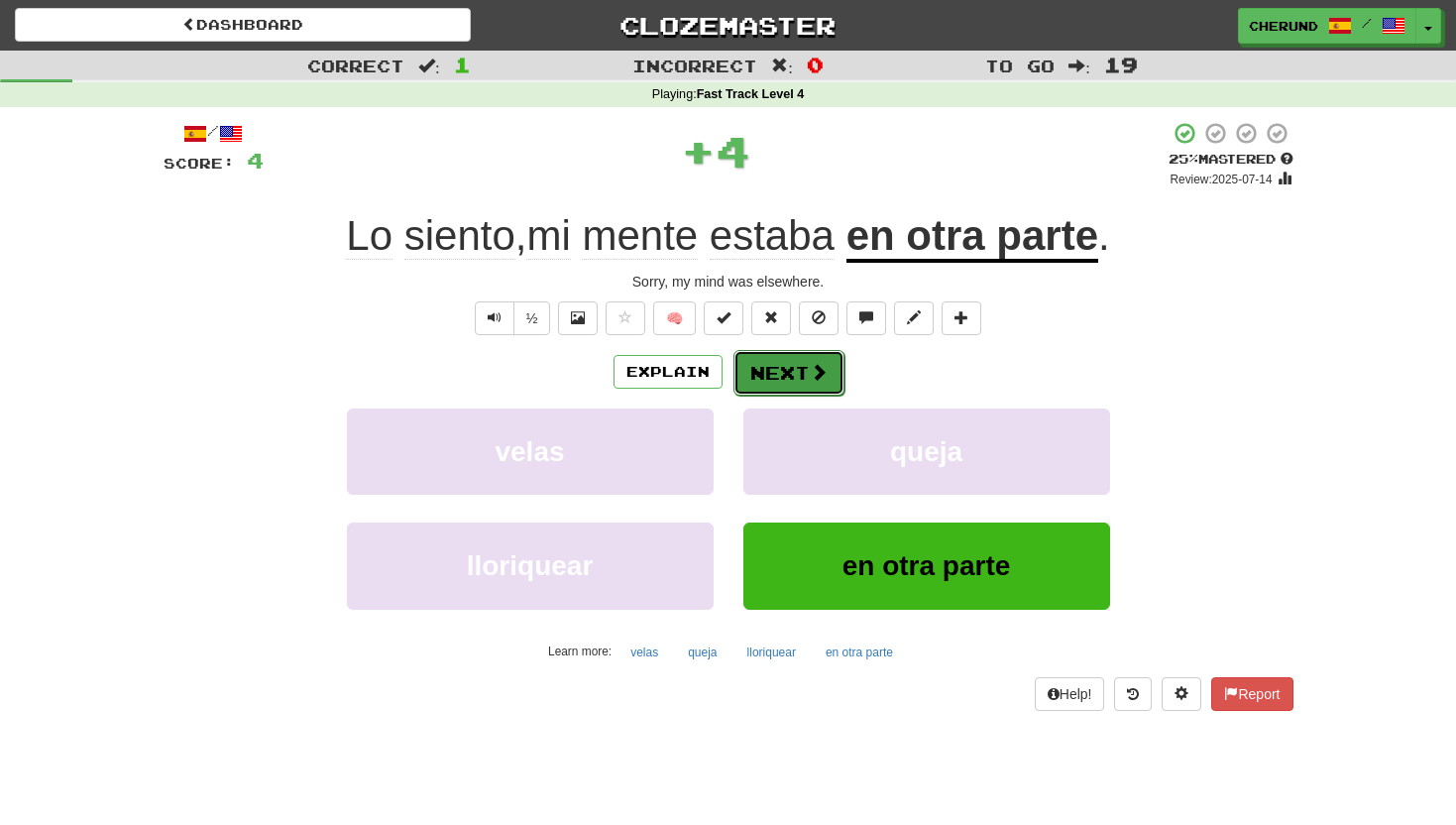 click on "Next" at bounding box center [789, 373] 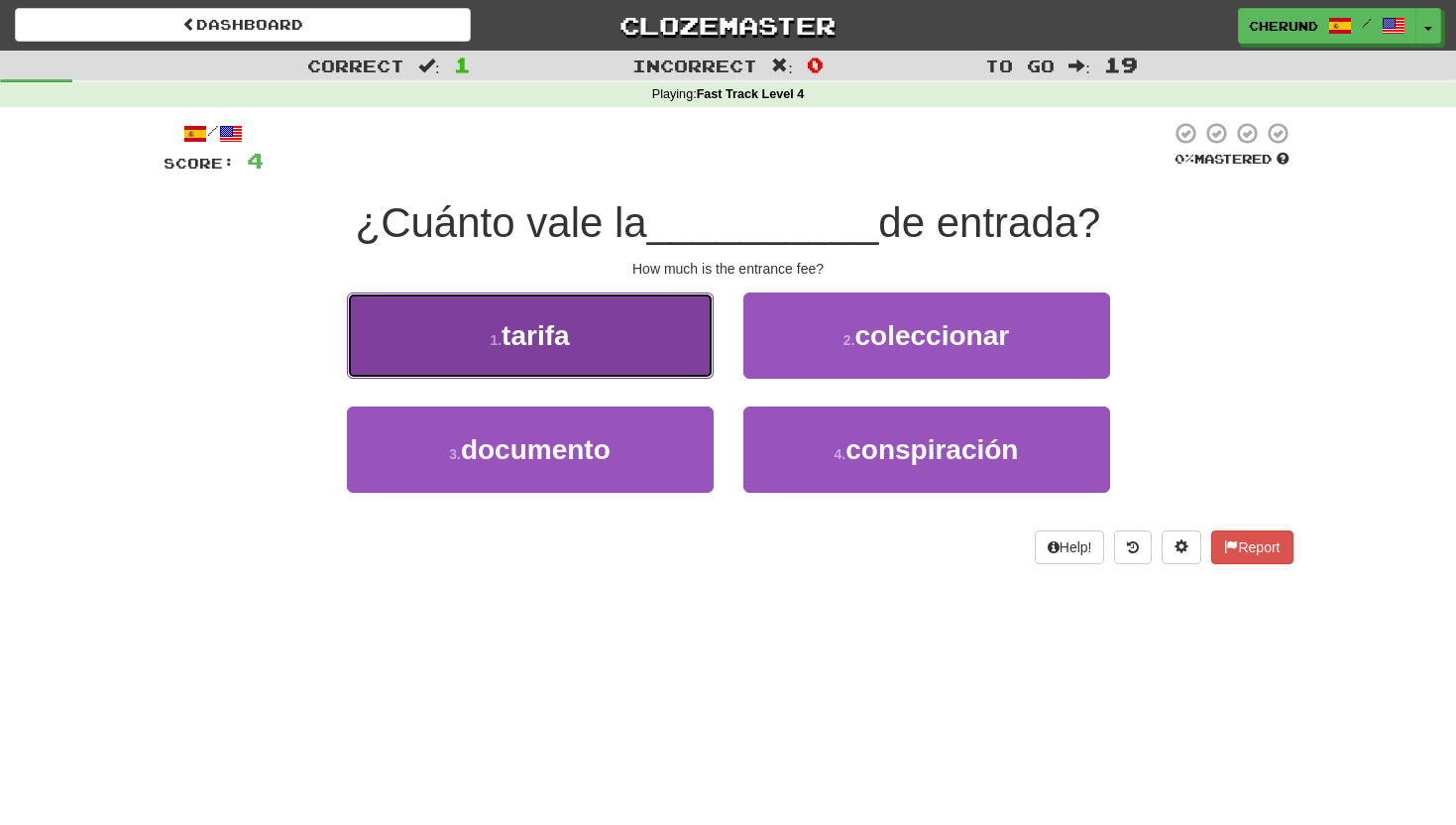 click on "1 .  tarifa" at bounding box center (530, 335) 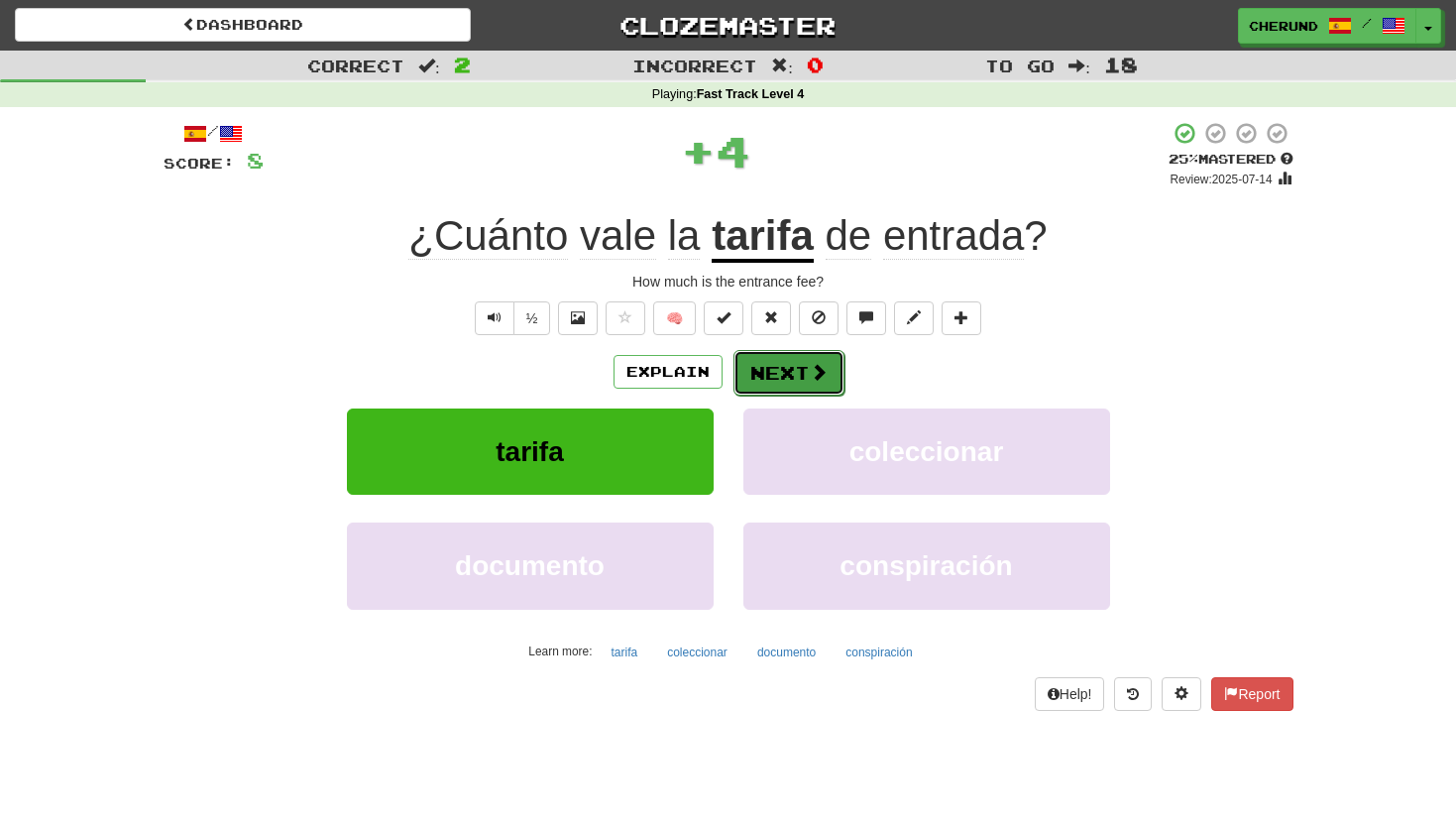 click on "Next" at bounding box center (789, 373) 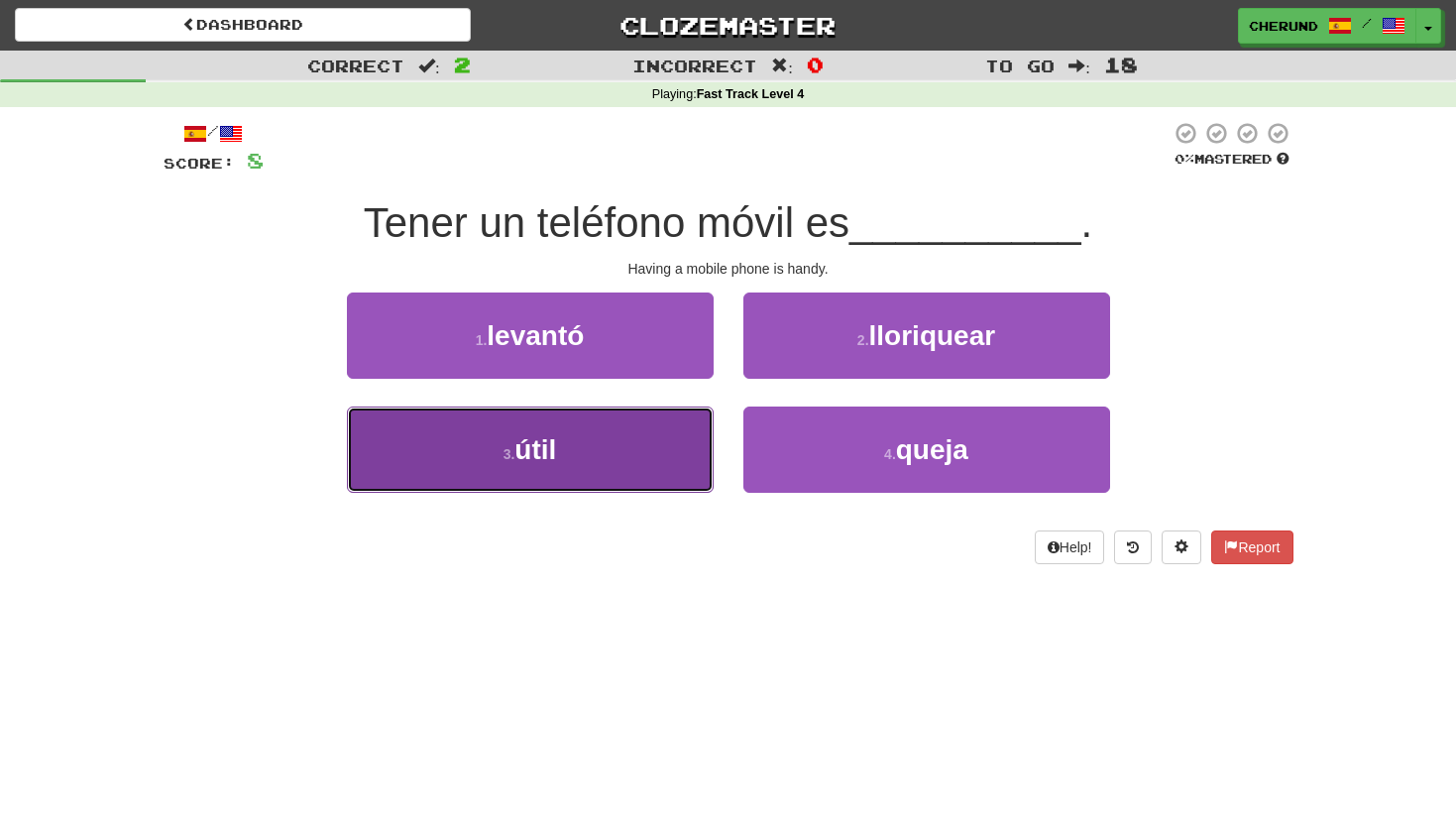 click on "3 .  útil" at bounding box center [530, 449] 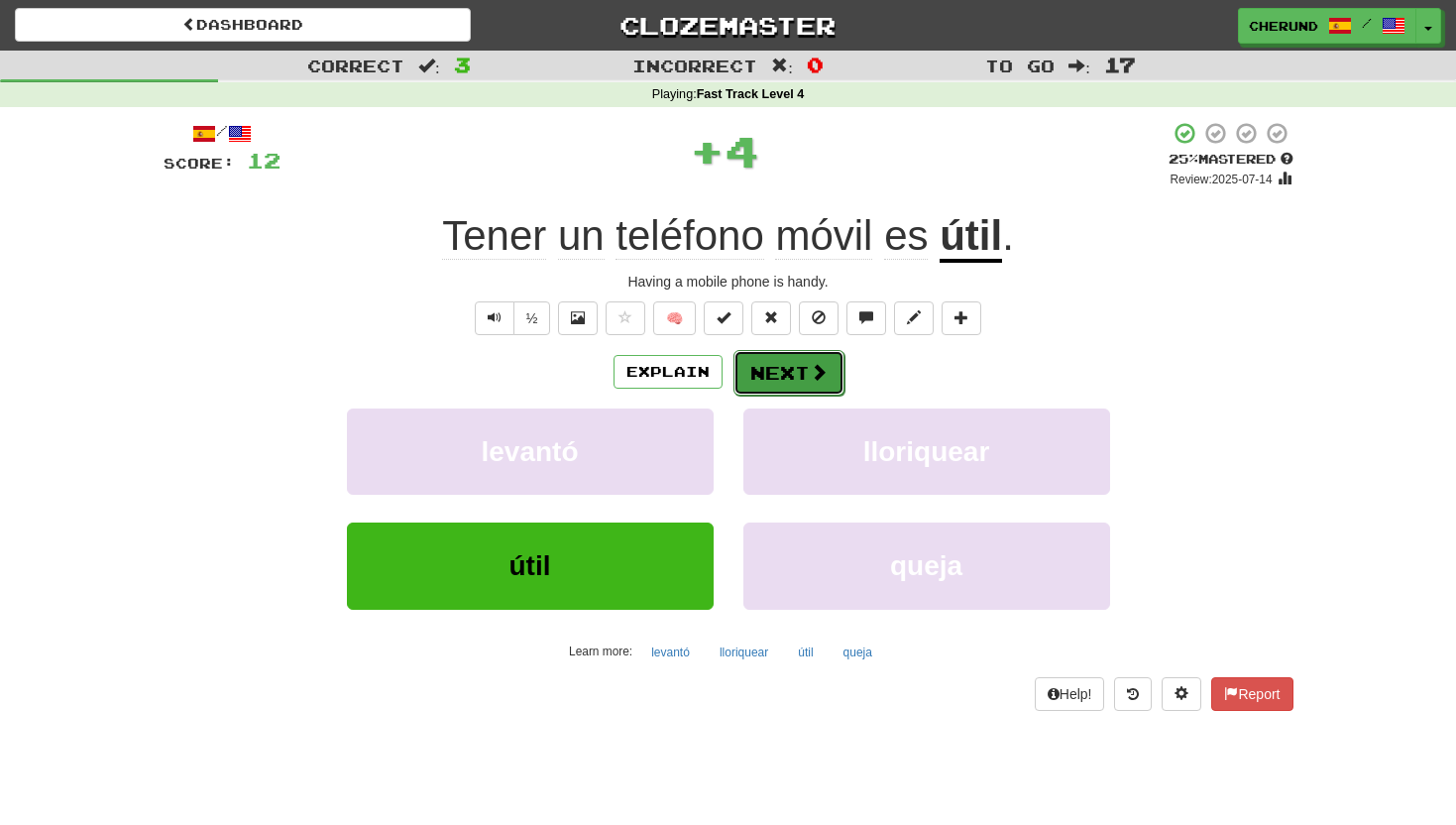 click on "Next" at bounding box center (789, 373) 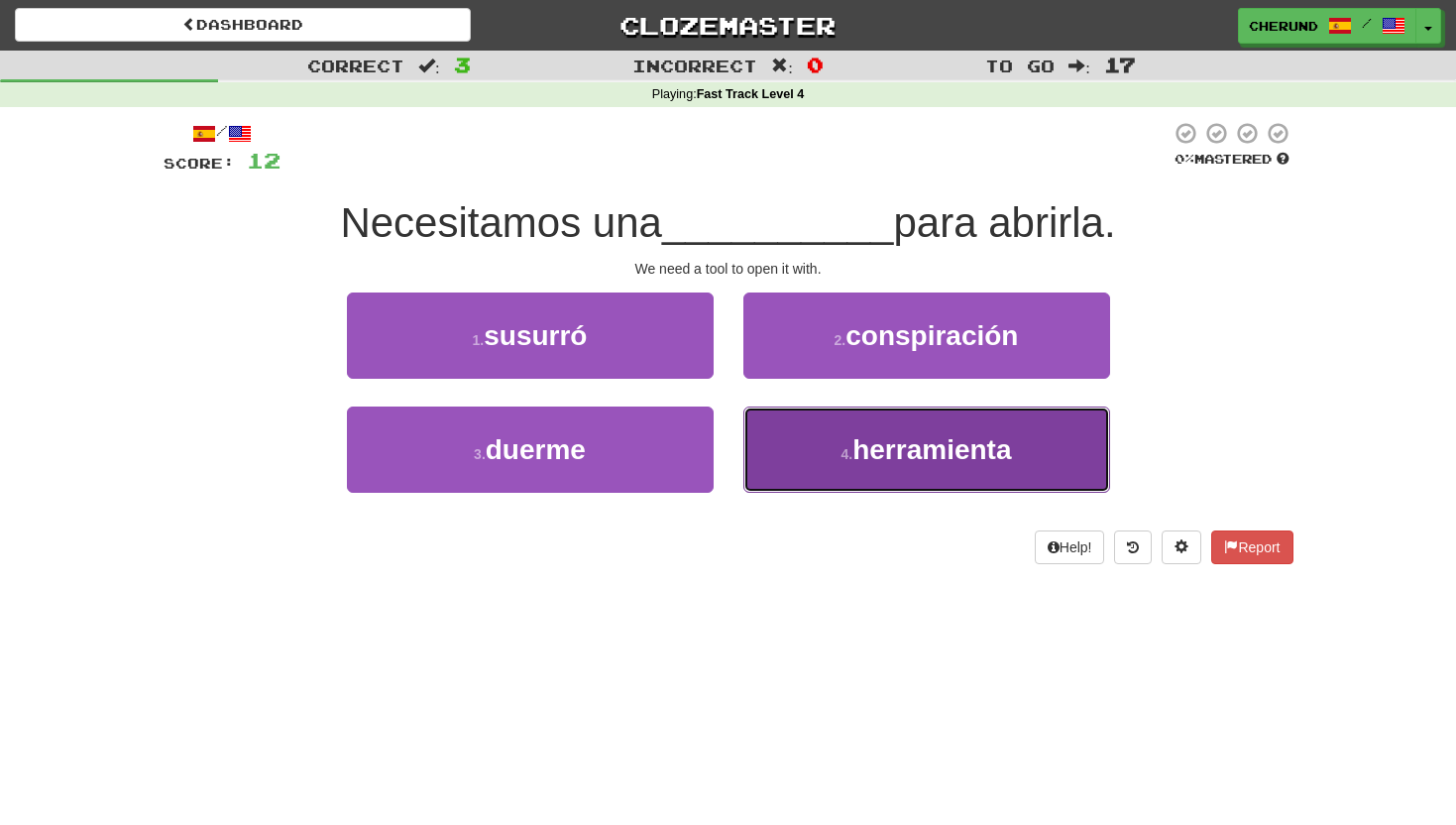 click on "herramienta" at bounding box center [932, 449] 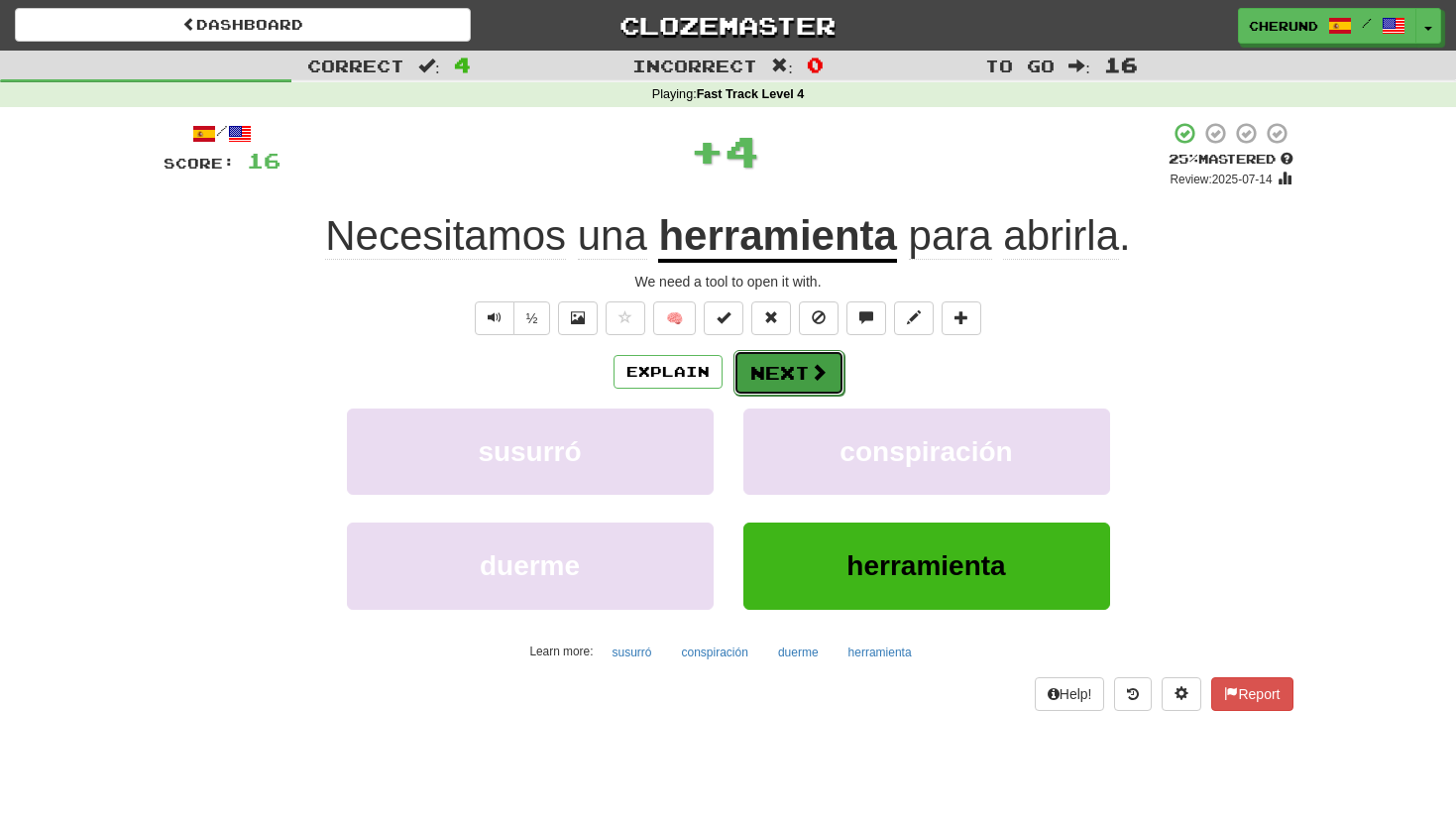 click on "Next" at bounding box center (789, 373) 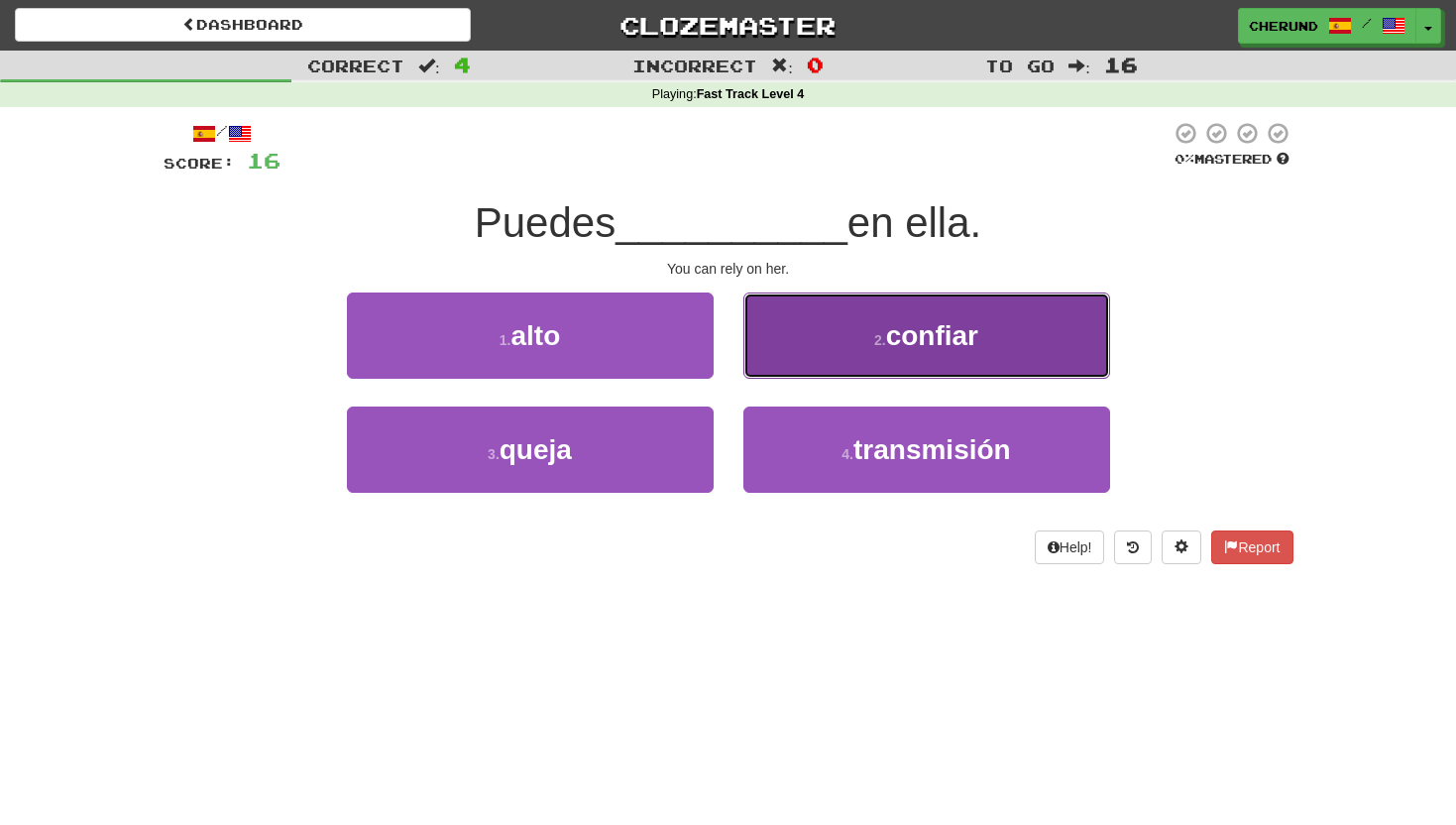 click on "confiar" at bounding box center [932, 335] 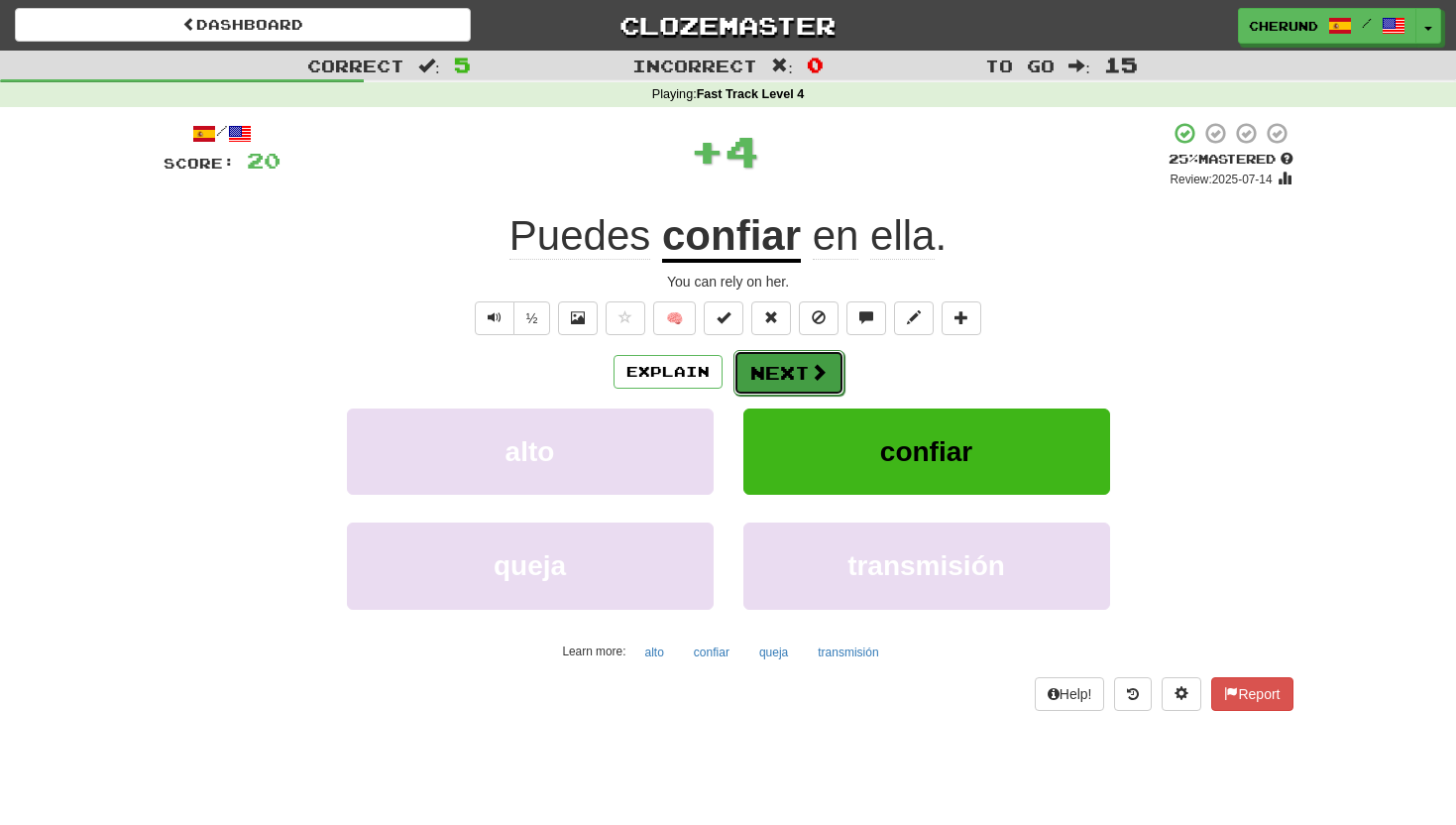click on "Next" at bounding box center (789, 373) 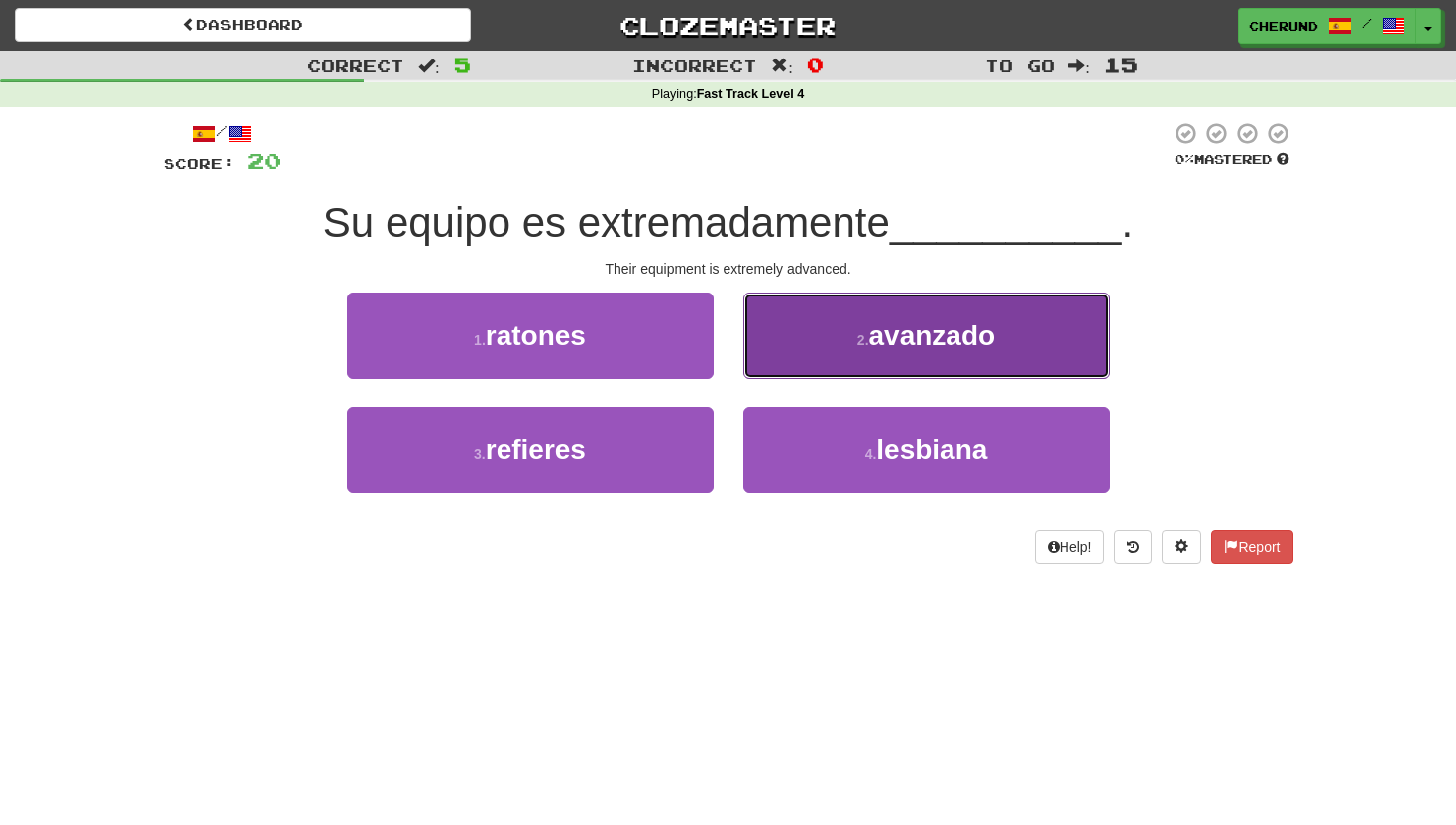 click on "avanzado" at bounding box center [933, 335] 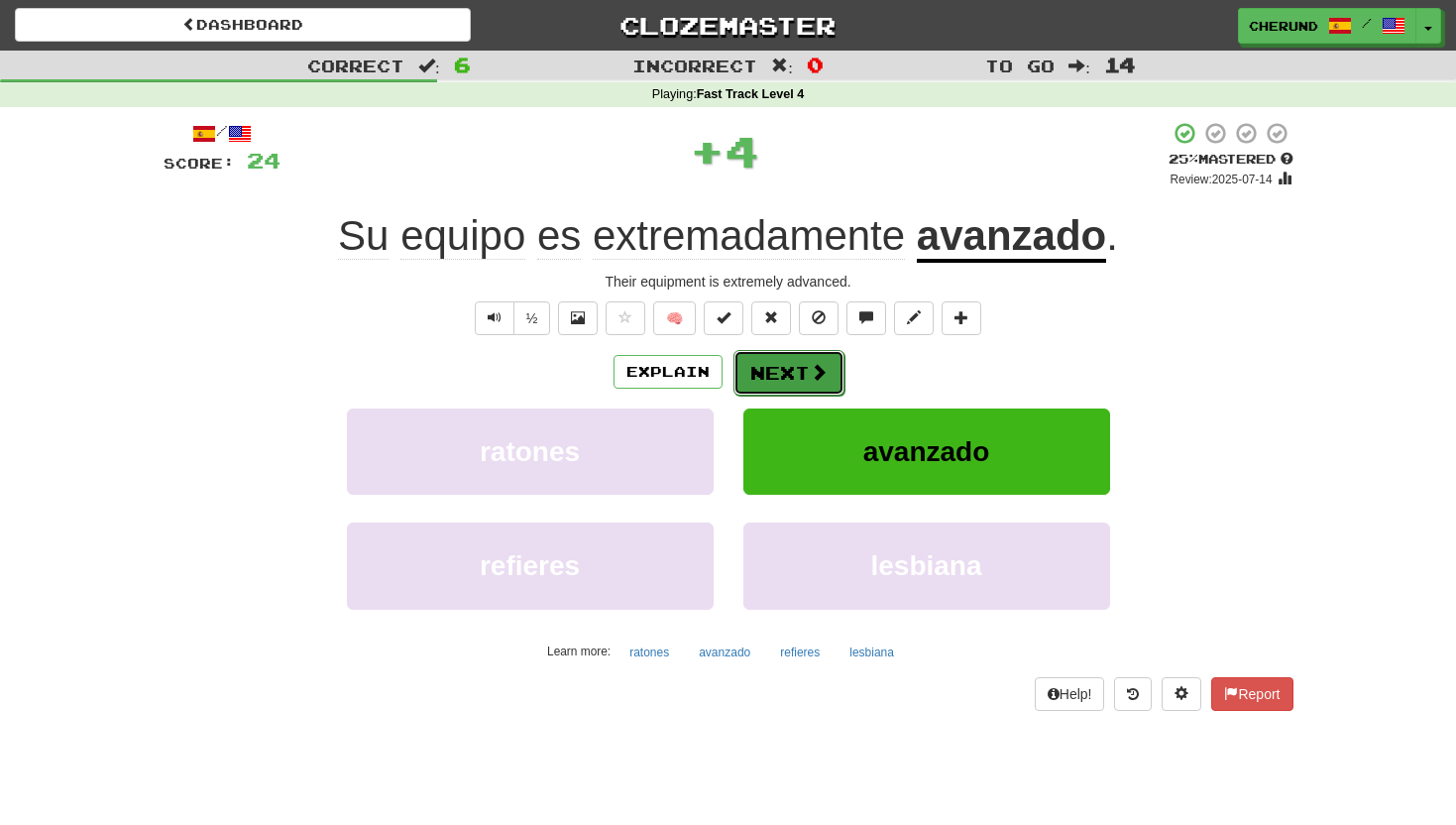 click on "Next" at bounding box center [789, 373] 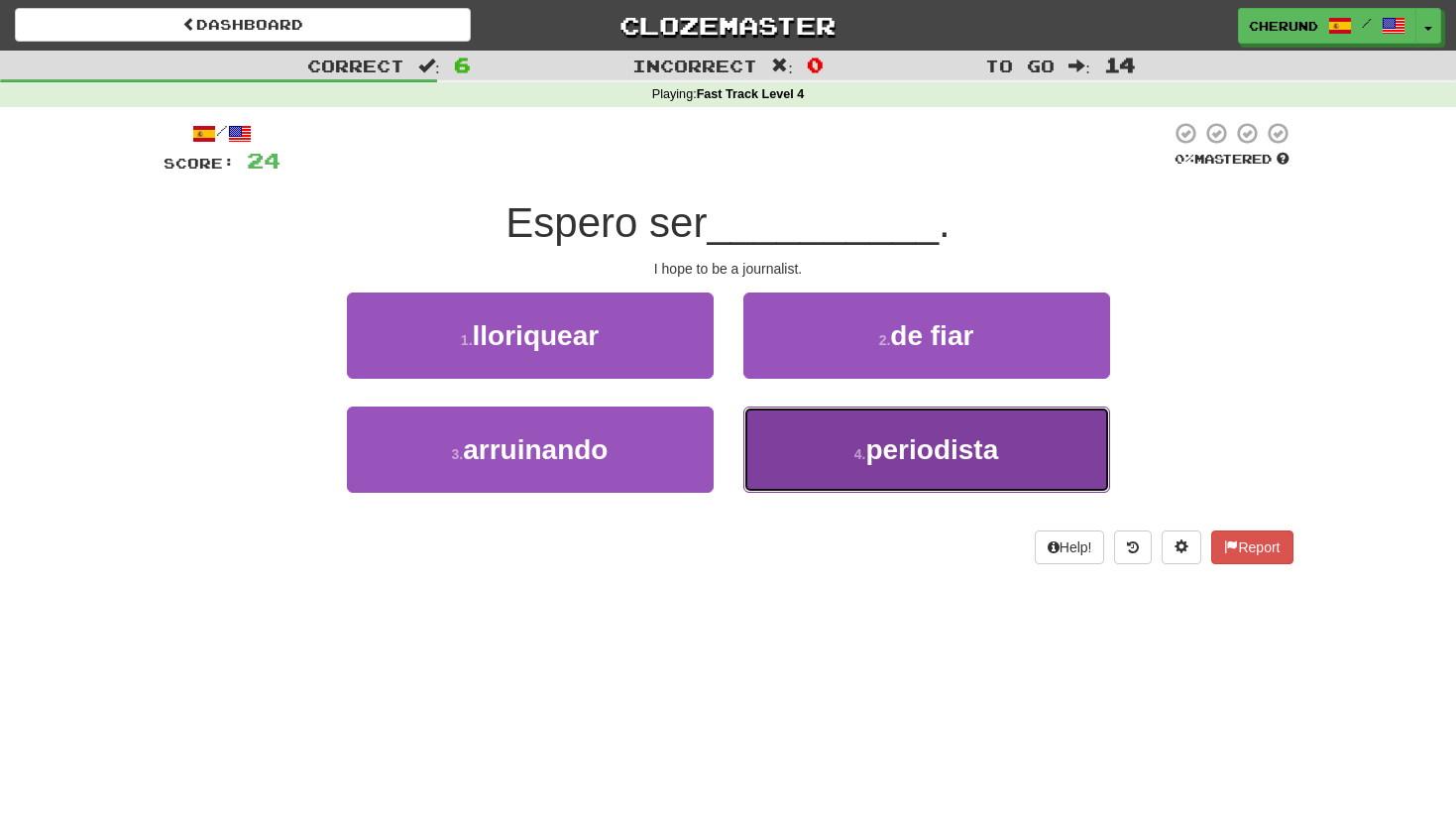 click on "periodista" at bounding box center [932, 449] 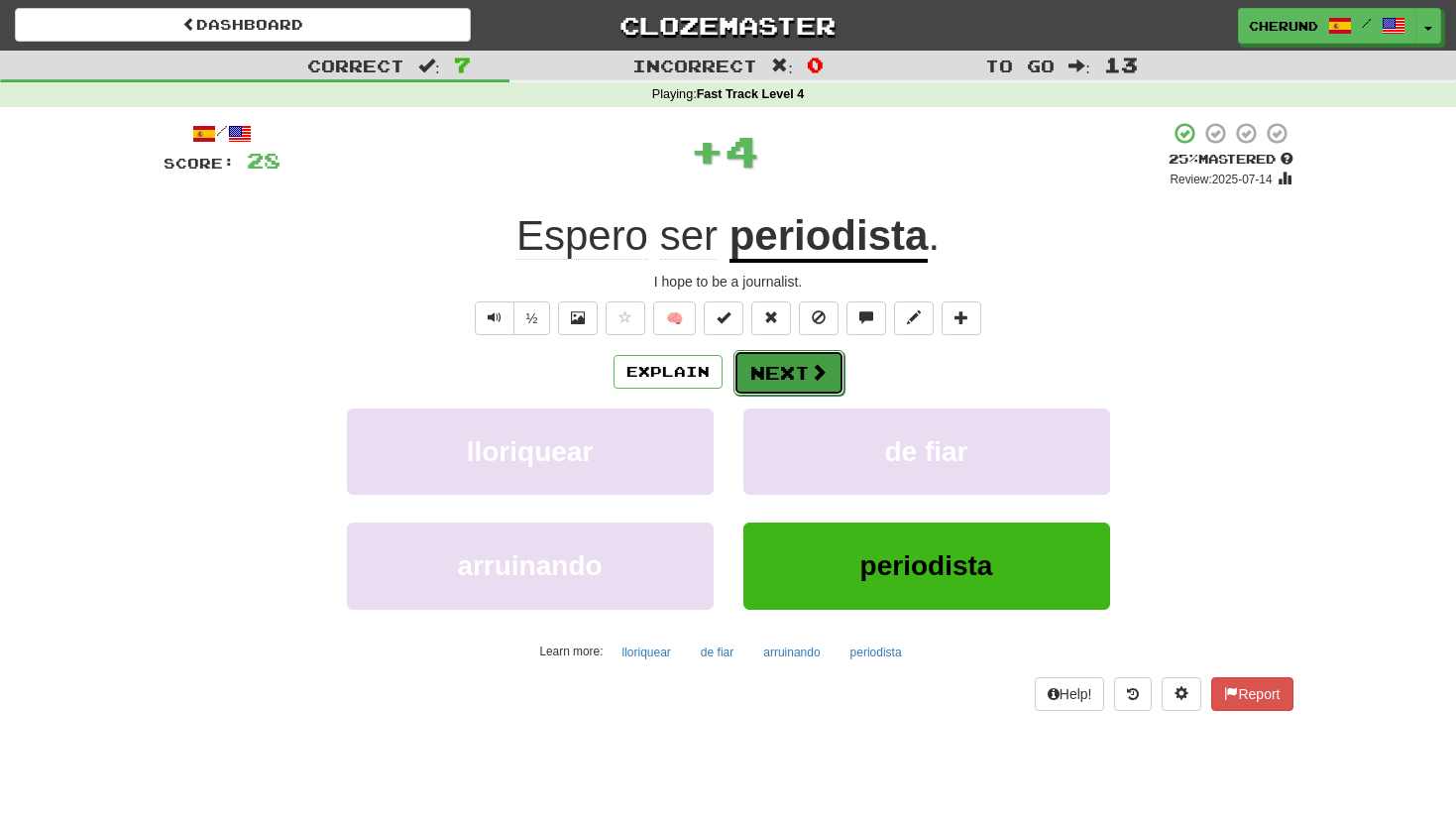 click on "Next" at bounding box center (789, 373) 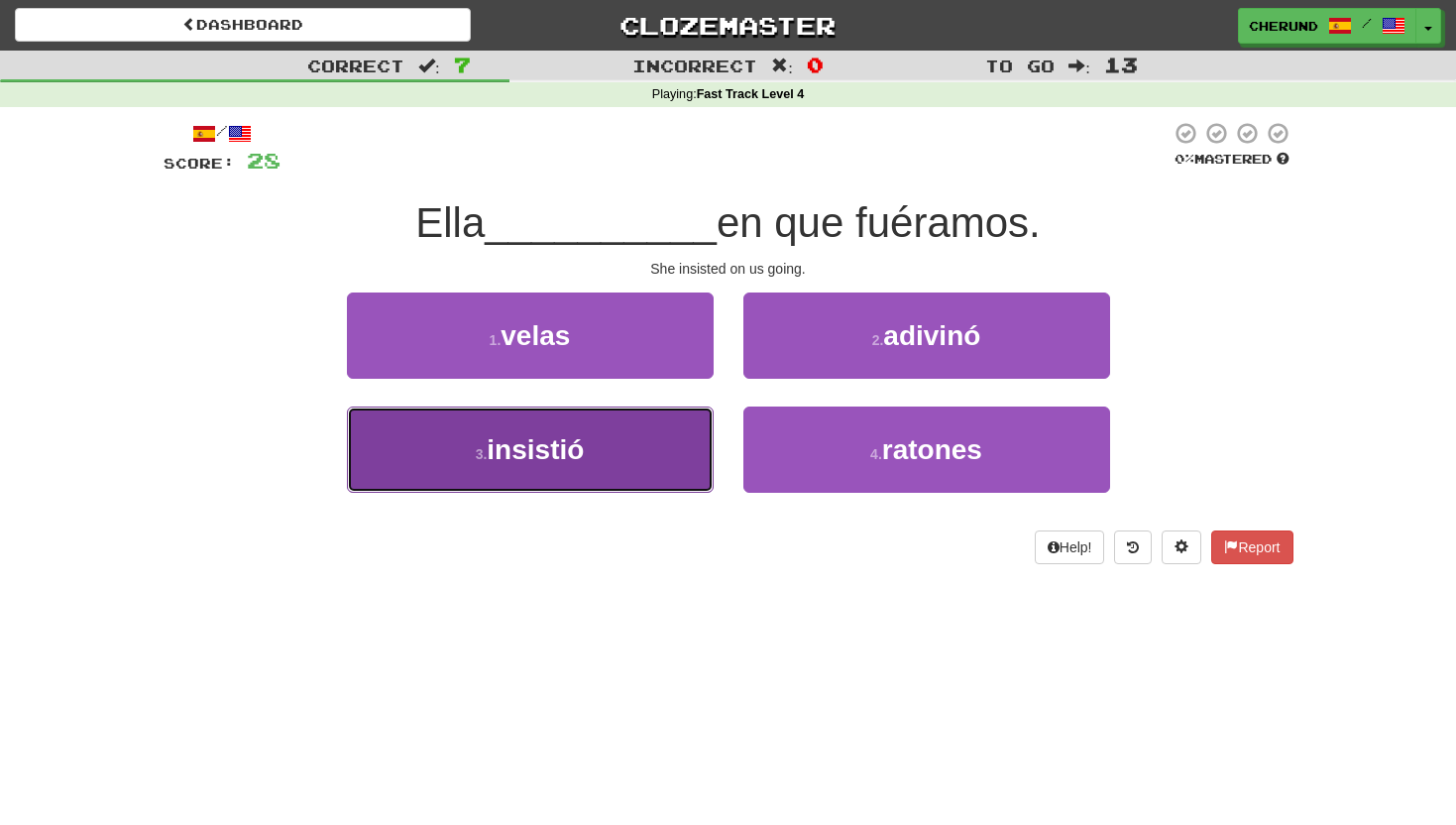 click on "3 .  insistió" at bounding box center [530, 449] 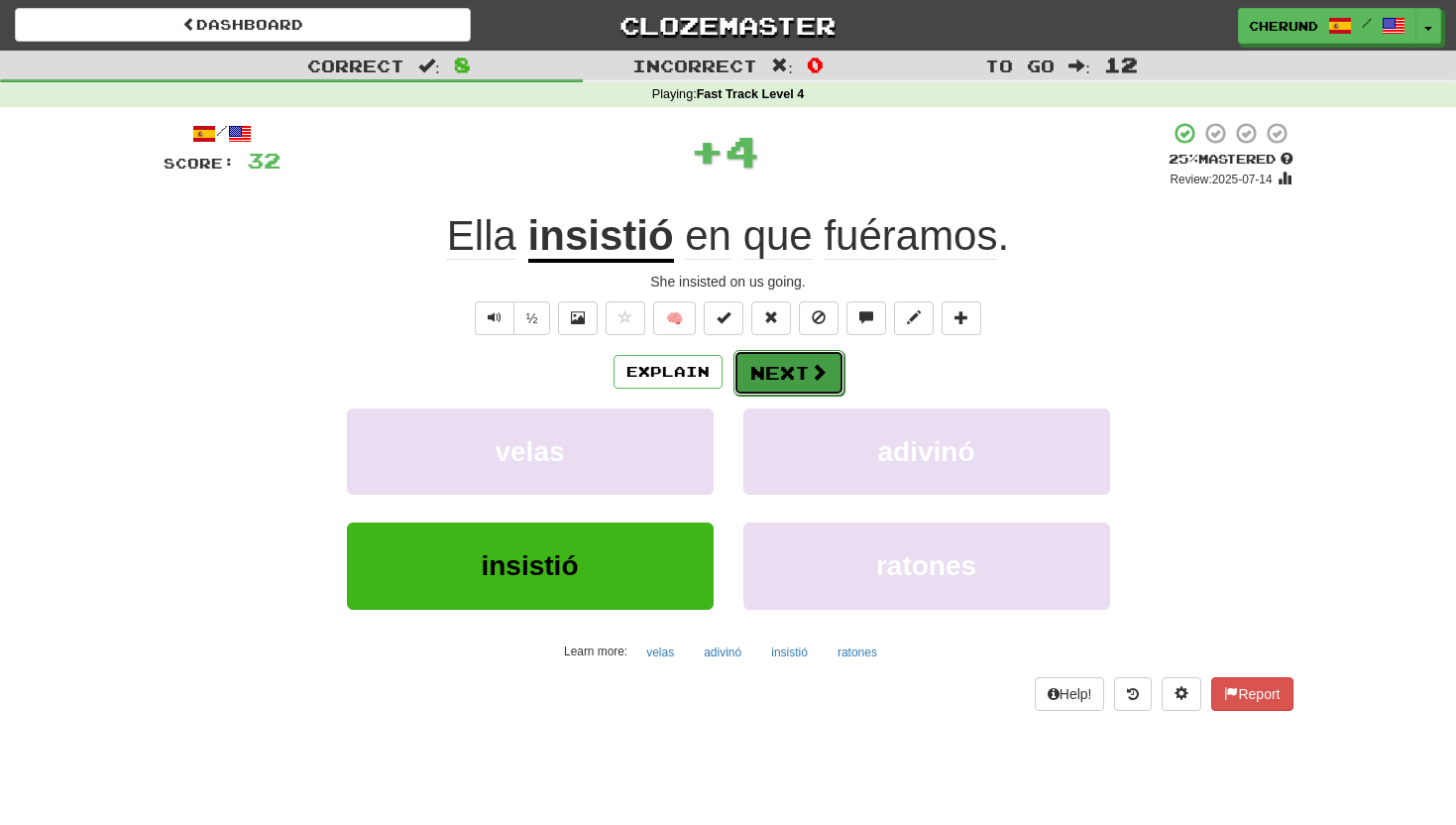 click at bounding box center [819, 372] 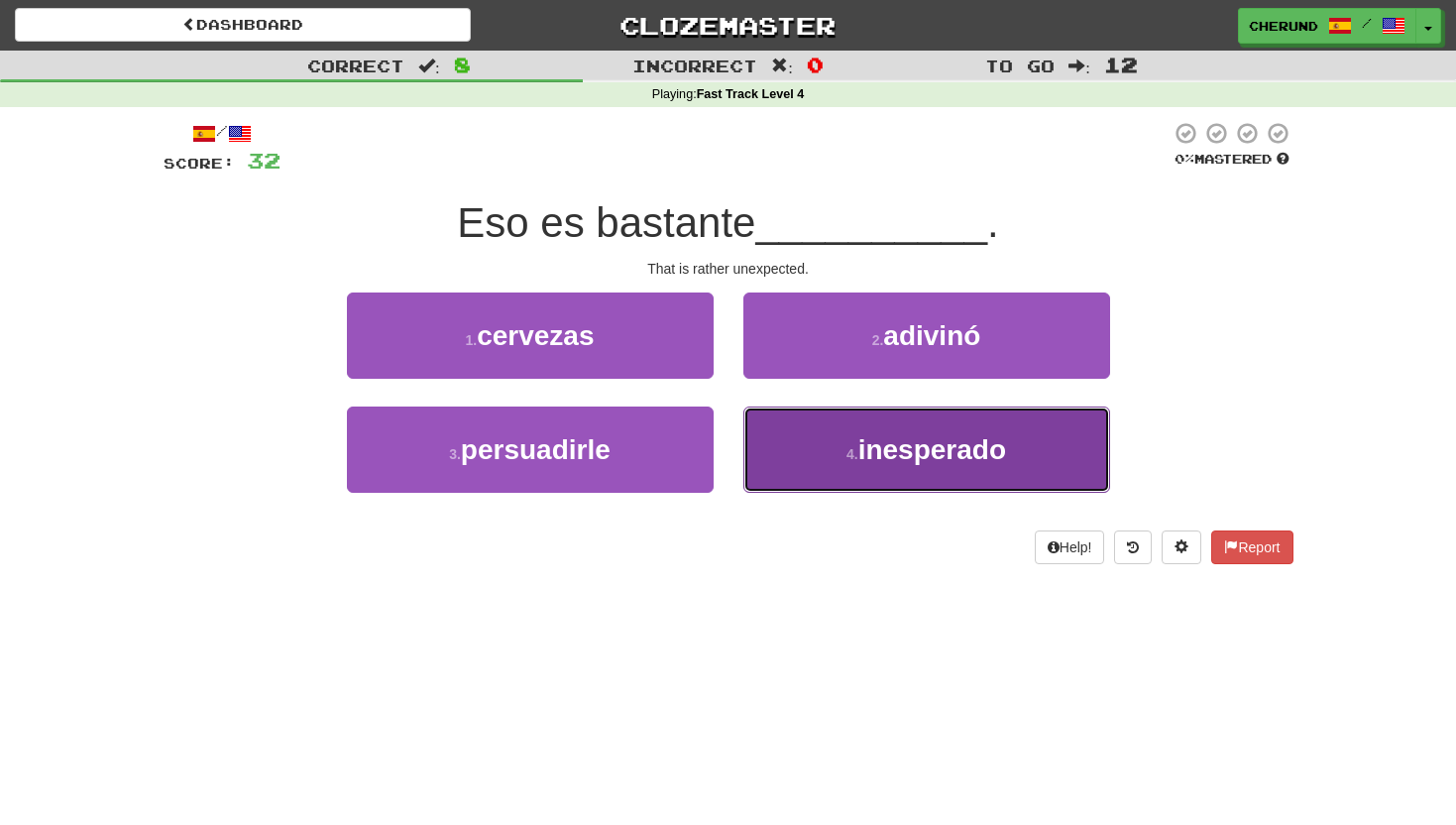 click on "inesperado" at bounding box center [932, 449] 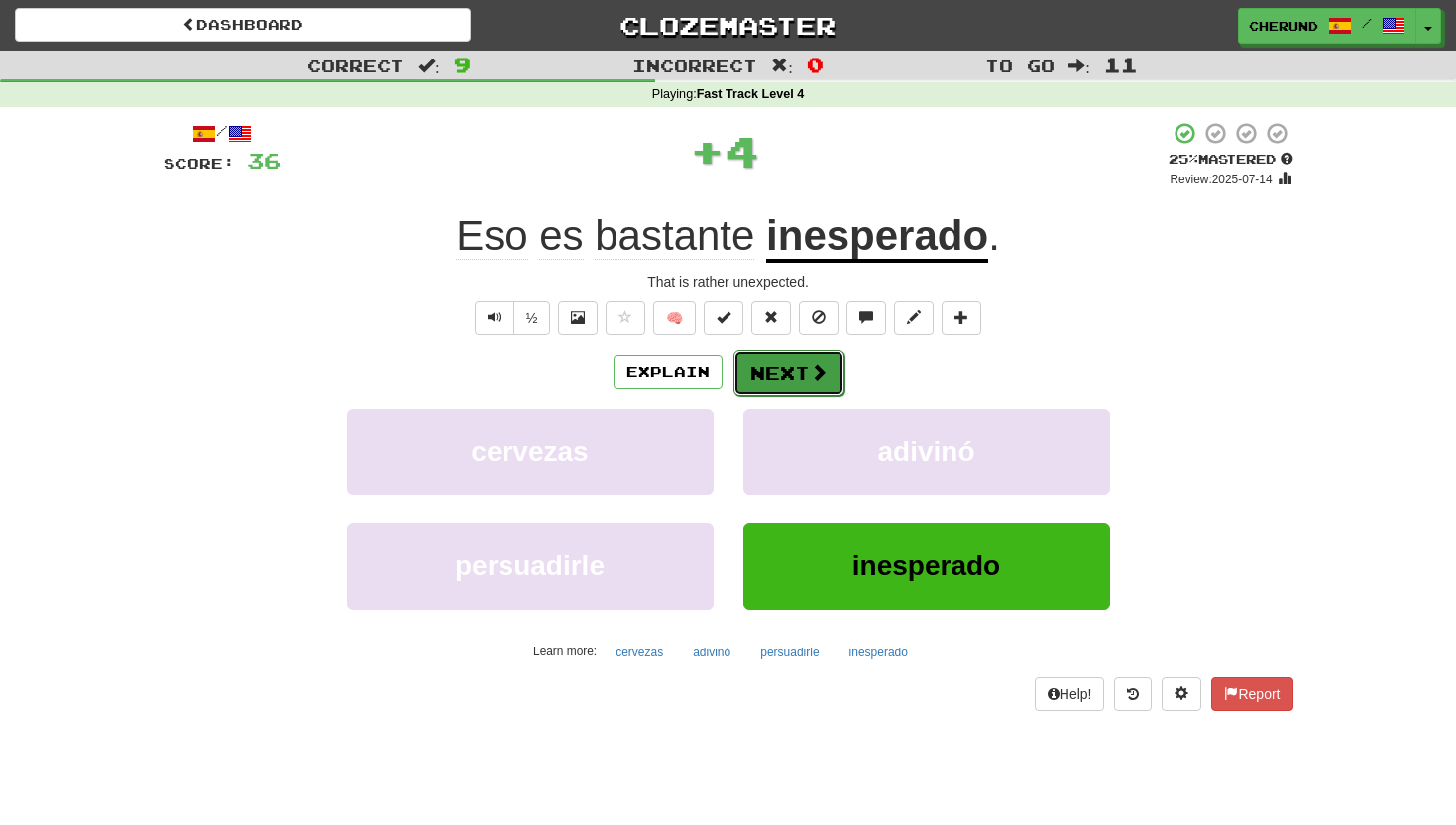 click on "Next" at bounding box center (789, 373) 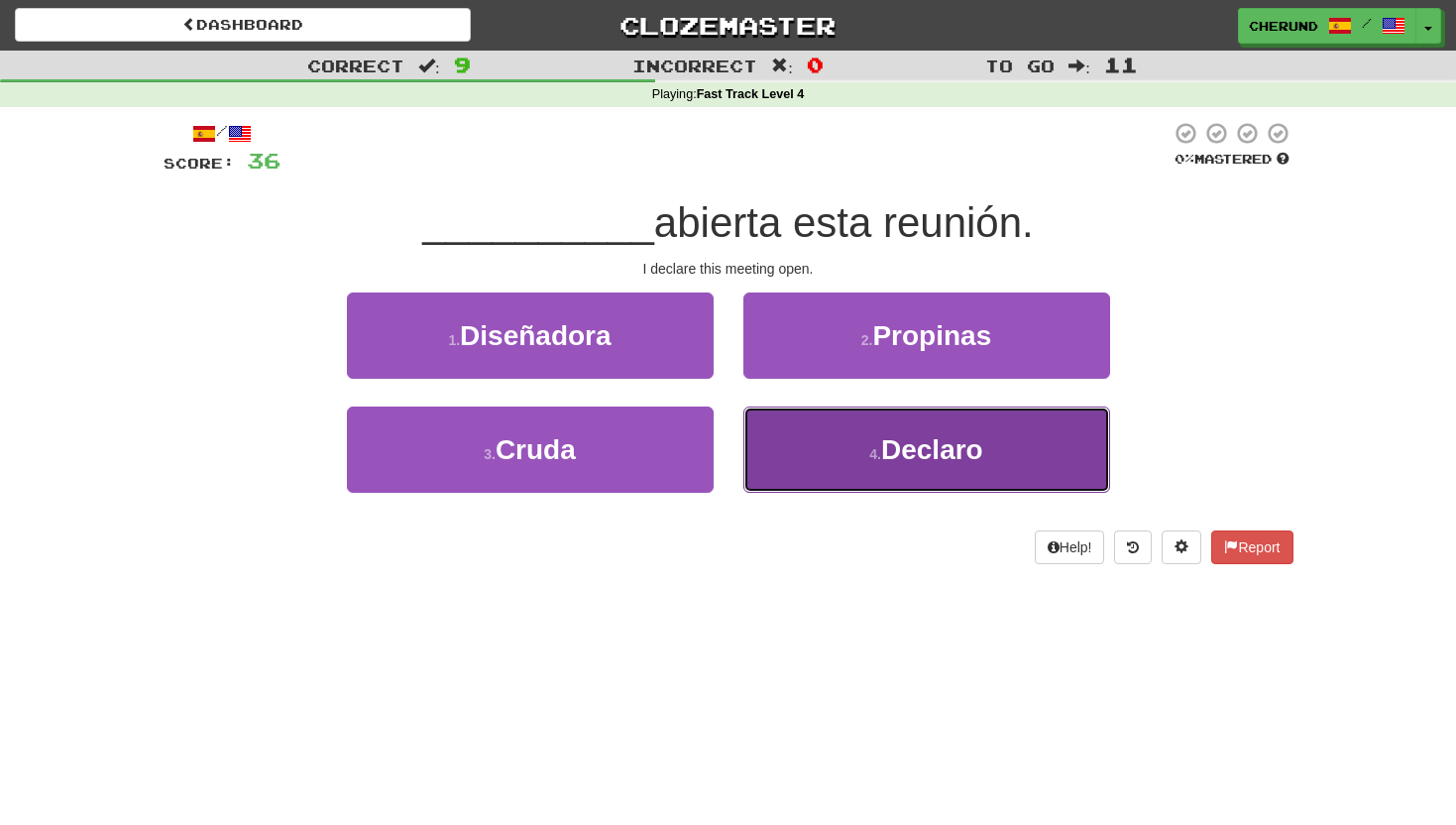 click on "4 ." at bounding box center [875, 454] 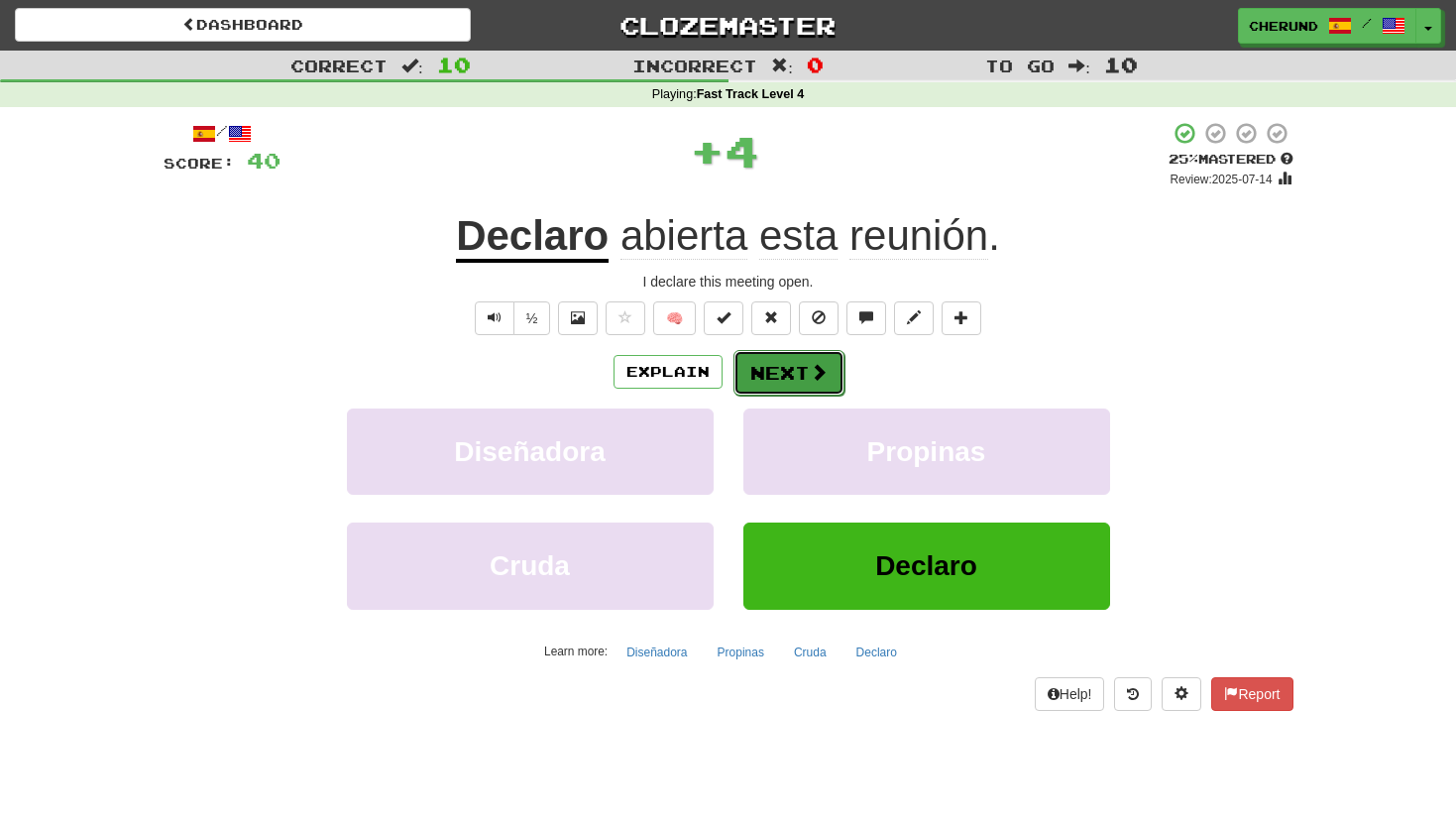 click on "Next" at bounding box center [789, 373] 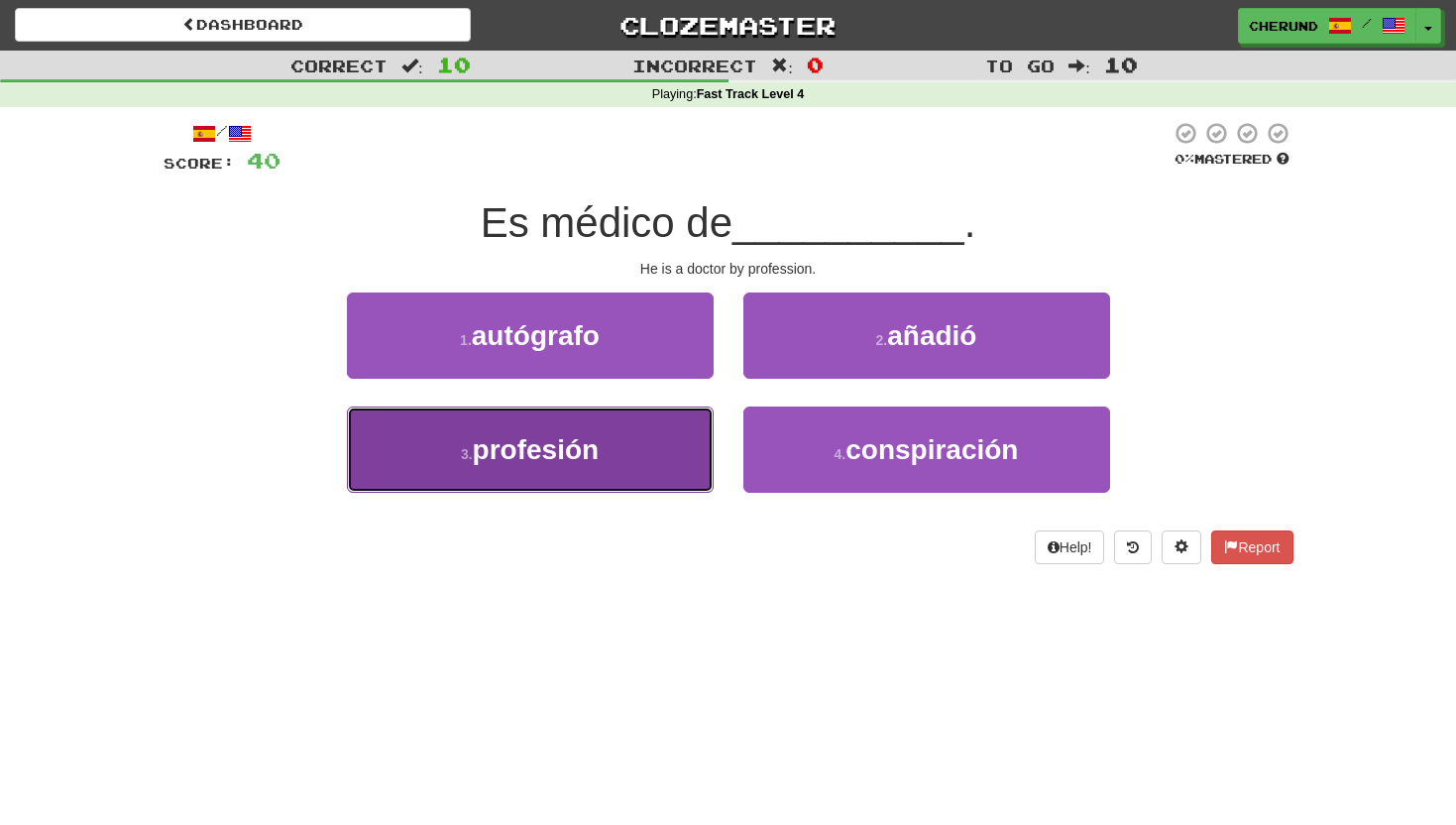 click on "3 .  profesión" at bounding box center (530, 449) 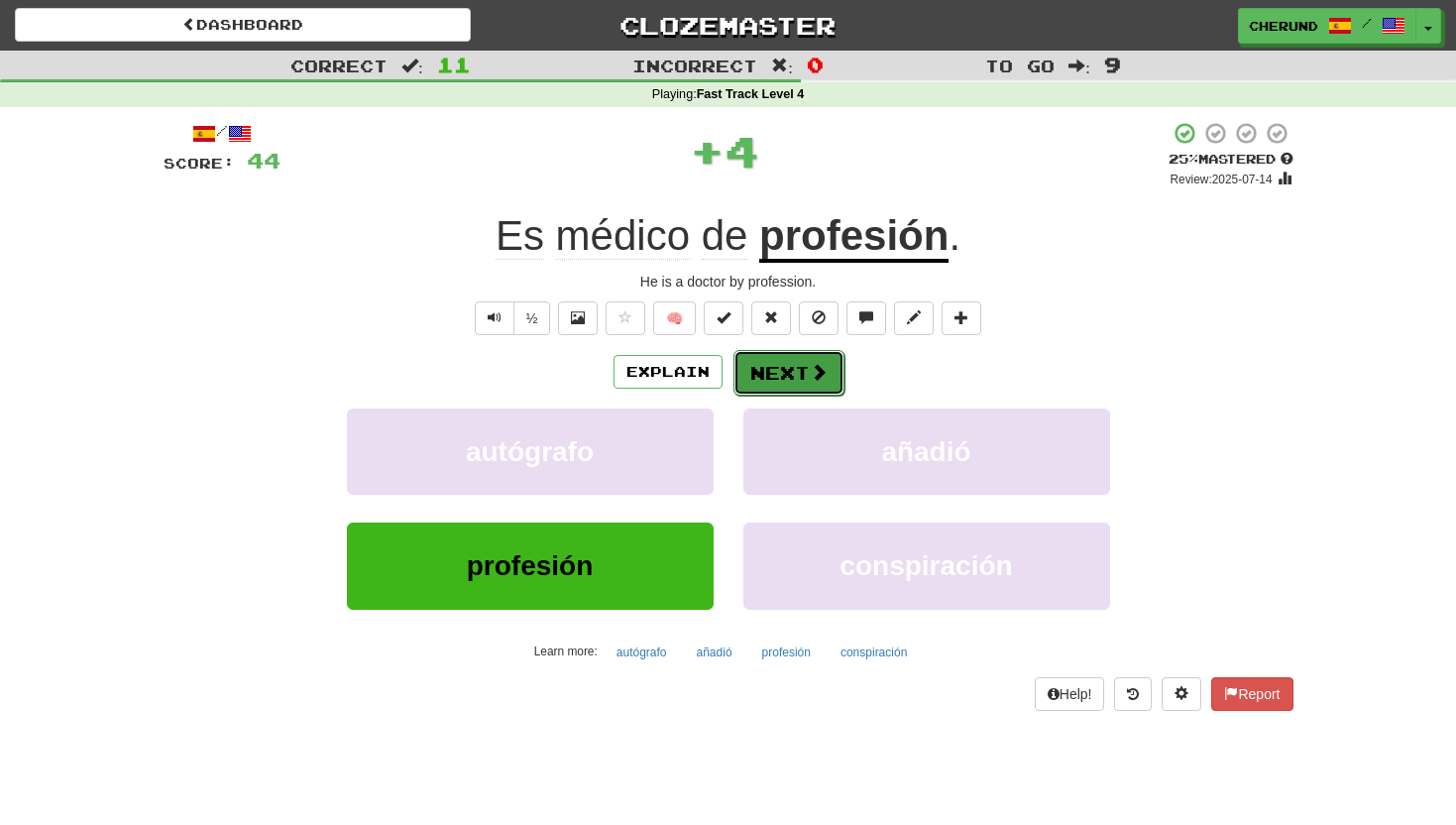 click on "Next" at bounding box center (789, 373) 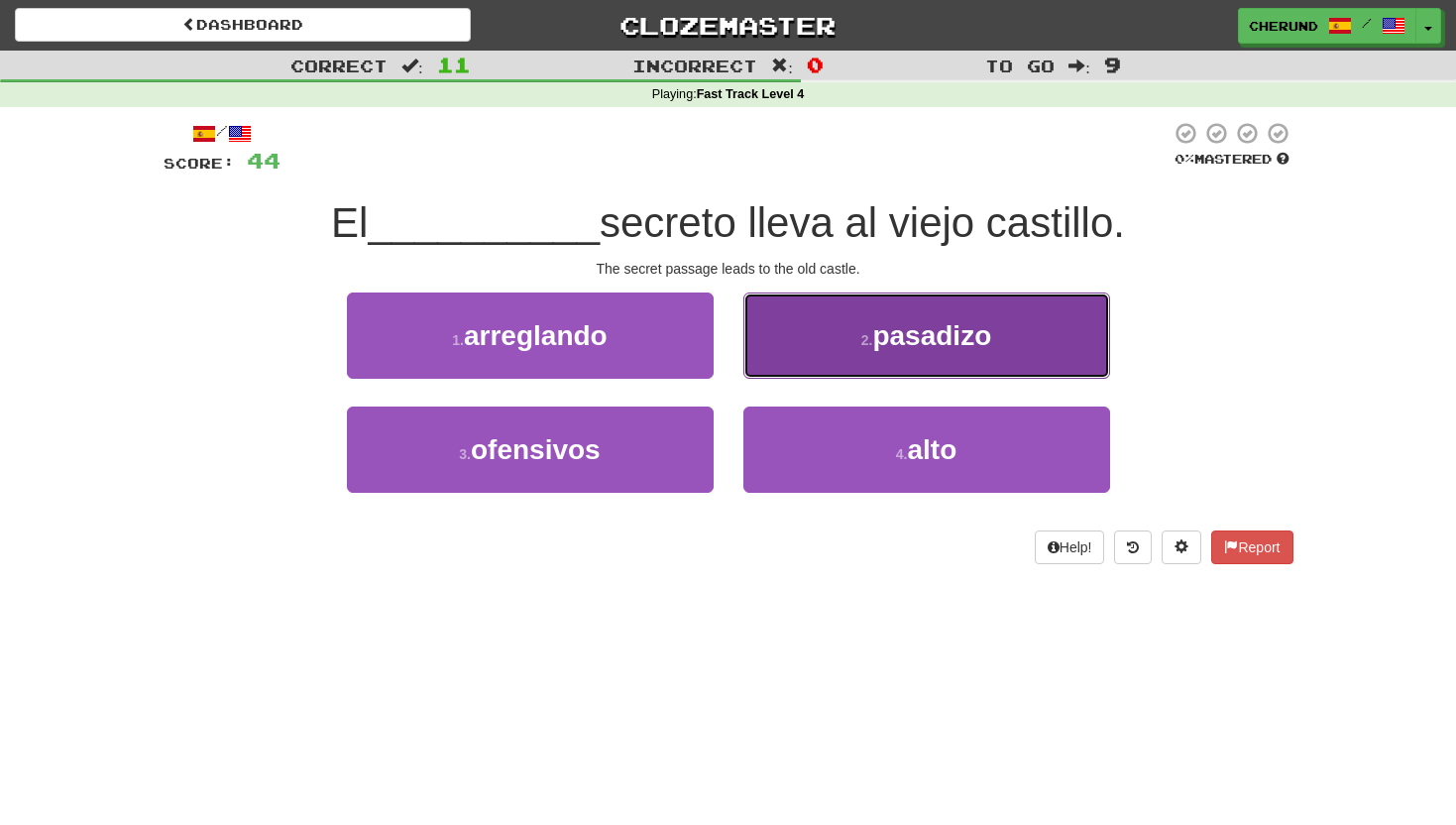 click on "2 .  pasadizo" at bounding box center (927, 335) 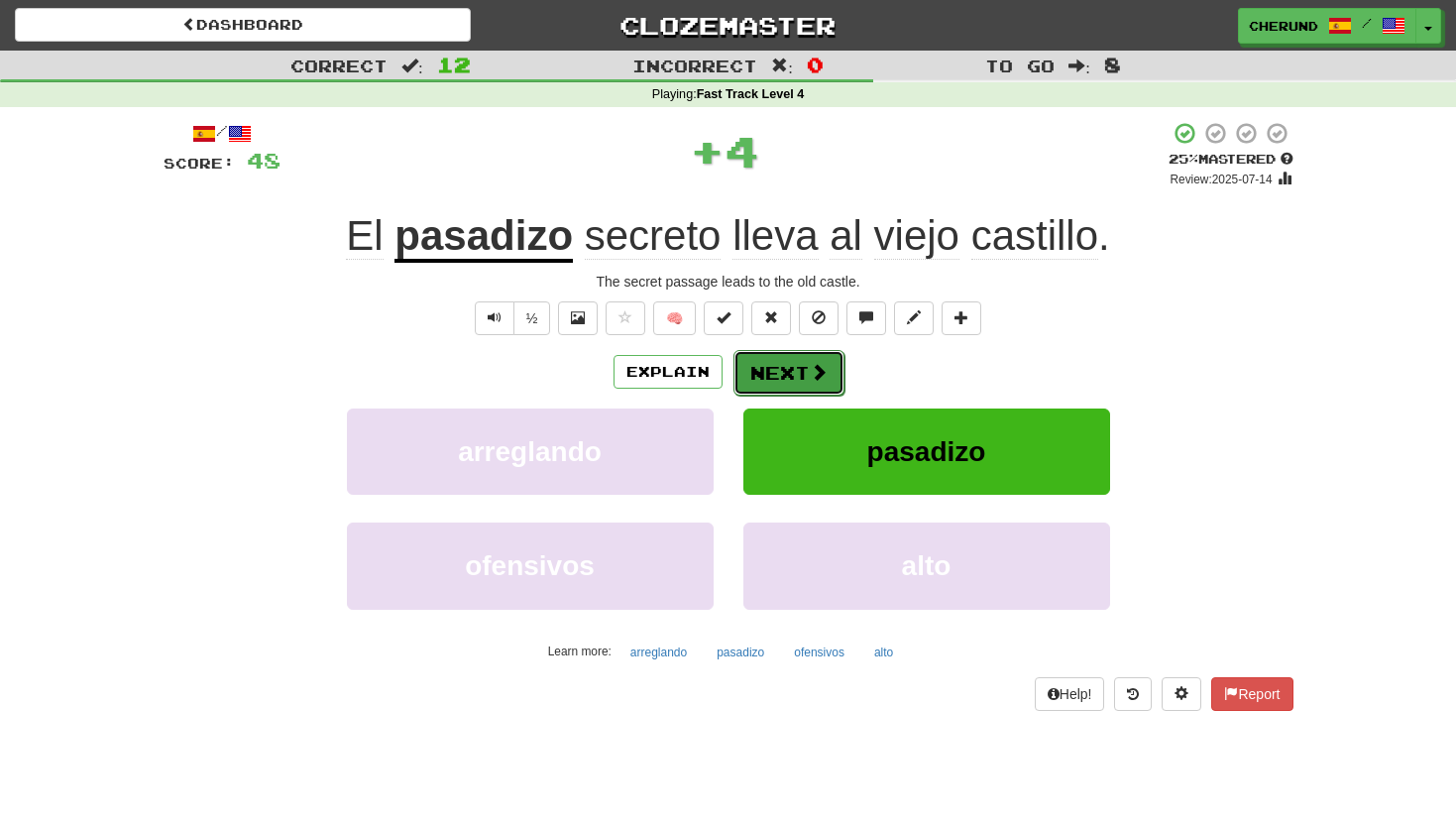 click on "Next" at bounding box center [789, 373] 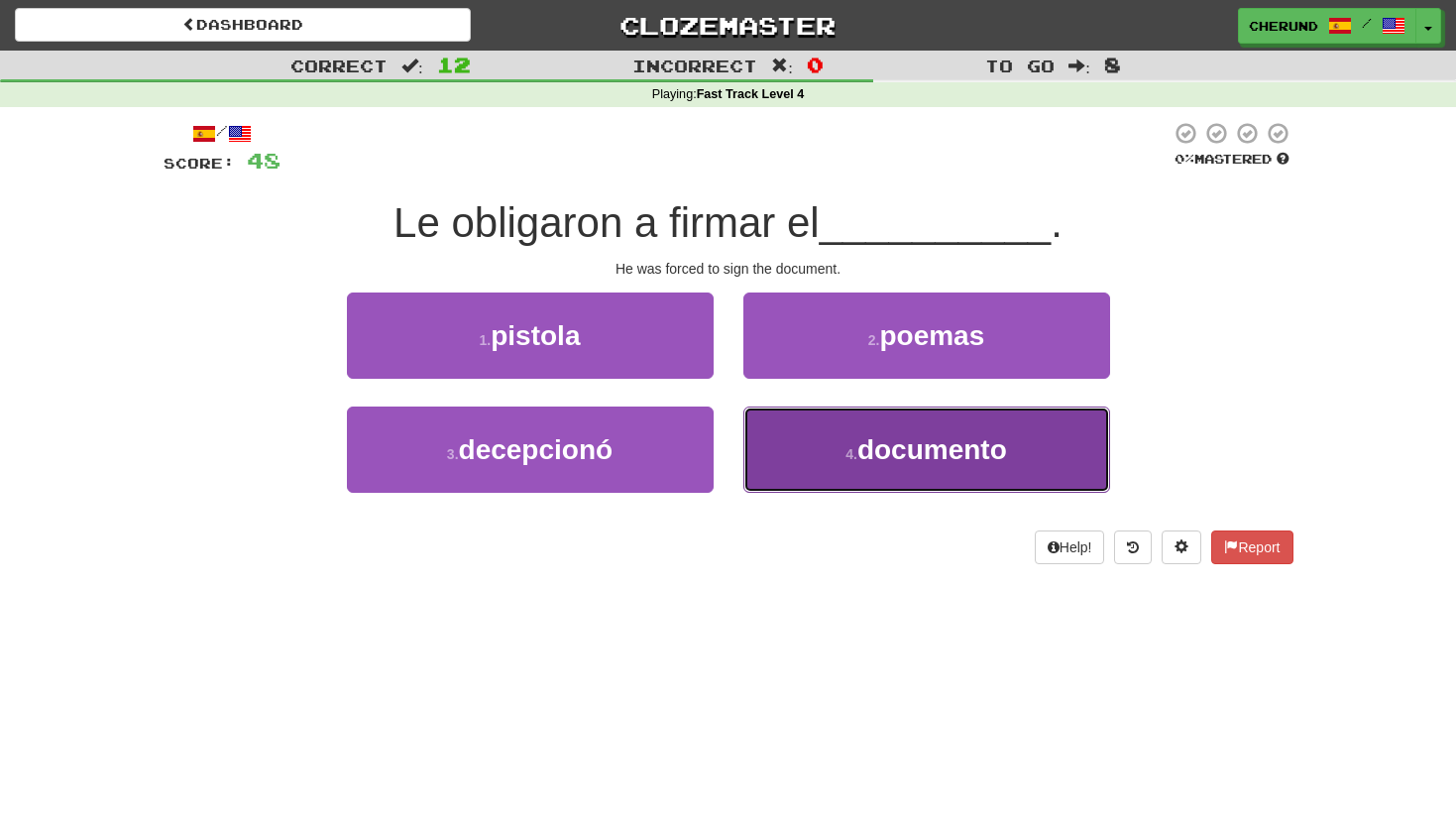 click on "4 .  documento" at bounding box center [927, 449] 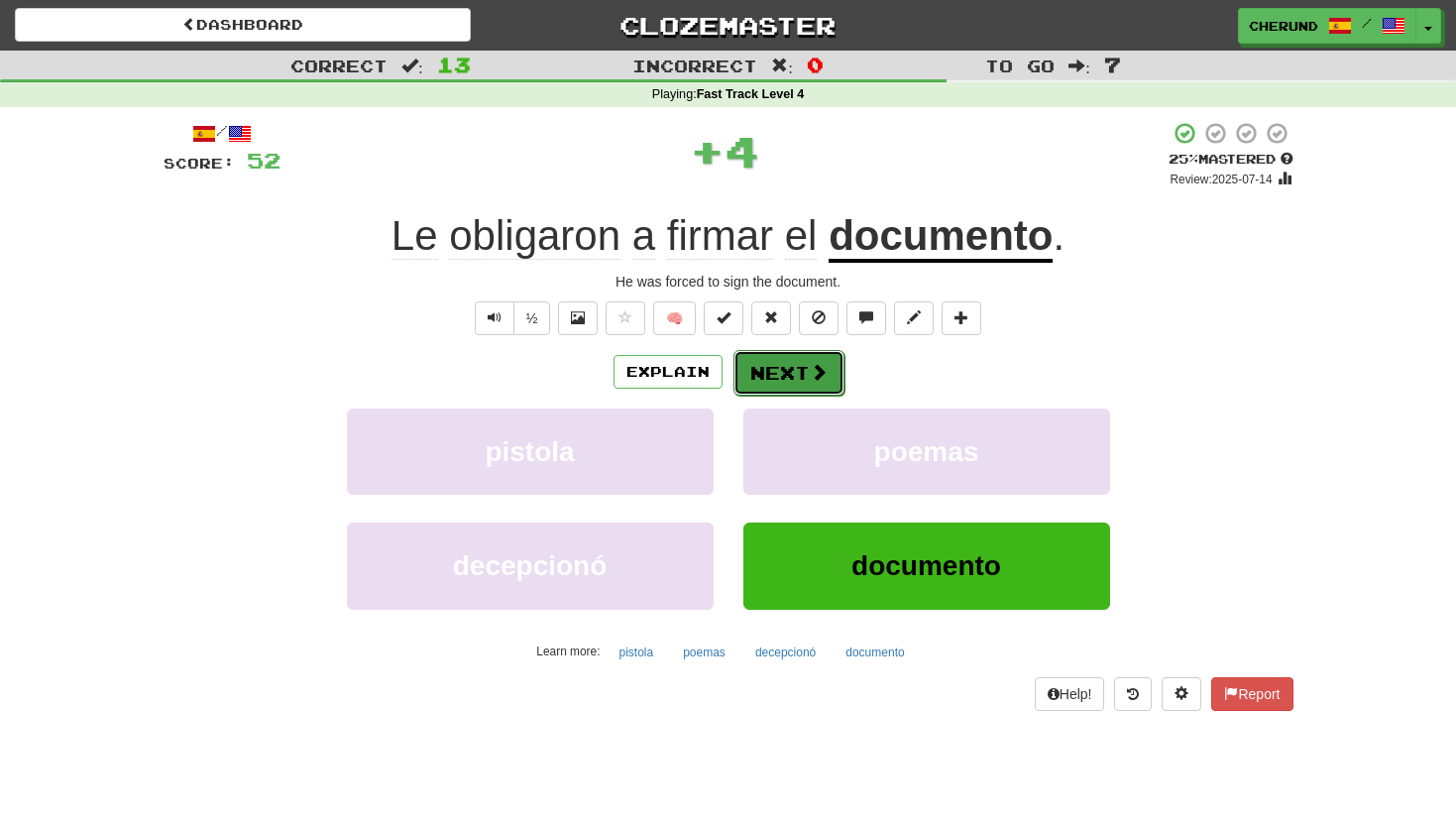 click on "Next" at bounding box center (789, 373) 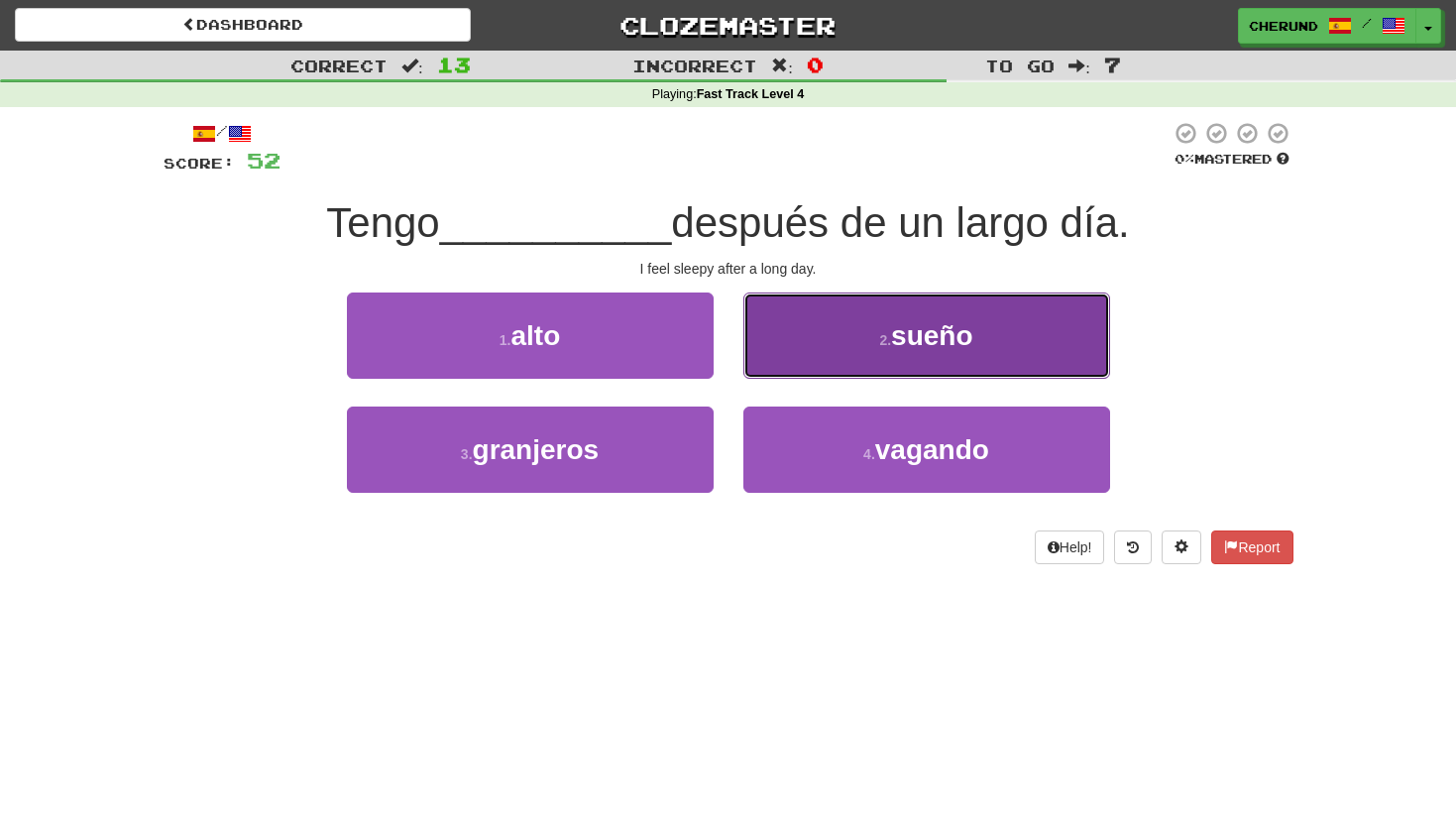 click on "sueño" at bounding box center [932, 335] 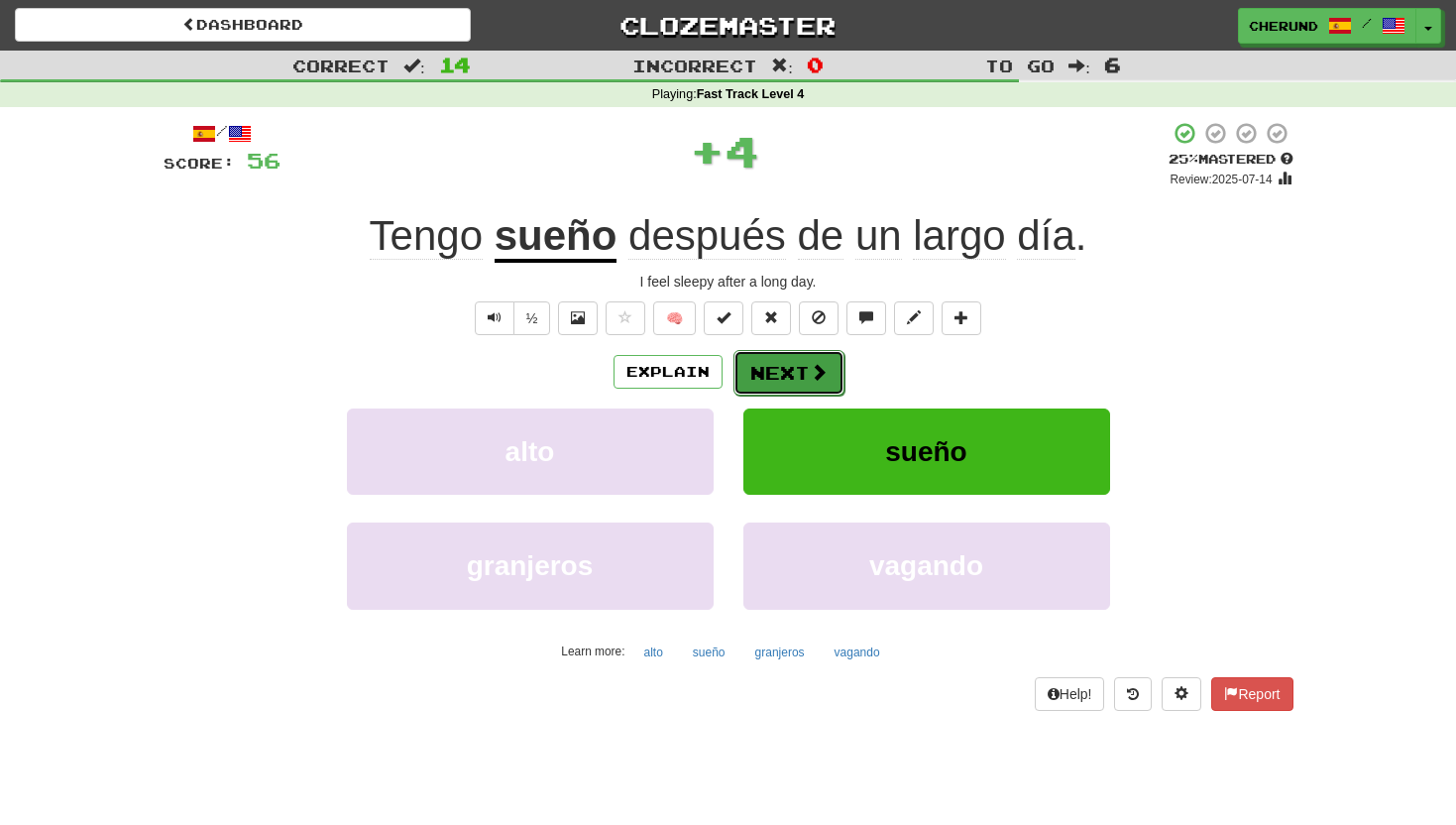click on "Next" at bounding box center [789, 373] 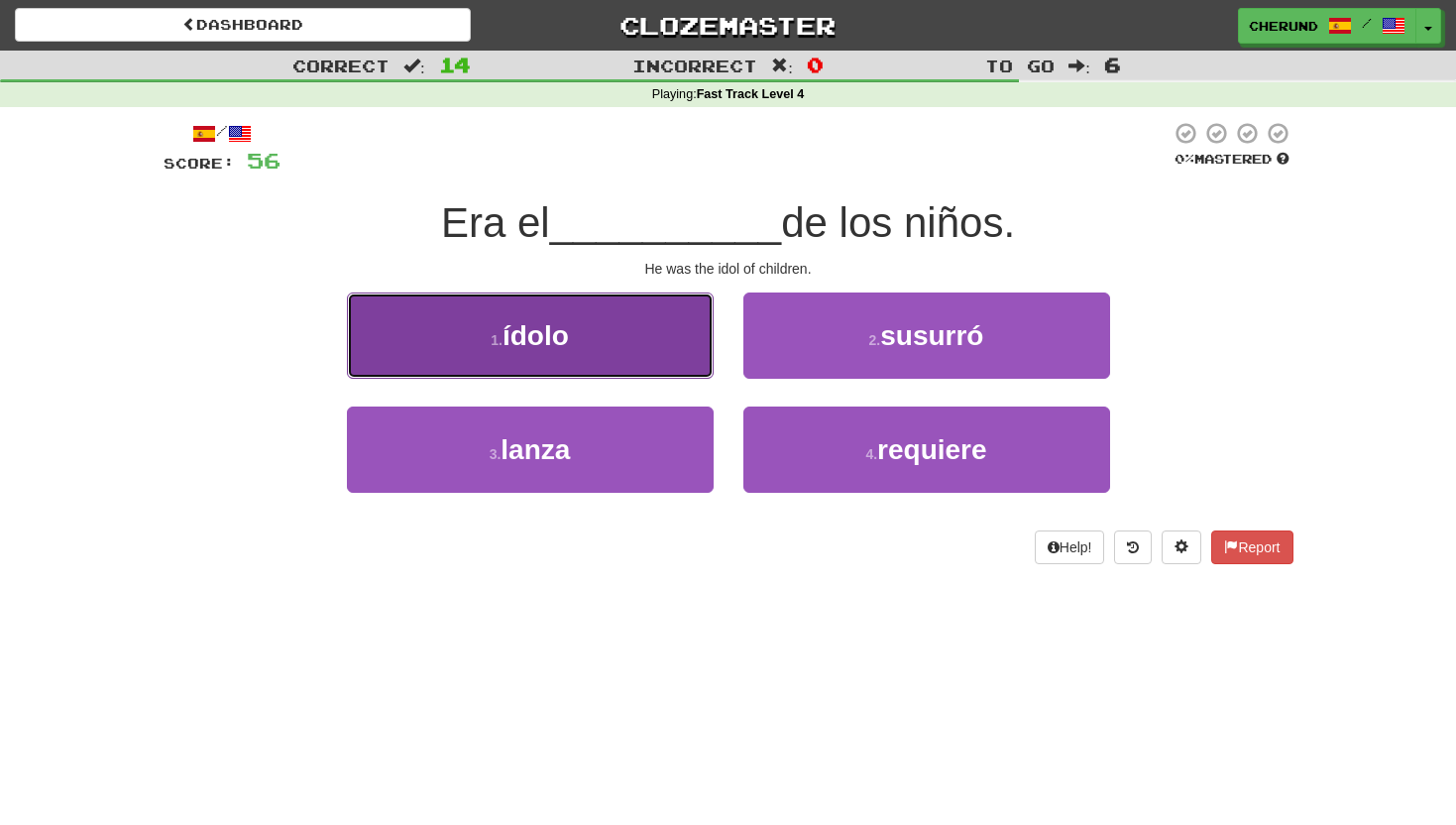 click on "1 .  ídolo" at bounding box center [530, 335] 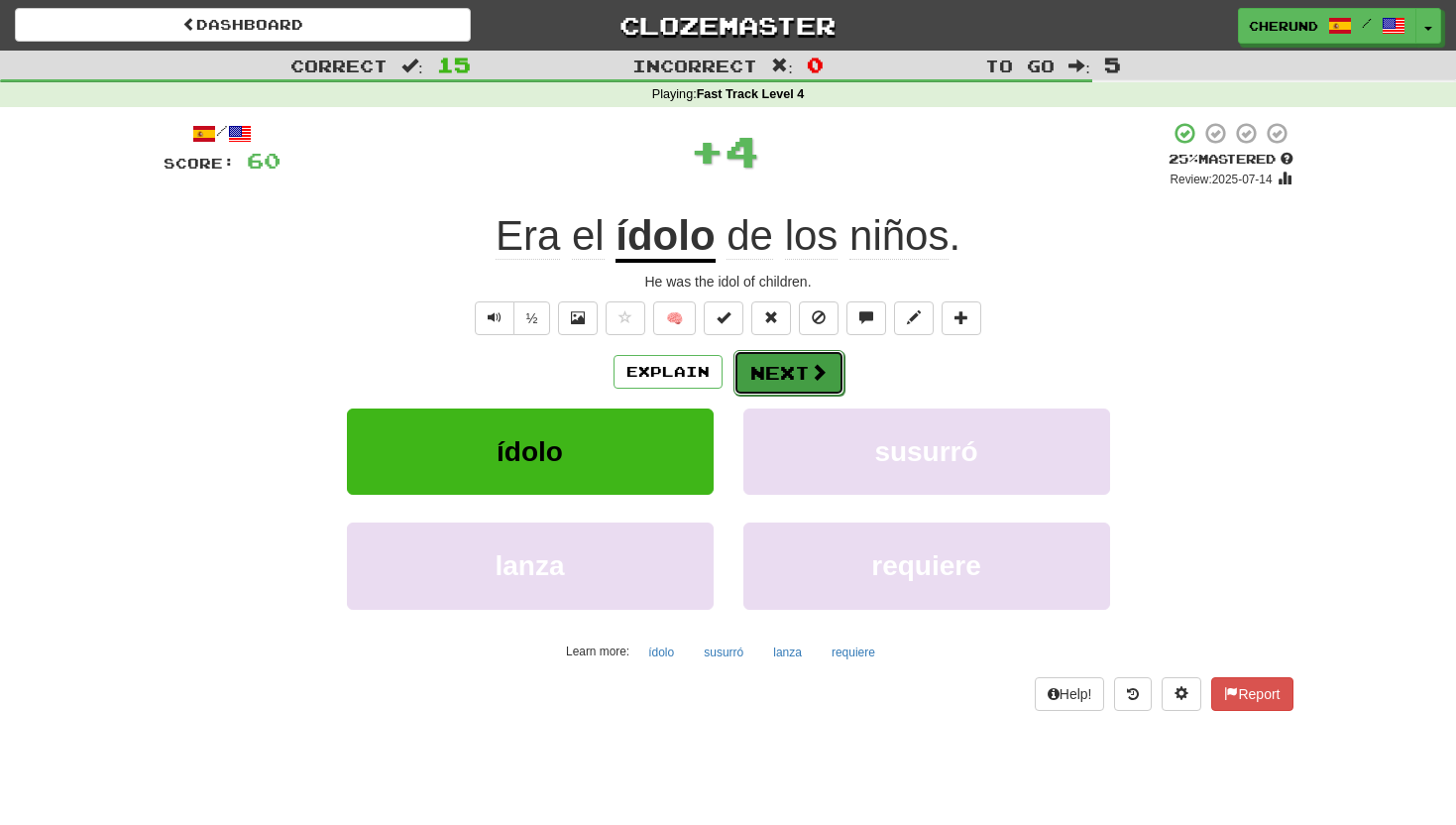 click on "Next" at bounding box center (789, 373) 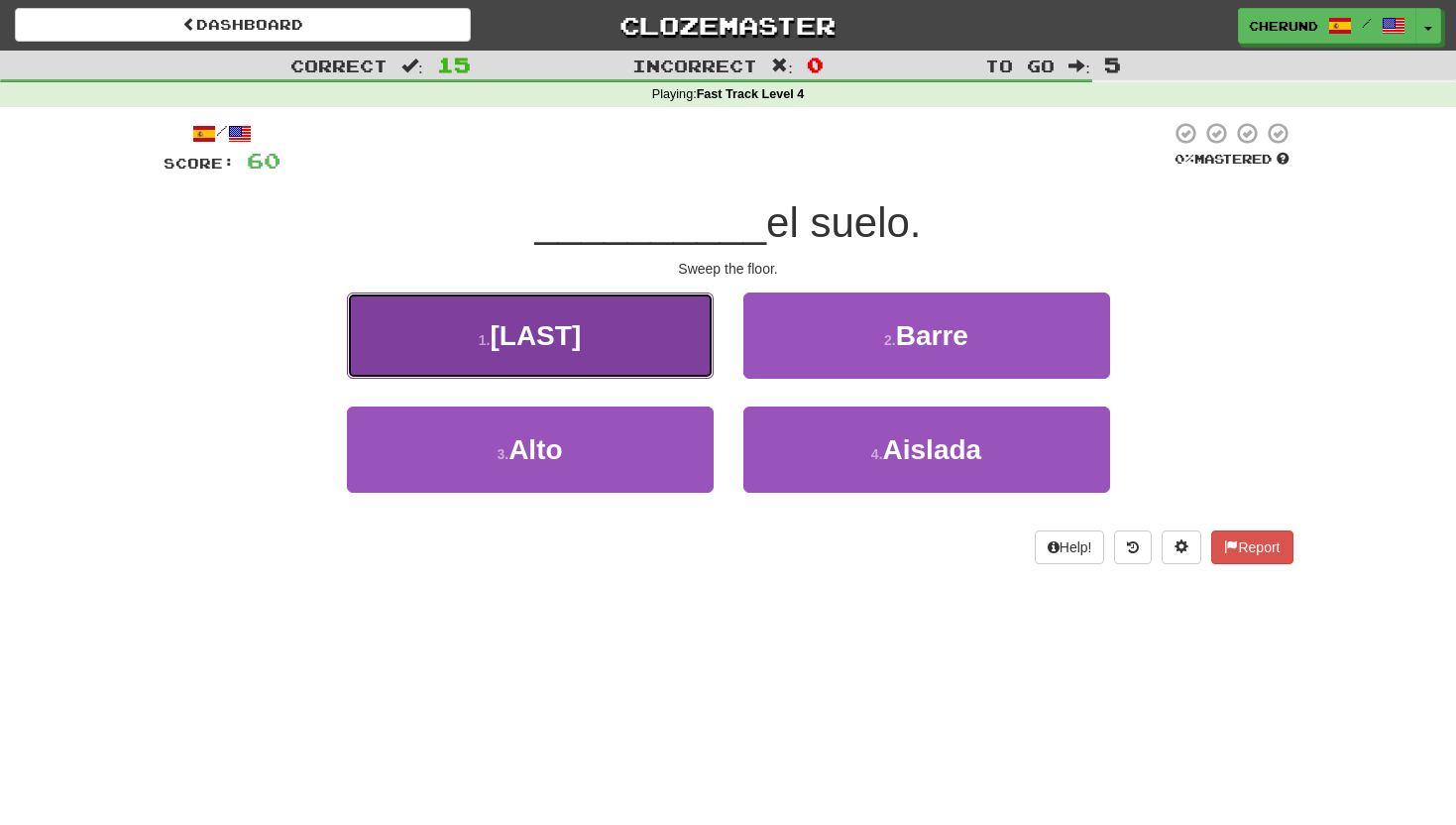 click on "1 .  Jurado" at bounding box center [530, 335] 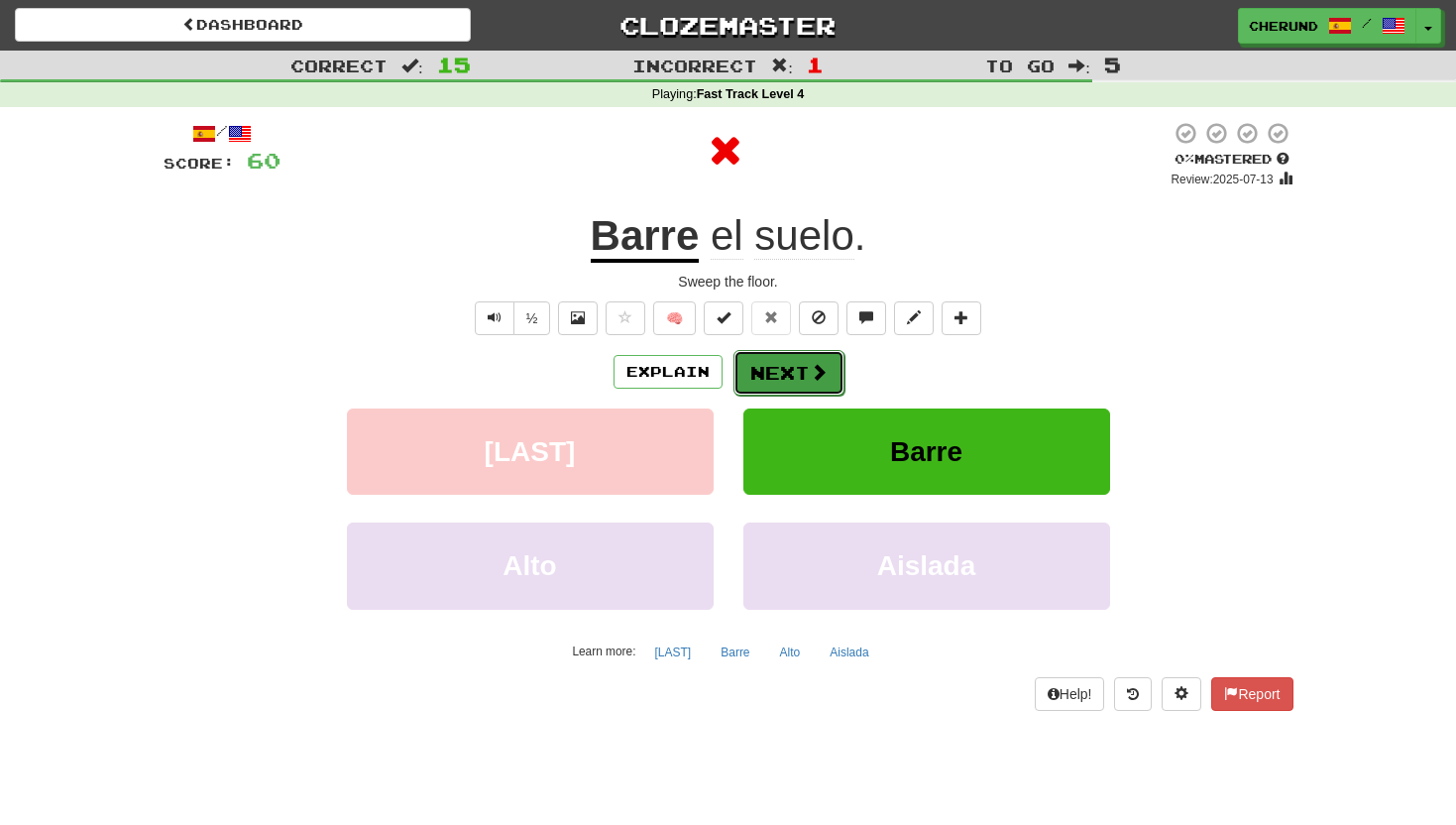 click on "Next" at bounding box center (789, 373) 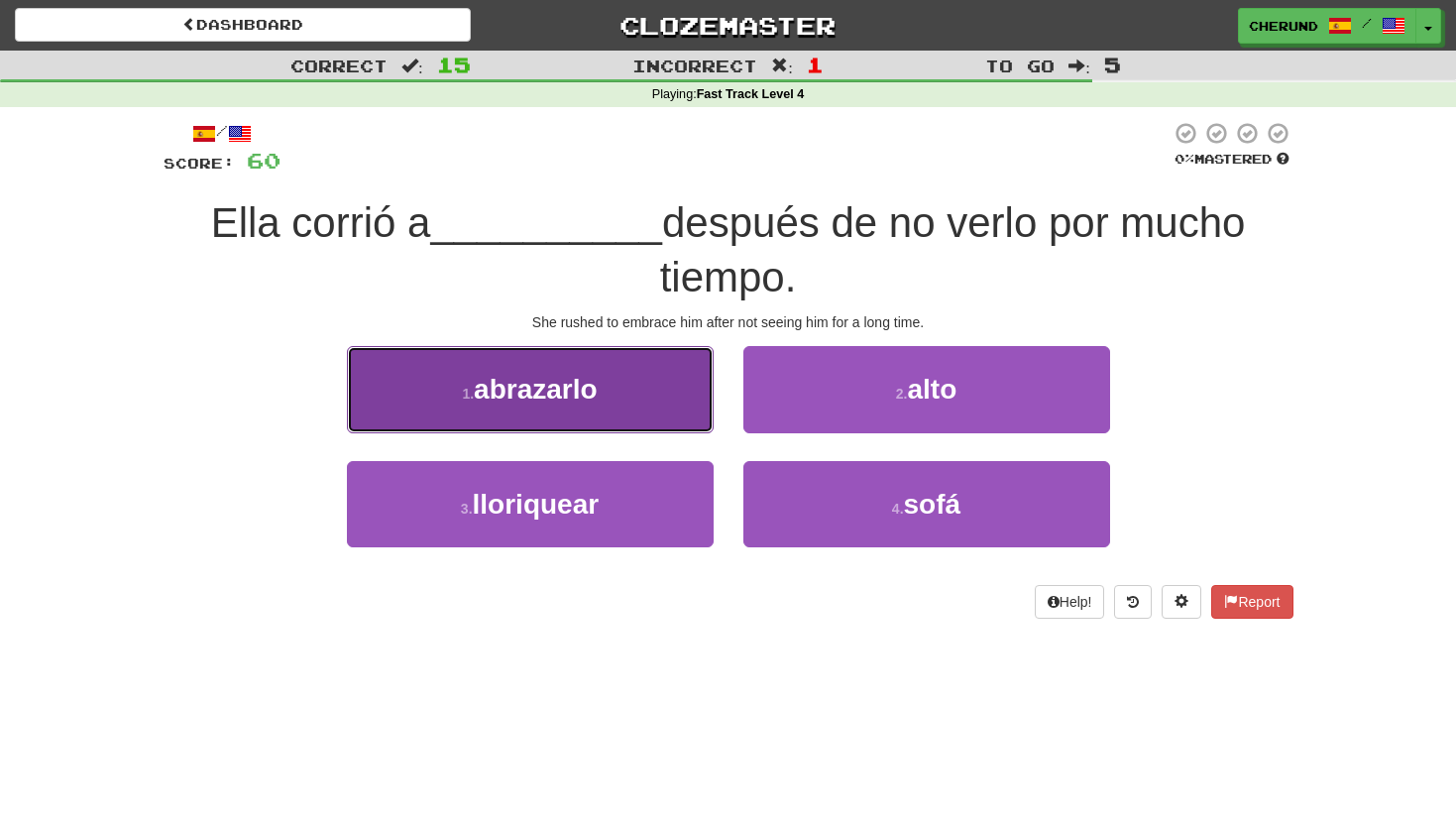 click on "1 .  abrazarlo" at bounding box center [530, 389] 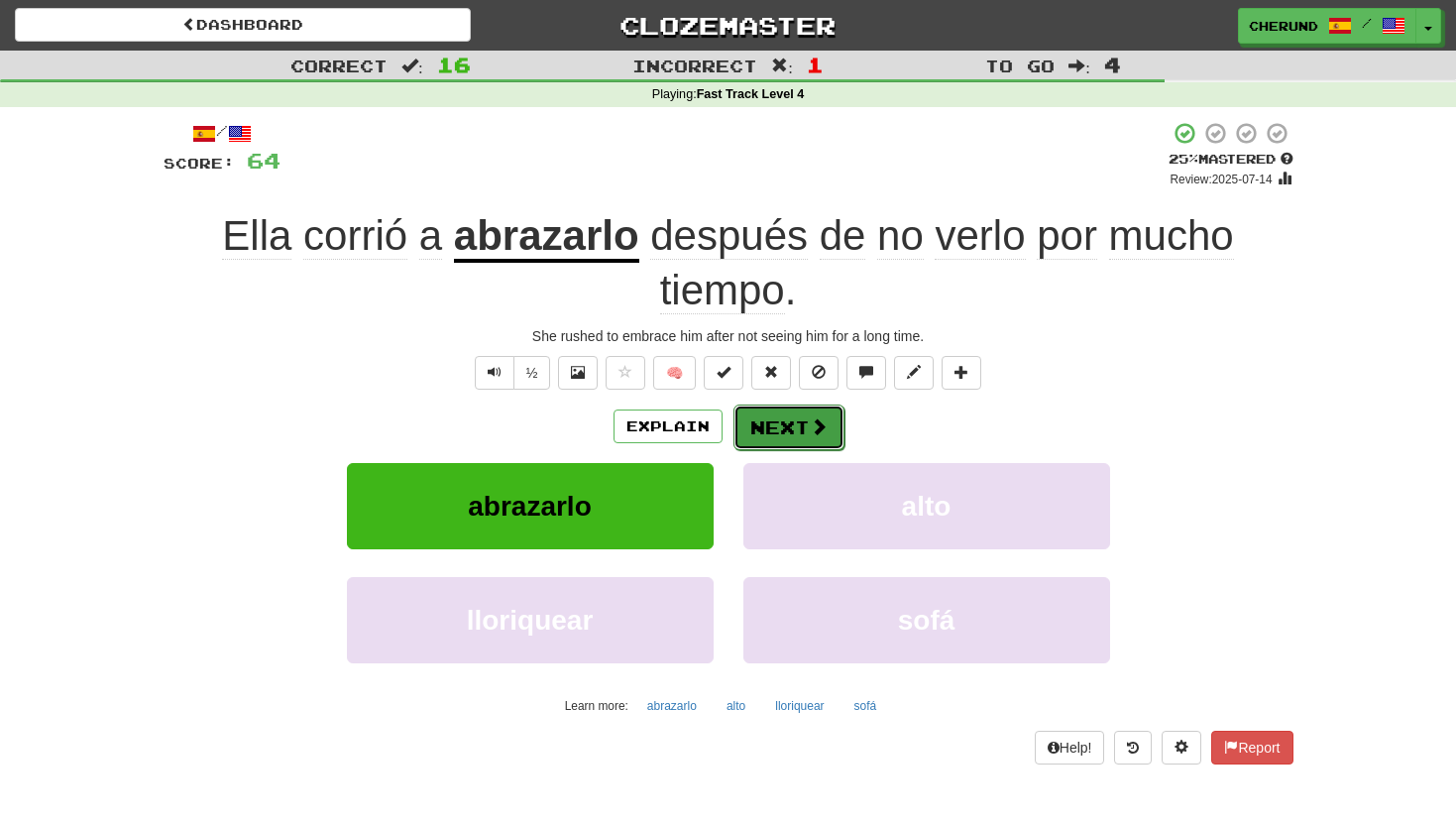 click on "Next" at bounding box center (789, 427) 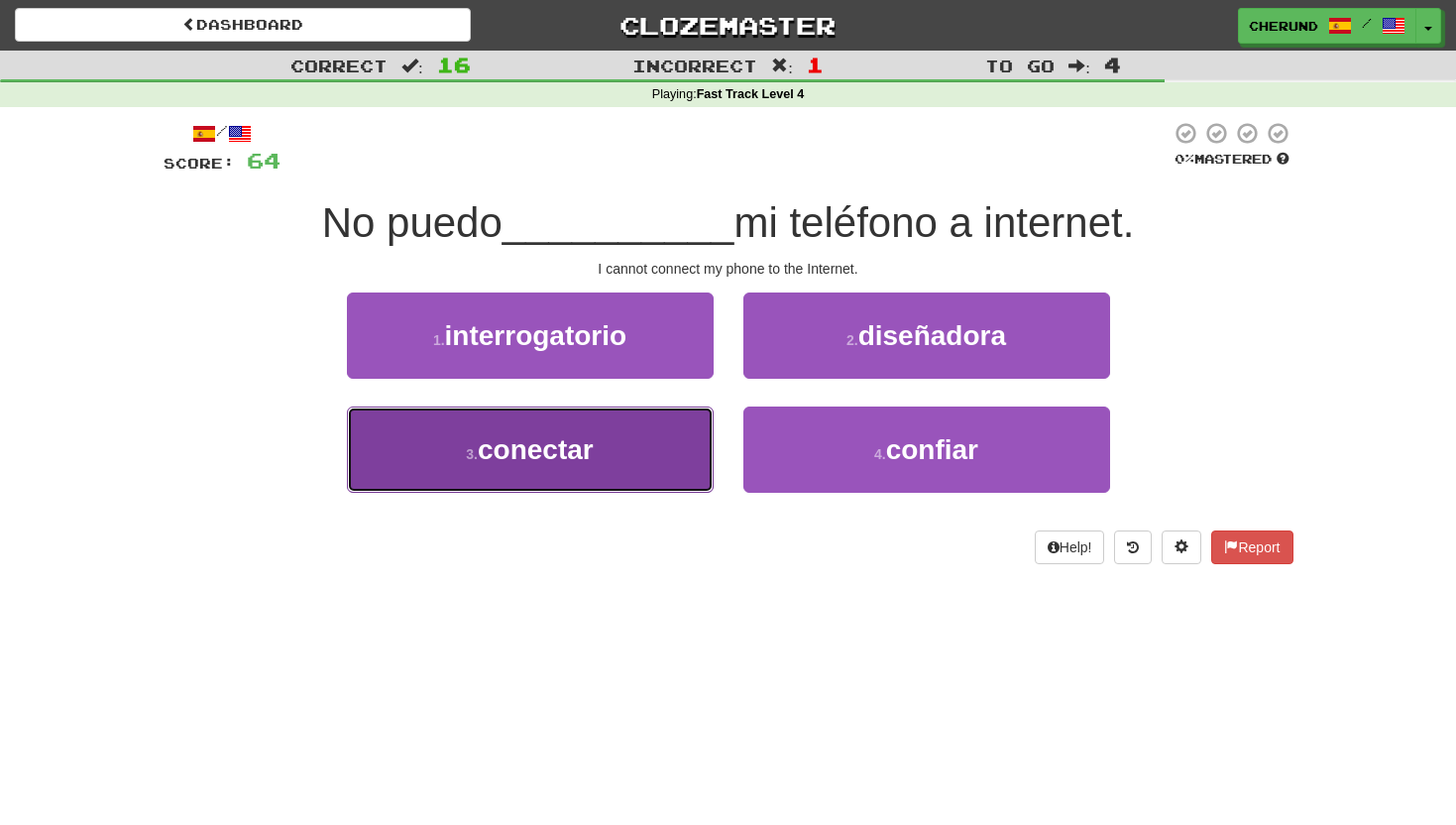 click on "3 .  conectar" at bounding box center (530, 449) 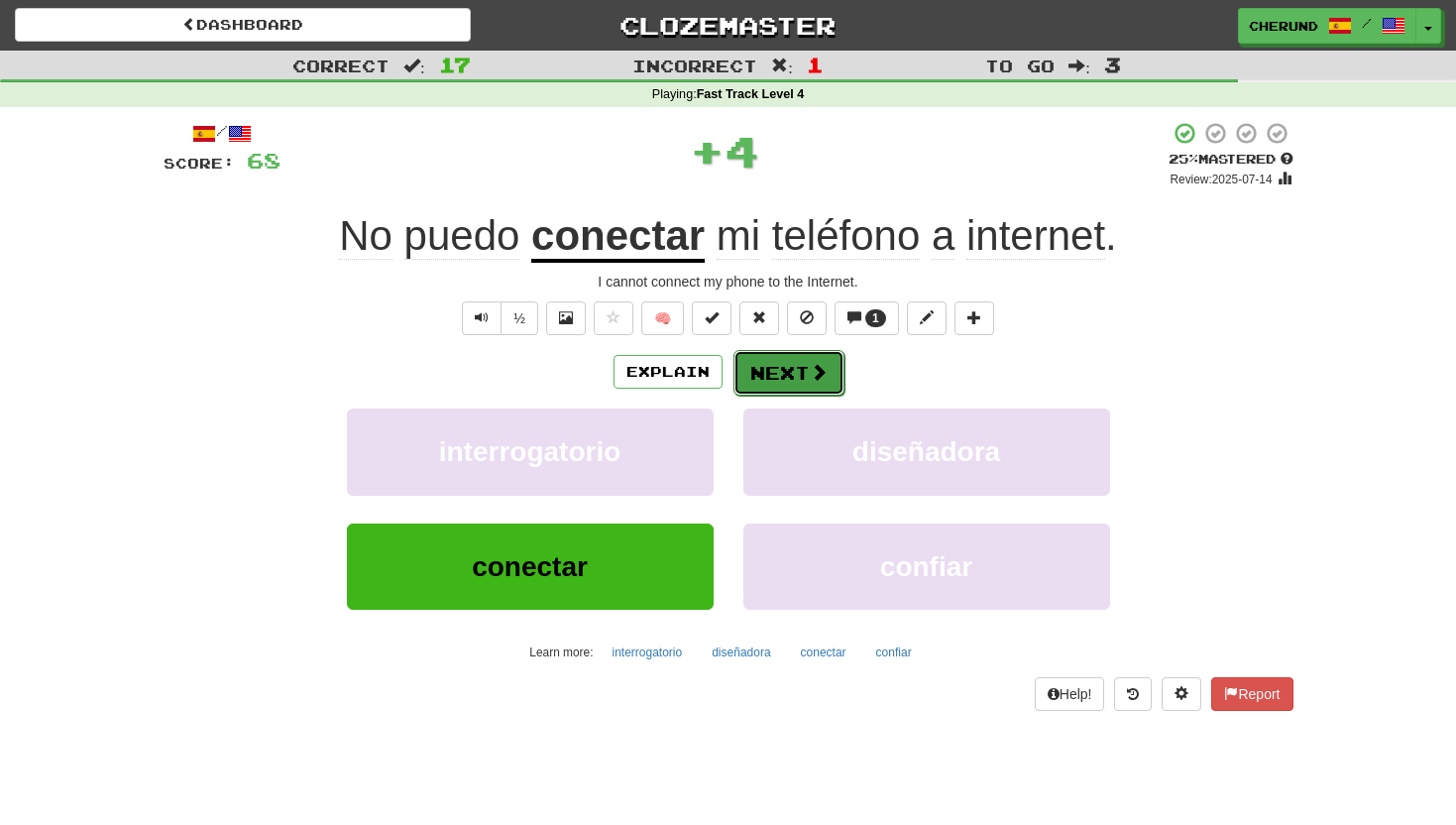 click on "Next" at bounding box center (789, 373) 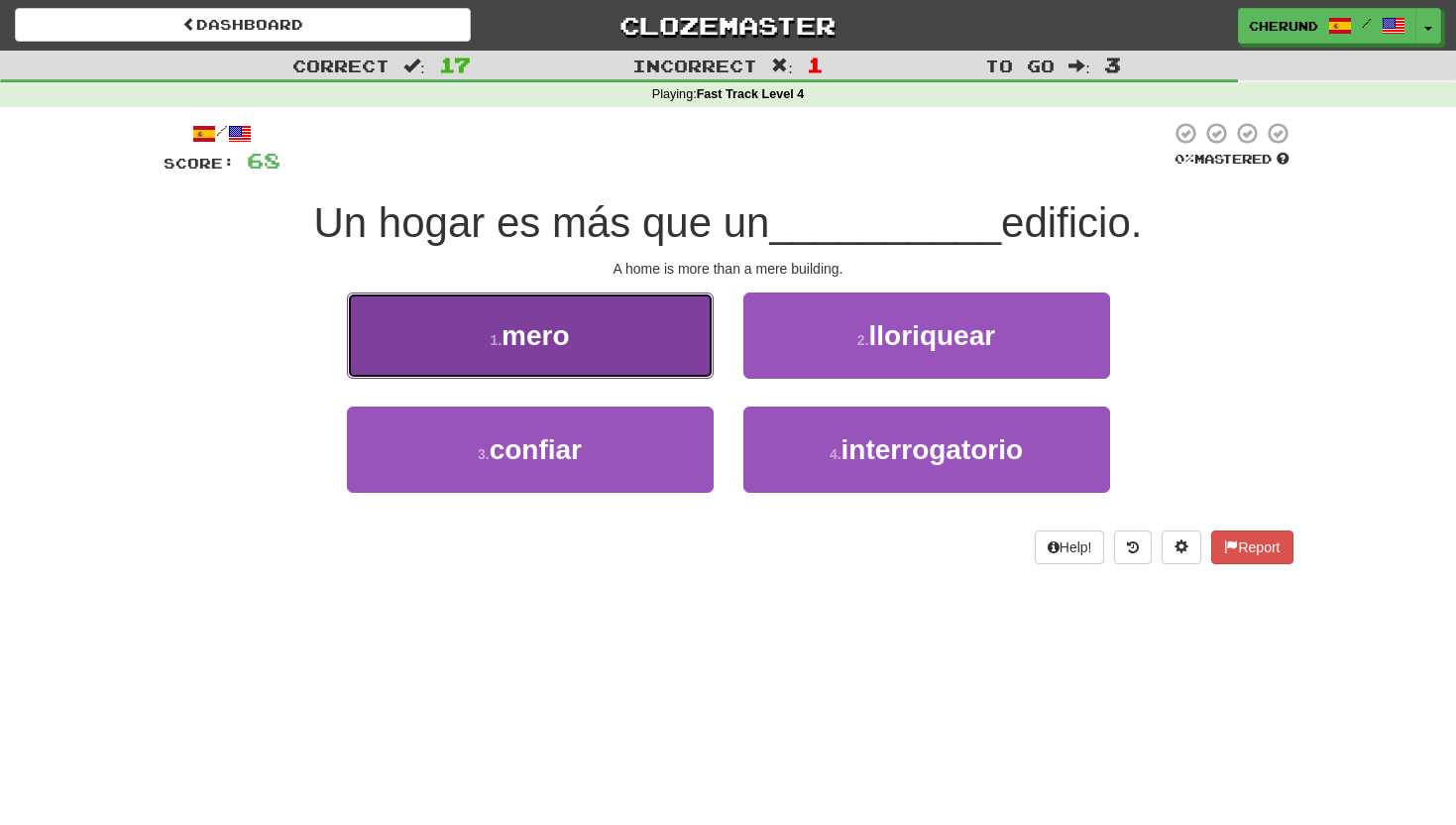 click on "1 .  mero" at bounding box center [530, 335] 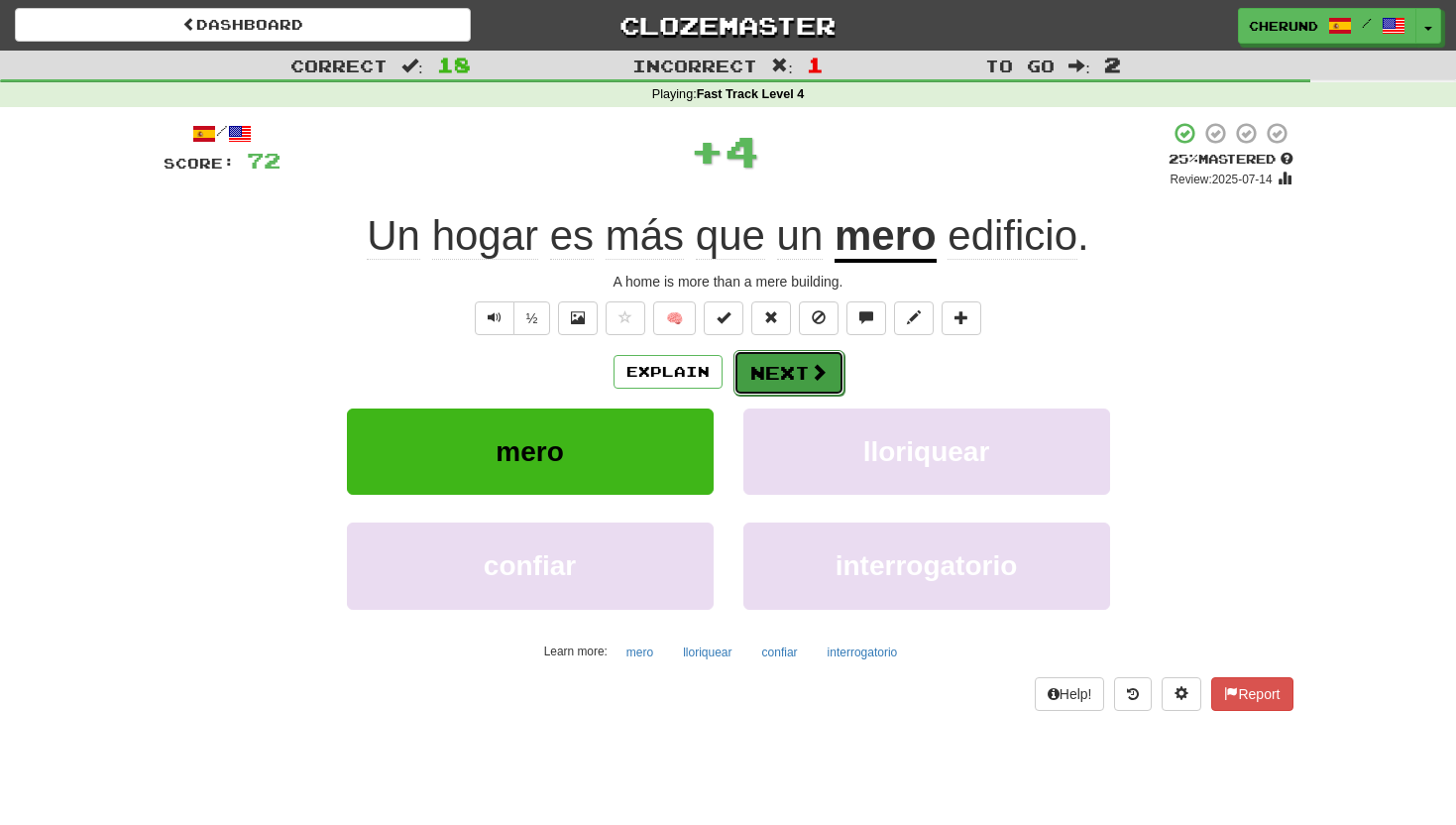 click on "Next" at bounding box center (789, 373) 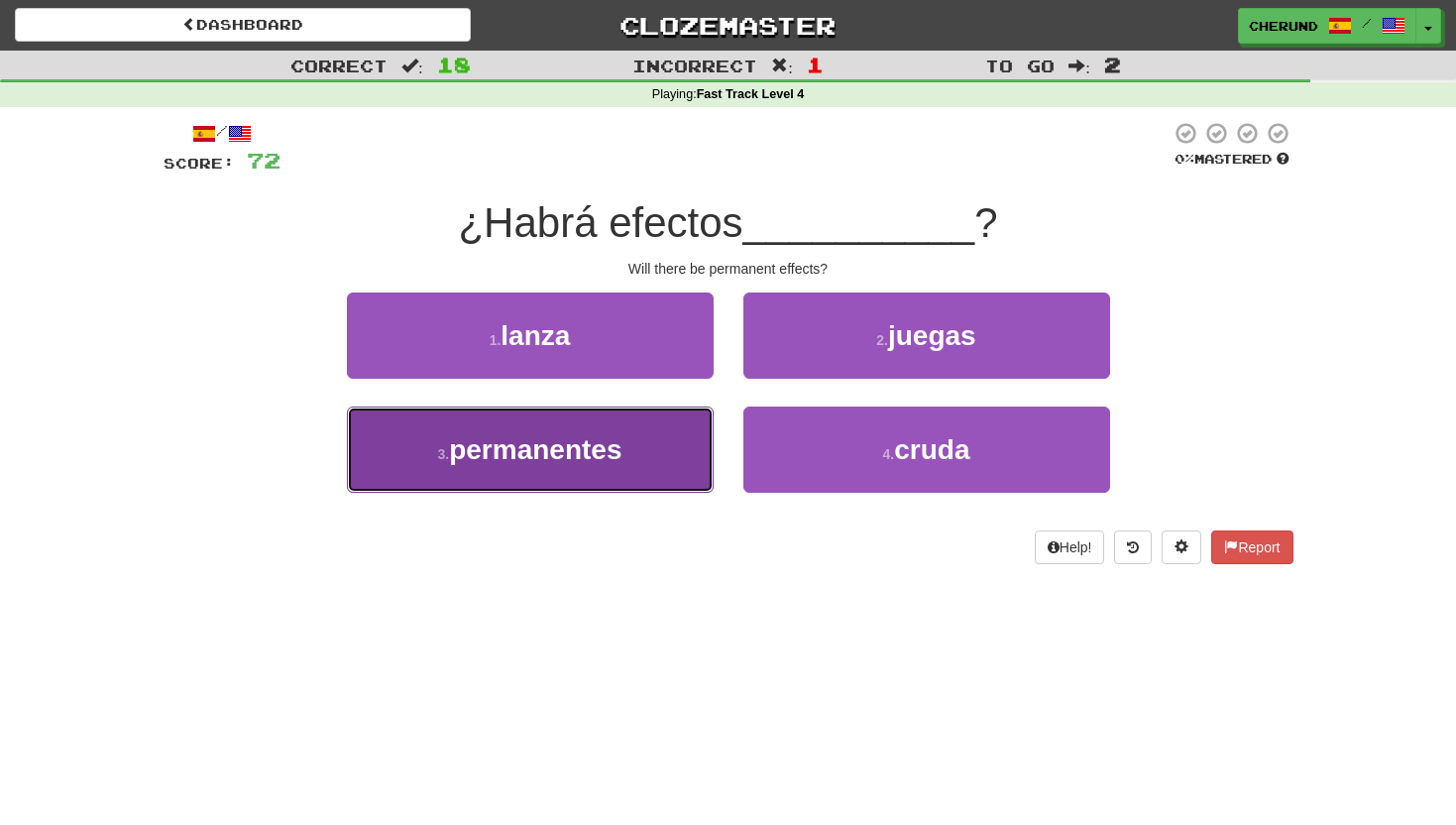 click on "permanentes" at bounding box center (535, 449) 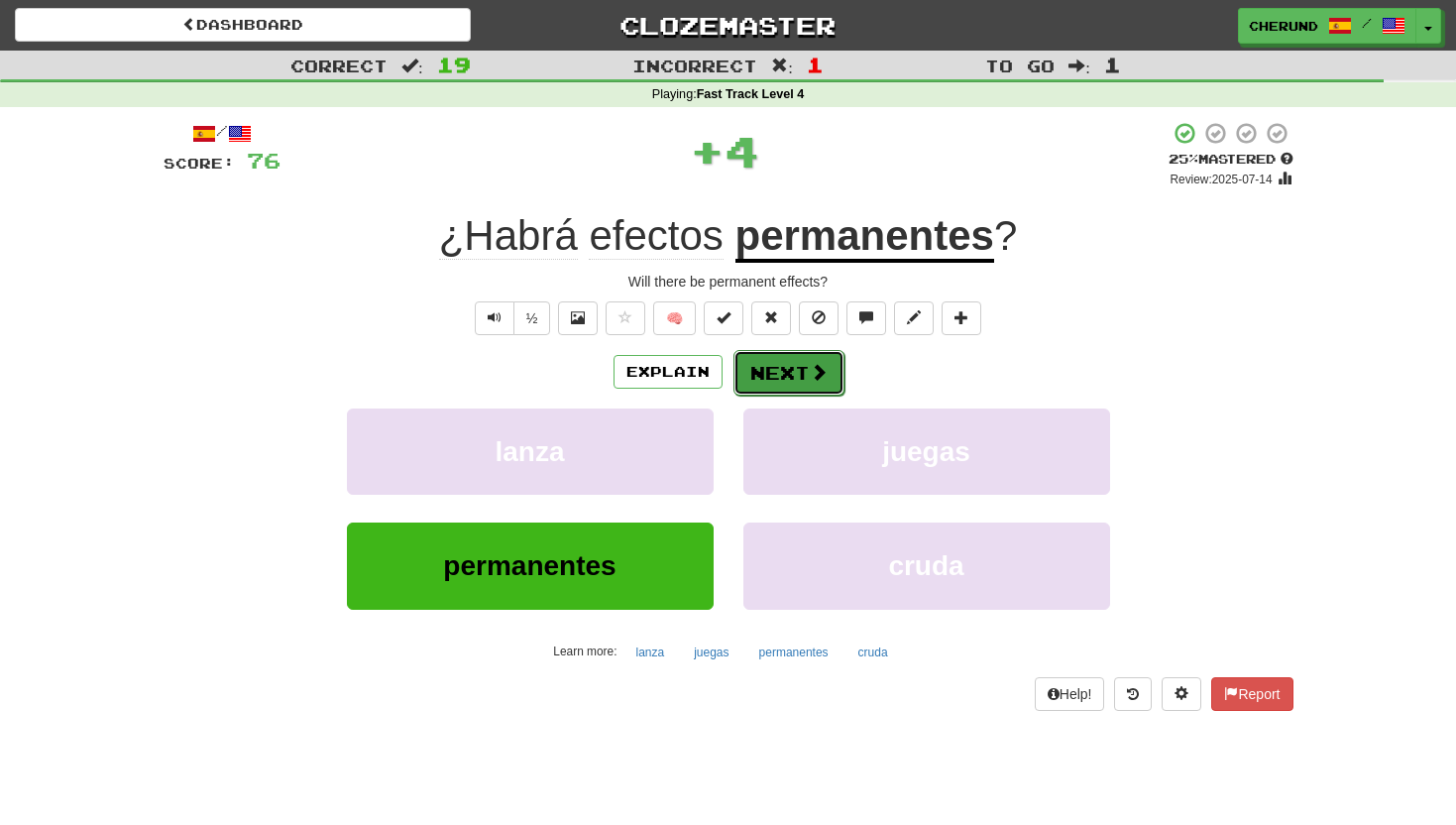 click on "Next" at bounding box center (789, 373) 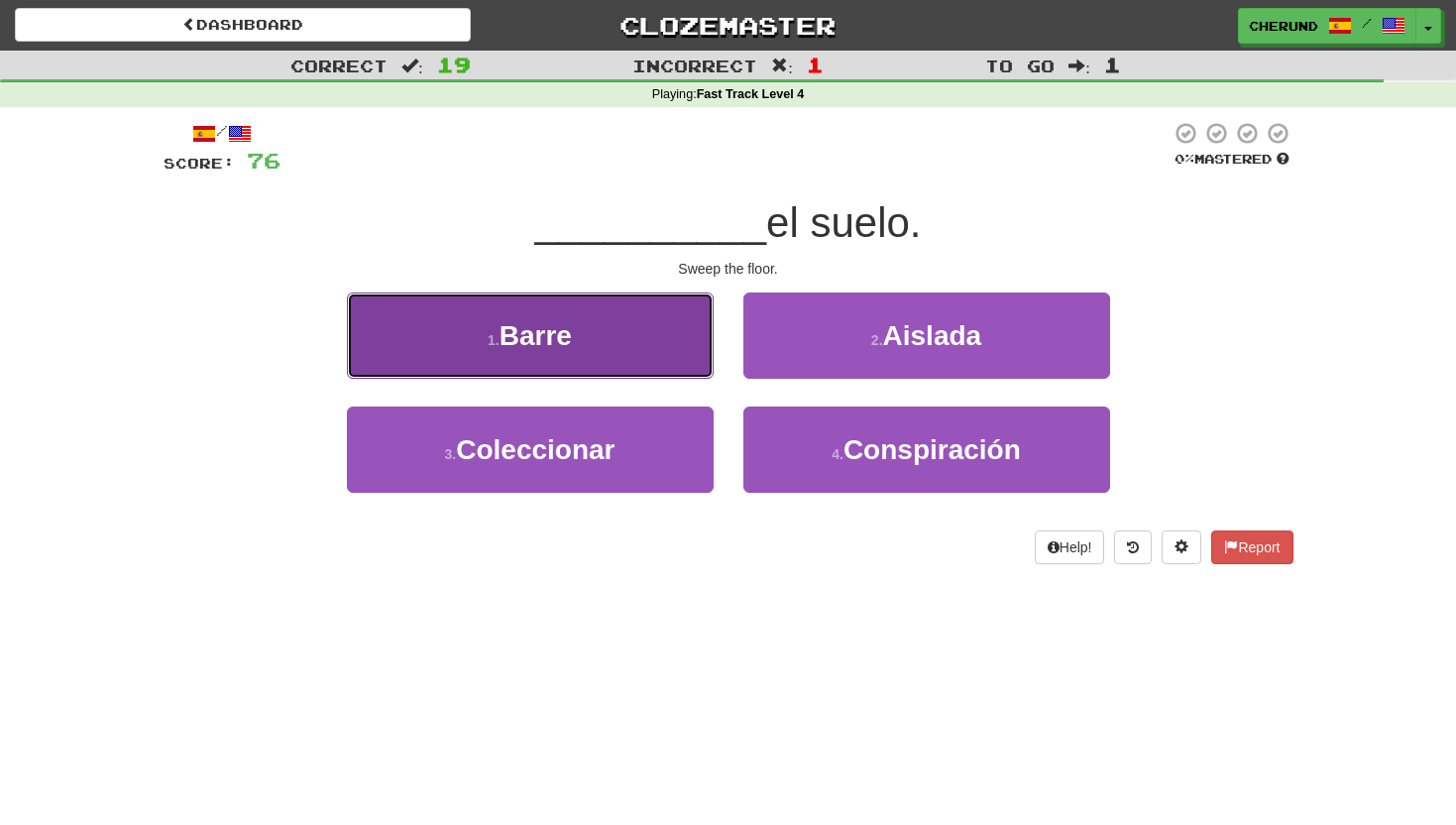 click on "1 .  Barre" at bounding box center (530, 335) 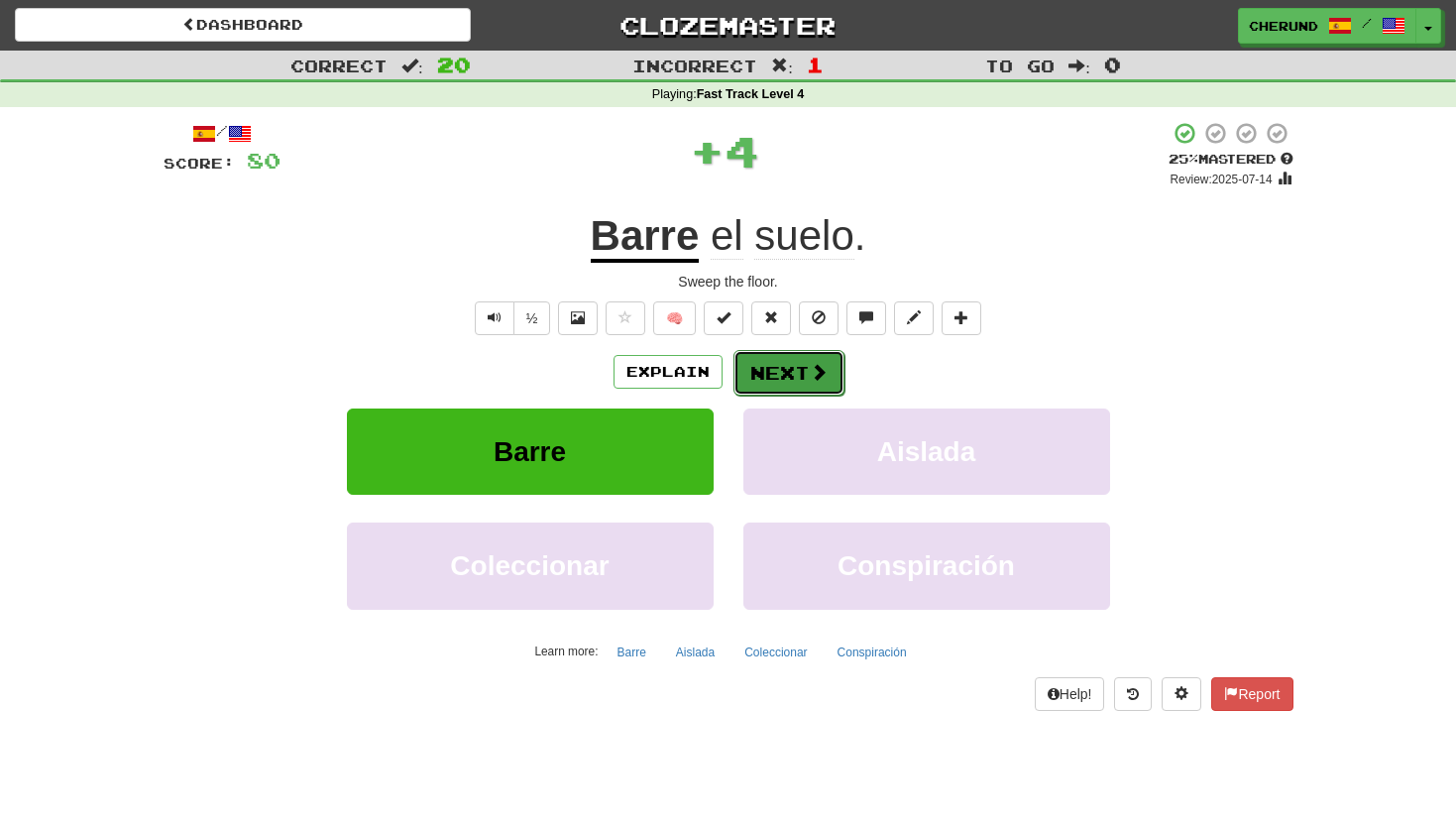 click on "Next" at bounding box center [789, 373] 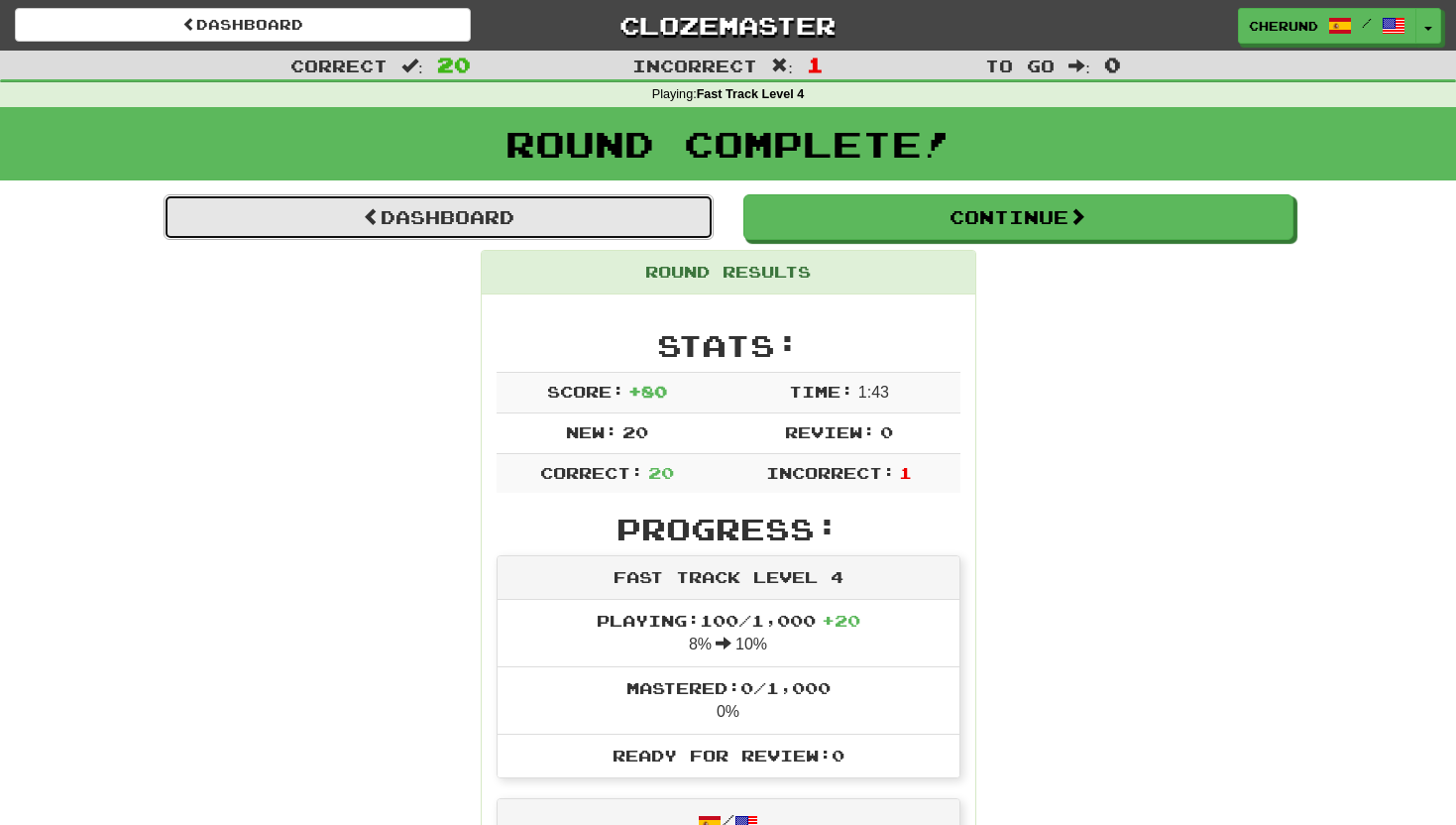 click on "Dashboard" at bounding box center (438, 217) 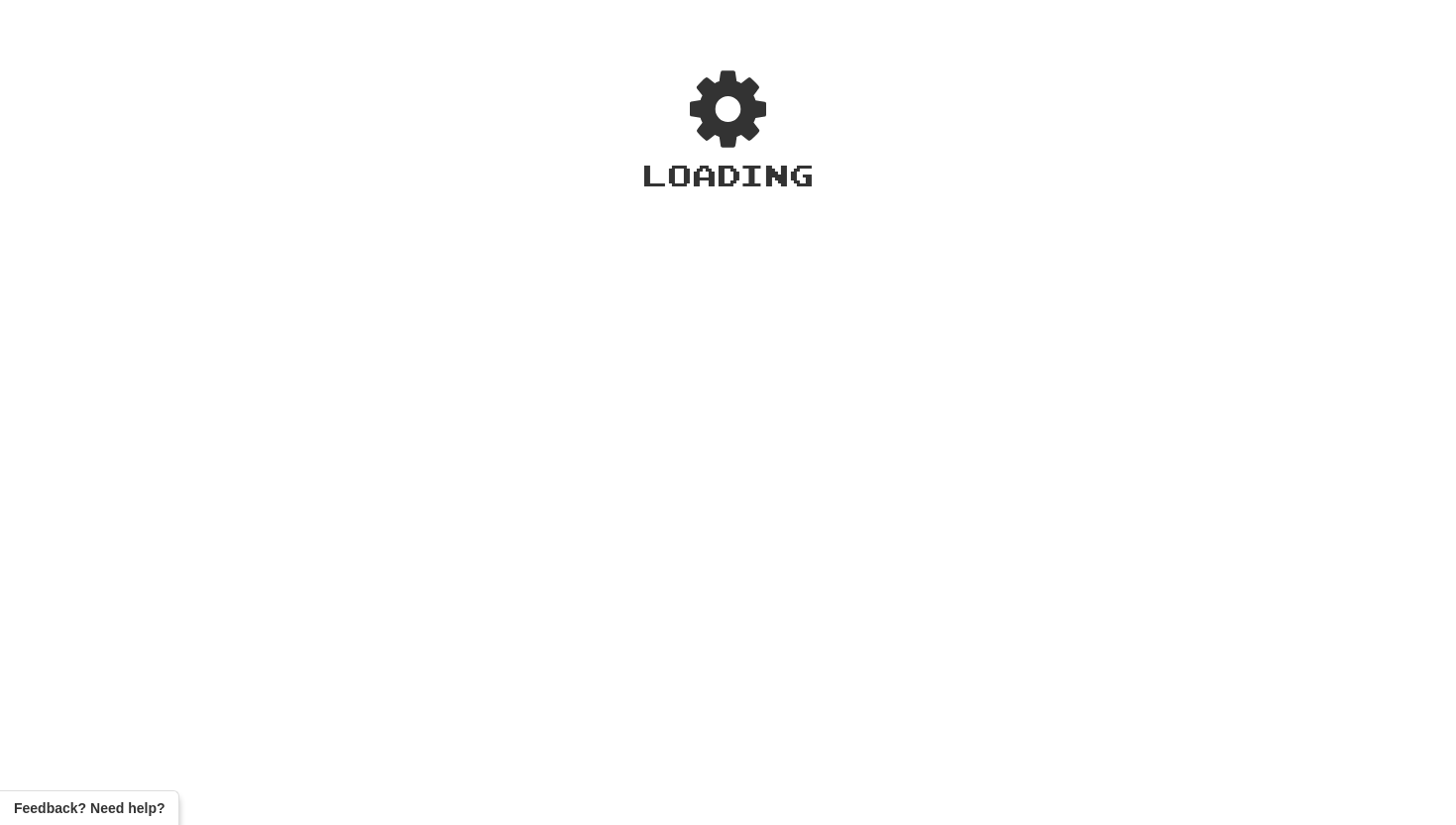 scroll, scrollTop: 0, scrollLeft: 0, axis: both 